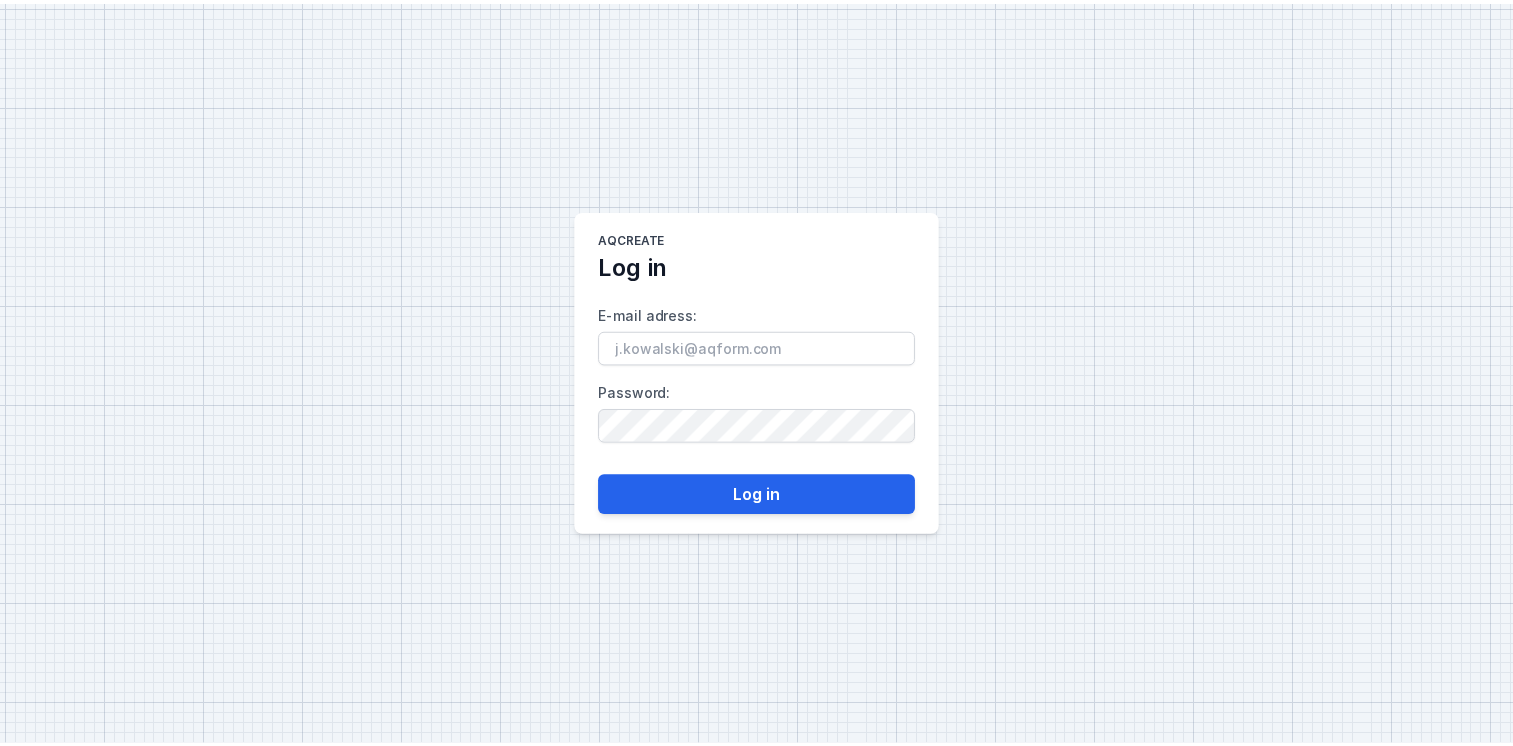 scroll, scrollTop: 0, scrollLeft: 0, axis: both 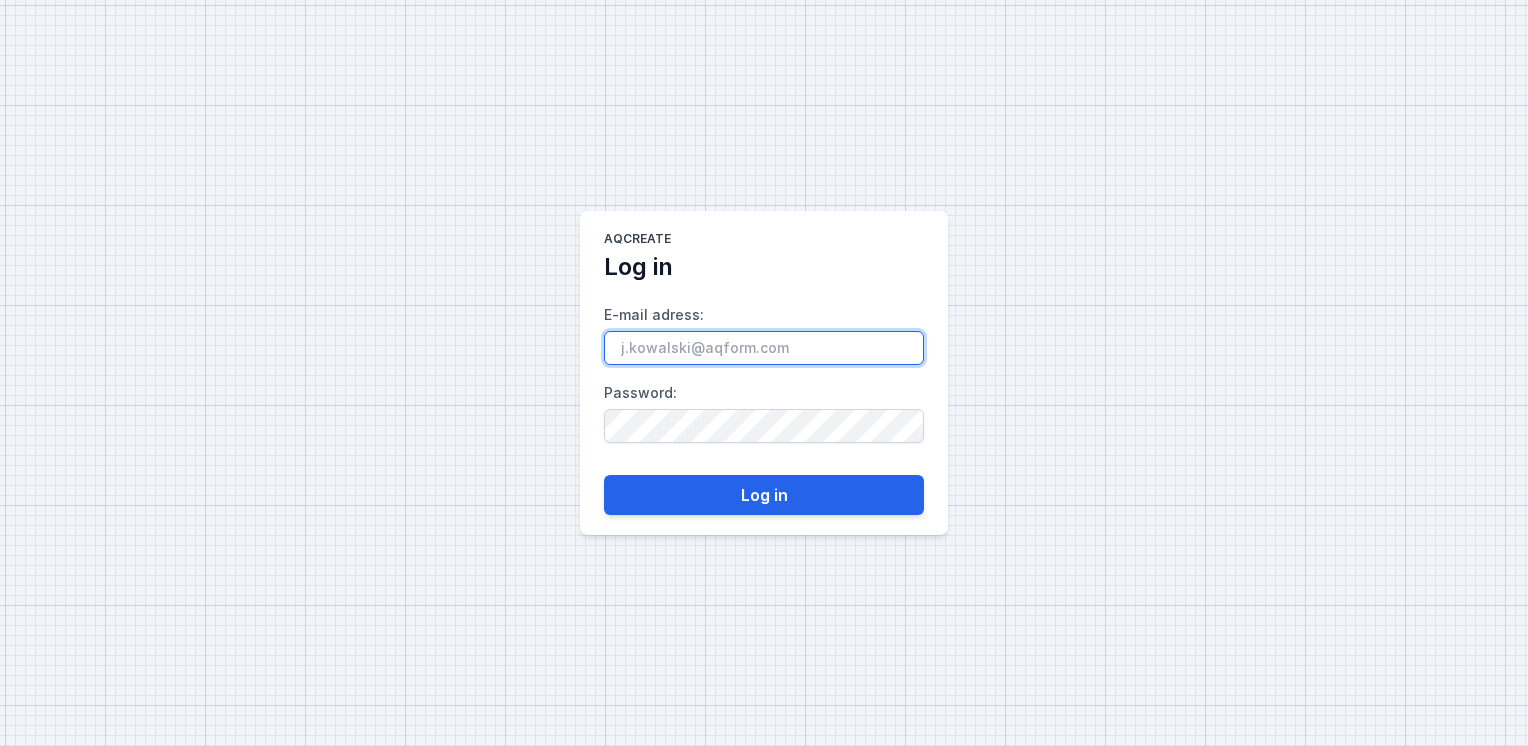 click on "E-mail adress :" at bounding box center (764, 348) 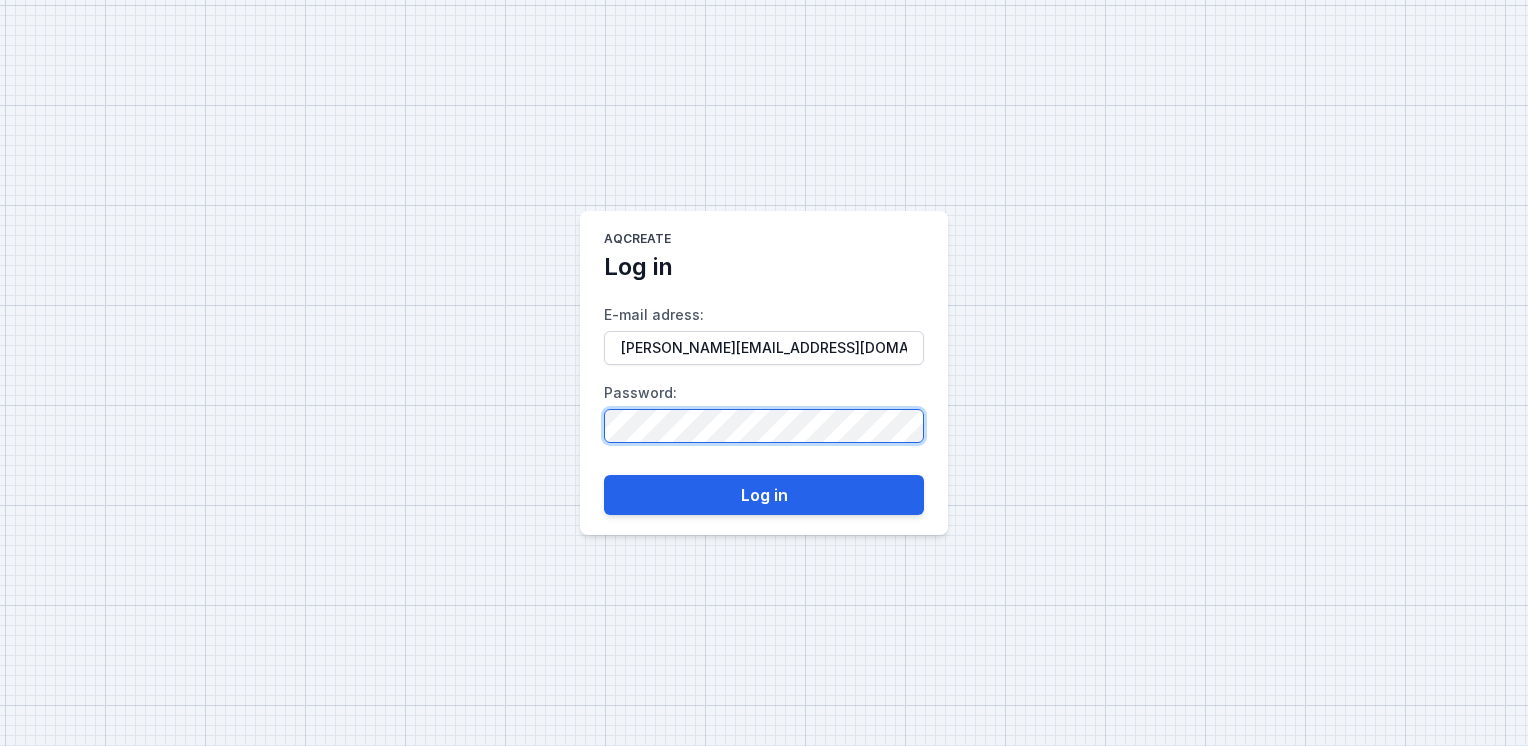click on "Log in" at bounding box center [764, 495] 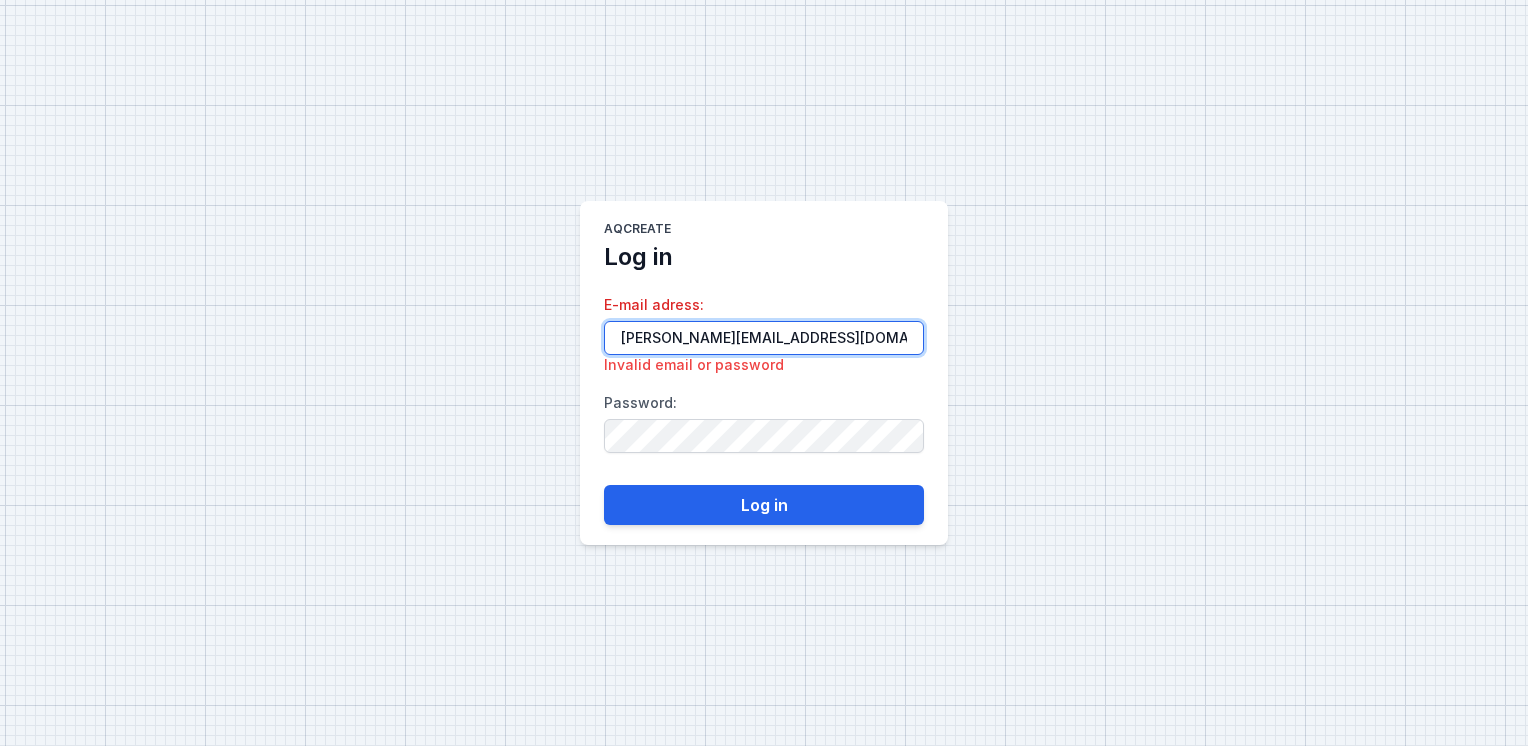drag, startPoint x: 815, startPoint y: 339, endPoint x: 534, endPoint y: 334, distance: 281.0445 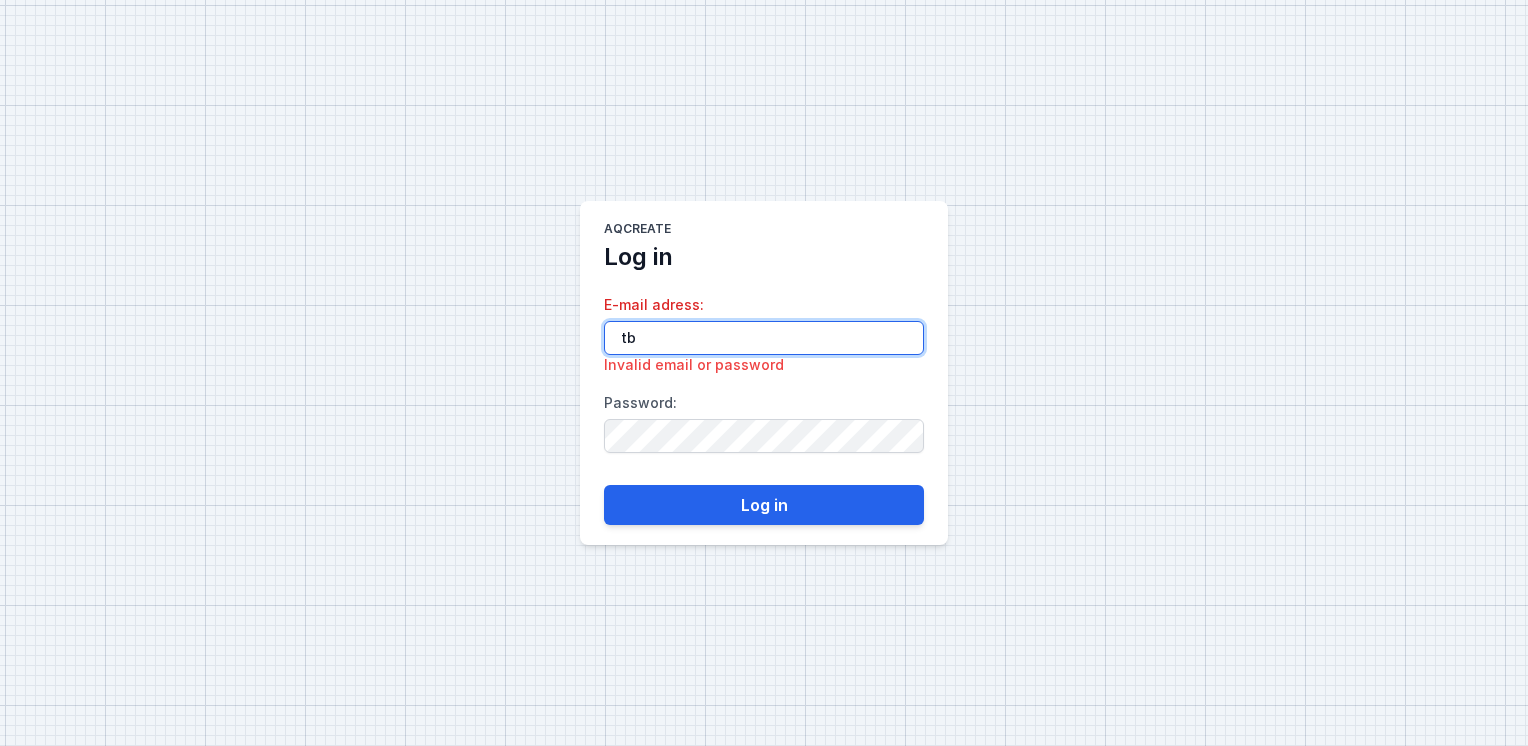 type on "t" 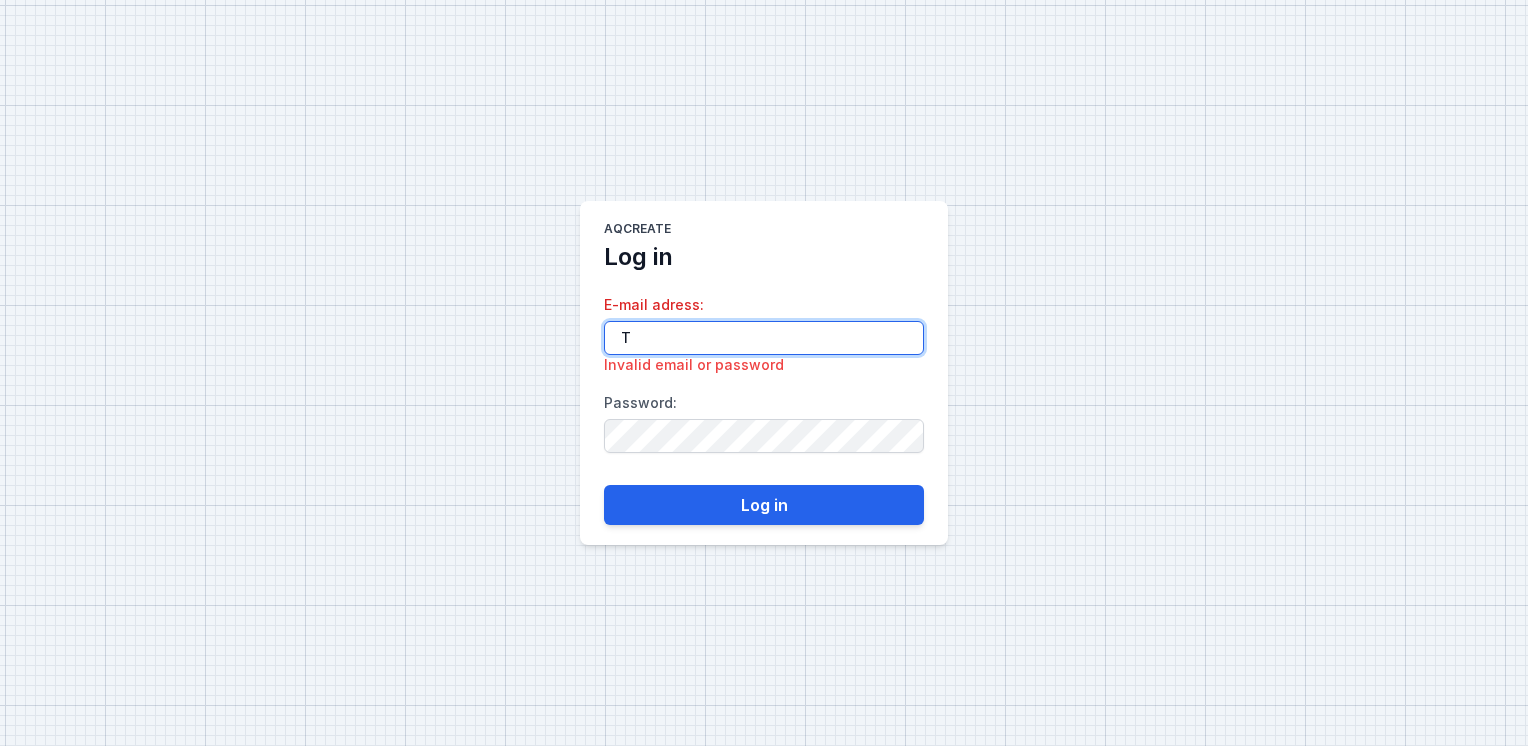 type on "[PERSON_NAME][EMAIL_ADDRESS][DOMAIN_NAME]" 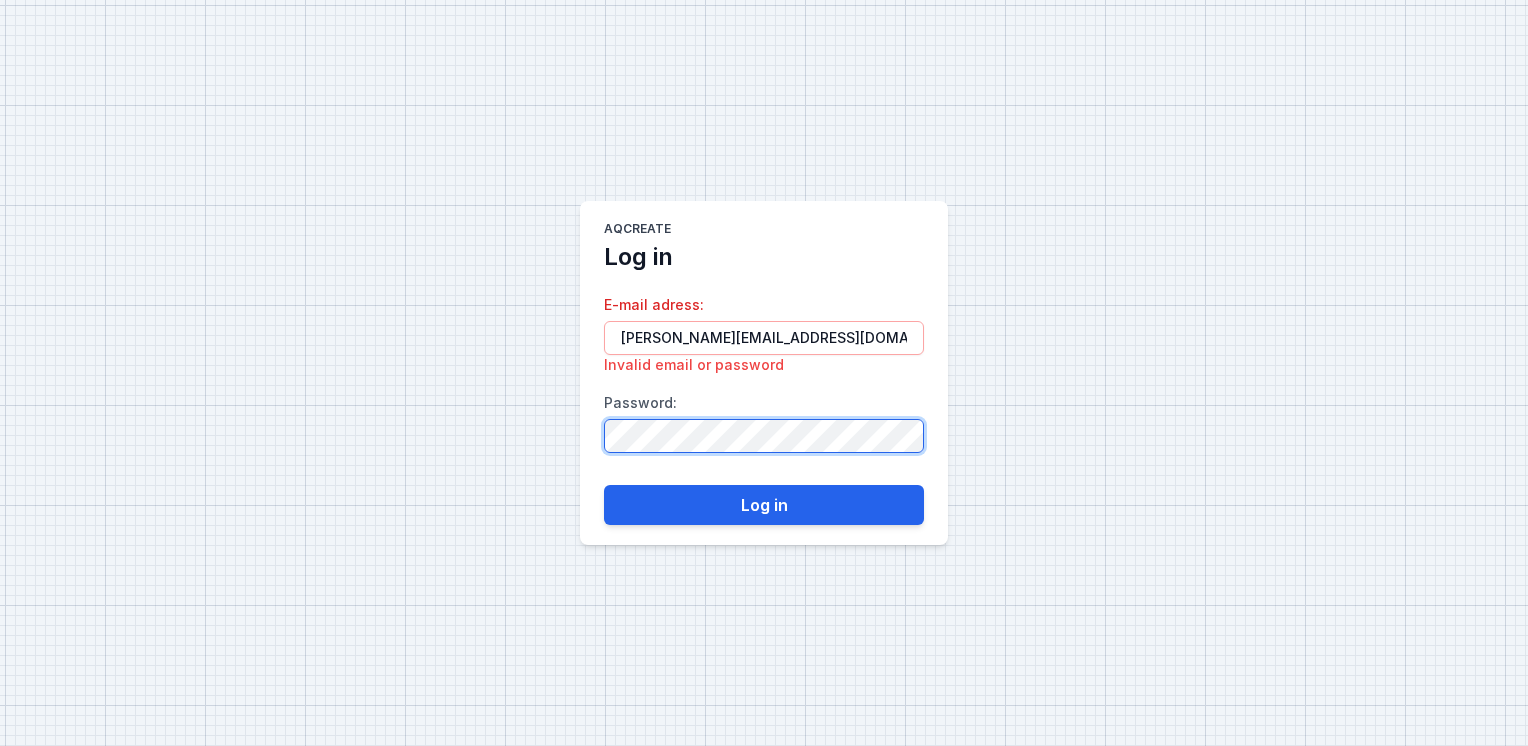 click on "AQcreate Log in E-mail adress : [PERSON_NAME][EMAIL_ADDRESS][DOMAIN_NAME] Invalid email or password Password : Log in" at bounding box center [764, 373] 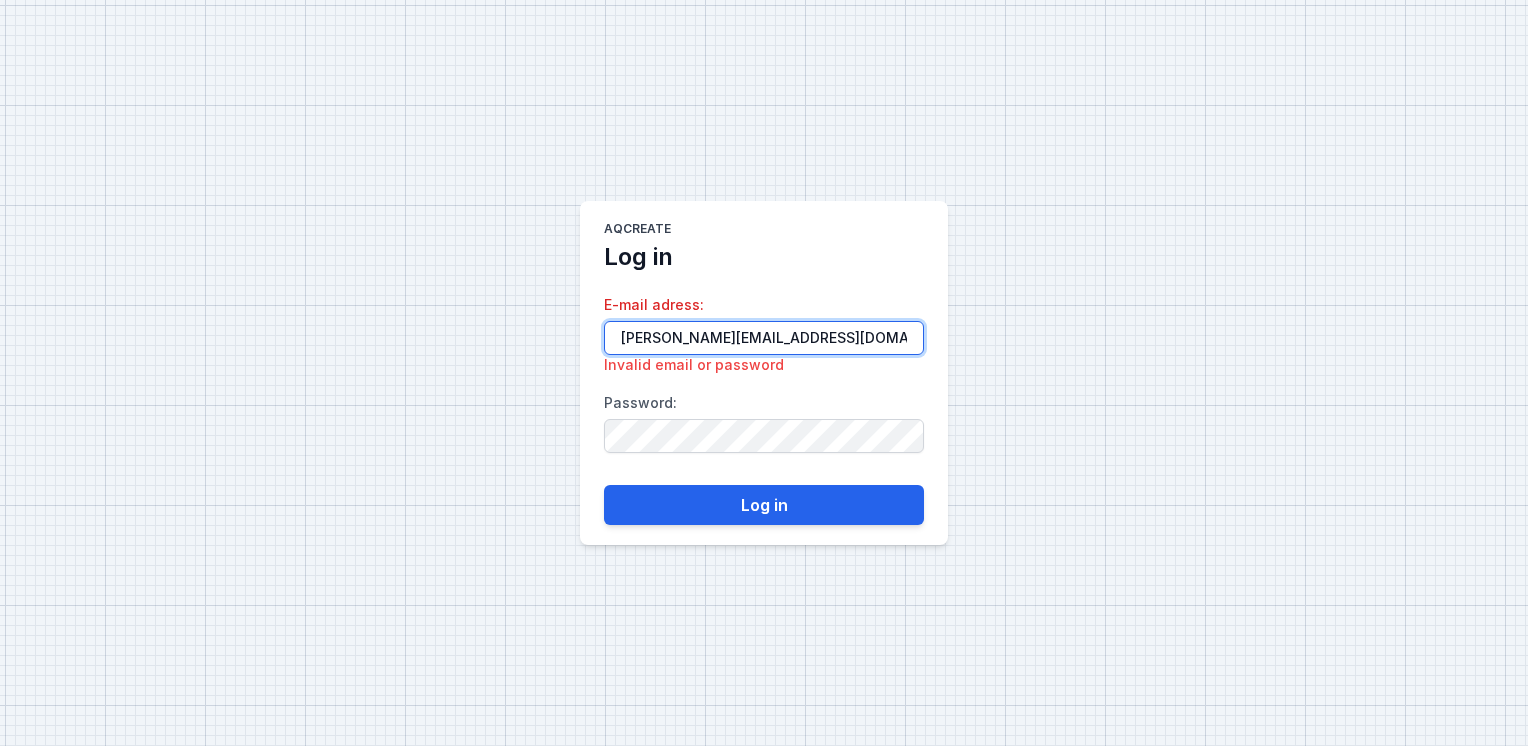 drag, startPoint x: 619, startPoint y: 344, endPoint x: 636, endPoint y: 350, distance: 18.027756 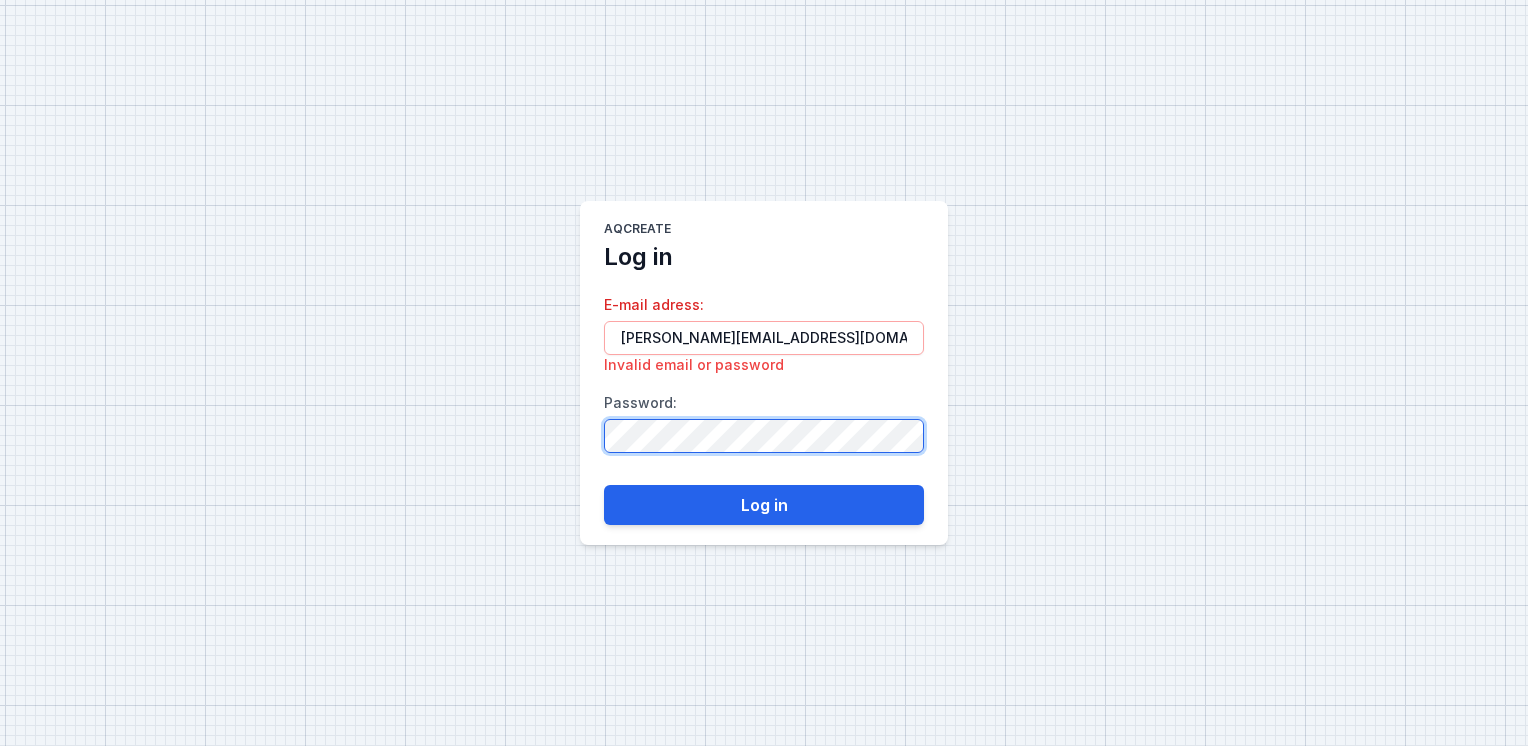 click on "Log in" at bounding box center (764, 505) 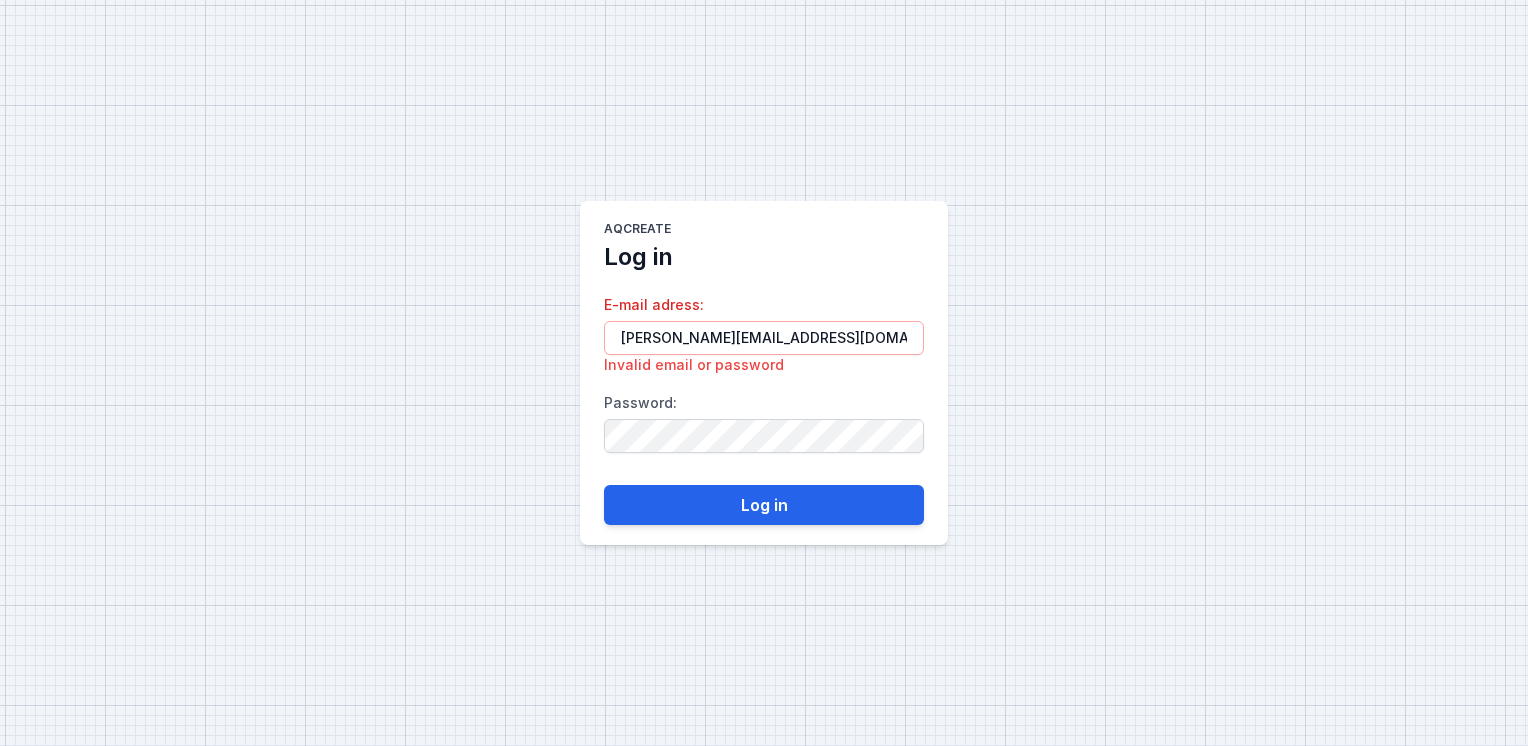 click on "AQcreate Log in E-mail adress : [PERSON_NAME][EMAIL_ADDRESS][DOMAIN_NAME] Invalid email or password Password : Log in" at bounding box center (764, 373) 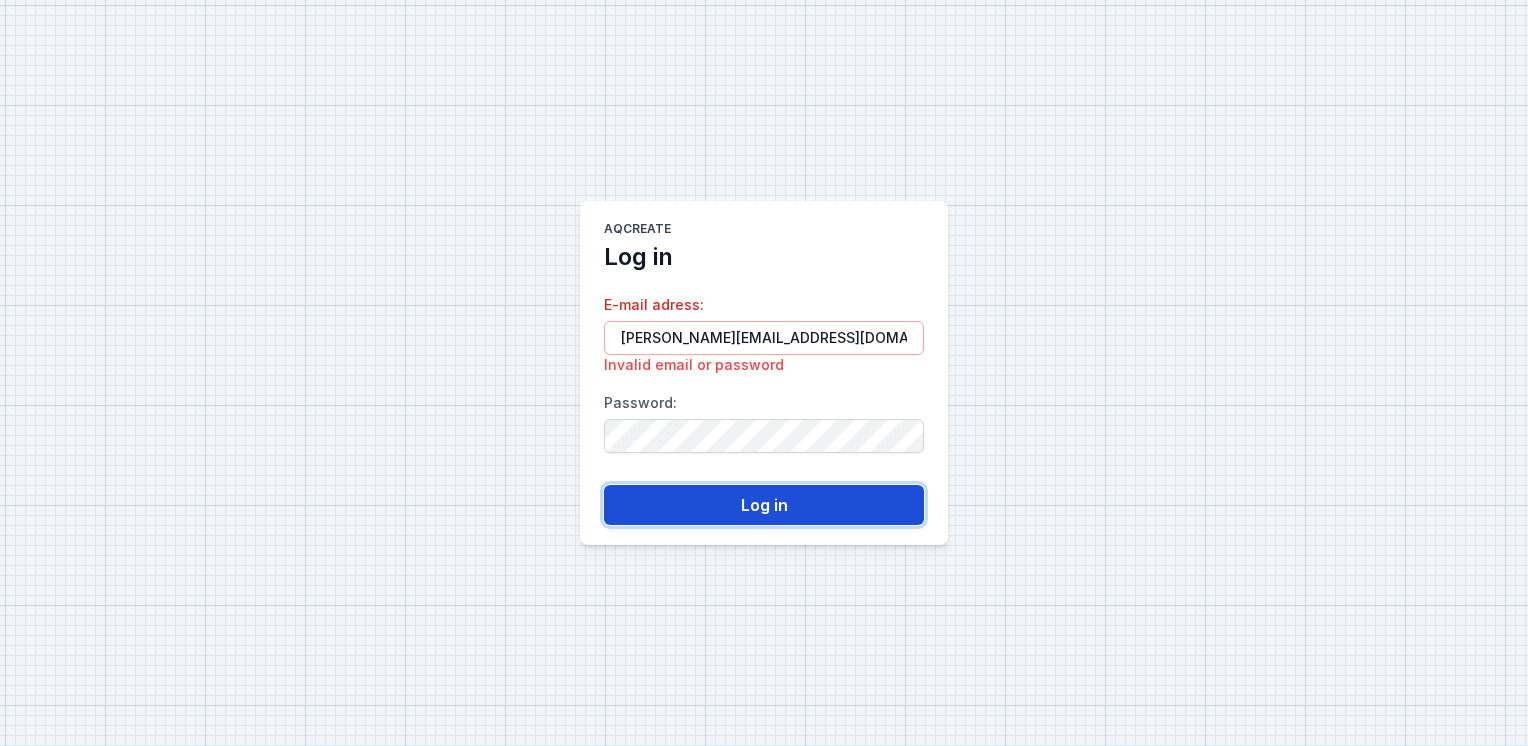 click on "Log in" at bounding box center (764, 505) 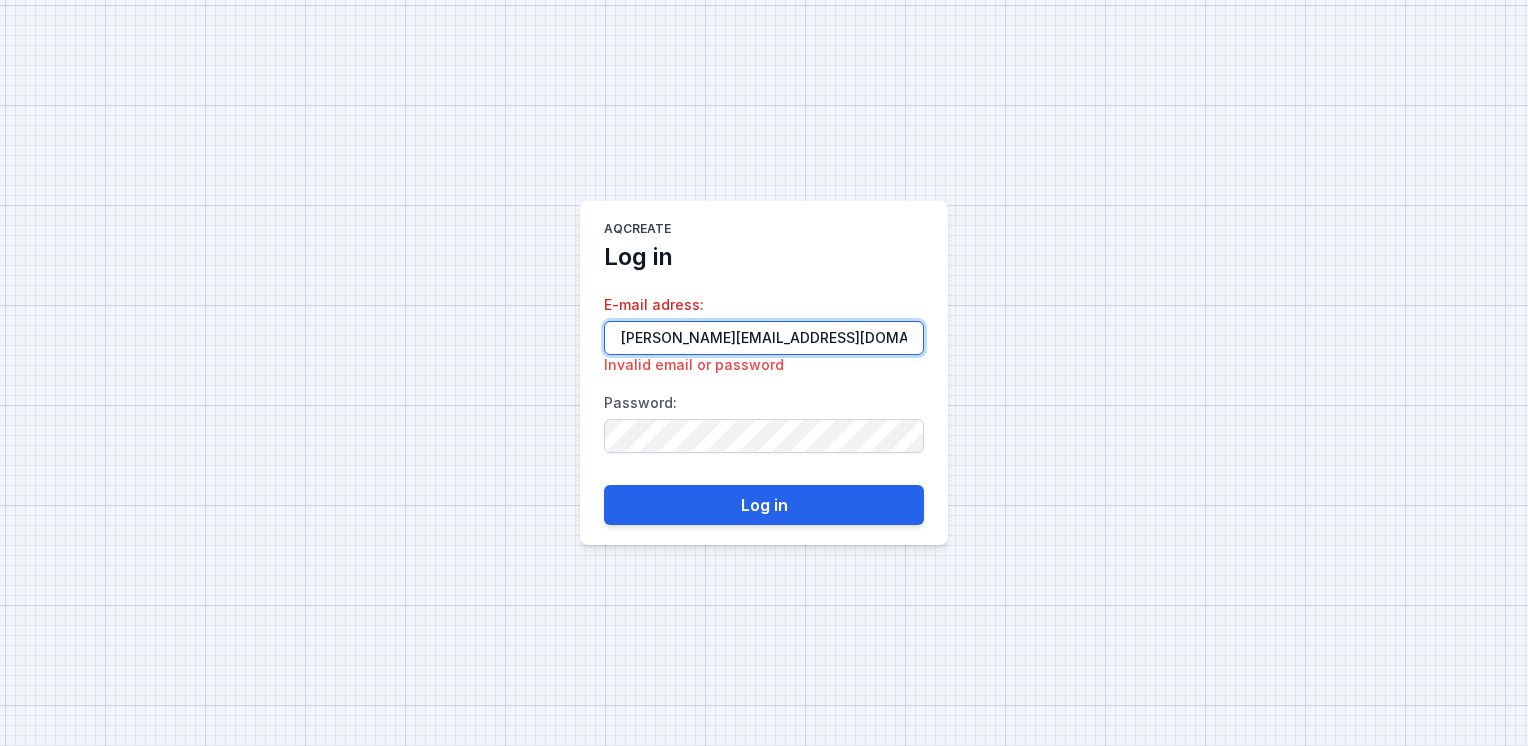 click on "[PERSON_NAME][EMAIL_ADDRESS][DOMAIN_NAME]" at bounding box center (764, 338) 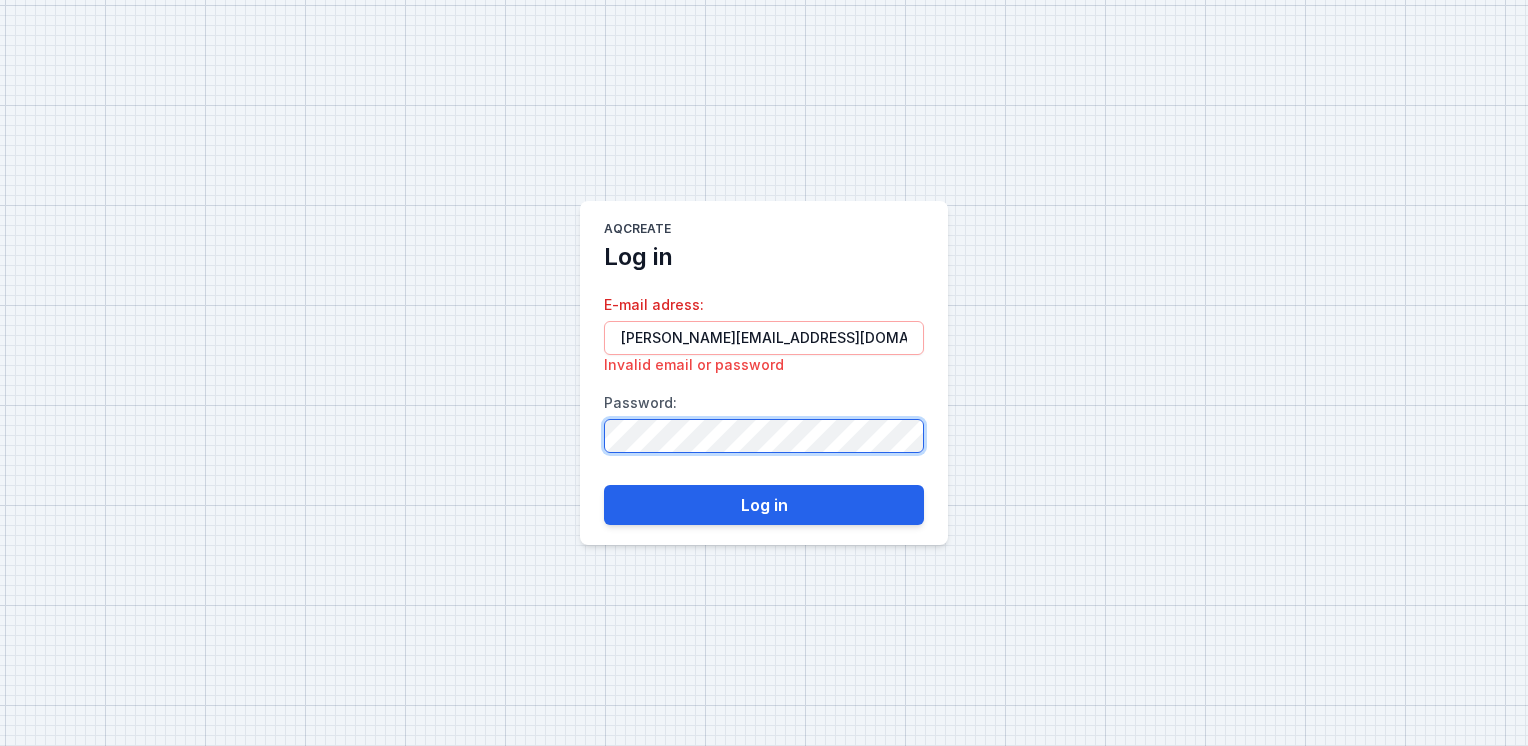 click on "AQcreate Log in E-mail adress : [PERSON_NAME][EMAIL_ADDRESS][DOMAIN_NAME] Invalid email or password Password : Log in" at bounding box center (764, 373) 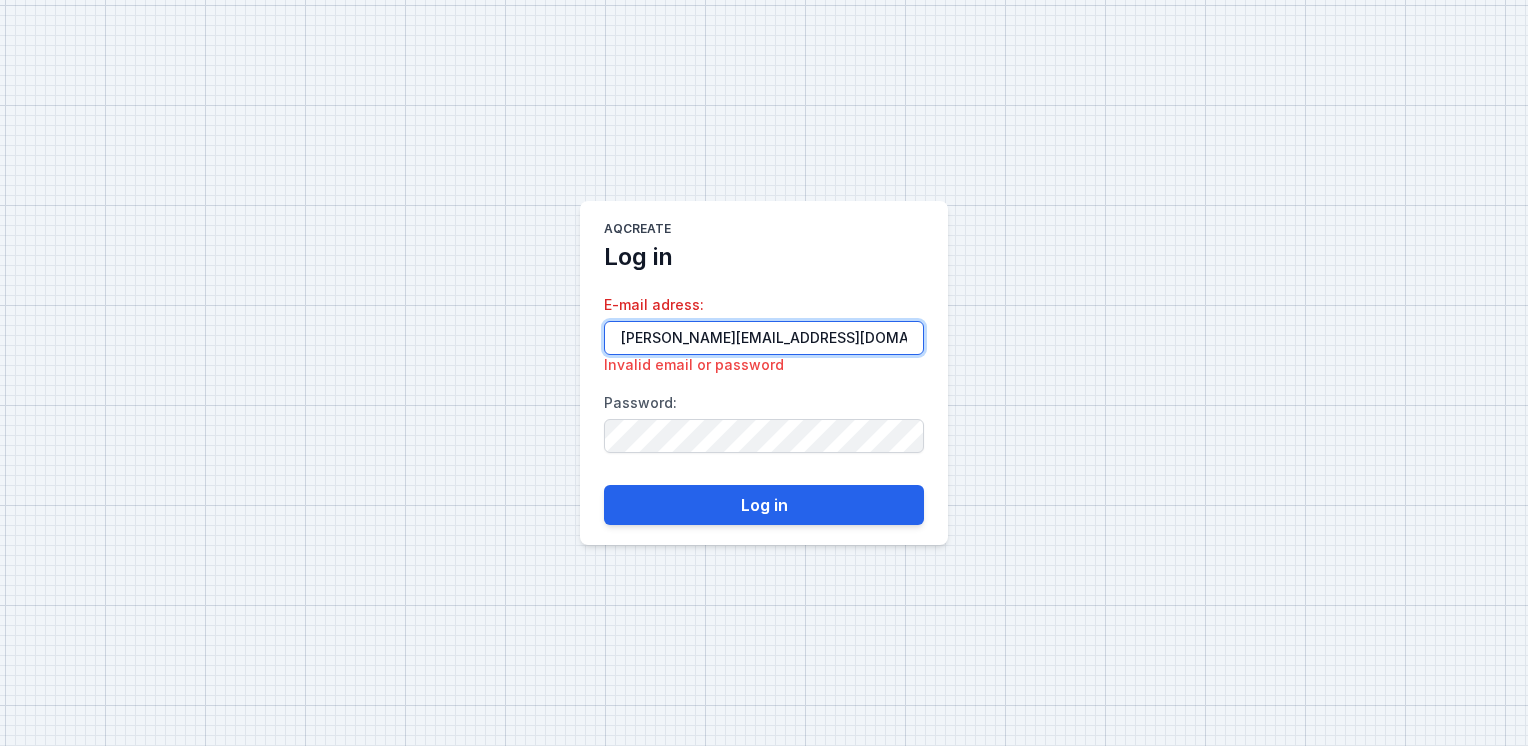drag, startPoint x: 736, startPoint y: 330, endPoint x: 748, endPoint y: 334, distance: 12.649111 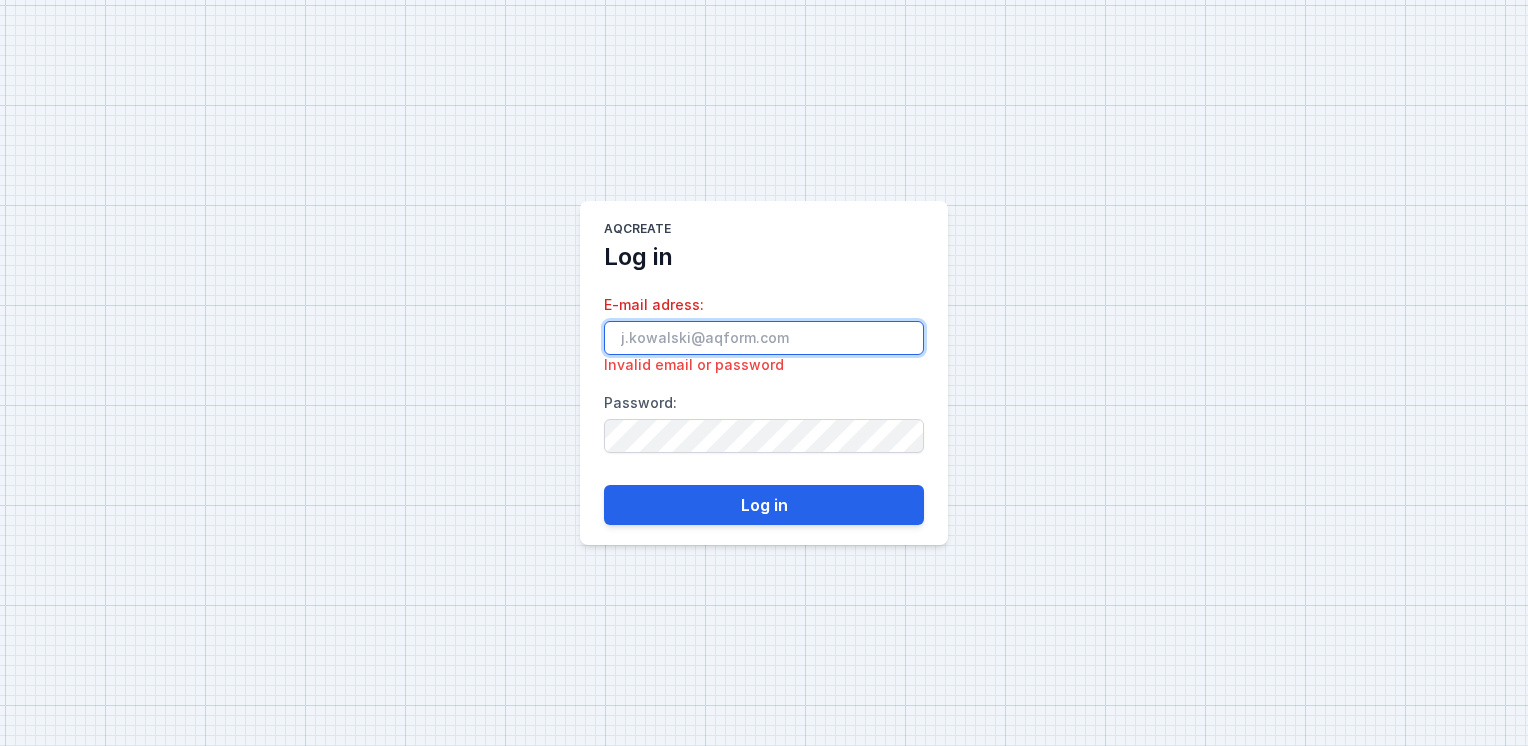click on "E-mail adress : Invalid email or password" at bounding box center (764, 338) 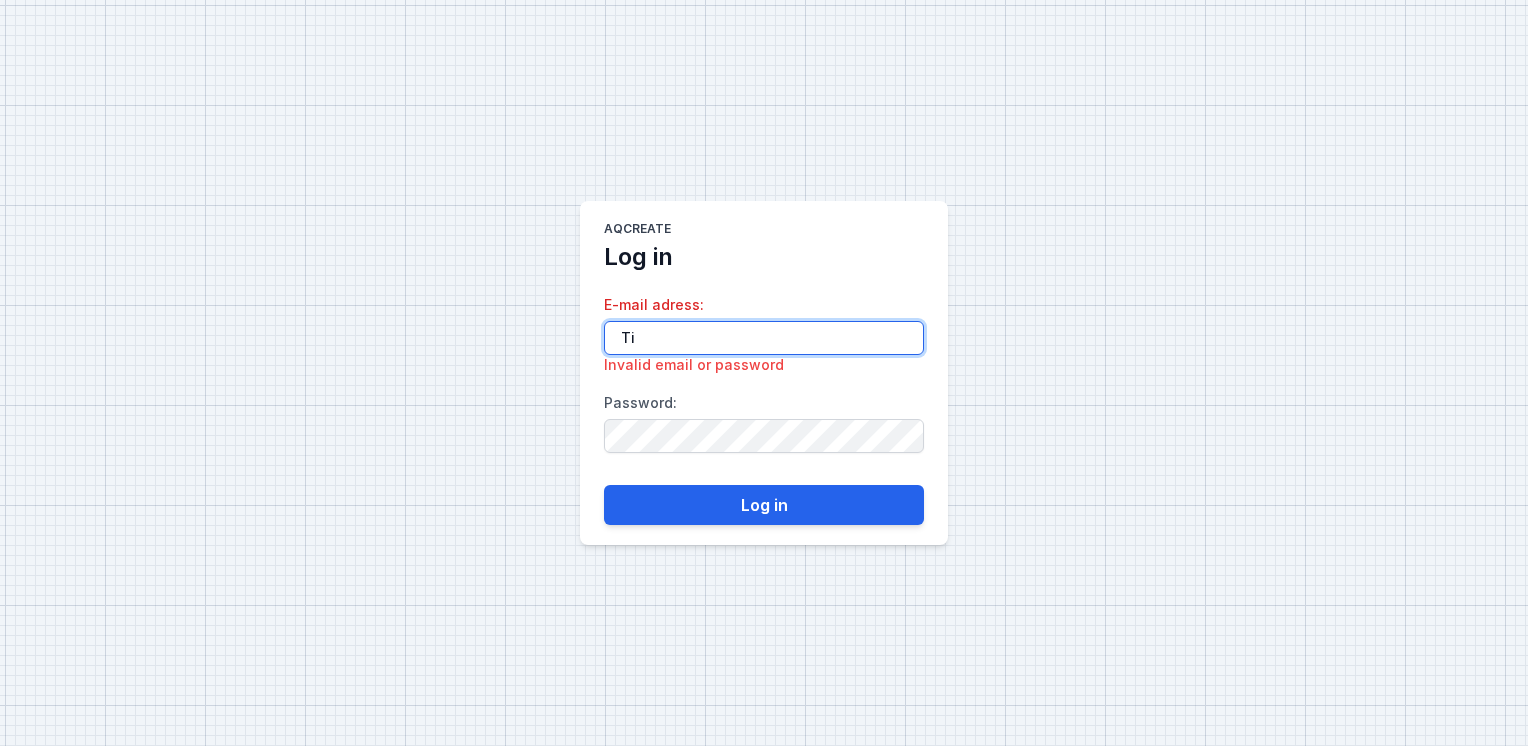 type on "T" 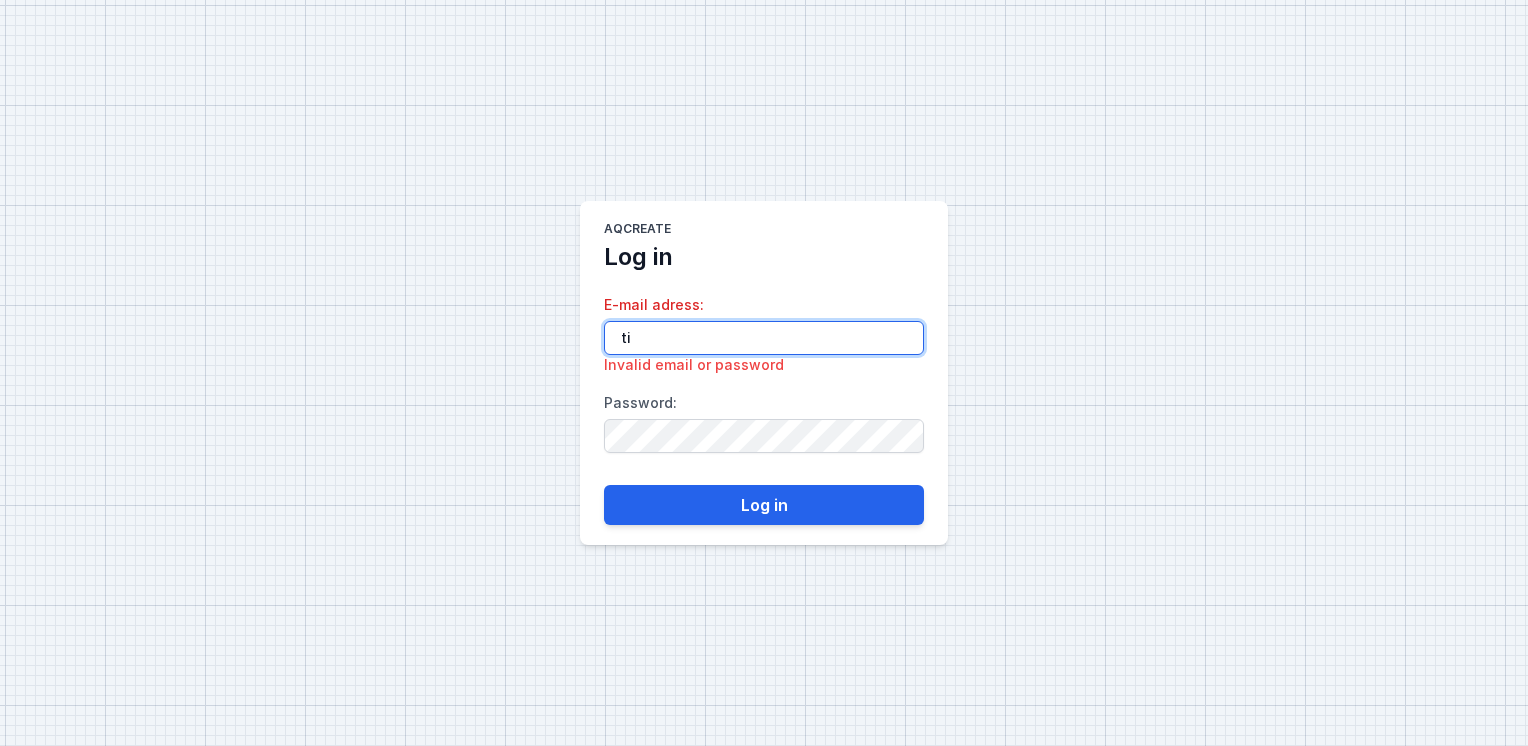 type on "t" 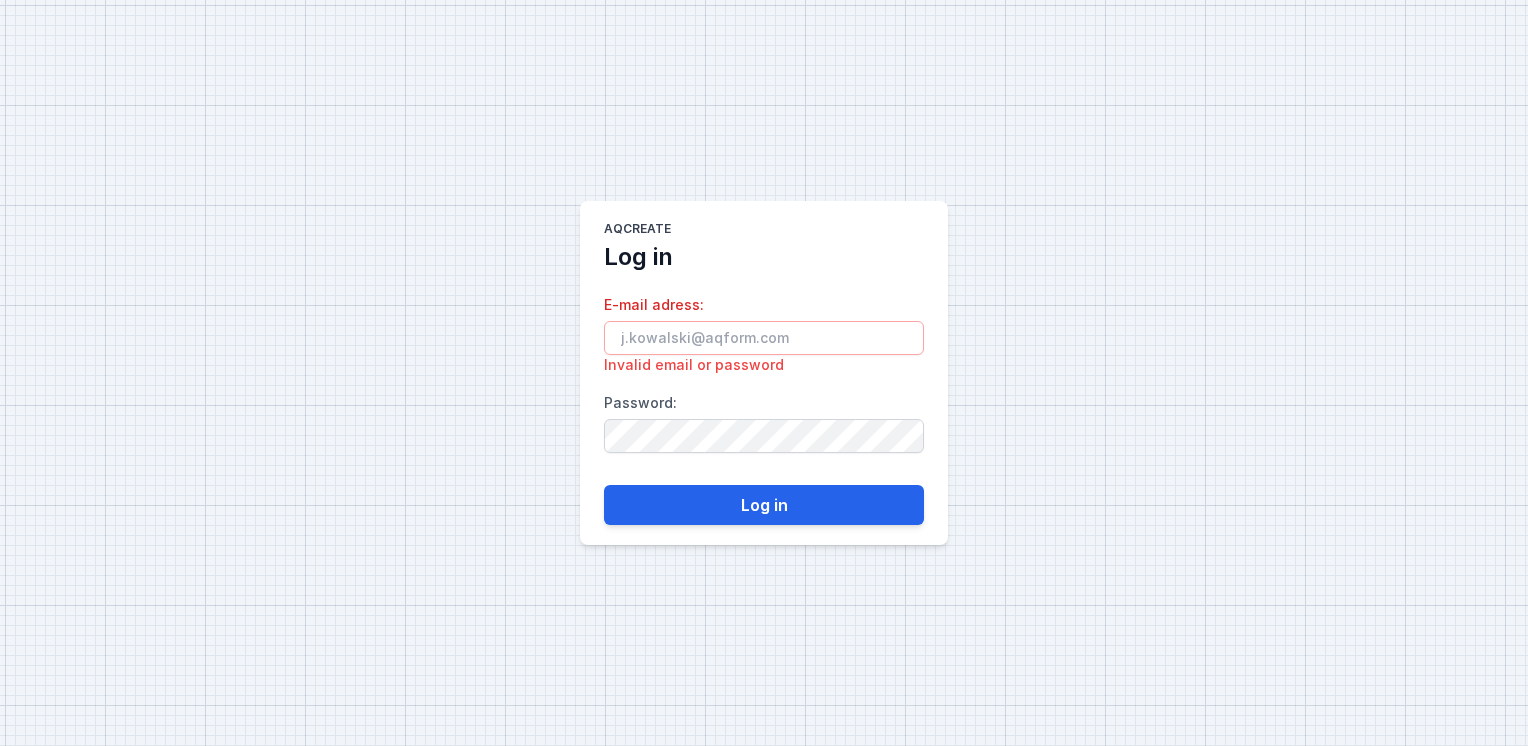 click on "E-mail adress : Invalid email or password" at bounding box center [764, 332] 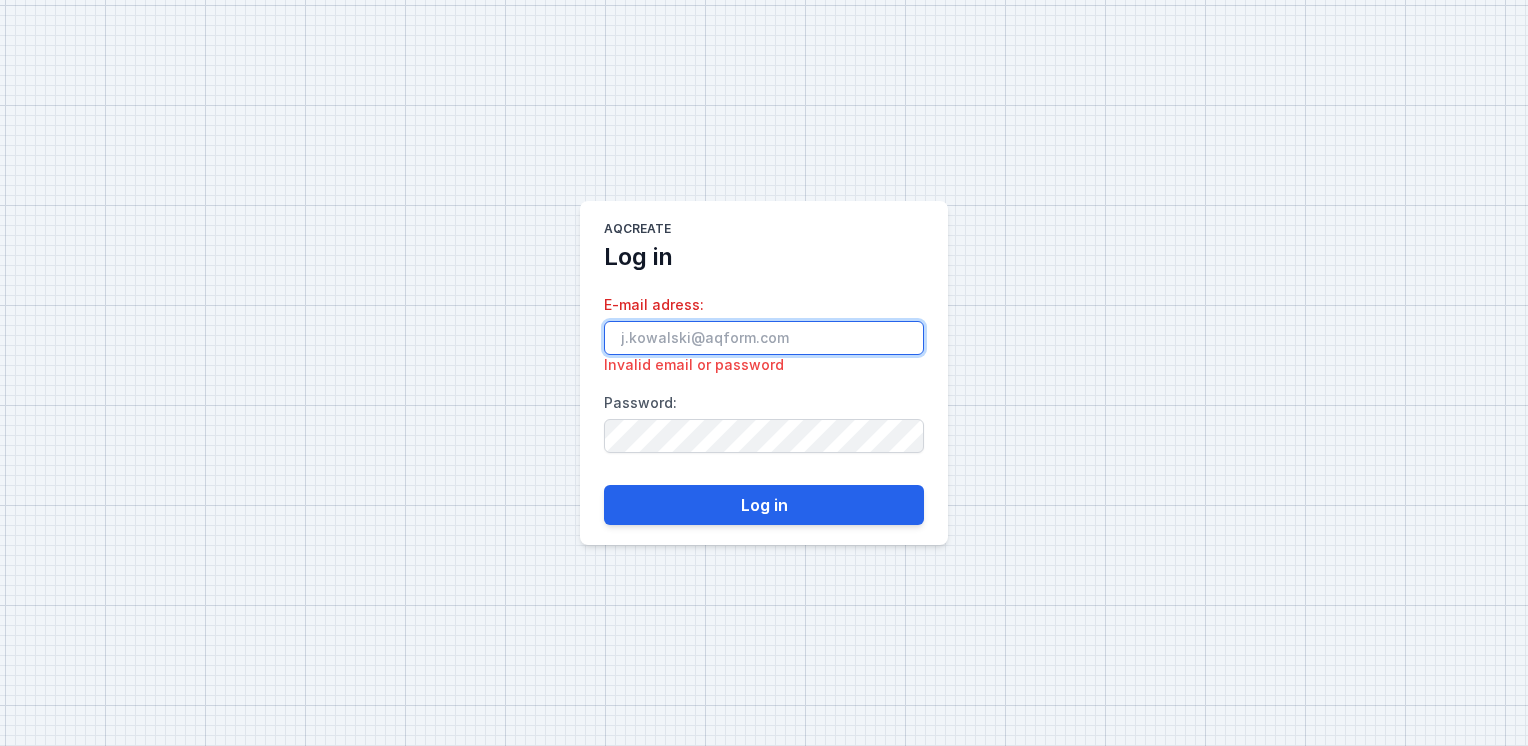 click on "E-mail adress : Invalid email or password" at bounding box center [764, 338] 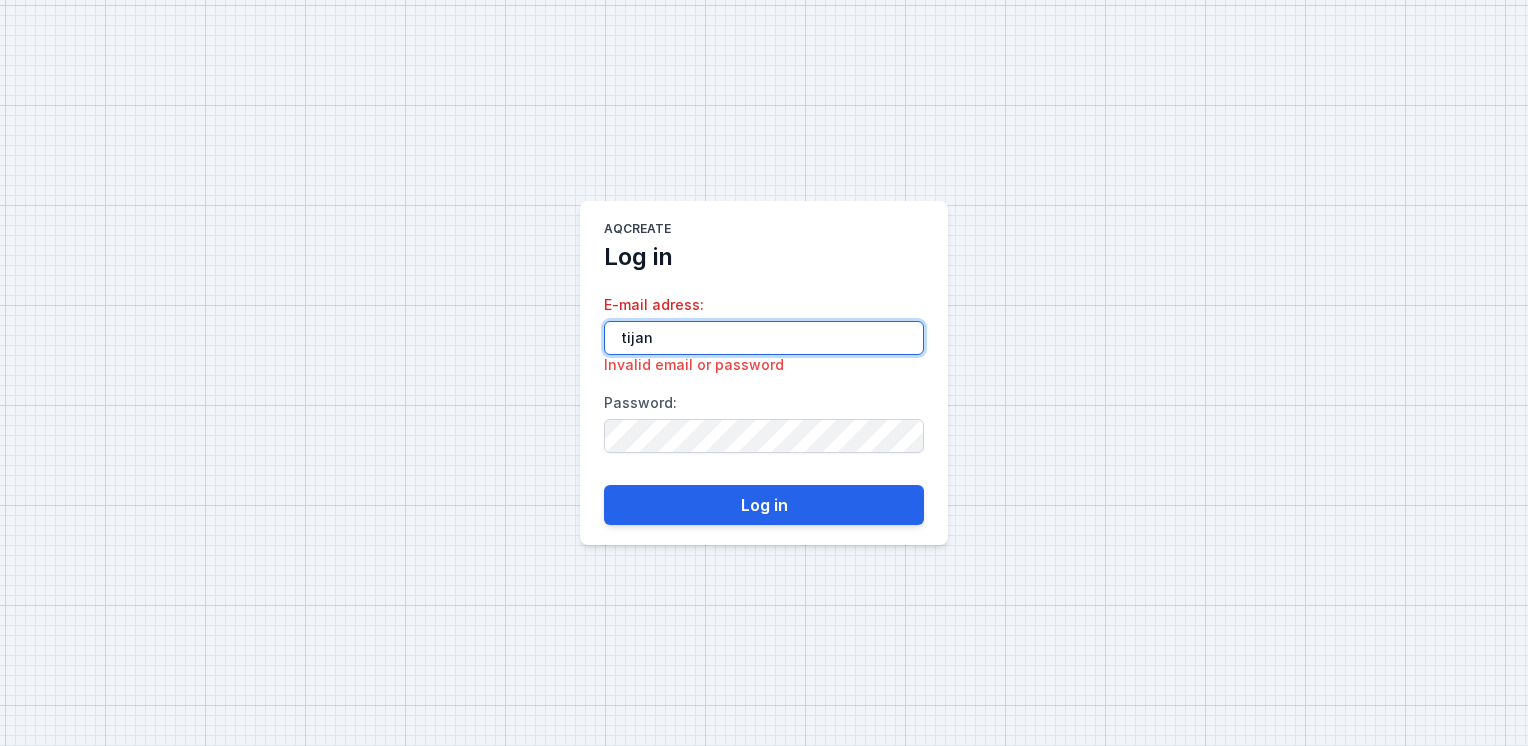 type on "tijana" 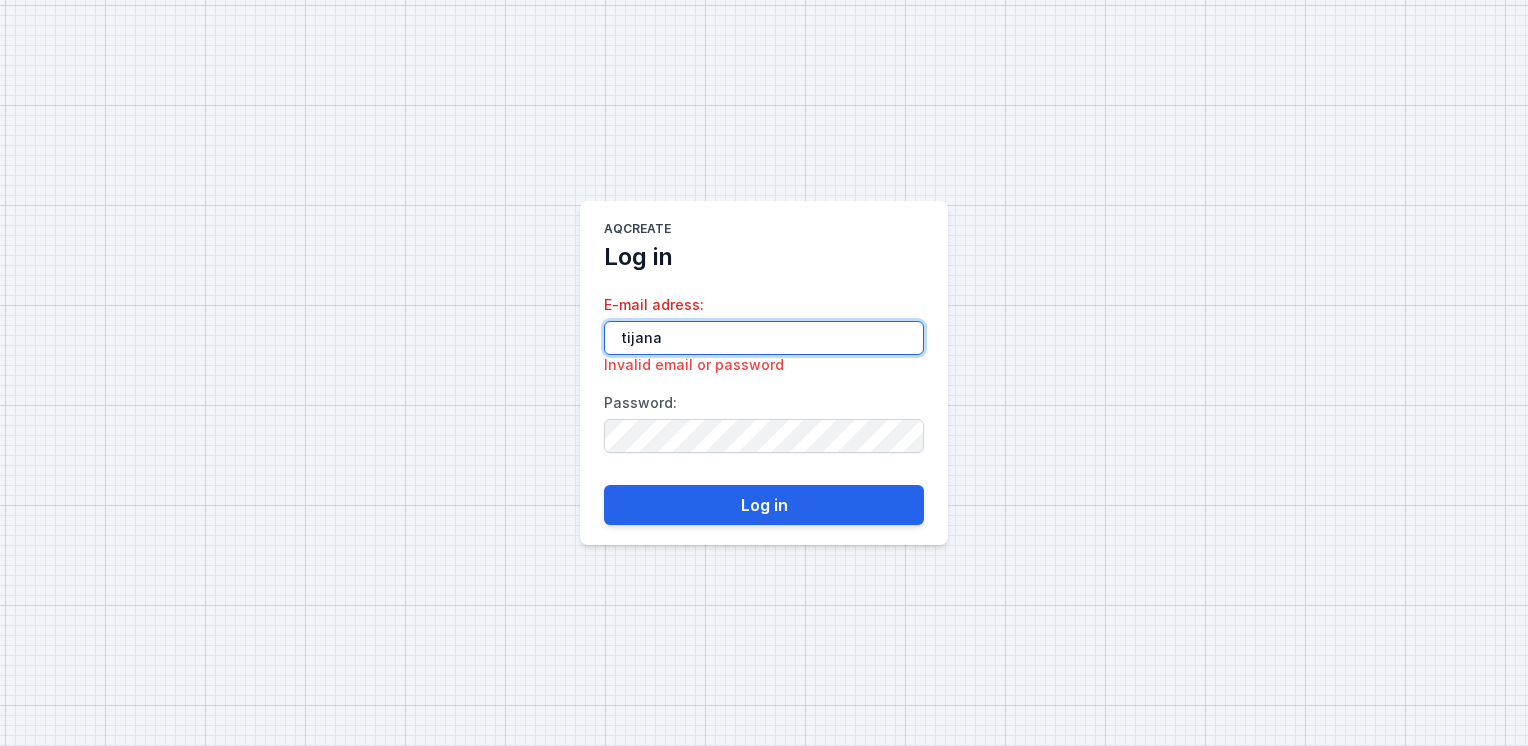 drag, startPoint x: 658, startPoint y: 338, endPoint x: 552, endPoint y: 334, distance: 106.07545 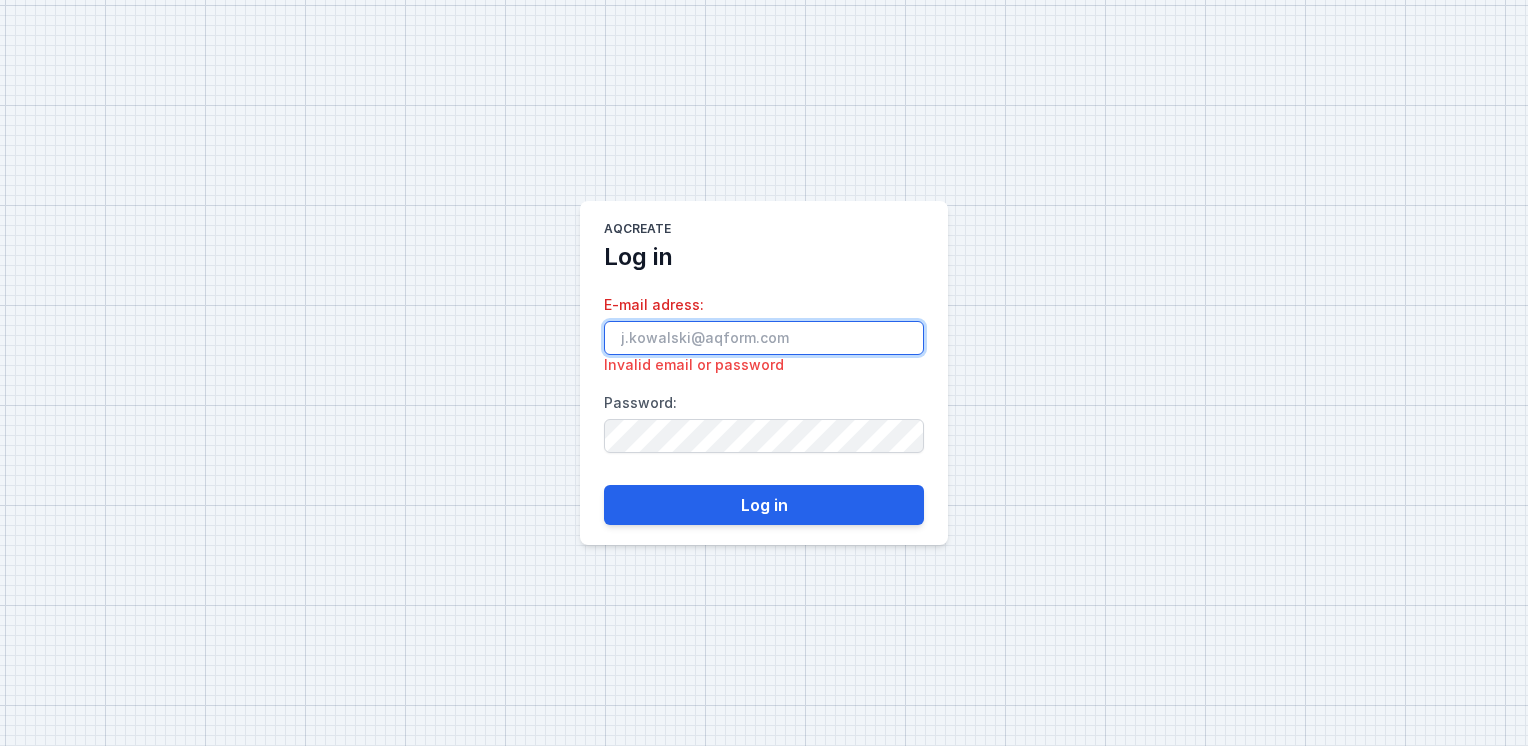 click on "E-mail adress : Invalid email or password" at bounding box center [764, 338] 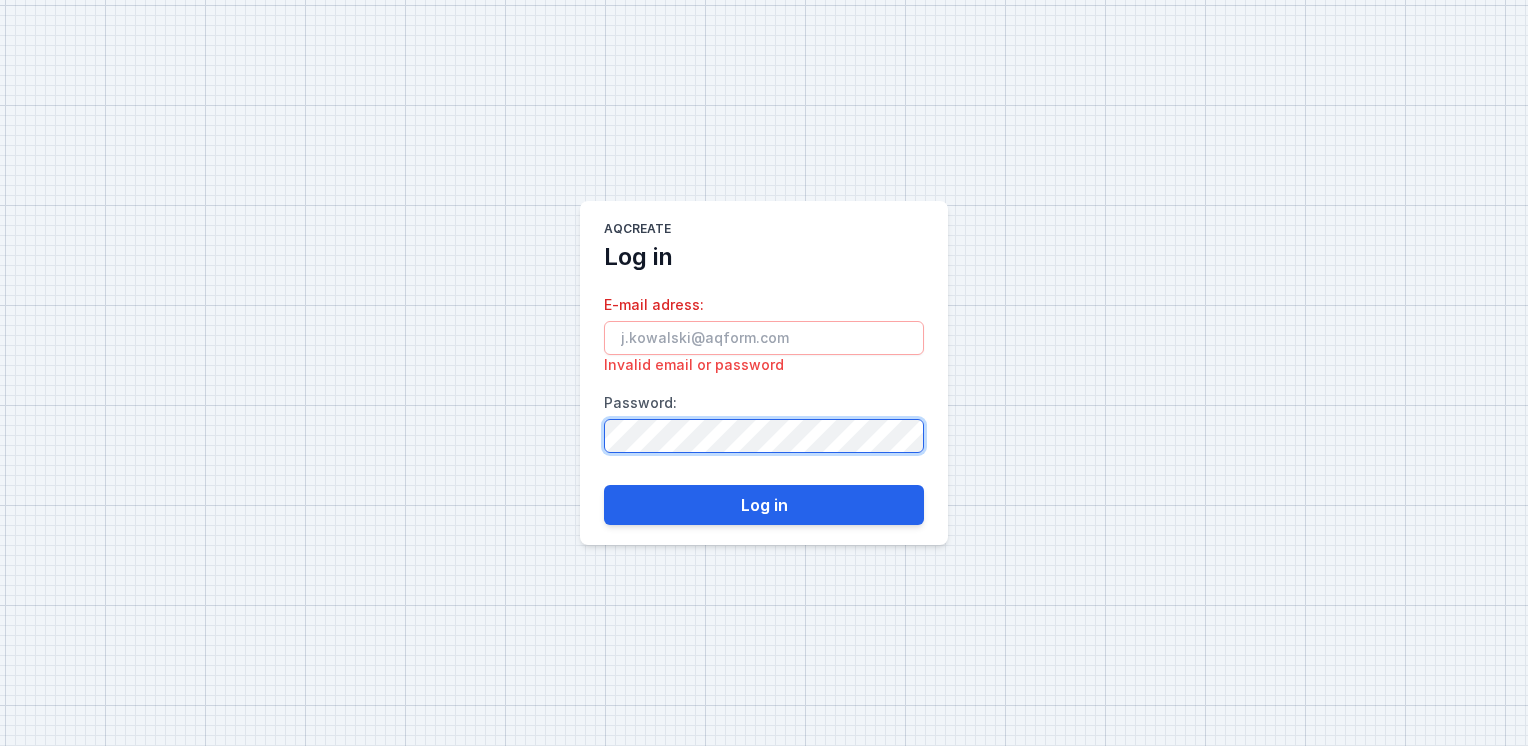 click on "AQcreate Log in E-mail adress : Invalid email or password Password : Log in" at bounding box center [764, 373] 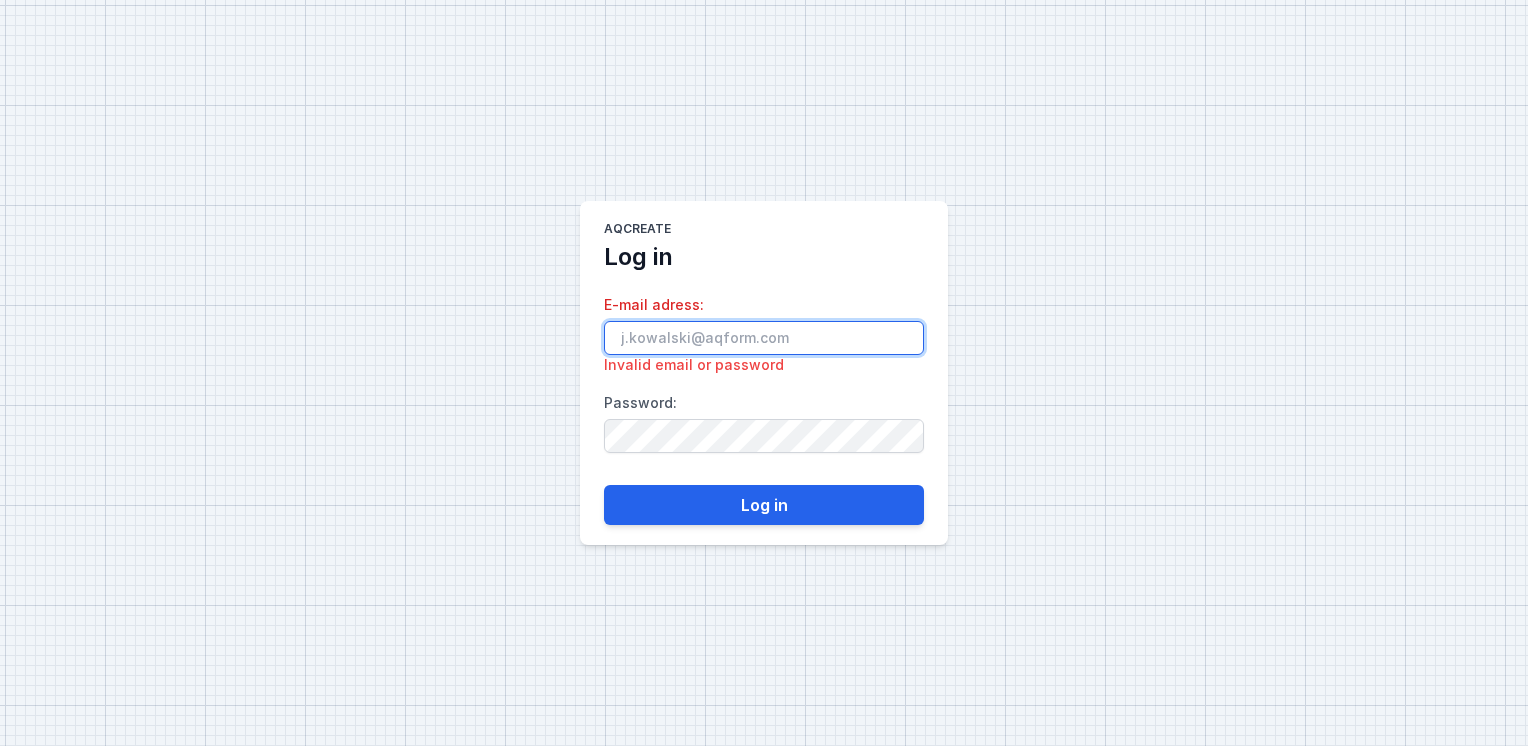 click on "E-mail adress : Invalid email or password" at bounding box center [764, 338] 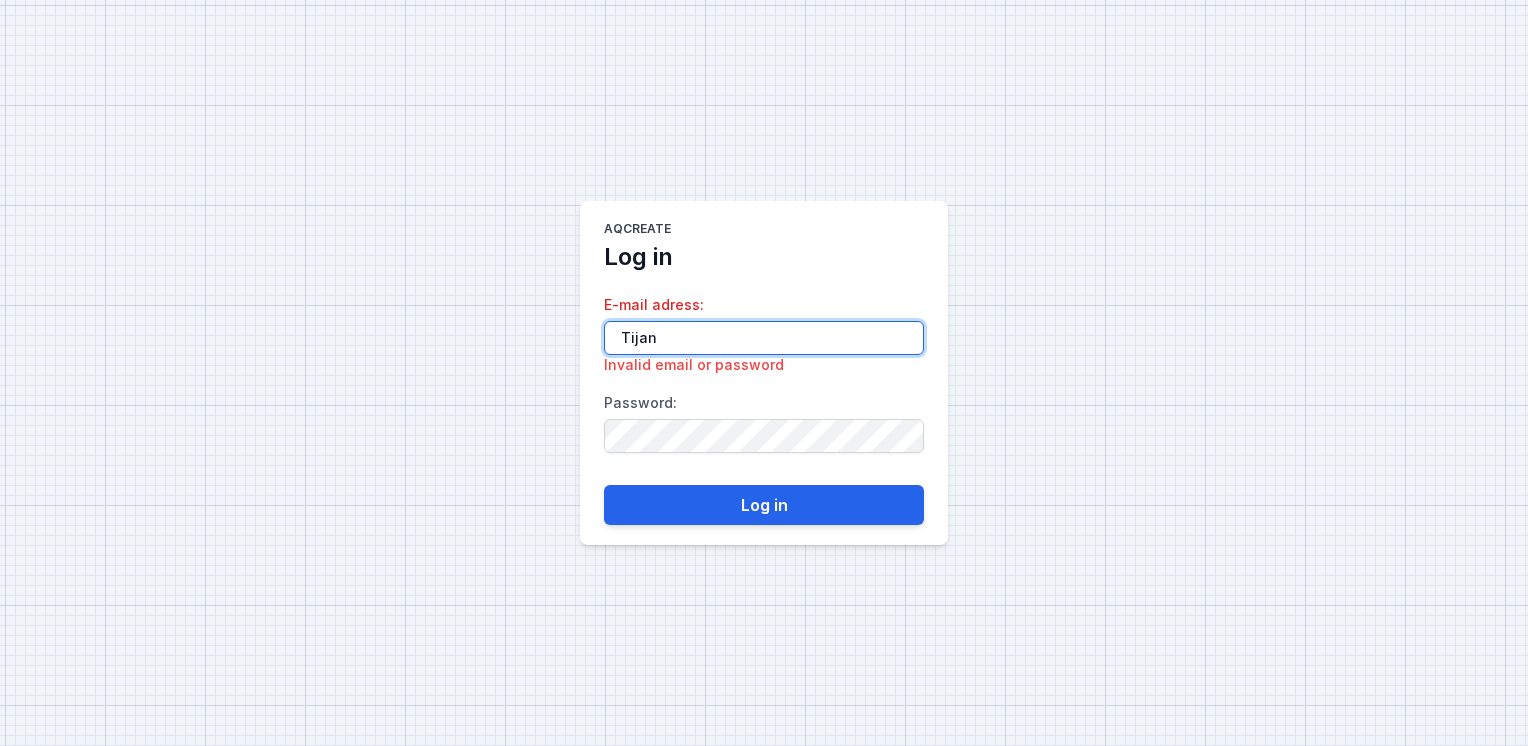 type on "[PERSON_NAME]" 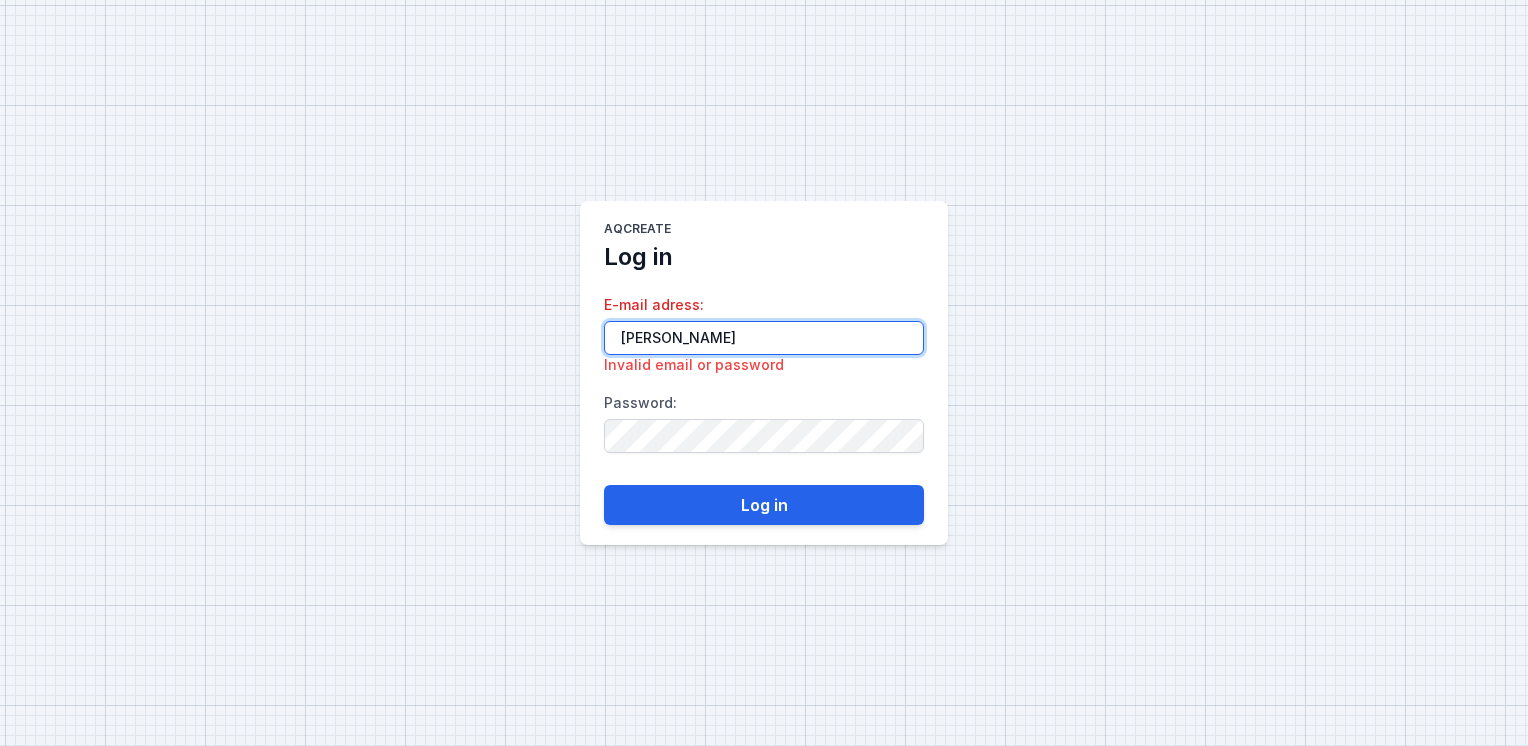 click on "[PERSON_NAME]" at bounding box center (764, 338) 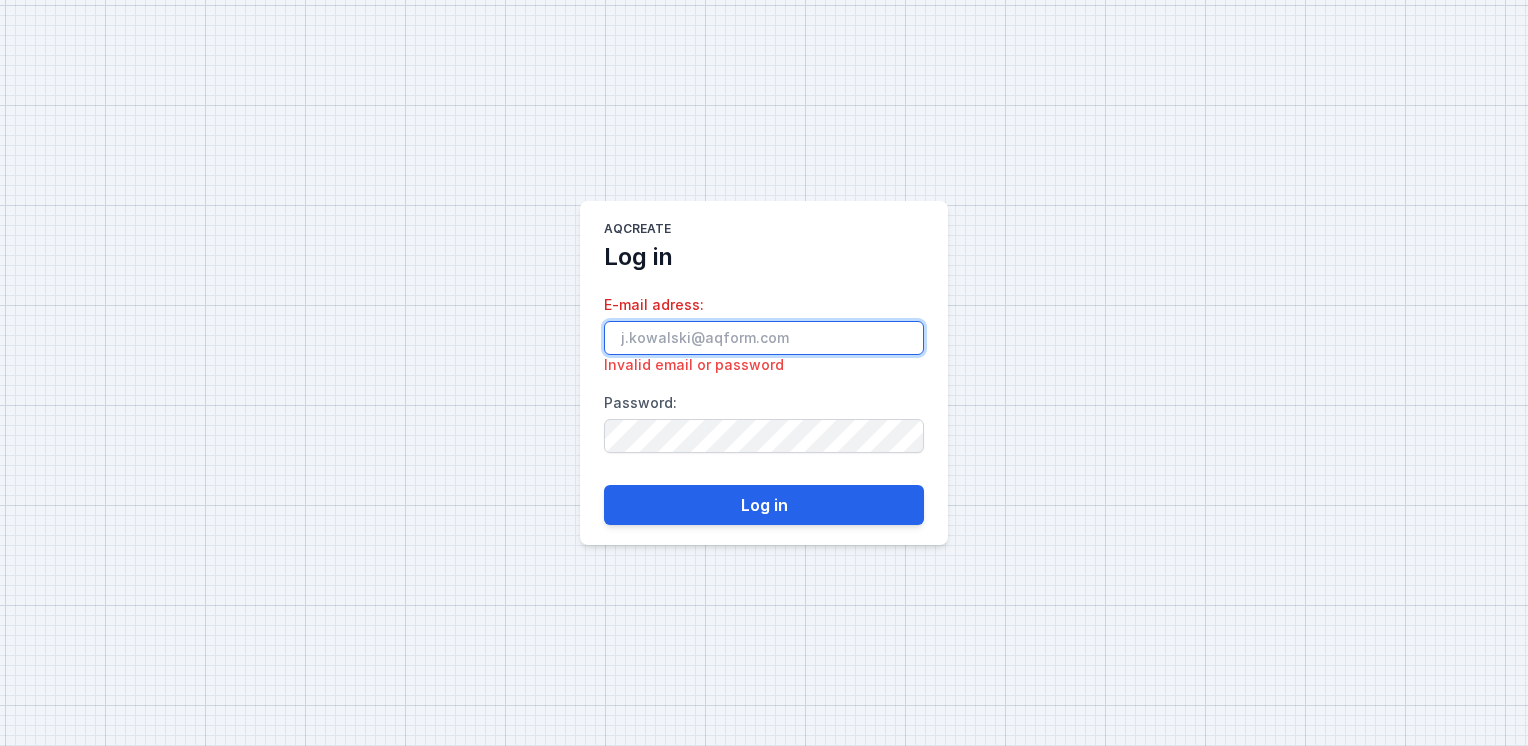 click on "E-mail adress : Invalid email or password" at bounding box center [764, 338] 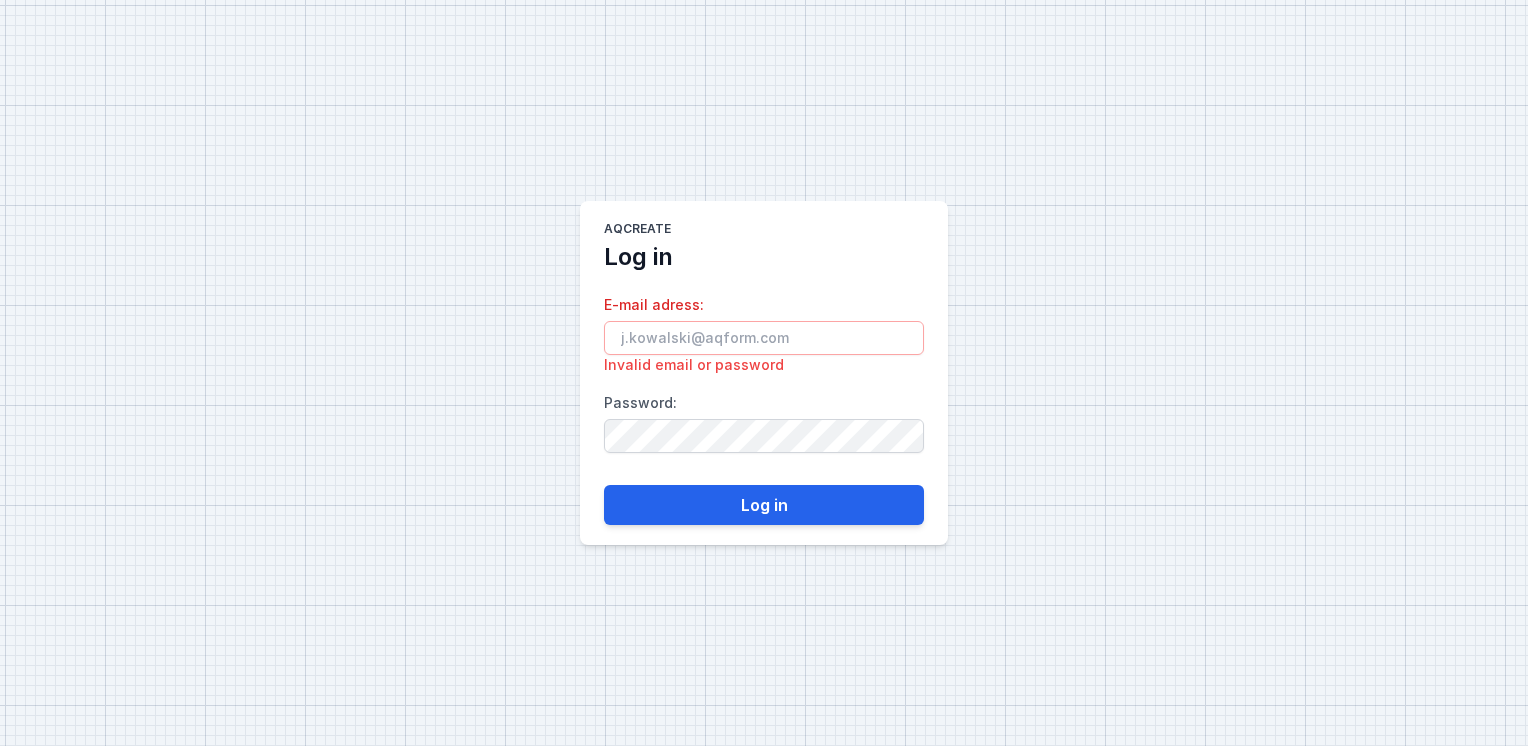 click on "E-mail adress : Invalid email or password" at bounding box center (764, 332) 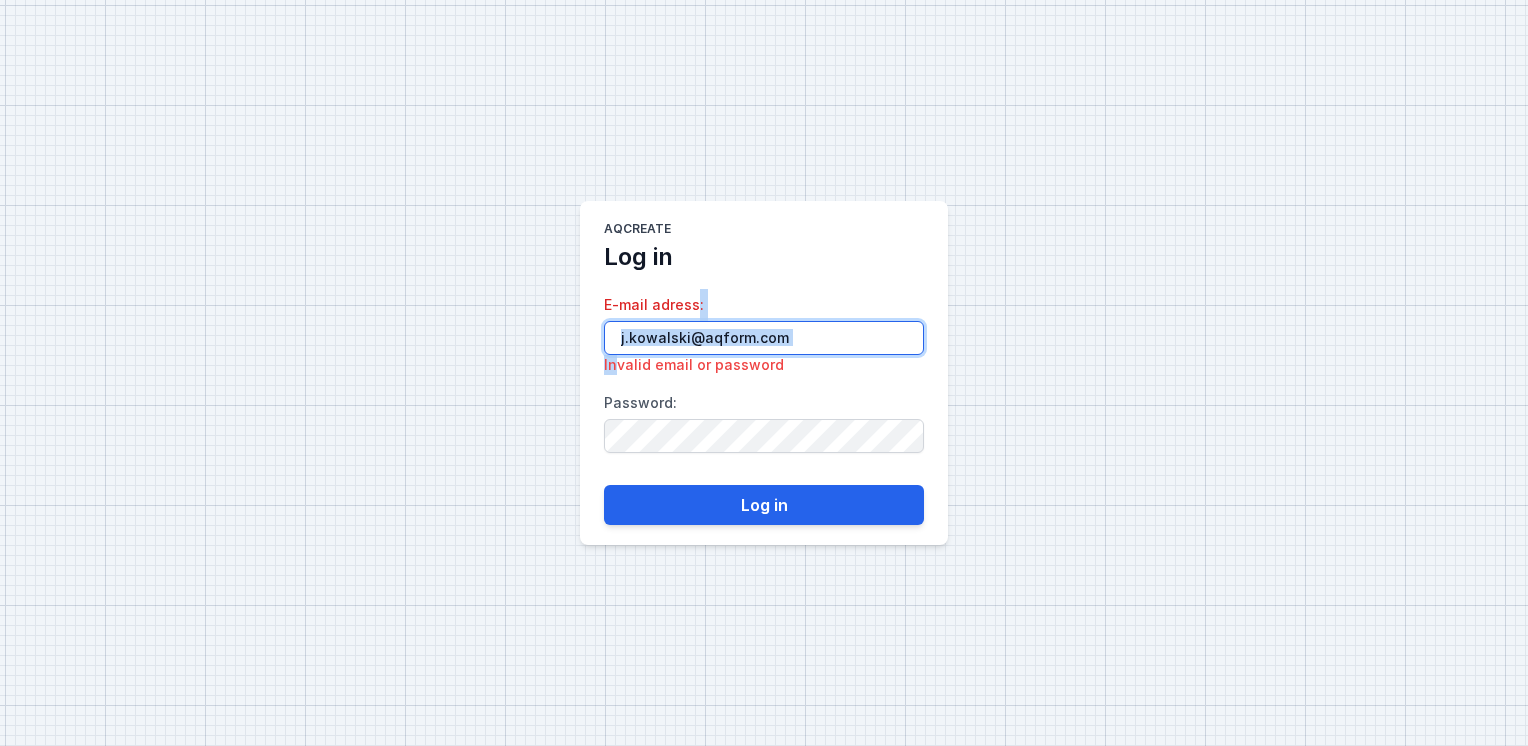 click on "E-mail adress : Invalid email or password" at bounding box center (764, 338) 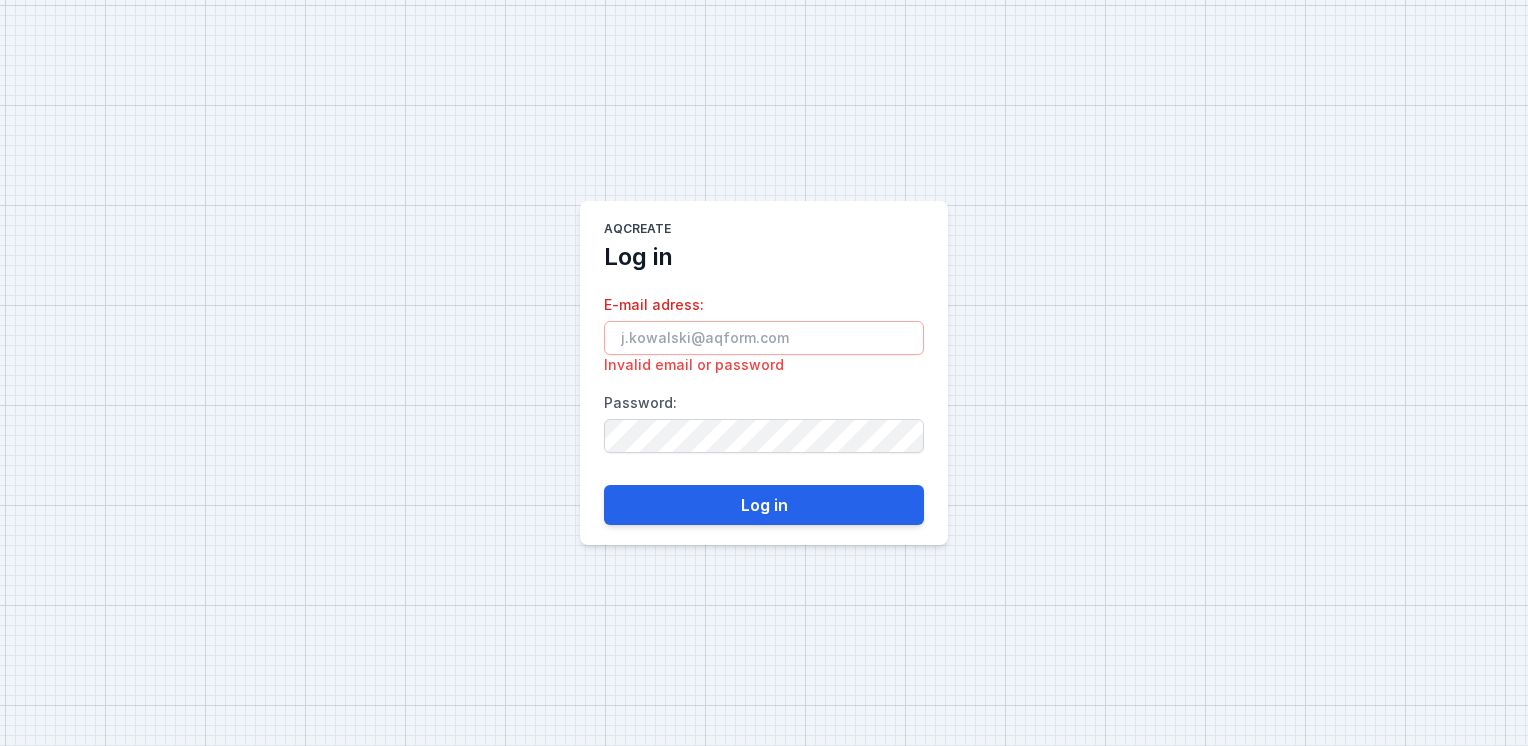 click on "E-mail adress : Invalid email or password" at bounding box center [764, 332] 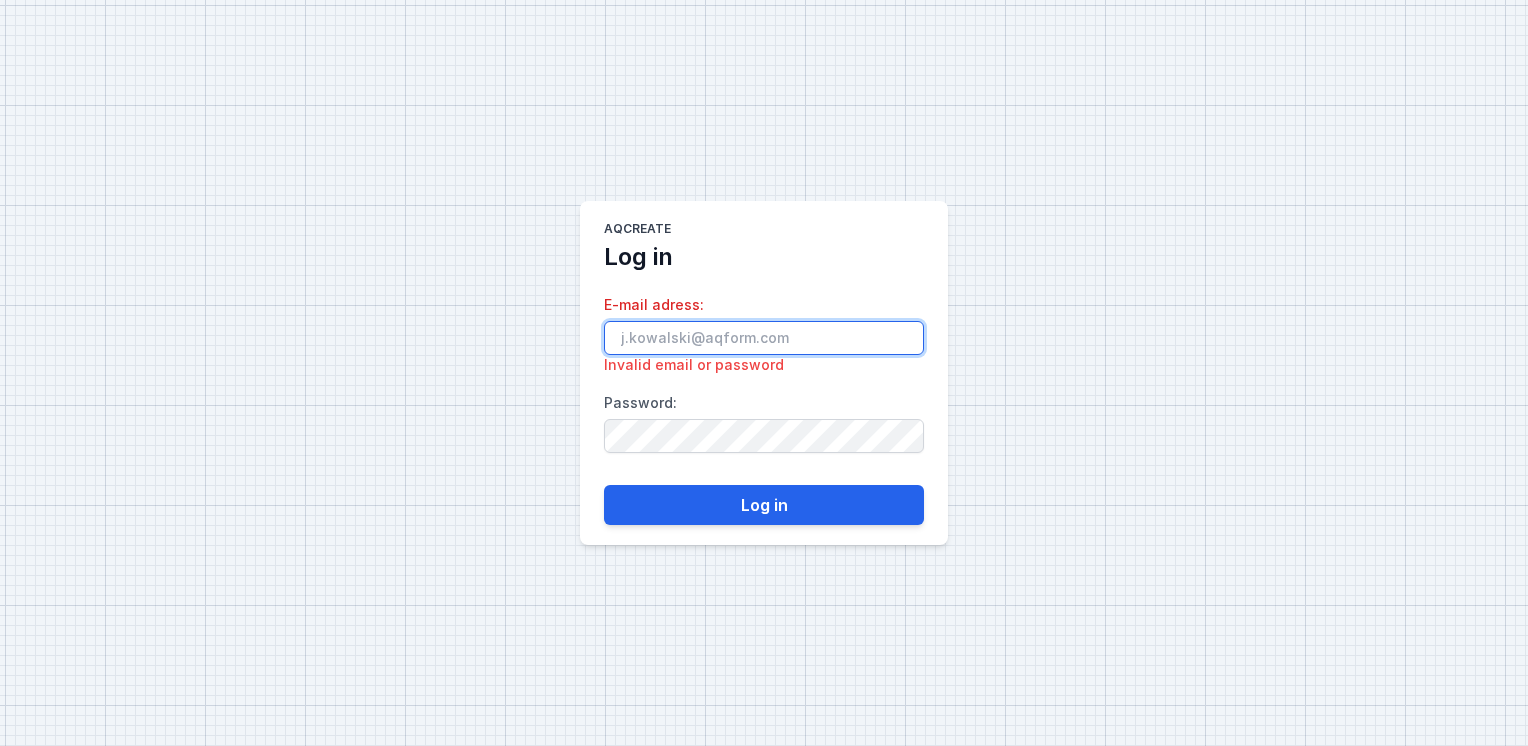 click on "E-mail adress : Invalid email or password" at bounding box center [764, 338] 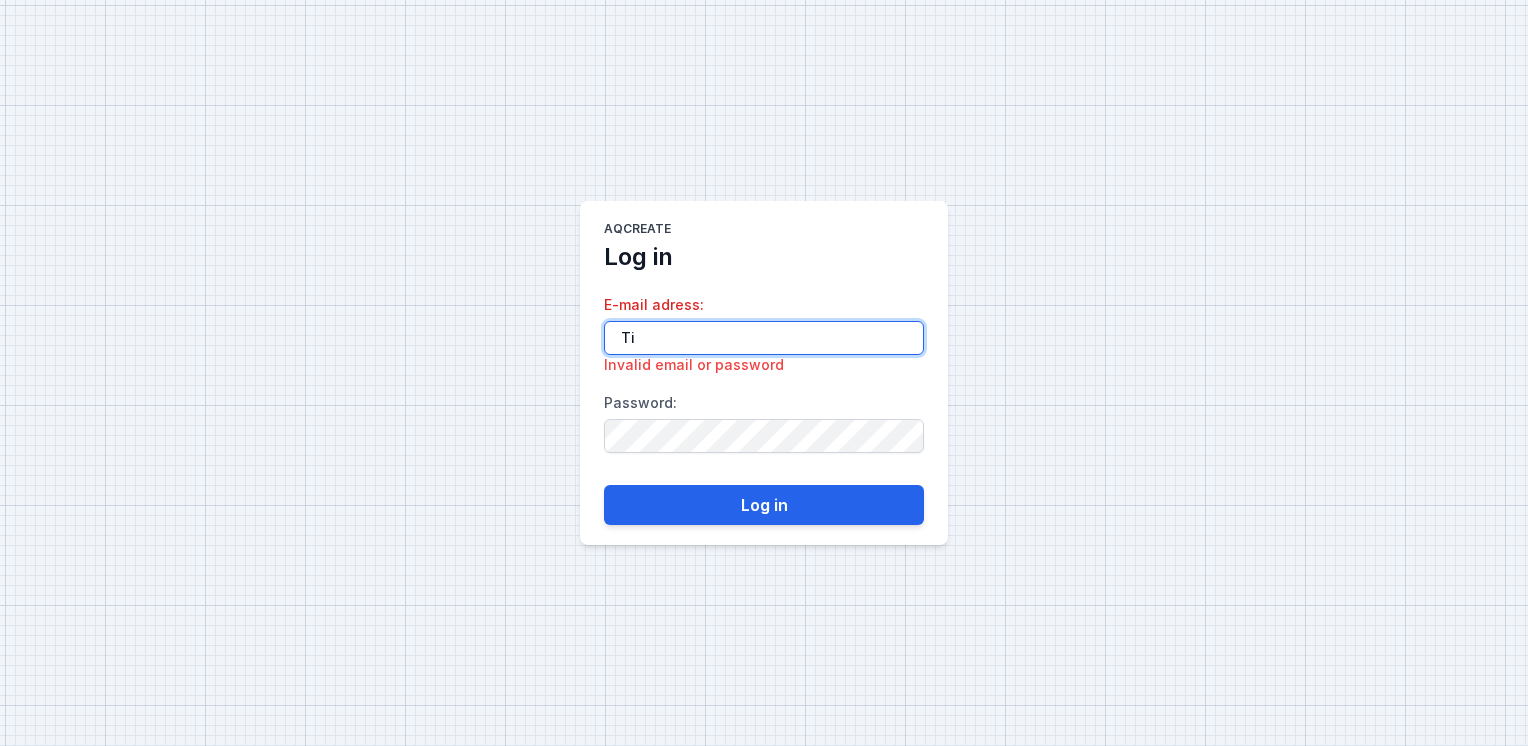 type on "T" 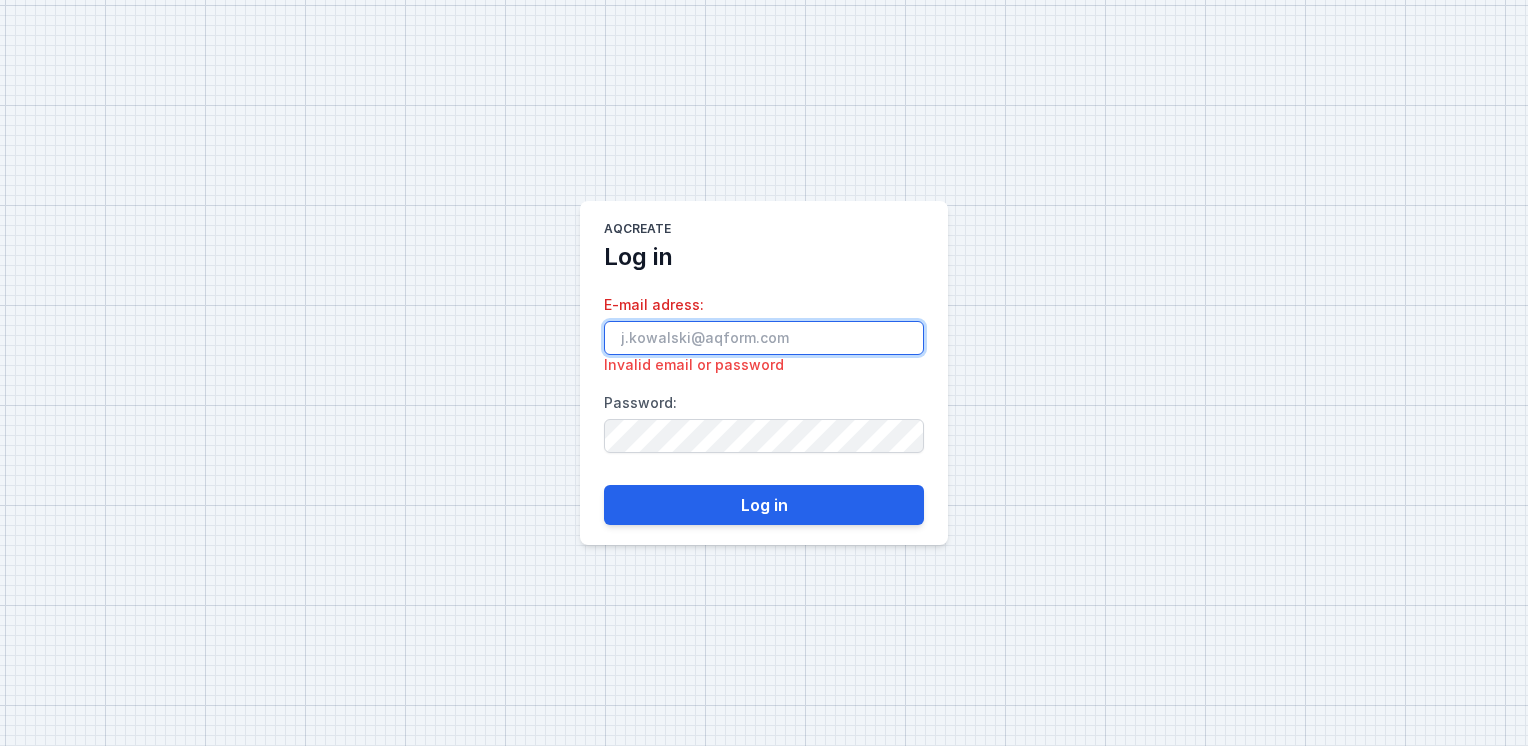 click on "E-mail adress : Invalid email or password" at bounding box center [764, 338] 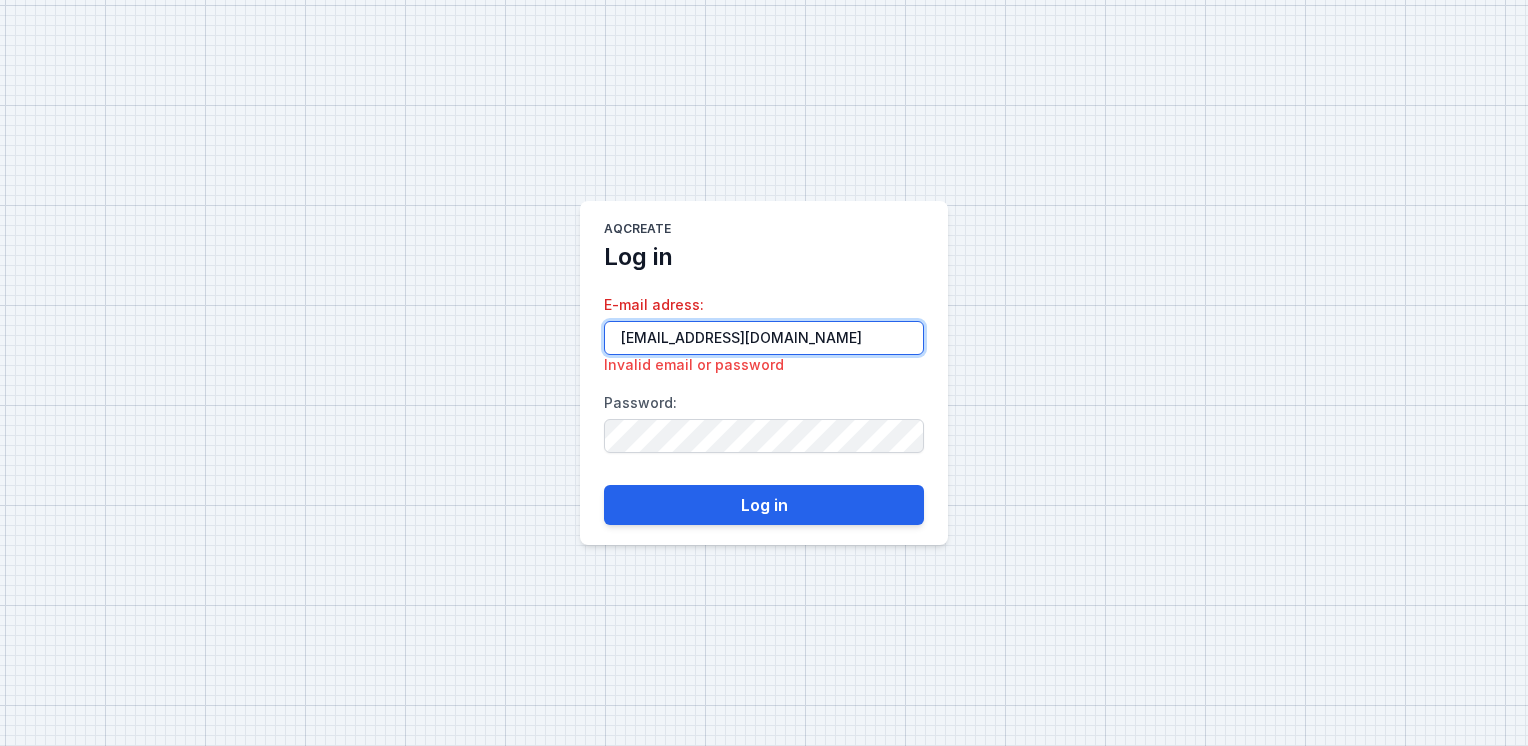 type on "[EMAIL_ADDRESS][DOMAIN_NAME]" 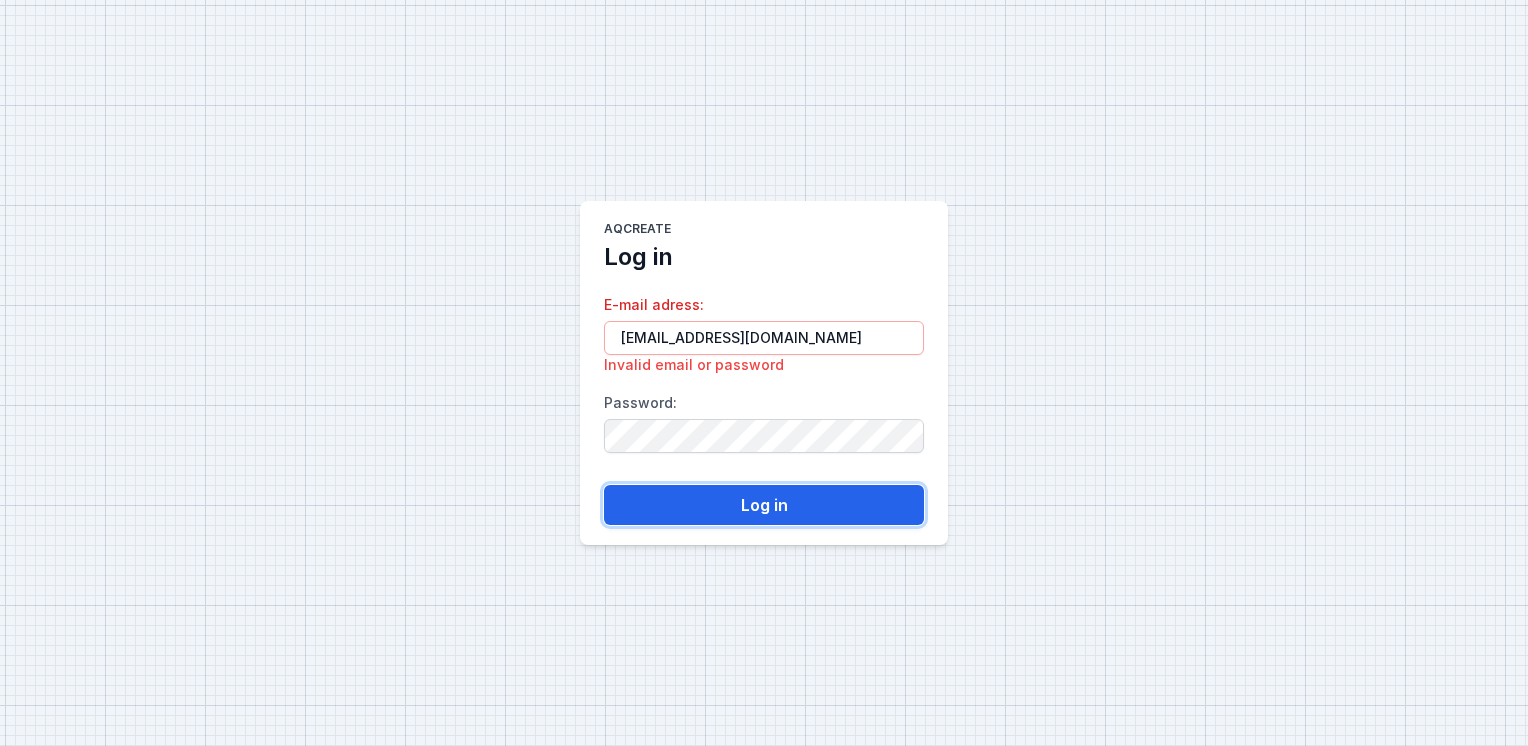 click on "Log in" at bounding box center [764, 505] 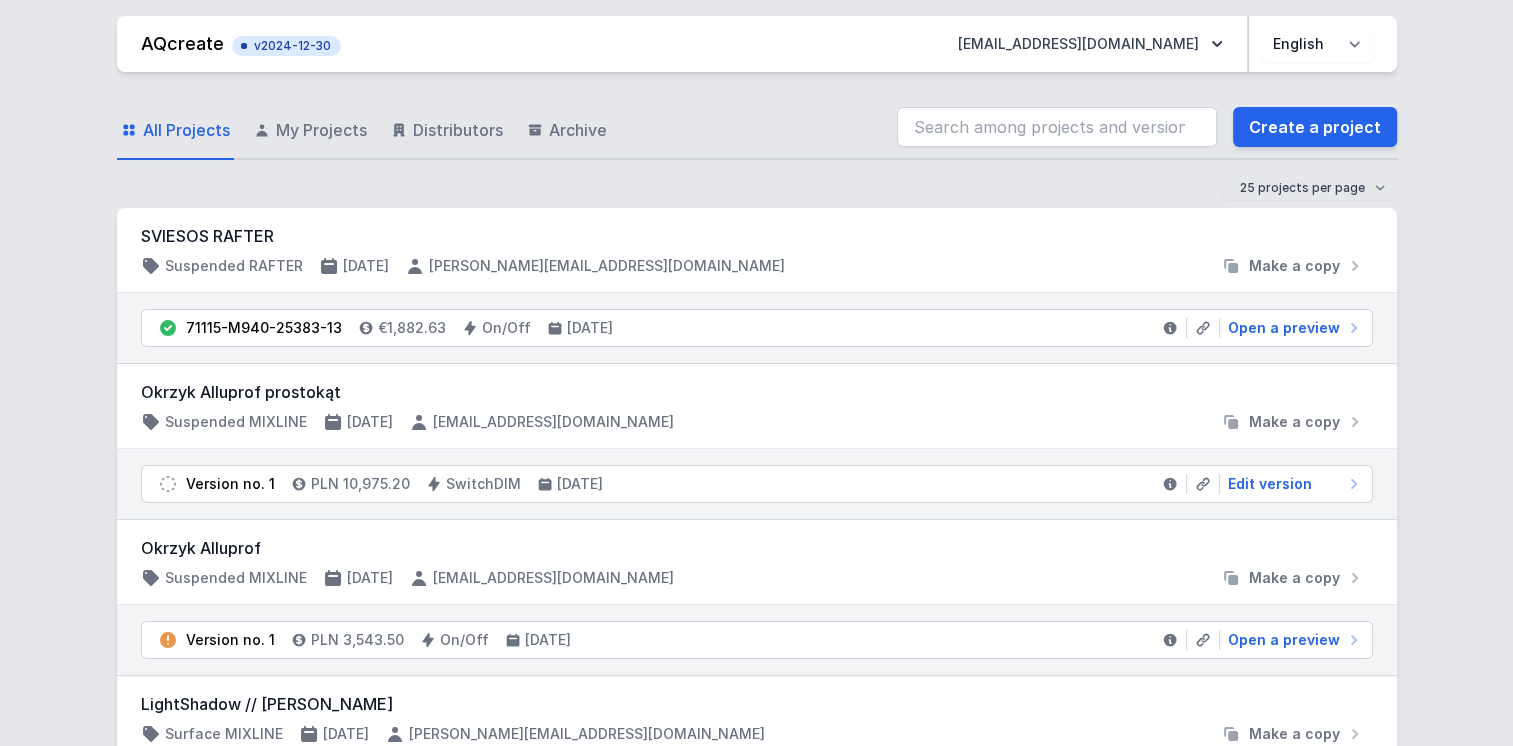 click on "25 projects per page 50 projects per page 100 projects per page" at bounding box center [757, 188] 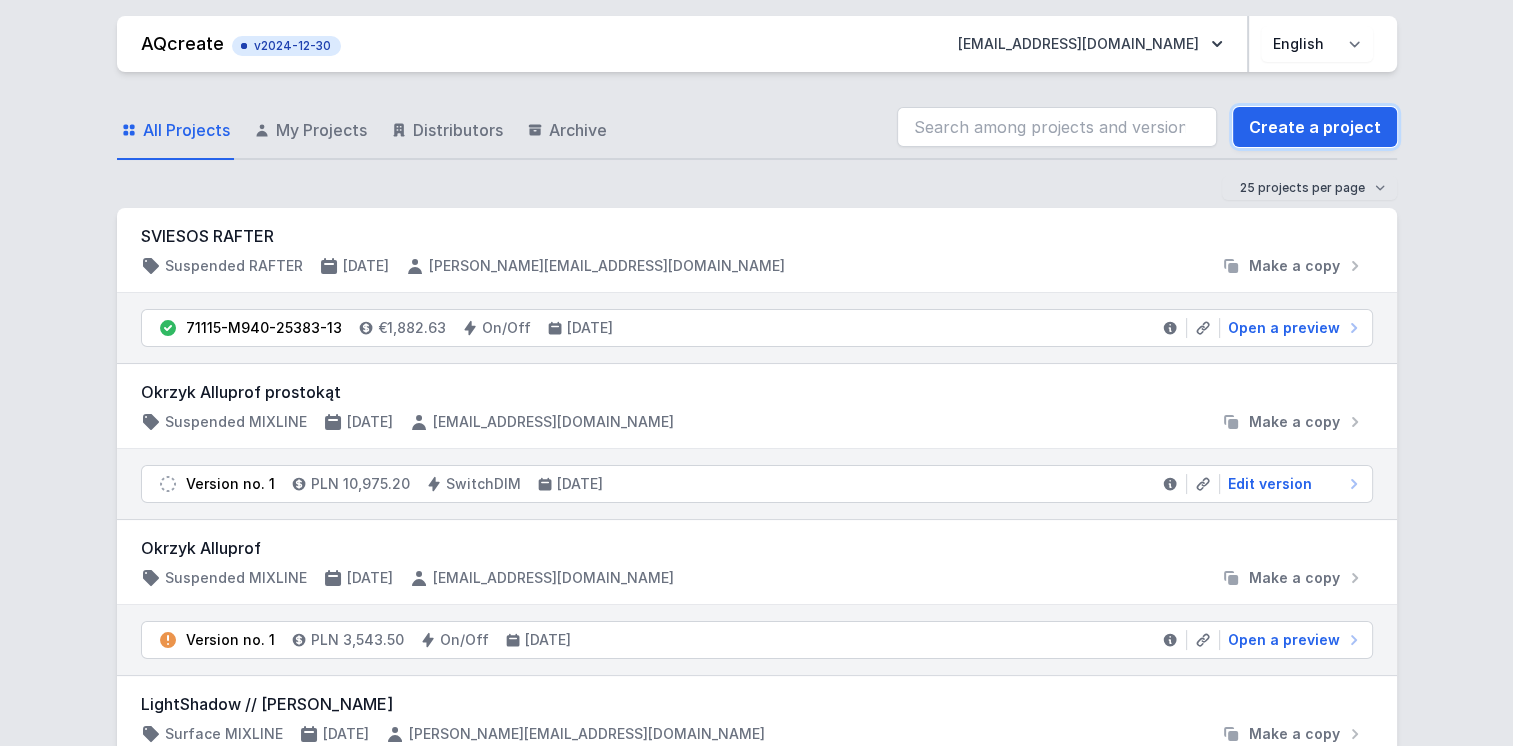 drag, startPoint x: 1310, startPoint y: 126, endPoint x: 1145, endPoint y: 120, distance: 165.10905 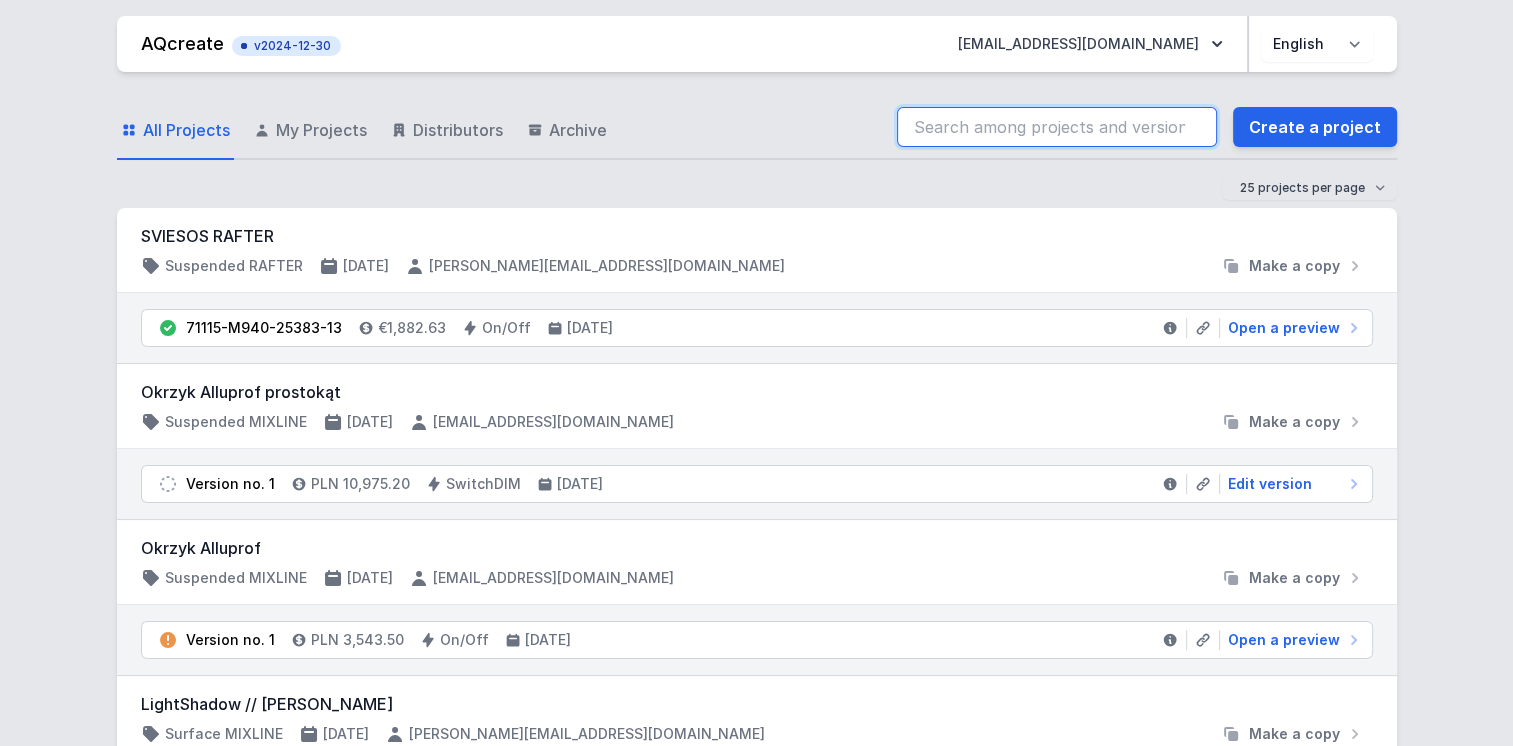click at bounding box center (1057, 127) 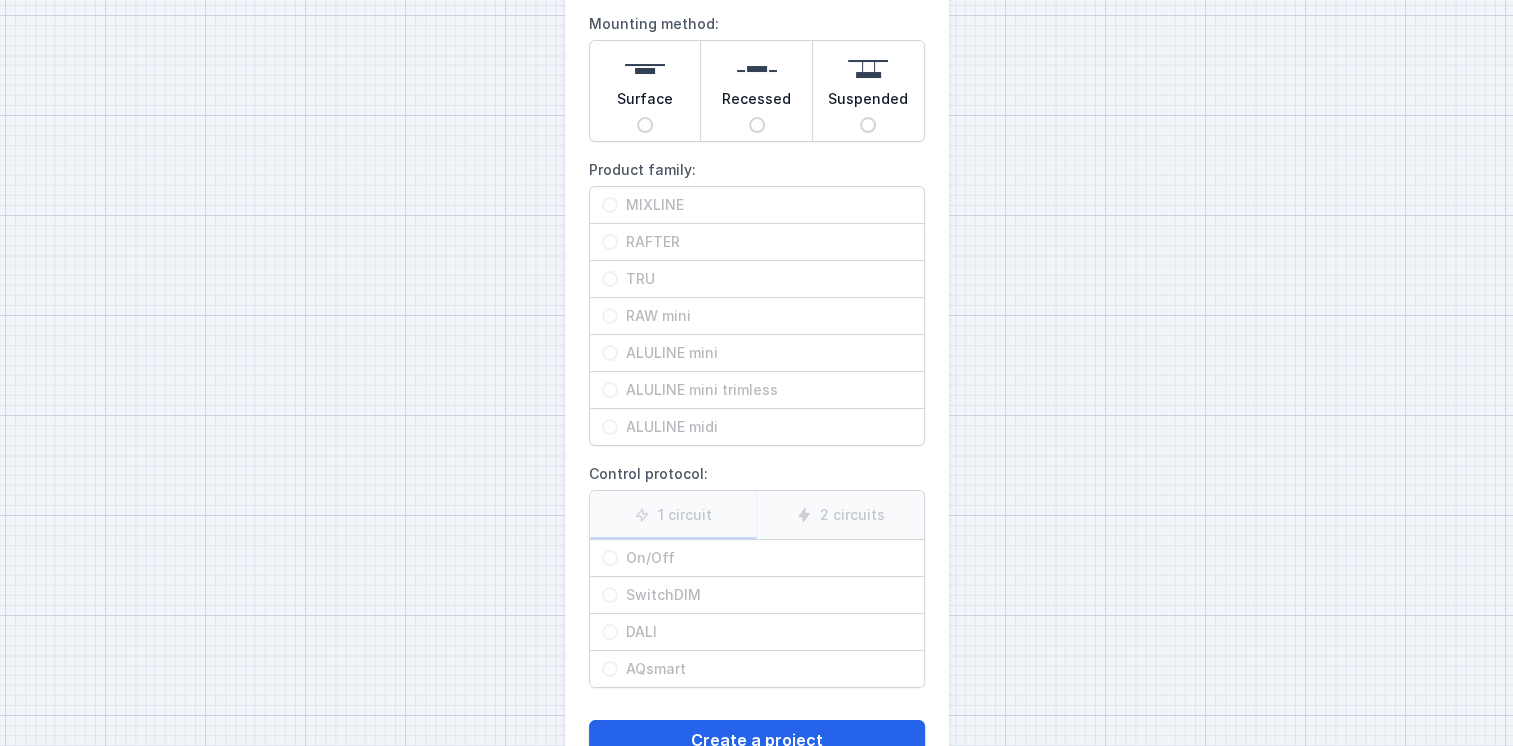 scroll, scrollTop: 252, scrollLeft: 0, axis: vertical 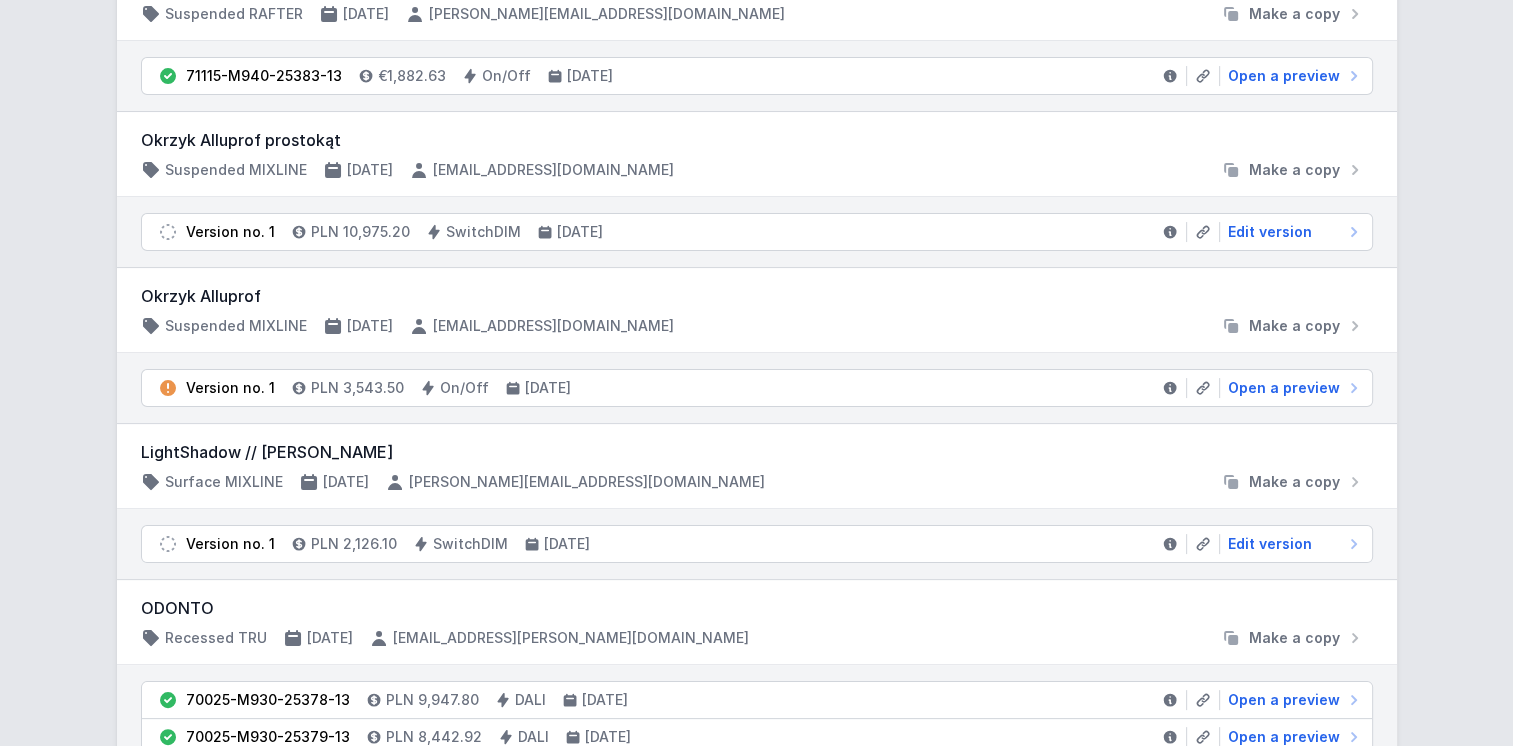 click at bounding box center [1057, -125] 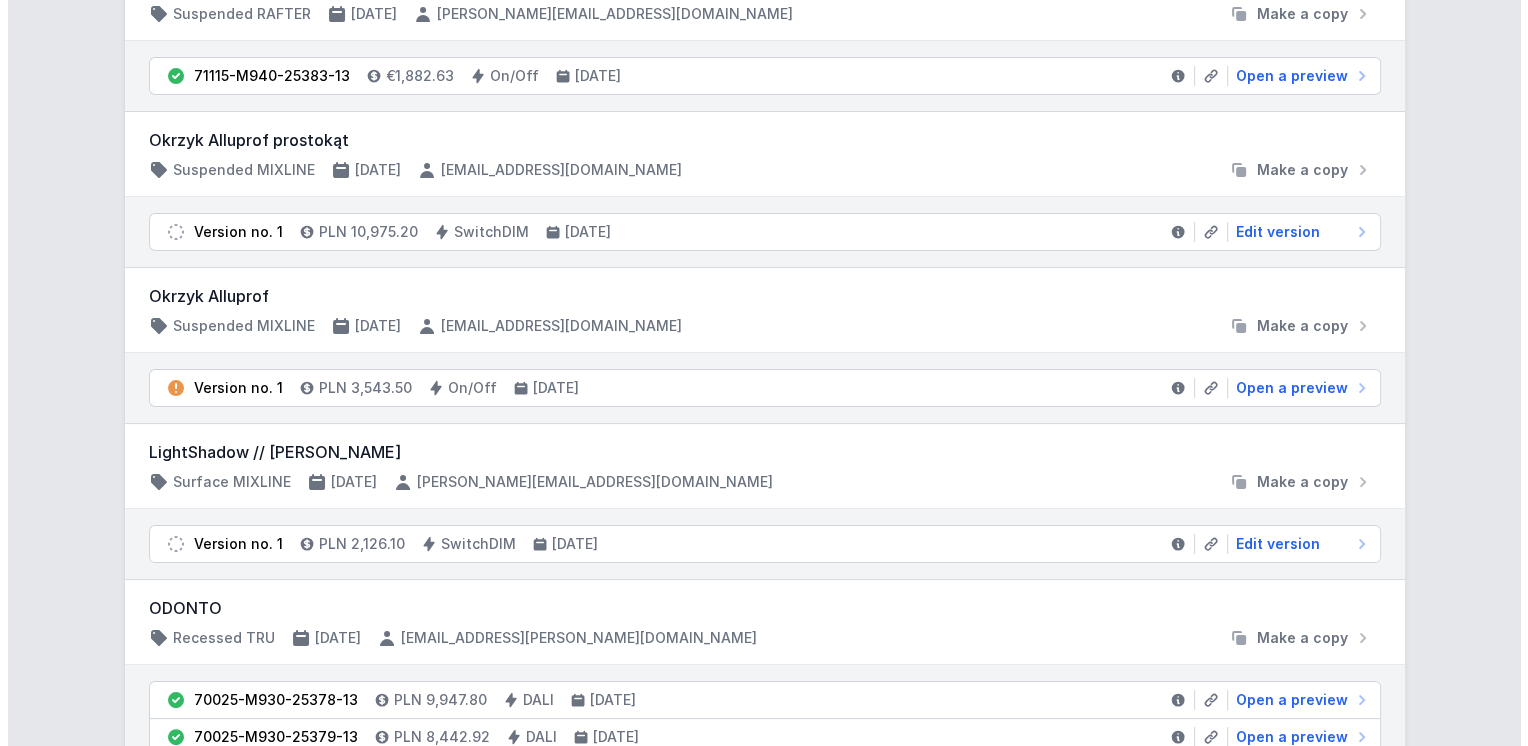 scroll, scrollTop: 0, scrollLeft: 0, axis: both 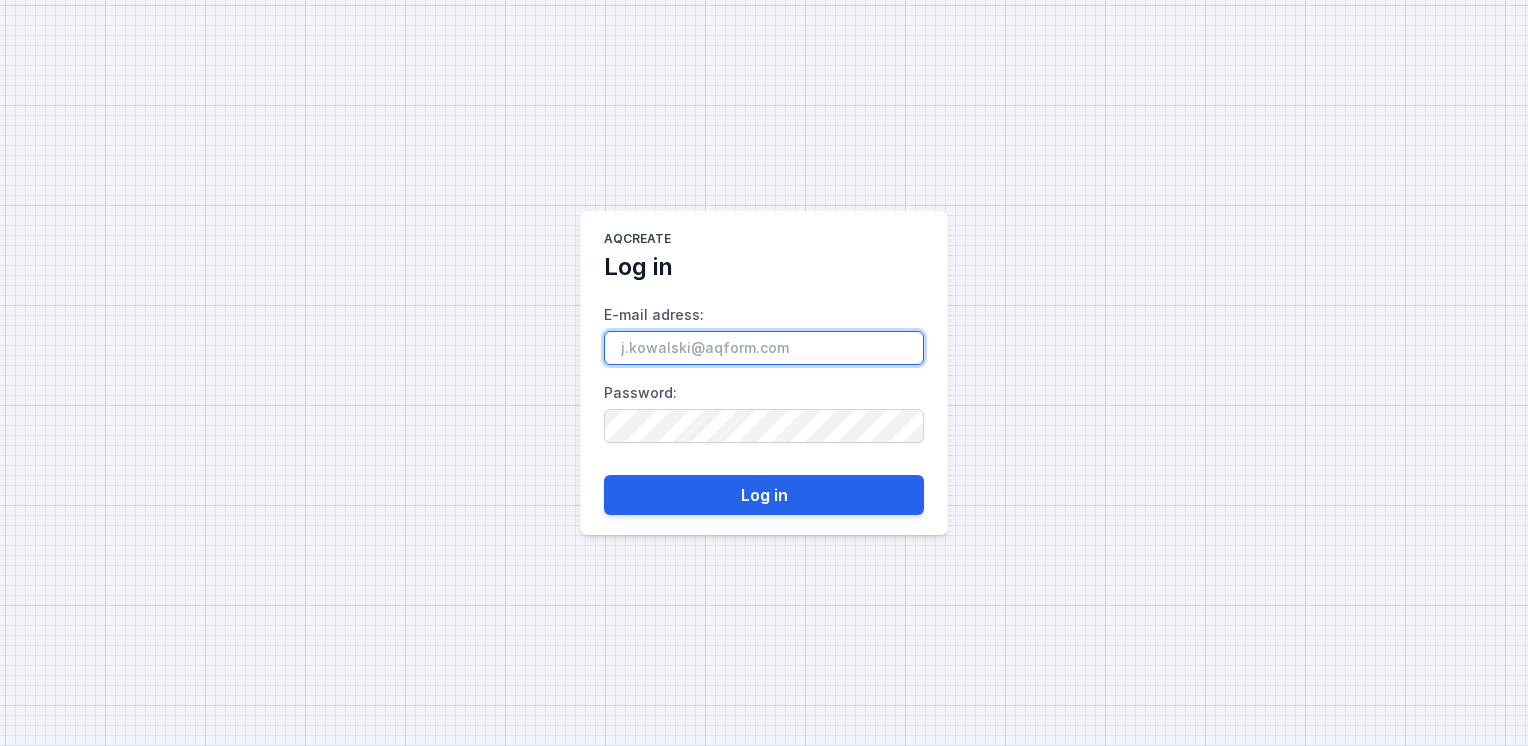 click on "E-mail adress :" at bounding box center [764, 348] 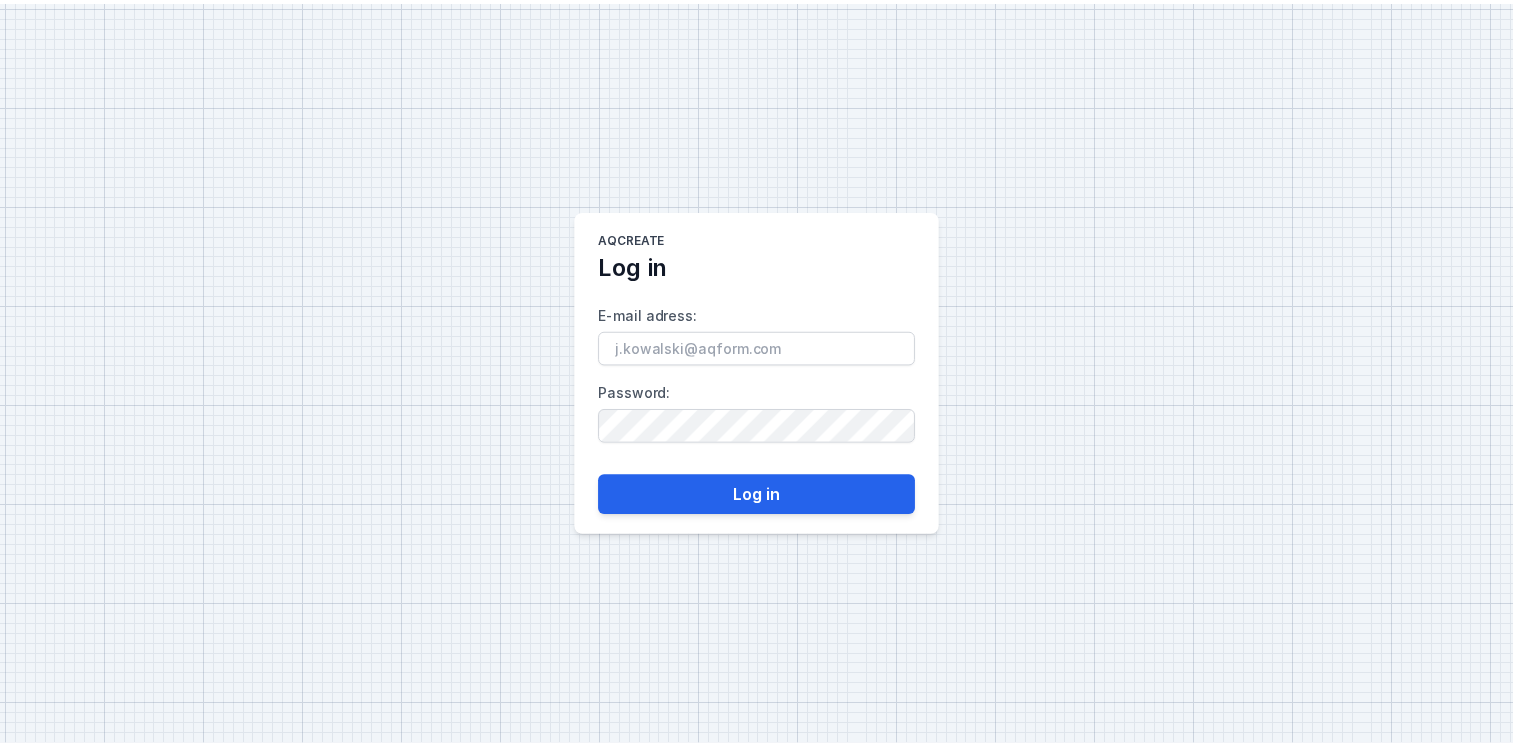 scroll, scrollTop: 0, scrollLeft: 0, axis: both 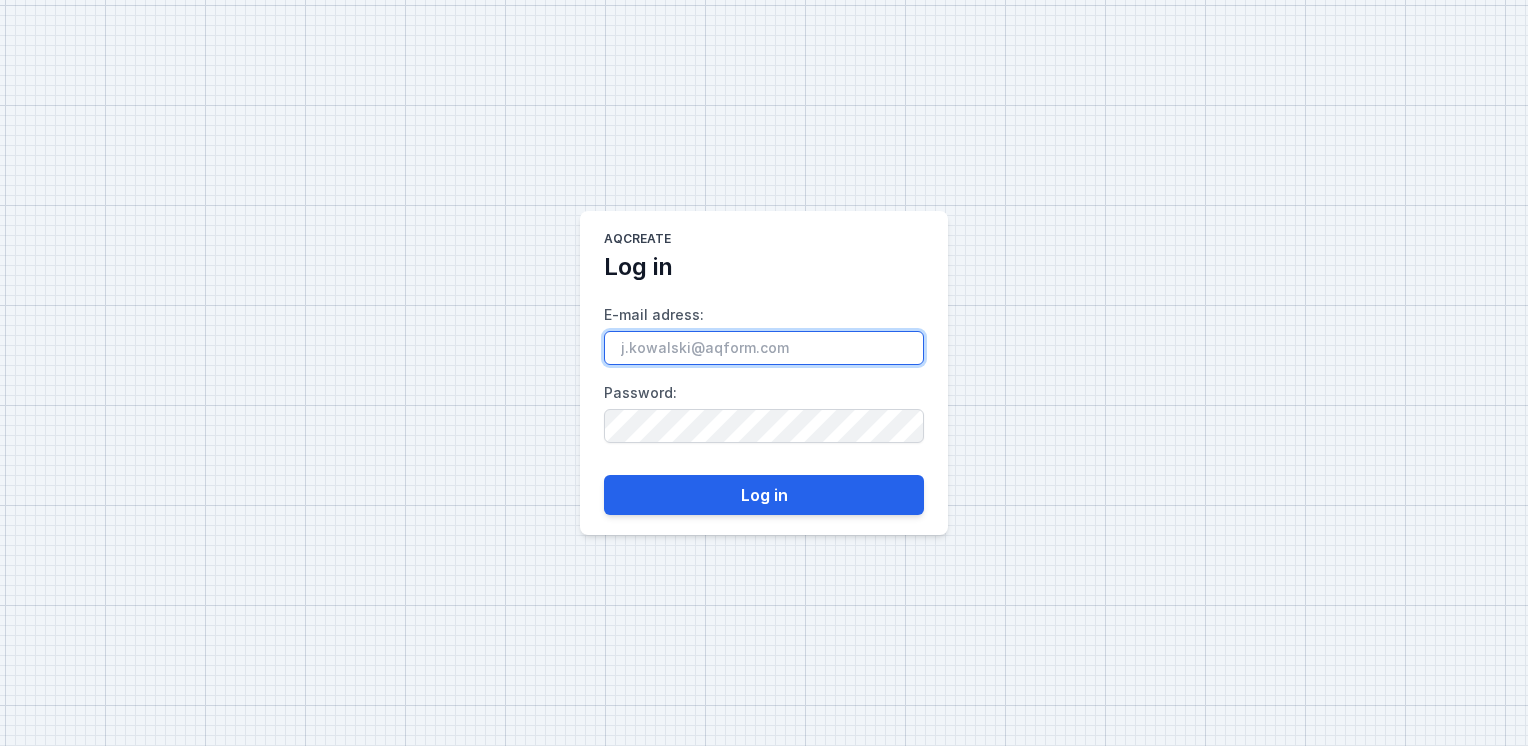 click on "E-mail adress :" at bounding box center (764, 348) 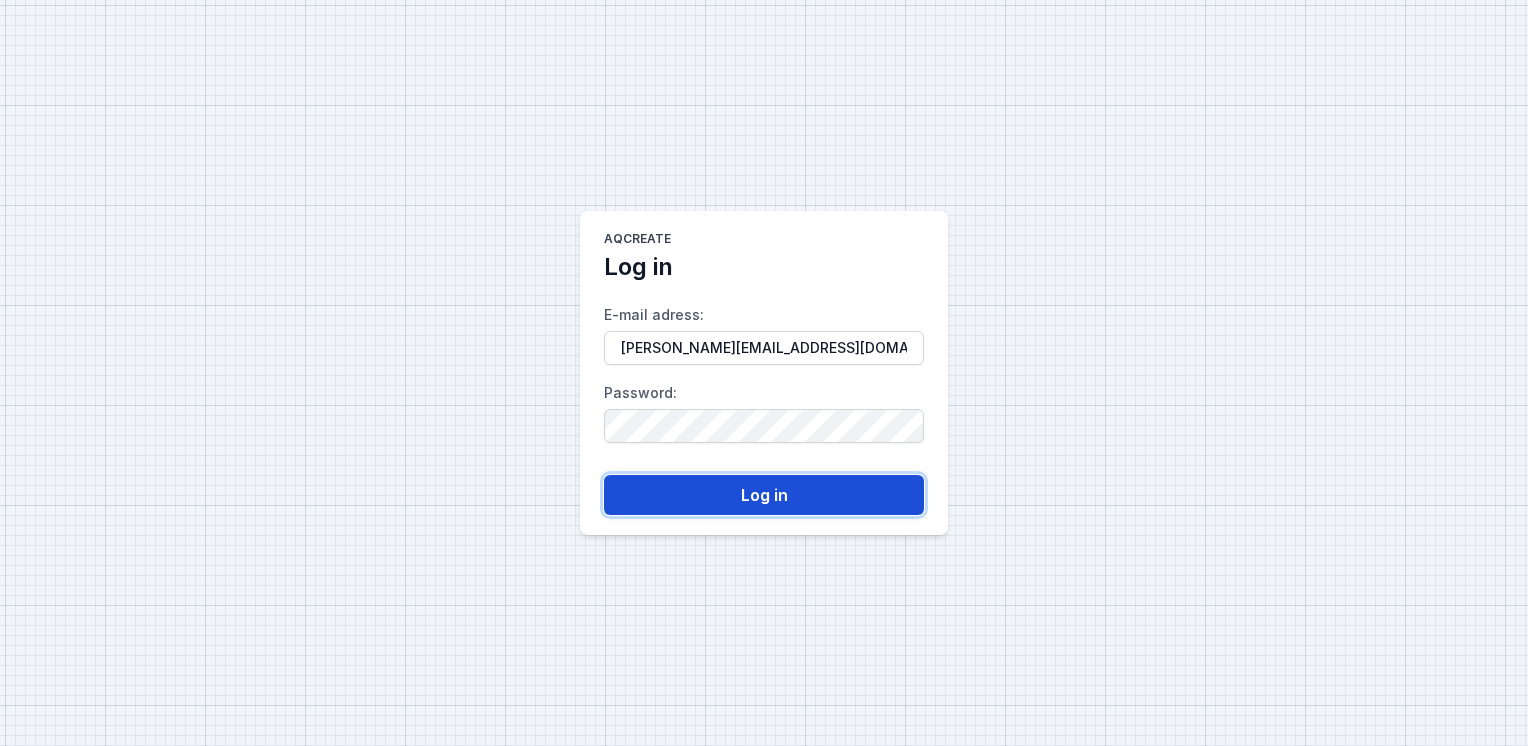 click on "Log in" at bounding box center (764, 495) 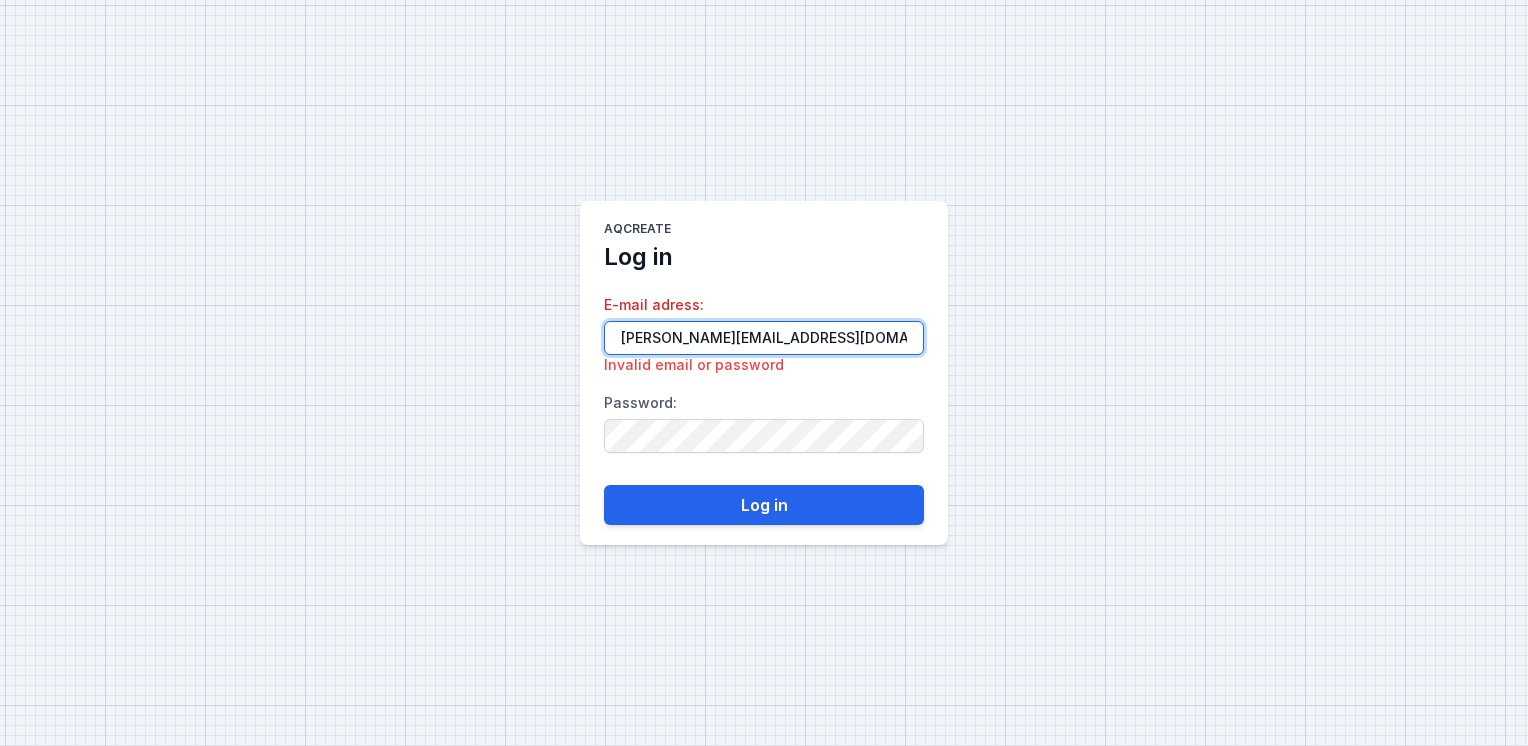 click on "Tijana.Bilanovic@aqform.com" at bounding box center [764, 338] 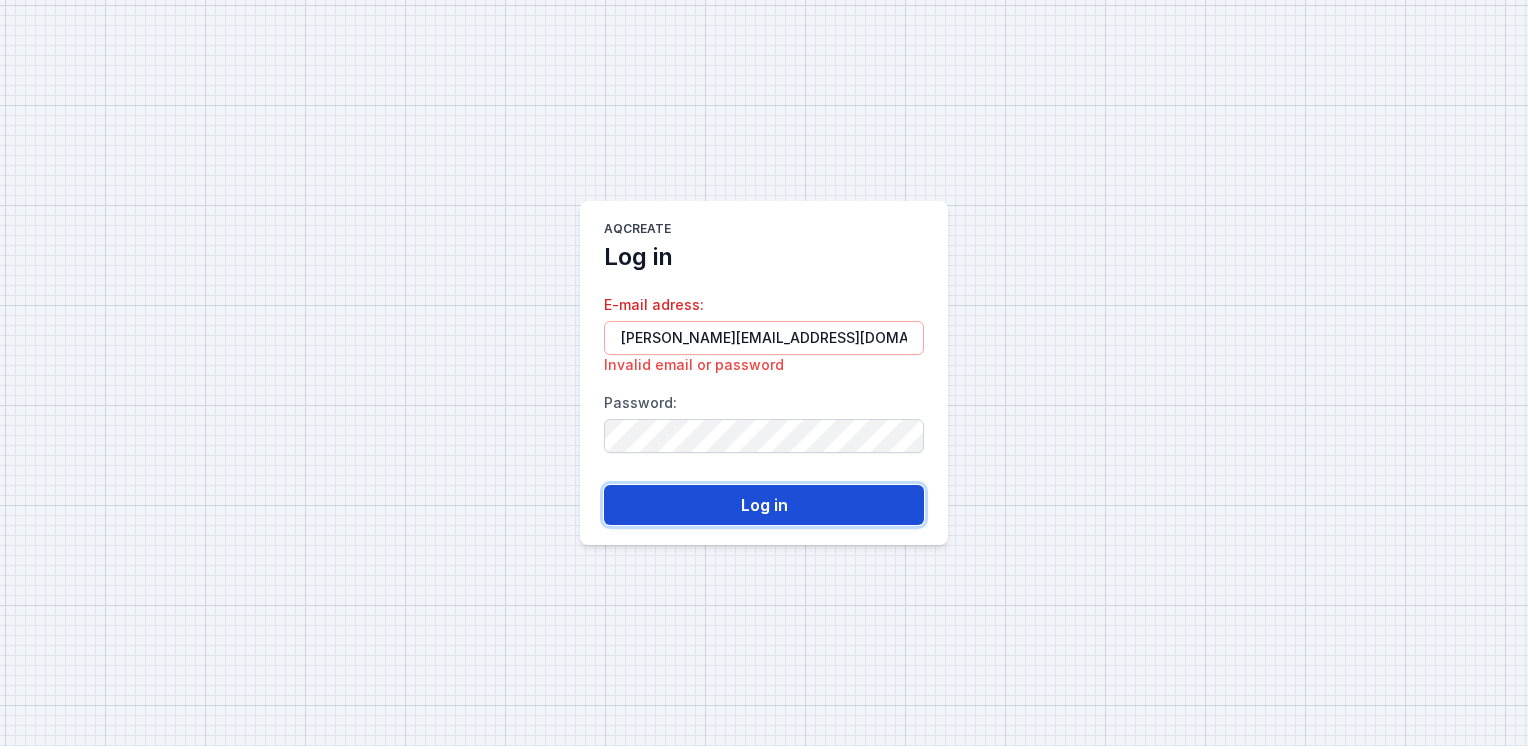 click on "Log in" at bounding box center [764, 505] 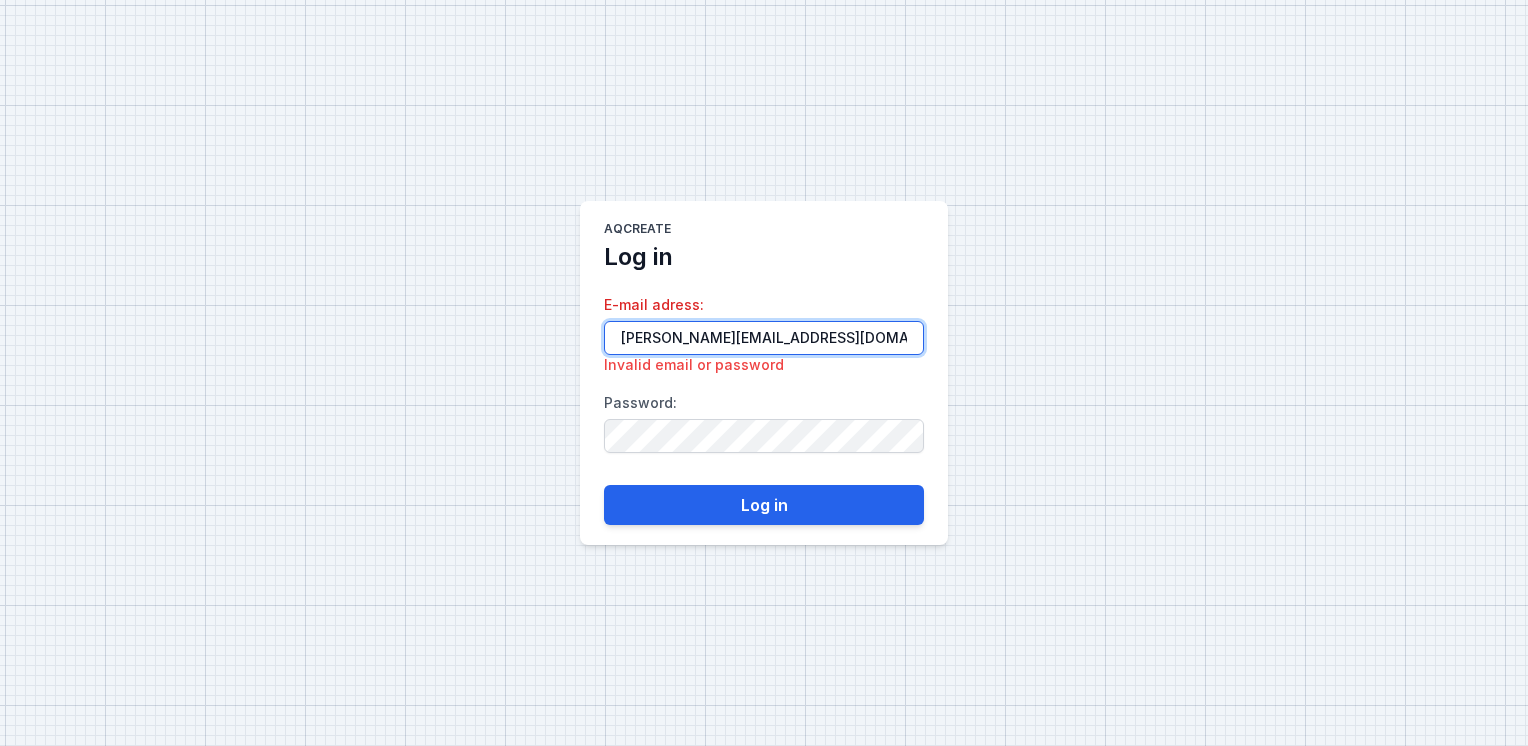 click on "[PERSON_NAME][EMAIL_ADDRESS][DOMAIN_NAME]" at bounding box center [764, 338] 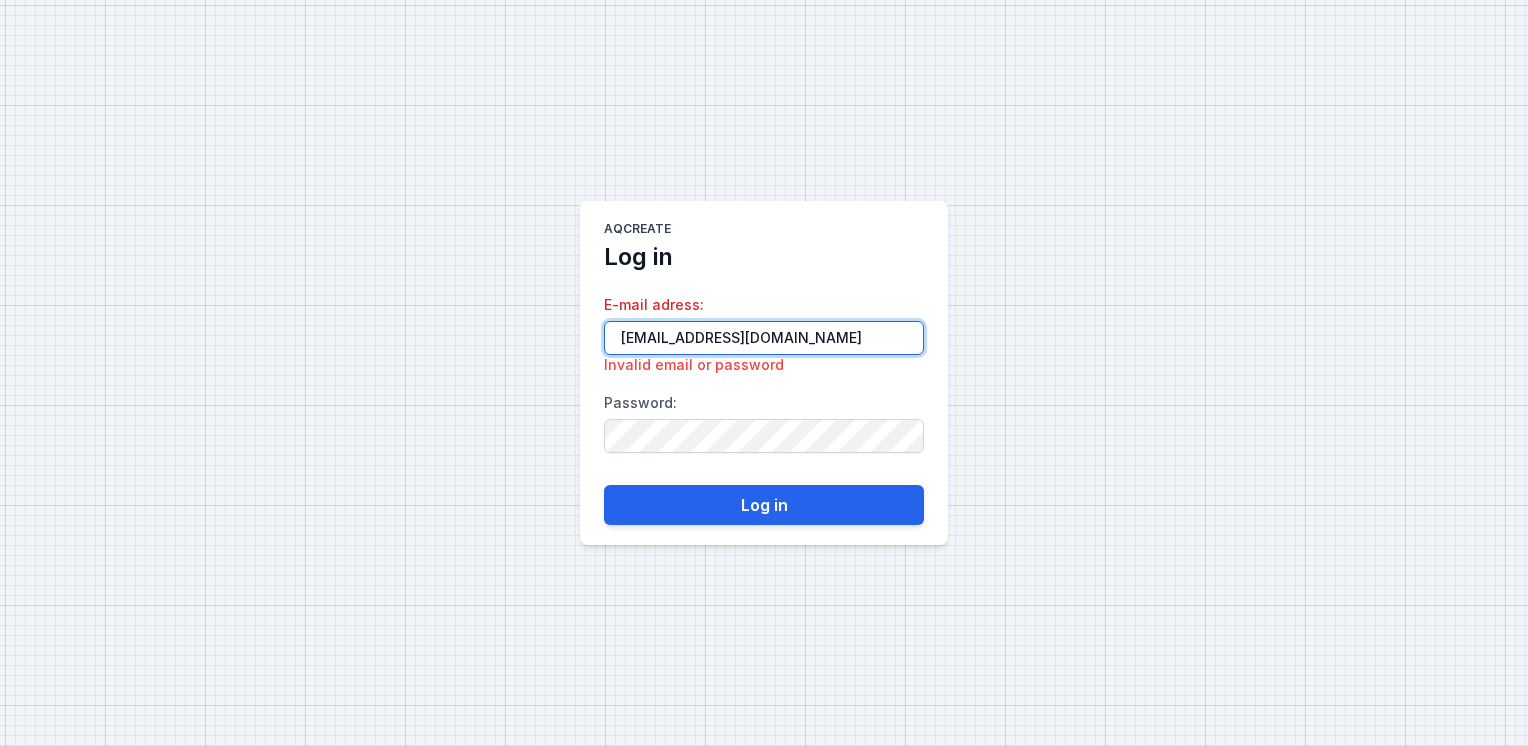 click on "tijana.Bilanovic@aqform.com" at bounding box center (764, 338) 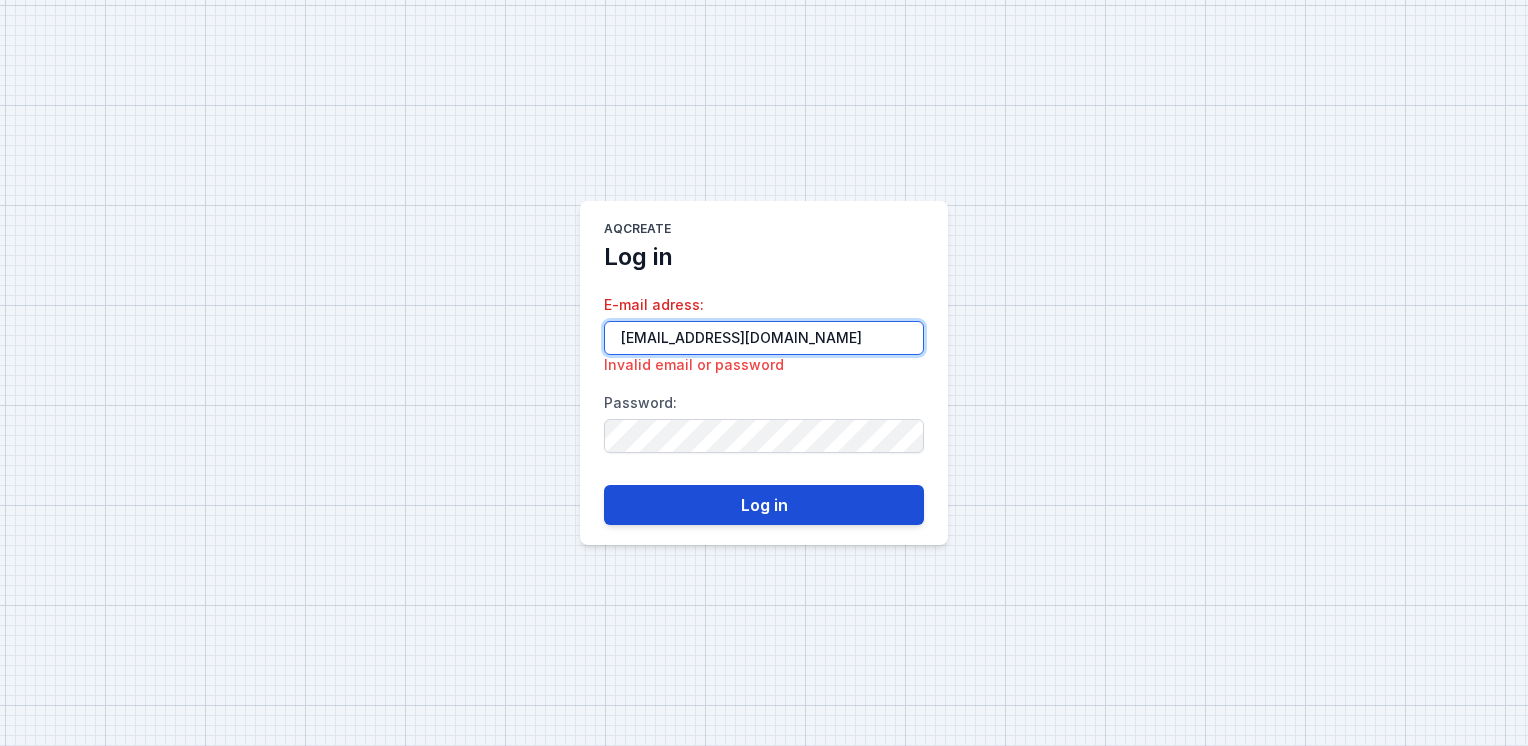 type on "[EMAIL_ADDRESS][DOMAIN_NAME]" 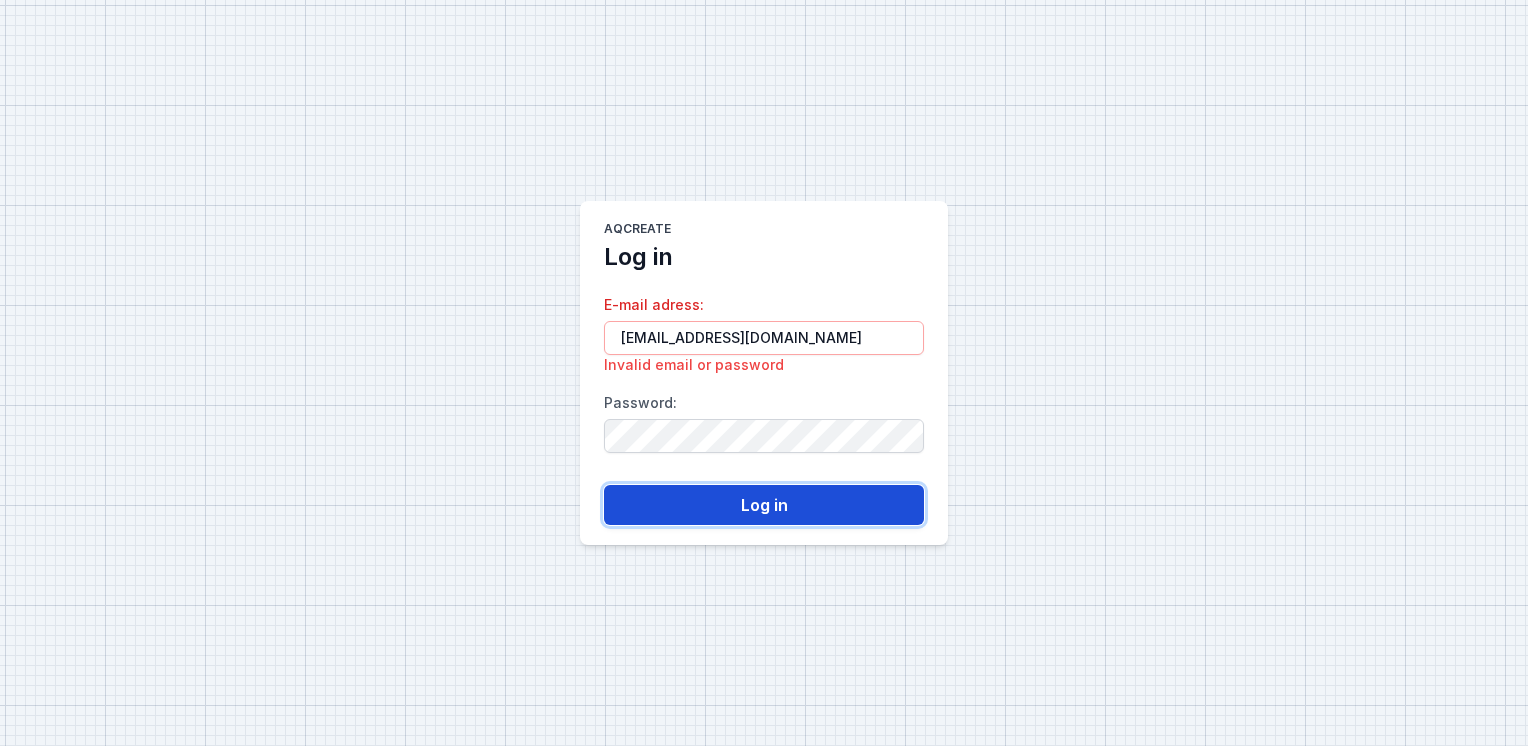 click on "Log in" at bounding box center (764, 505) 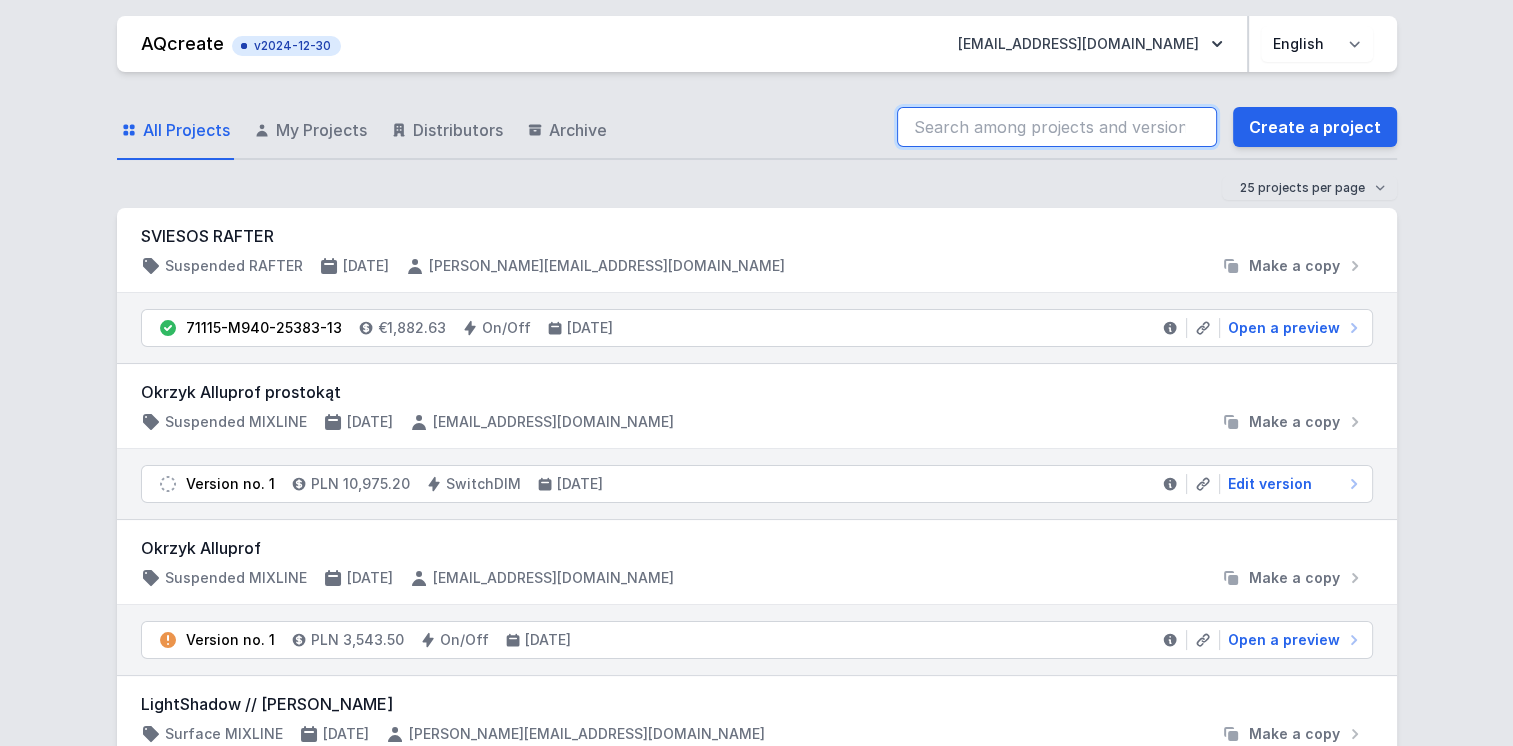click at bounding box center [1057, 127] 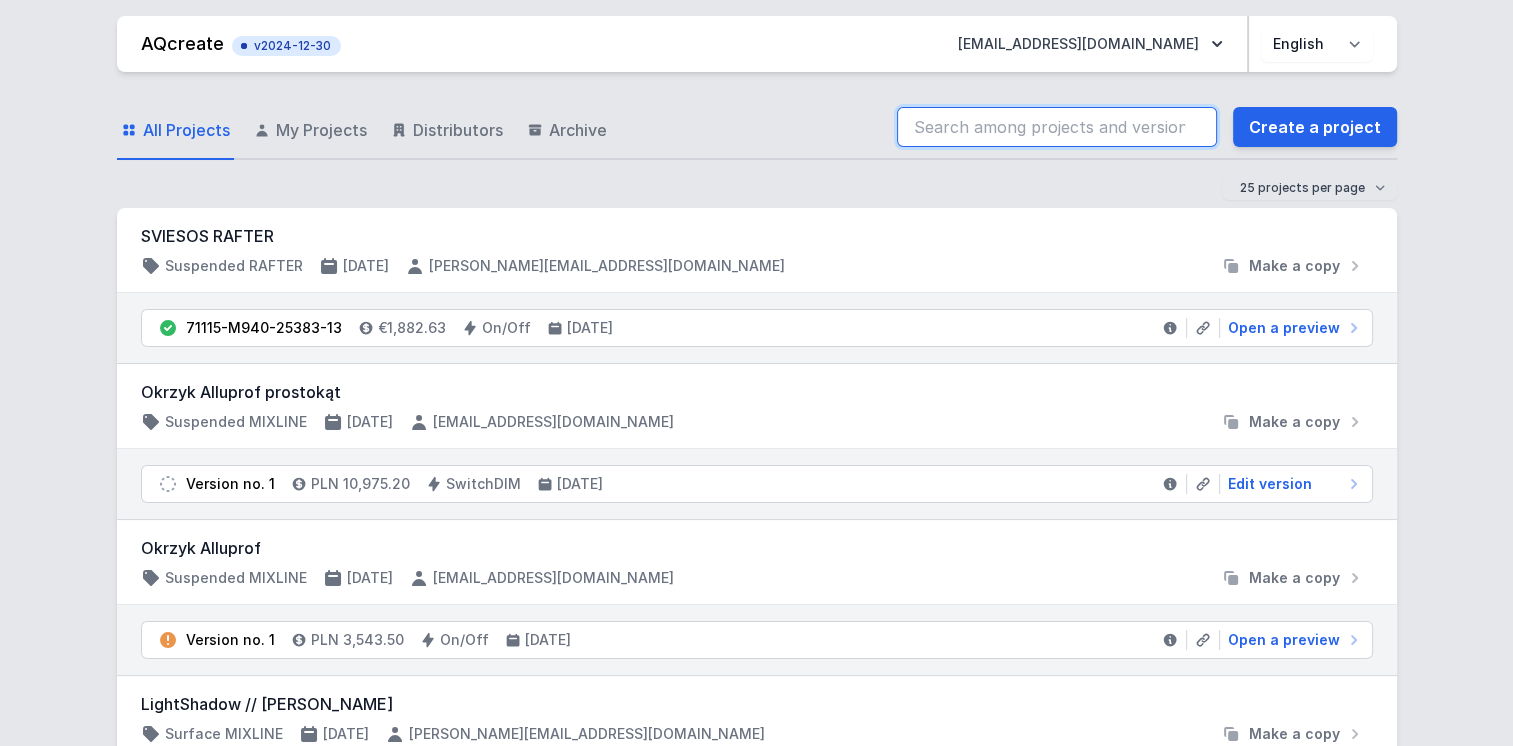 click at bounding box center (1057, 127) 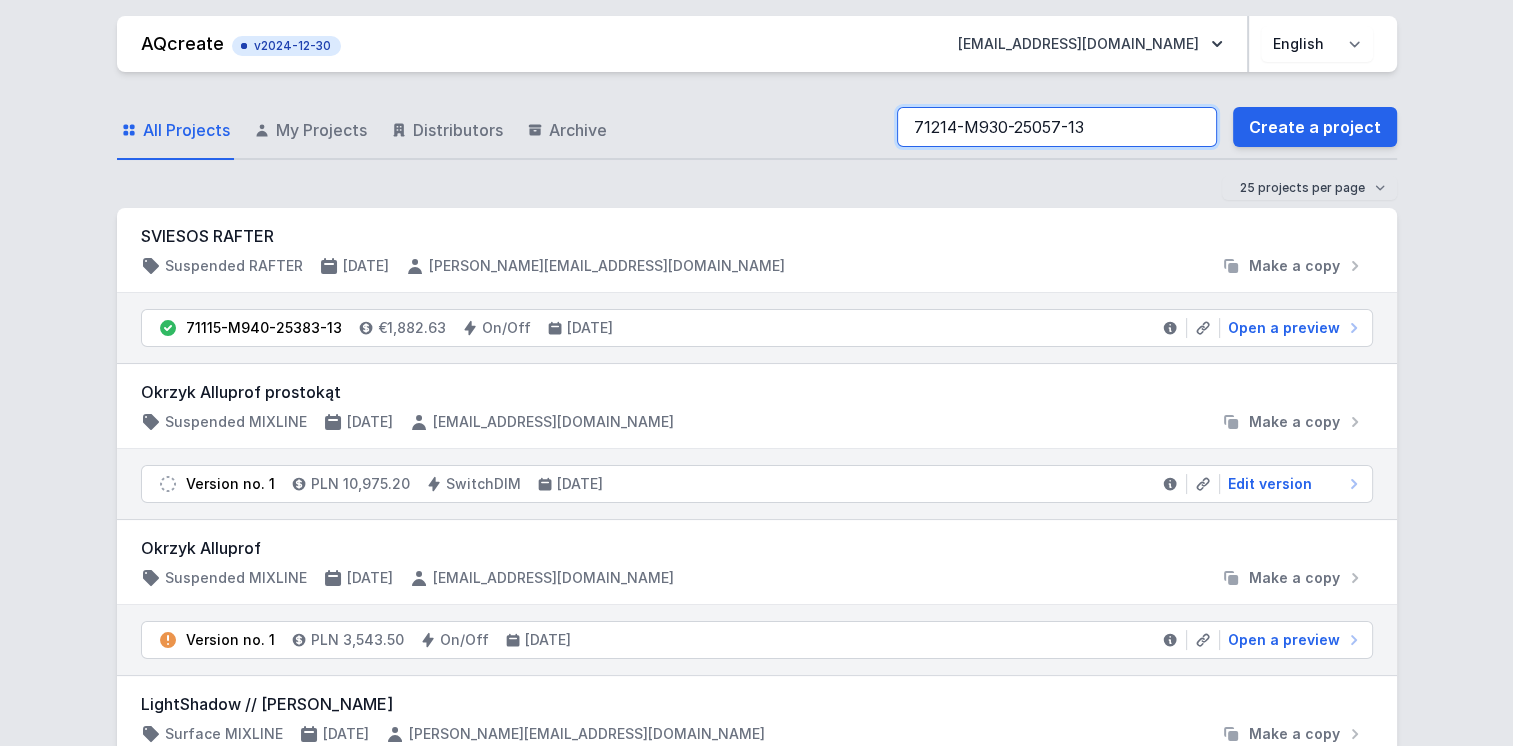 type on "71214-M930-f25057-13" 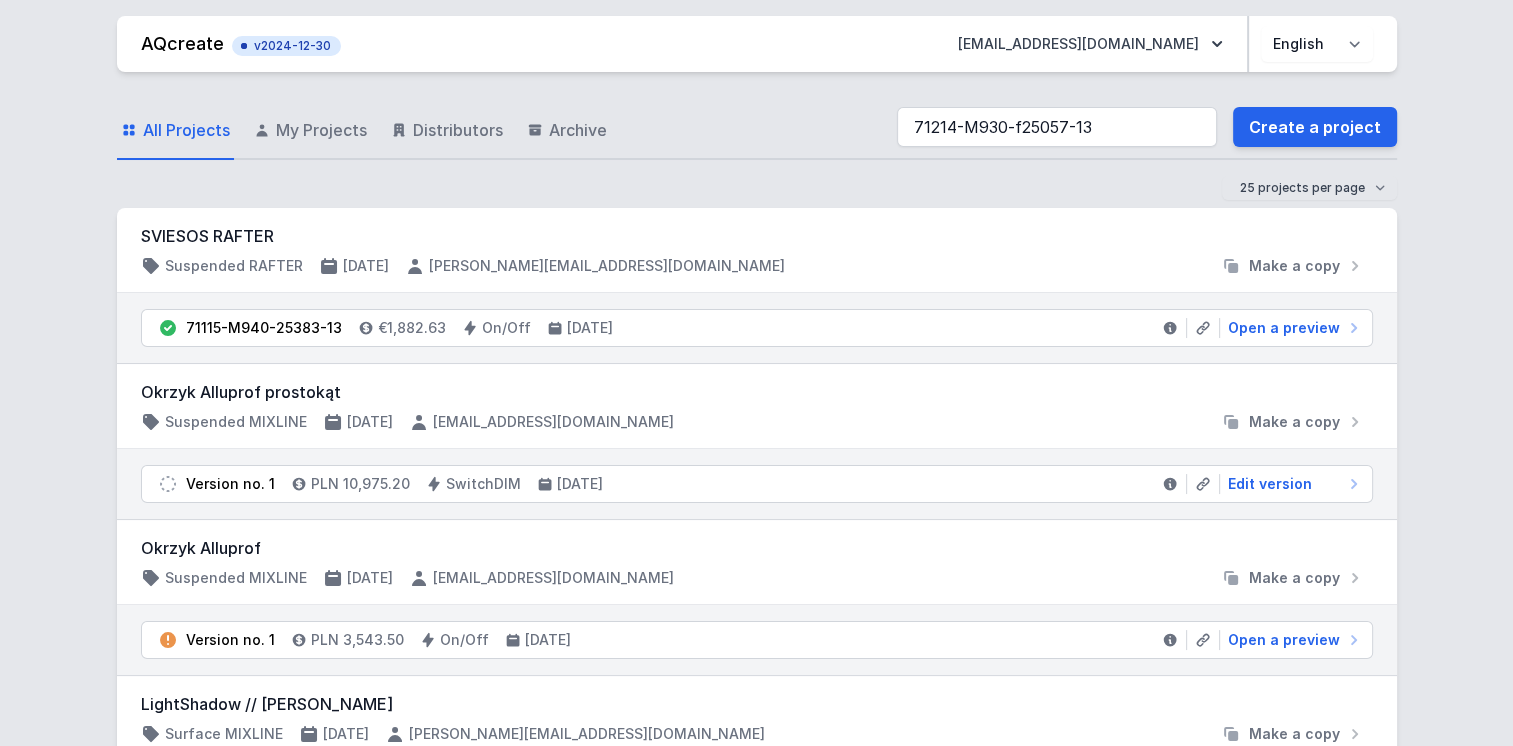 click on "All Projects My Projects Distributors Archive 71214-M930-f25057-13 Create a project" at bounding box center (757, 128) 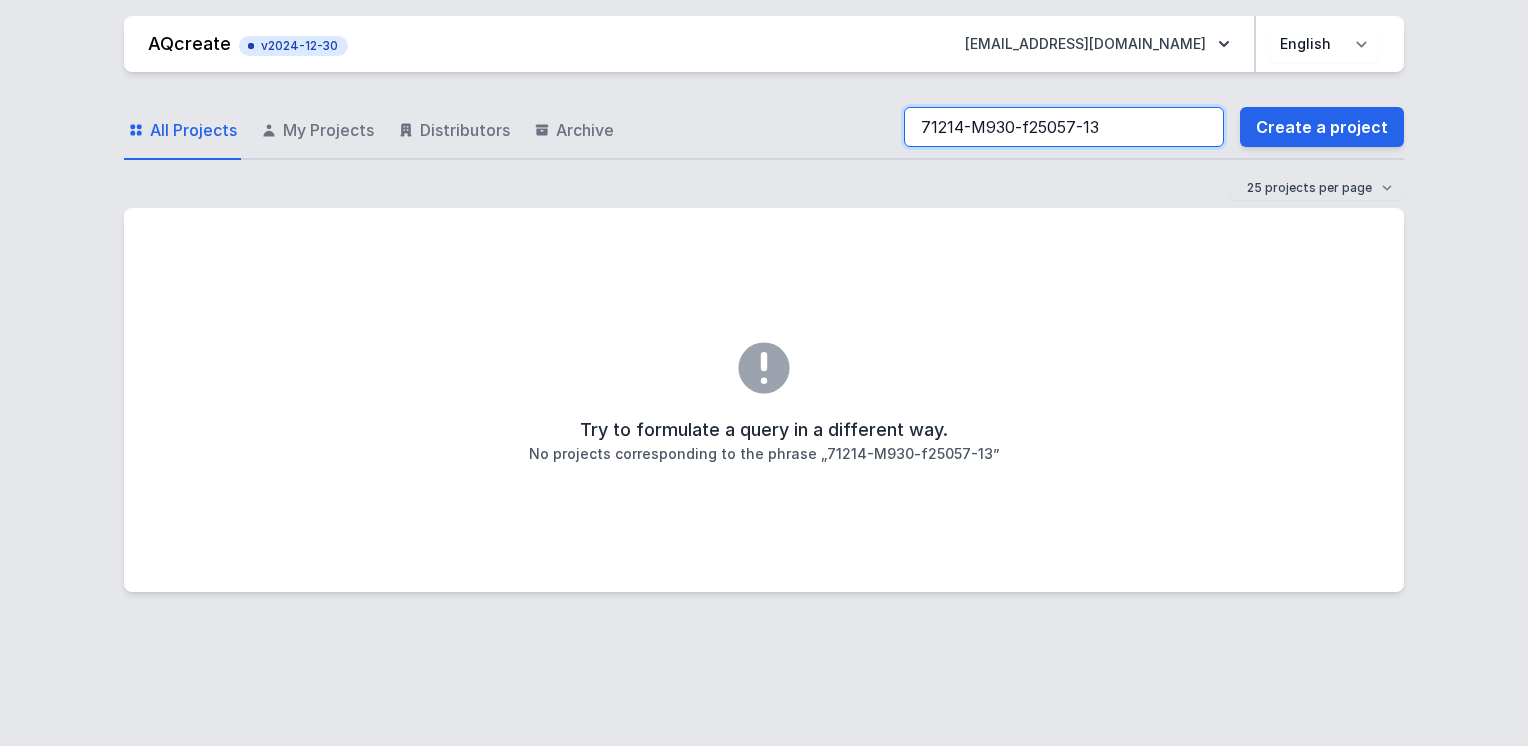 click on "71214-M930-f25057-13" at bounding box center [1064, 127] 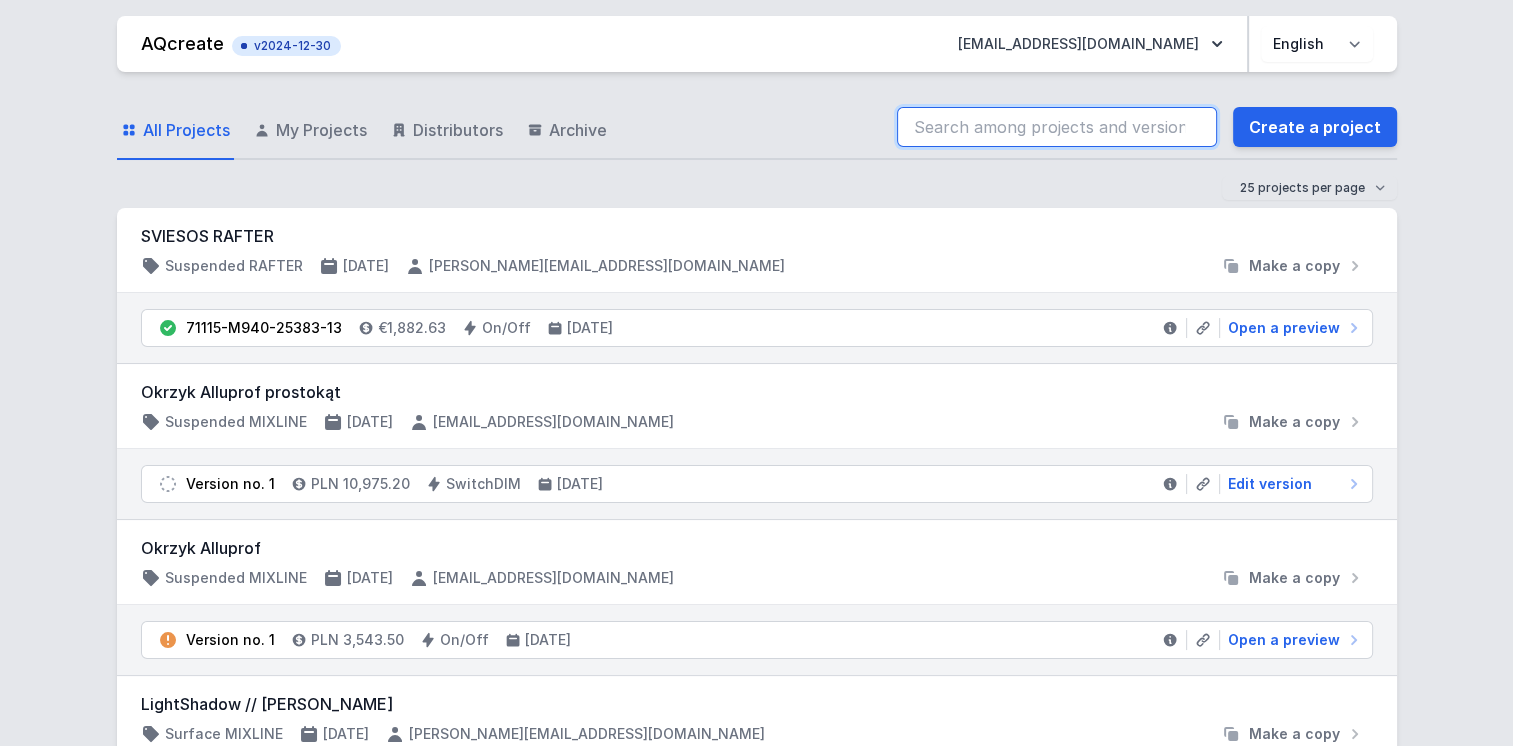 click at bounding box center (1057, 127) 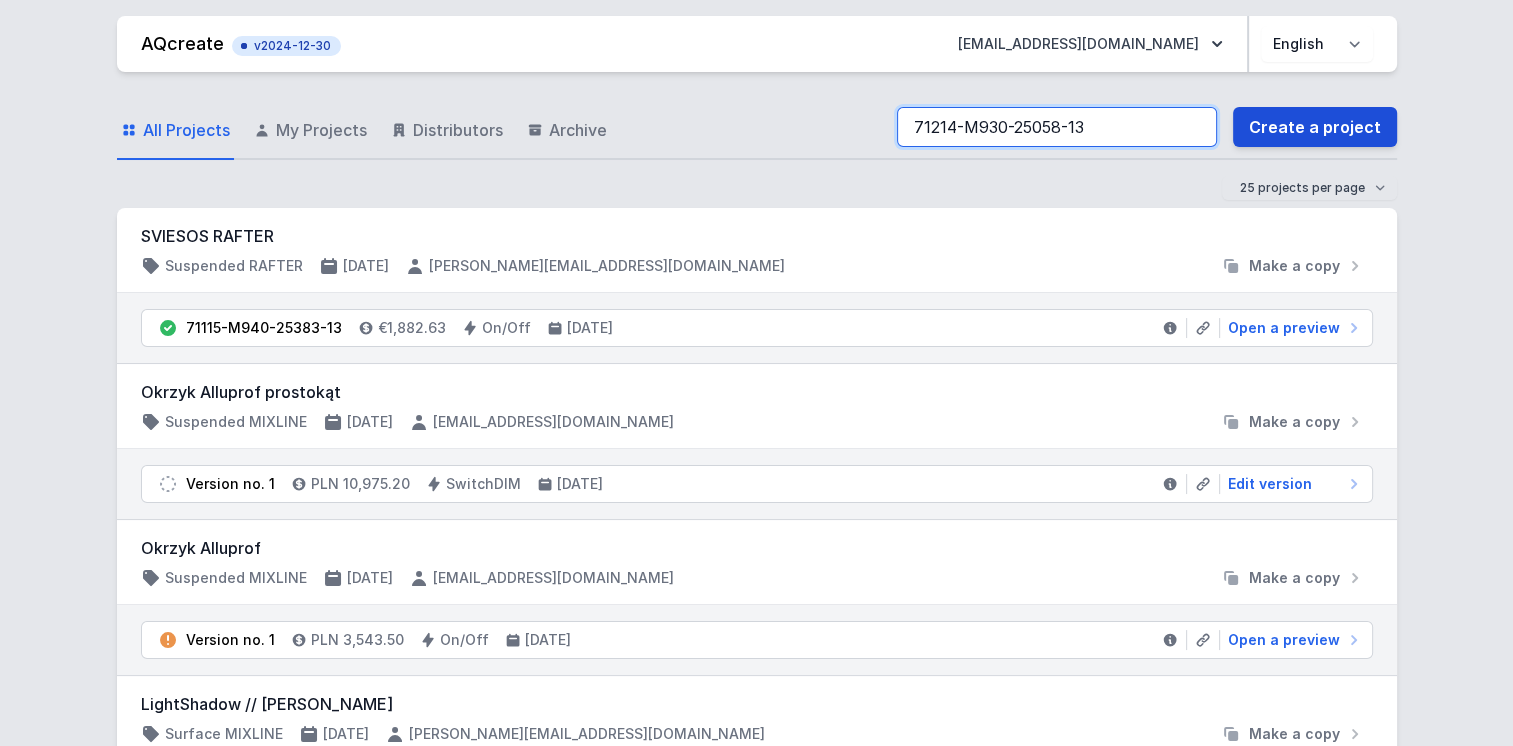 type on "71214-M930-25058-13" 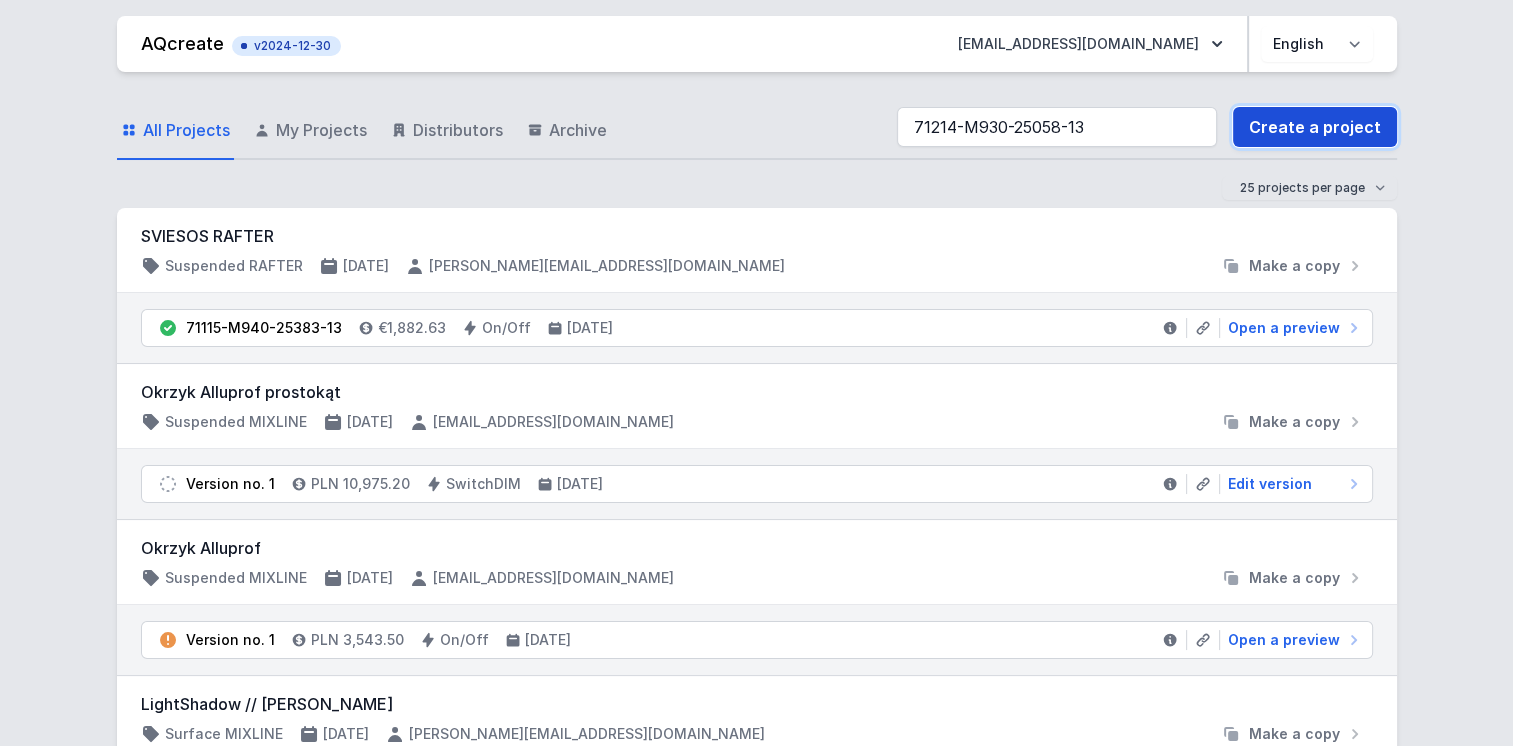click on "Create a project" at bounding box center (1315, 127) 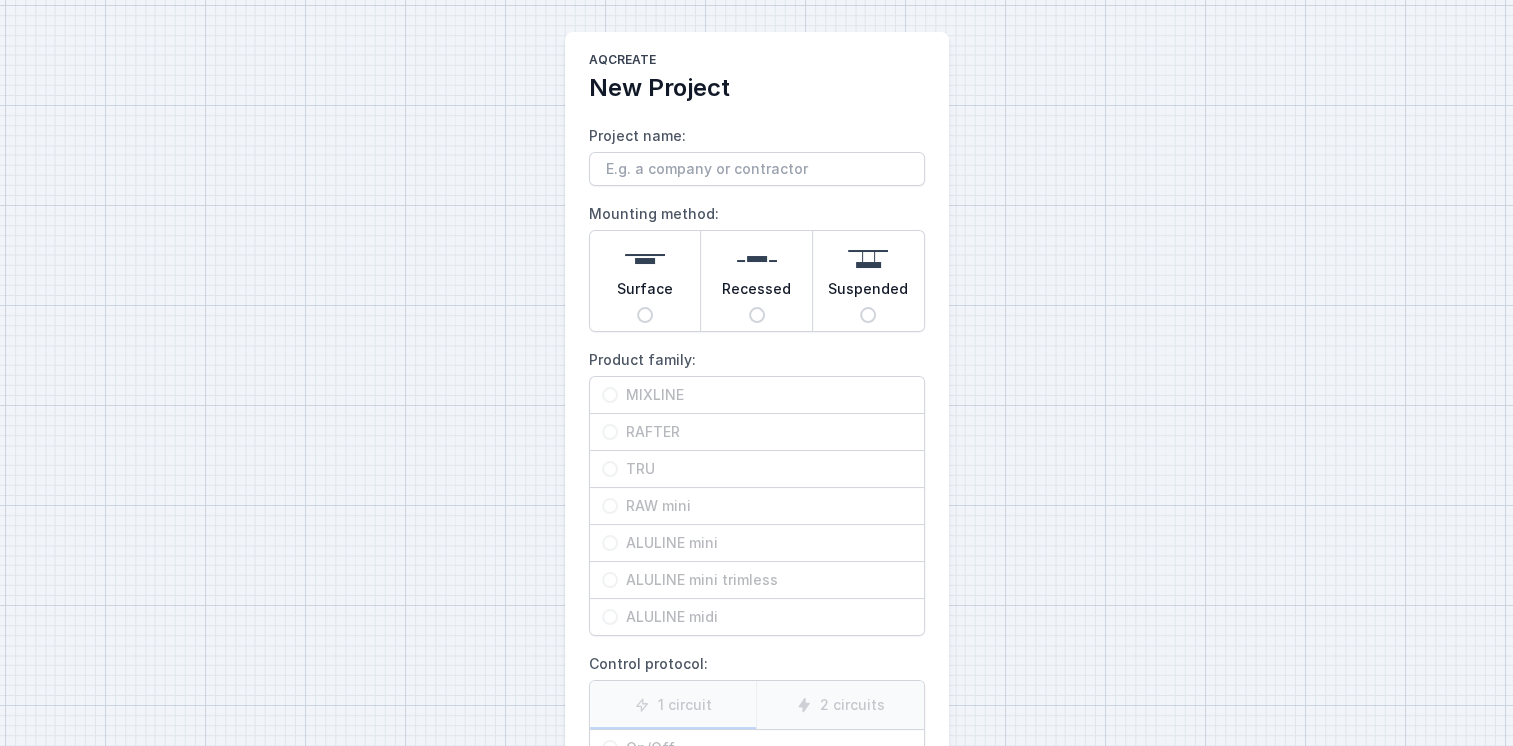 click on "AQcreate New Project Project name: Mounting method: Surface Recessed Suspended Product family: MIXLINE RAFTER TRU RAW mini ALULINE mini ALULINE mini trimless ALULINE midi Control protocol: 1 circuit 2 circuits On/Off SwitchDIM DALI AQsmart Create a project" at bounding box center (756, 501) 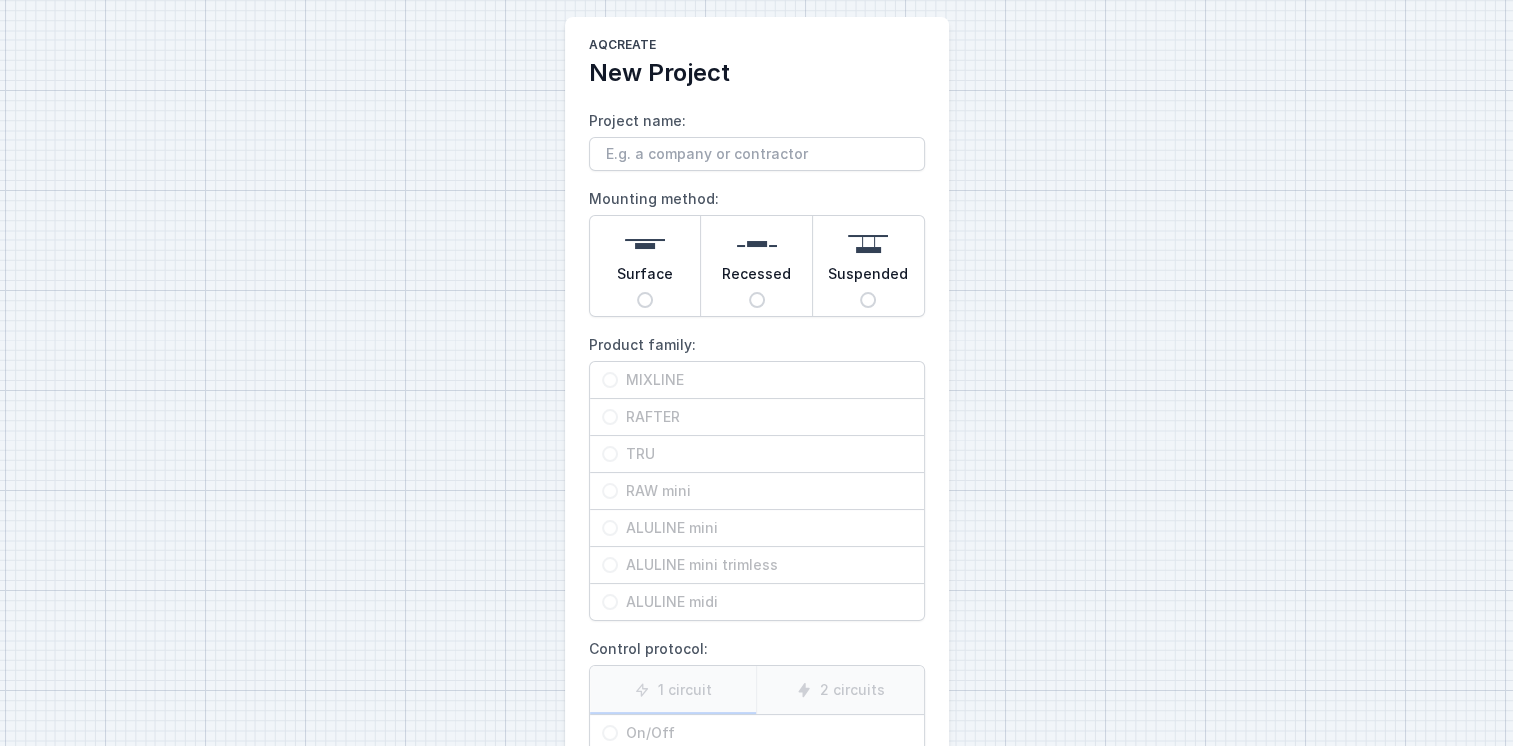 scroll, scrollTop: 0, scrollLeft: 0, axis: both 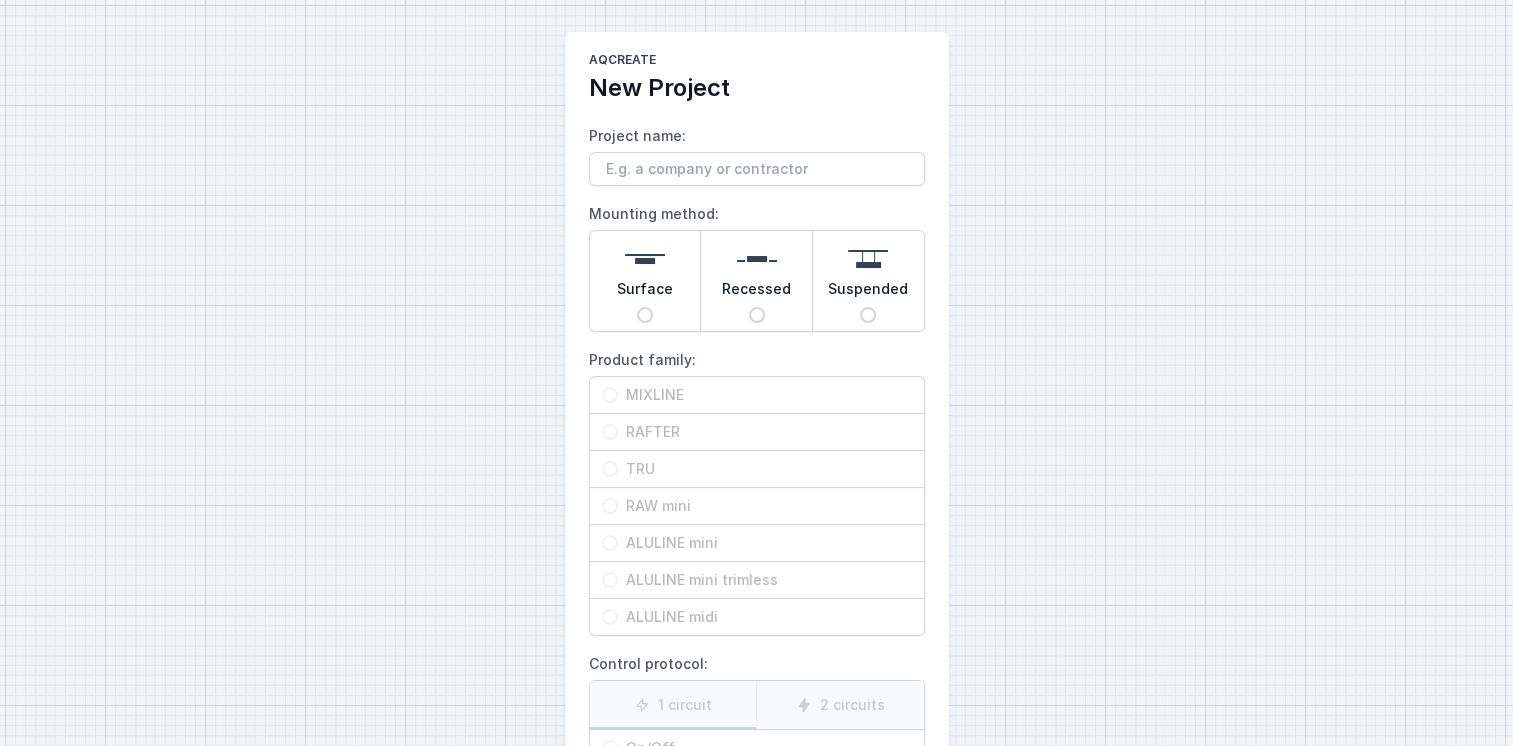 click on "AQcreate New Project Project name: Mounting method: Surface Recessed Suspended Product family: MIXLINE RAFTER TRU RAW mini ALULINE mini ALULINE mini trimless ALULINE midi Control protocol: 1 circuit 2 circuits On/Off SwitchDIM DALI AQsmart Create a project" at bounding box center [756, 501] 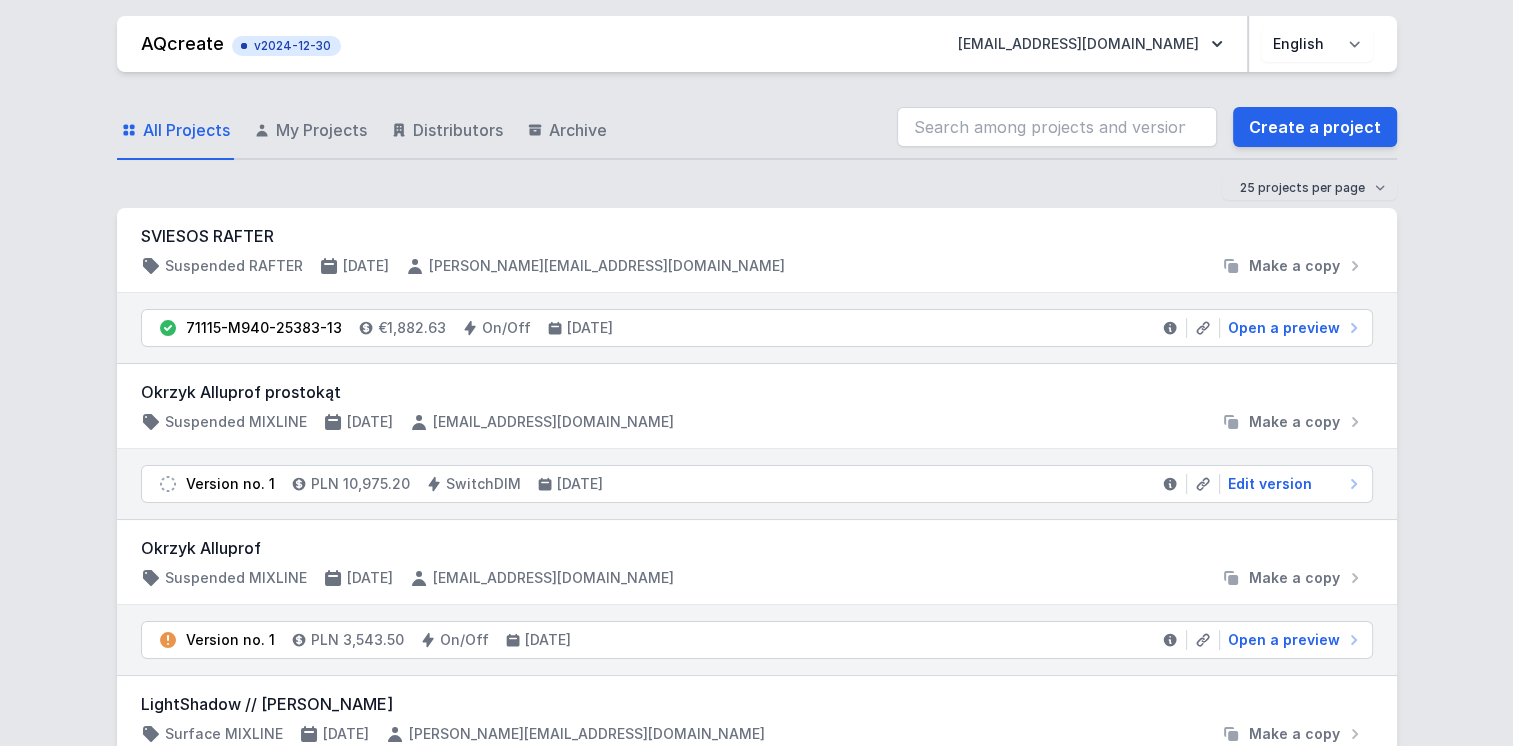 drag, startPoint x: 455, startPoint y: 138, endPoint x: 673, endPoint y: 570, distance: 483.88843 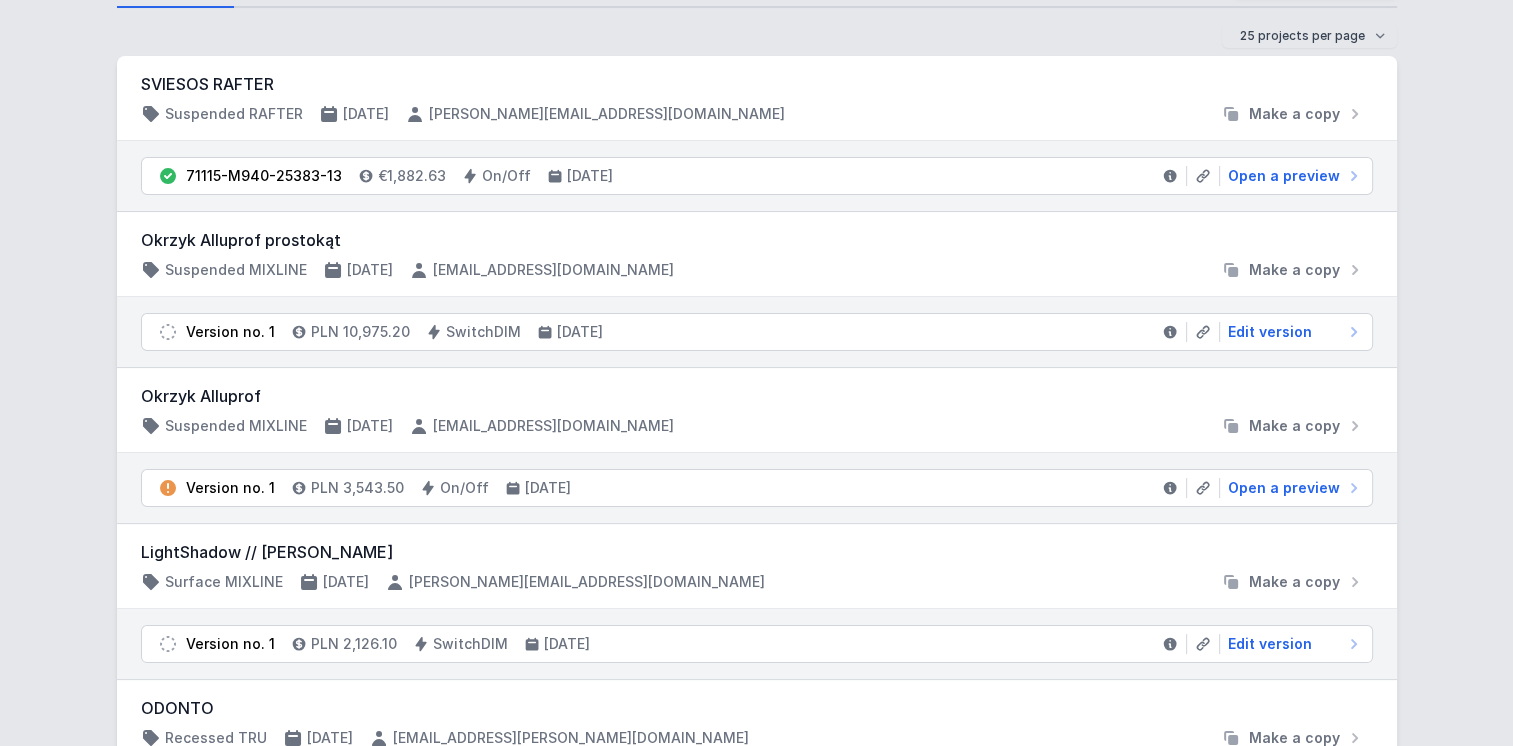 scroll, scrollTop: 200, scrollLeft: 0, axis: vertical 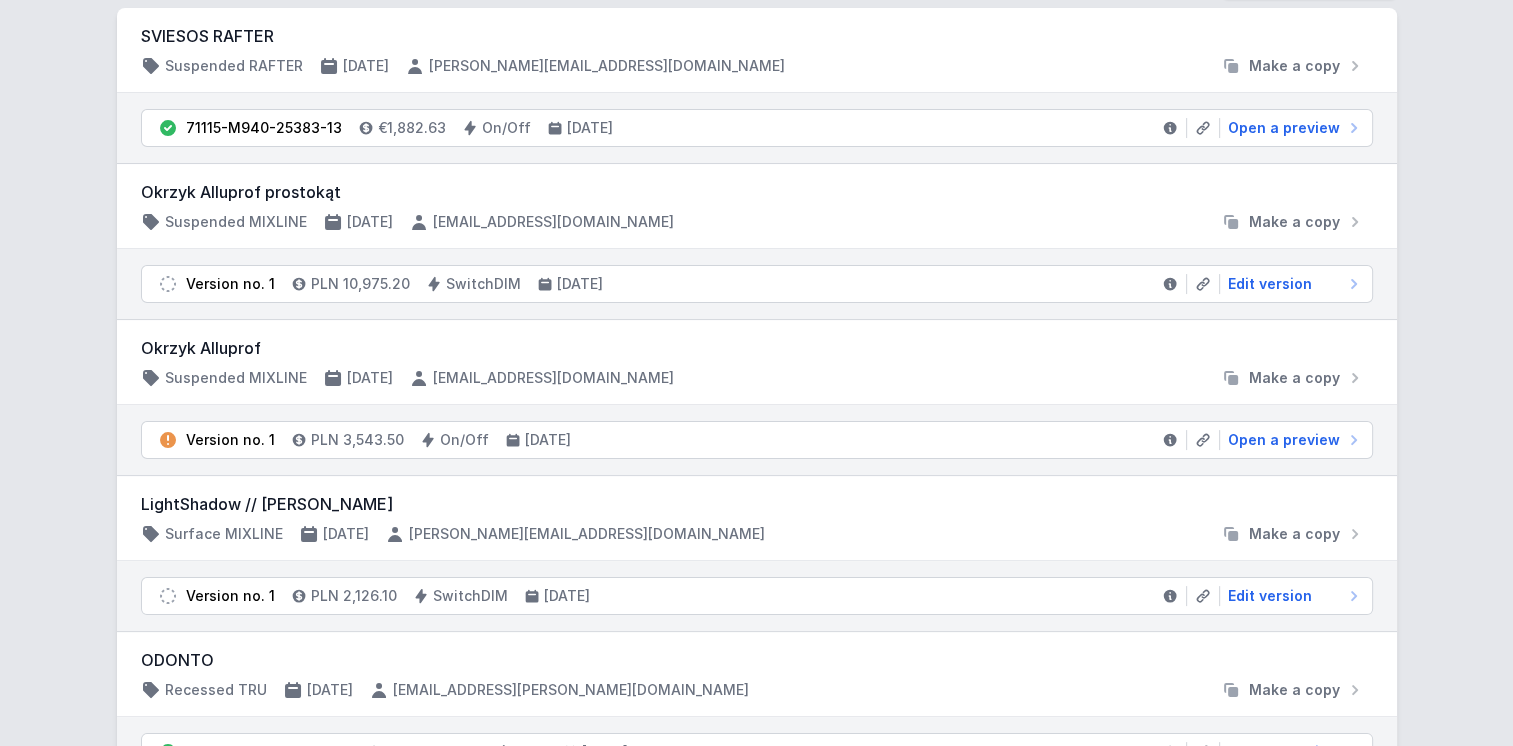 click on "AQcreate v2024-12-30 tijana.bilanovic@aqform.com Polski English All Projects My Projects Distributors Archive Create a project 25 projects per page 50 projects per page 100 projects per page SVIESOS RAFTER Suspended RAFTER 24/07/2025 piotr.jasiolek@aqform.com Make a copy 71115-M940-25383-13 €1,882.63 On/Off 24/07/2025 Open a preview Okrzyk Alluprof prostokąt Suspended MIXLINE 24/07/2025 BartekB@karel2.com.pl Make a copy Version no. 1 PLN 10,975.20 SwitchDIM 24/07/2025 Edit version Okrzyk Alluprof Suspended MIXLINE 24/07/2025 BartekB@karel2.com.pl Make a copy Version no. 1 PLN 3,543.50 On/Off 24/07/2025 Open a preview LightShadow // Agnieszka Łęcka Surface MIXLINE 23/07/2025 lukasz.kurkiewicz@aqform.com Make a copy Version no. 1 PLN 2,126.10 SwitchDIM 23/07/2025 Edit version ODONTO Recessed TRU 23/07/2025 mateusz.ryczkowski@aqform.com Make a copy 70025-M930-25378-13 PLN 9,947.80 DALI 23/07/2025 Open a preview 70025-M930-25379-13 PLN 8,442.92 DALI 23/07/2025 Open a preview 70025-M930-25381-13 DALI 1 1" at bounding box center (756, 2108) 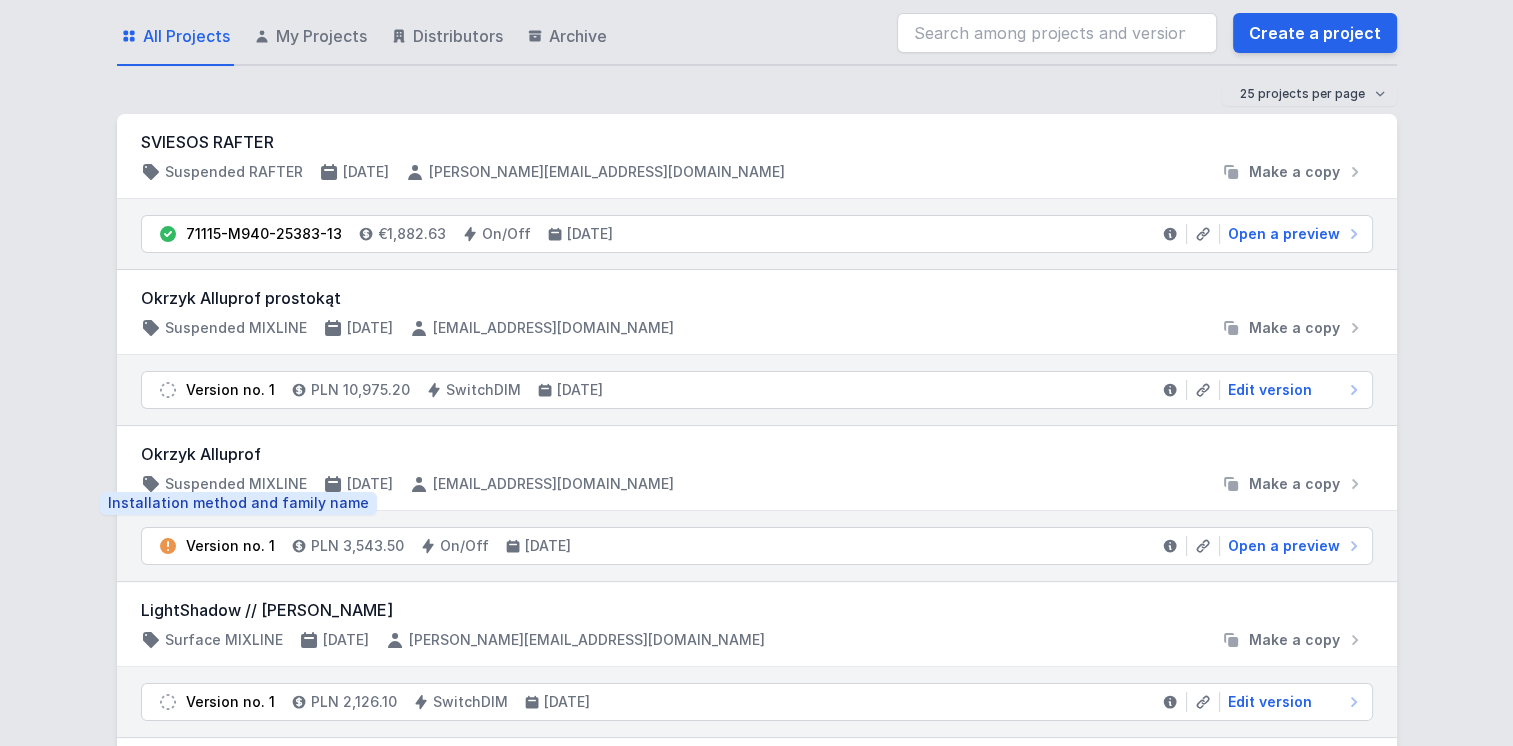 scroll, scrollTop: 0, scrollLeft: 0, axis: both 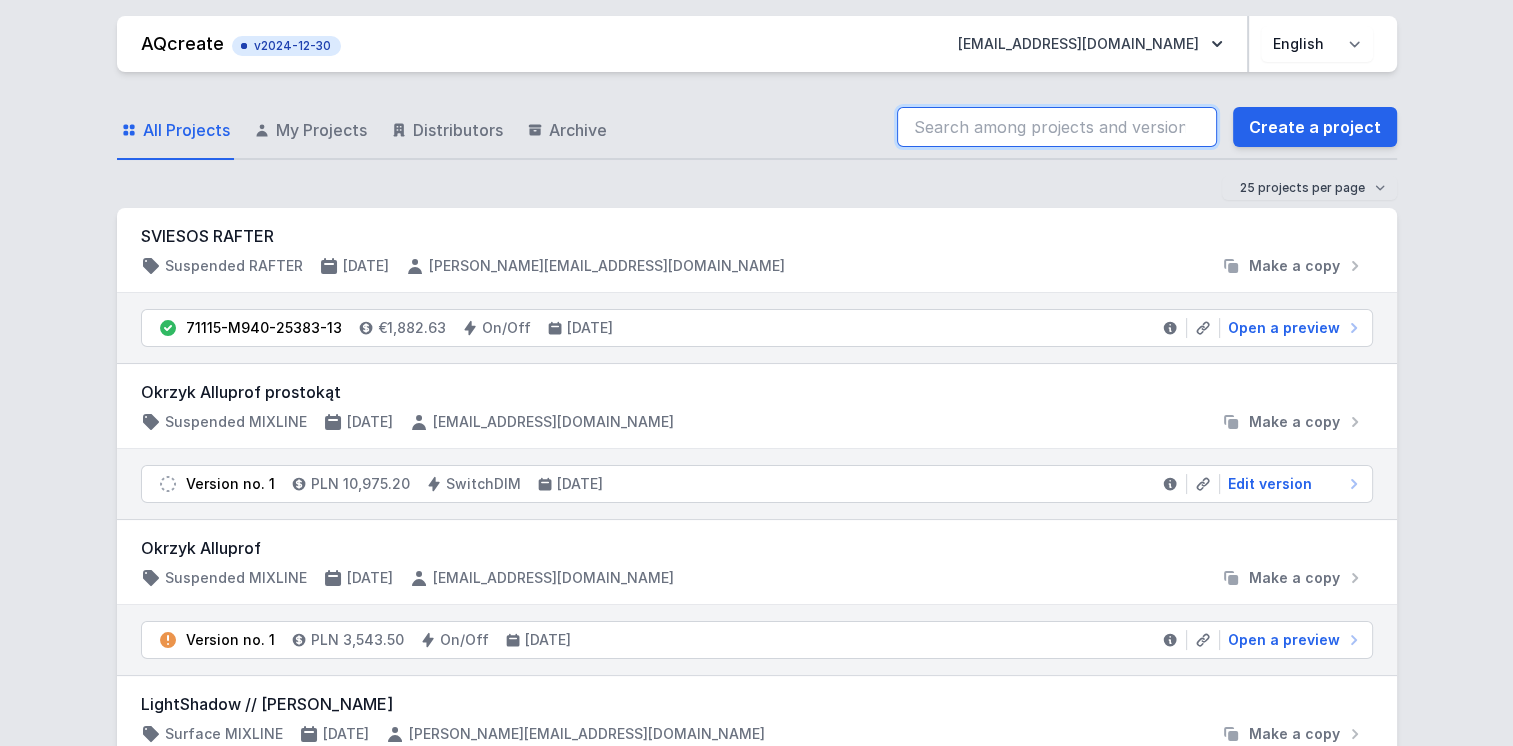 click at bounding box center [1057, 127] 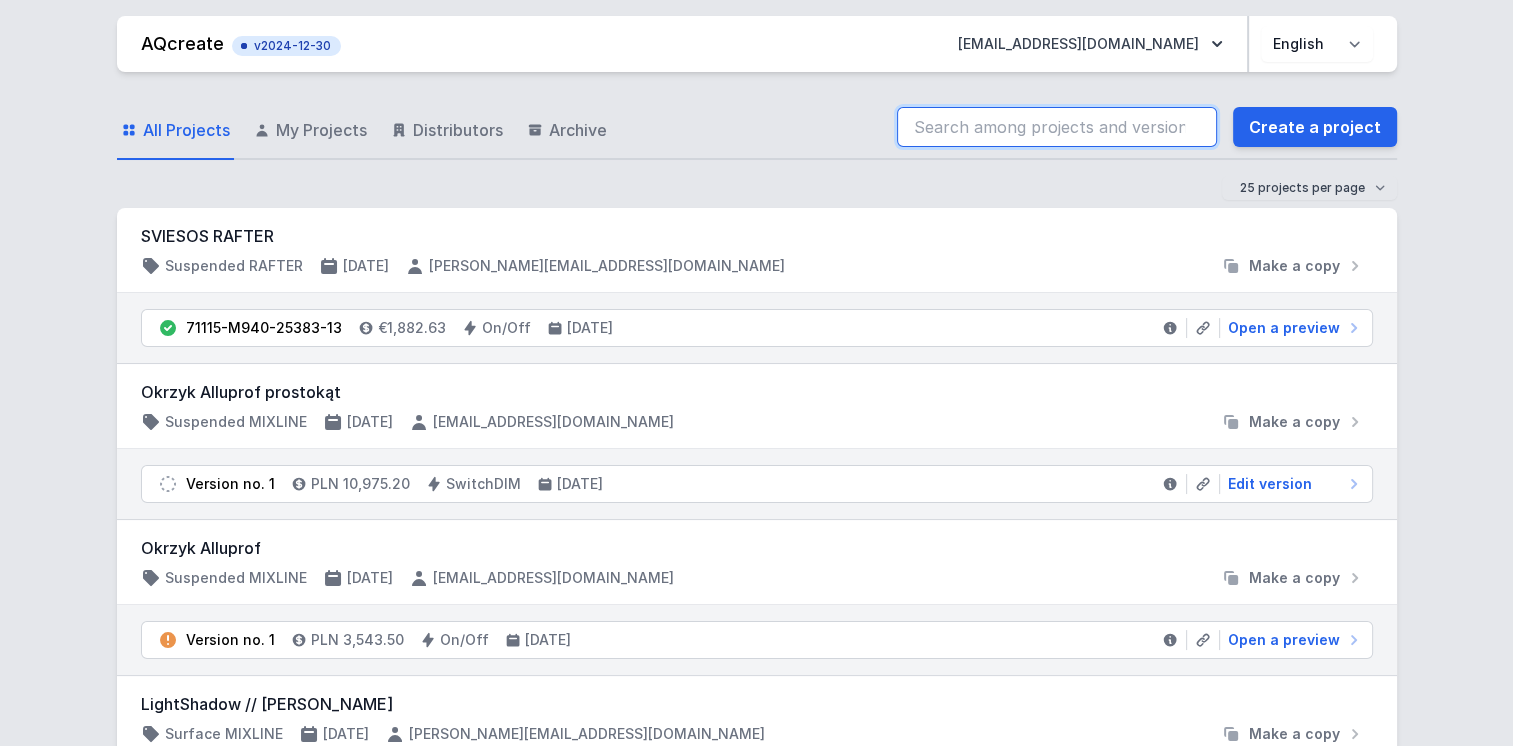 type on "71214-M930-25058-13" 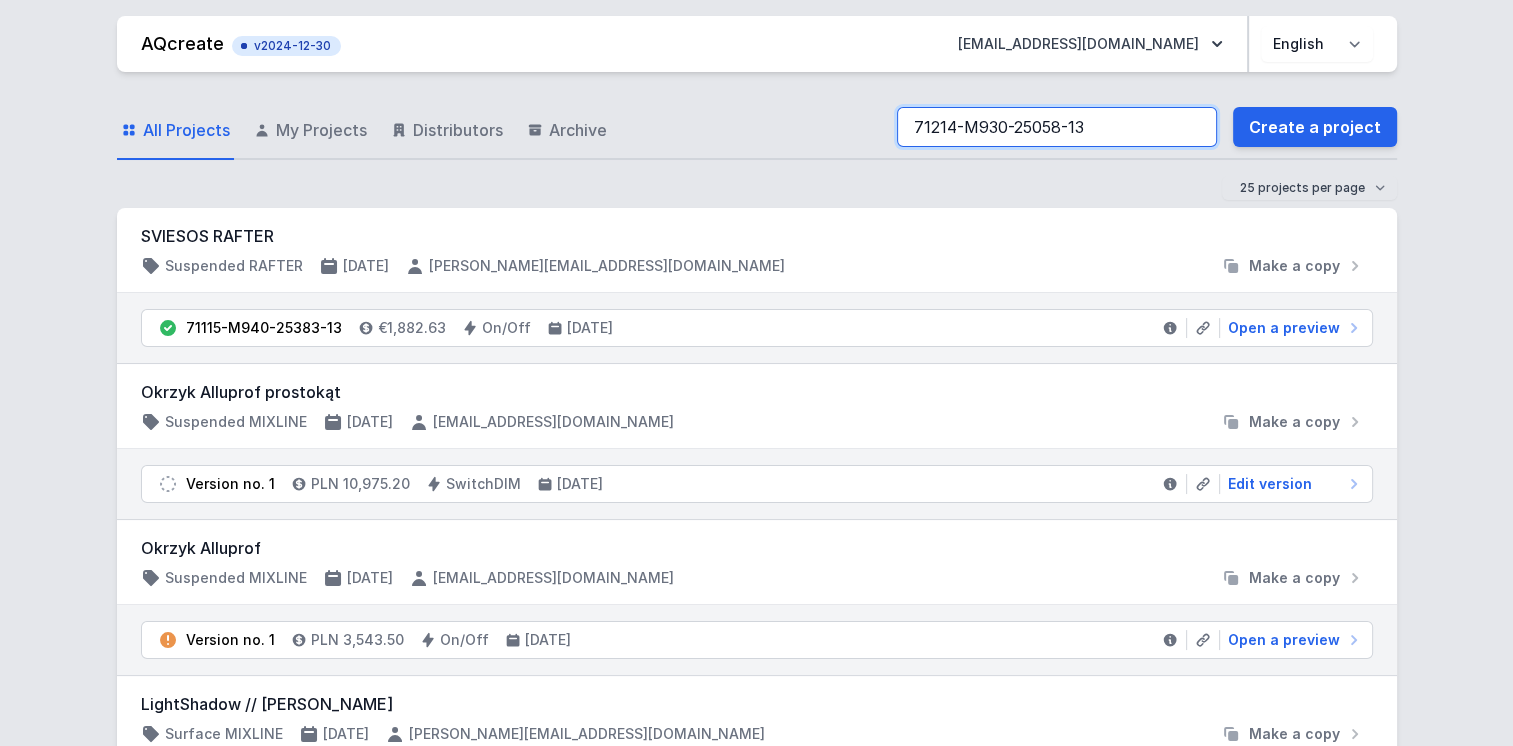 click on "71214-M930-25058-13" at bounding box center (1057, 127) 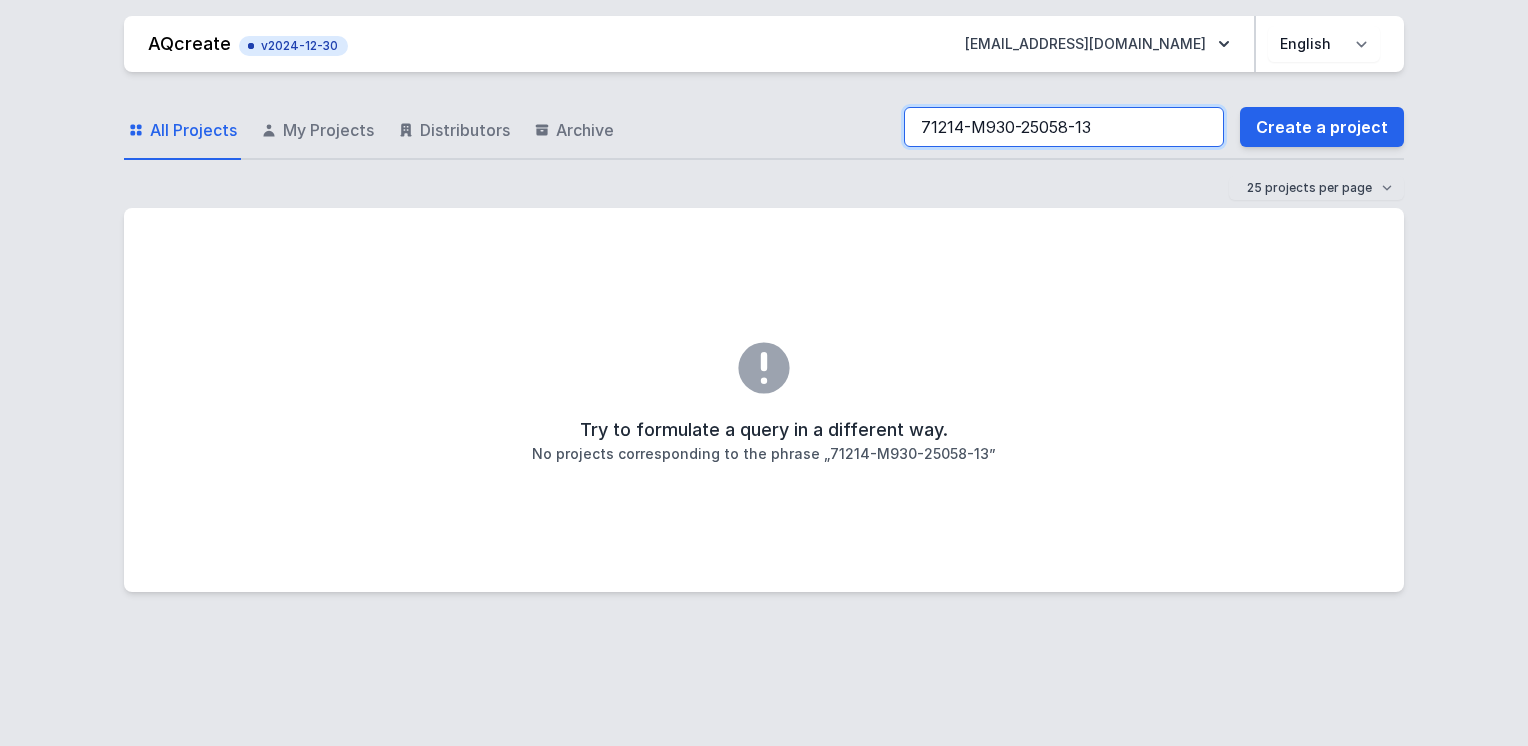 click on "71214-M930-25058-13" at bounding box center [1064, 127] 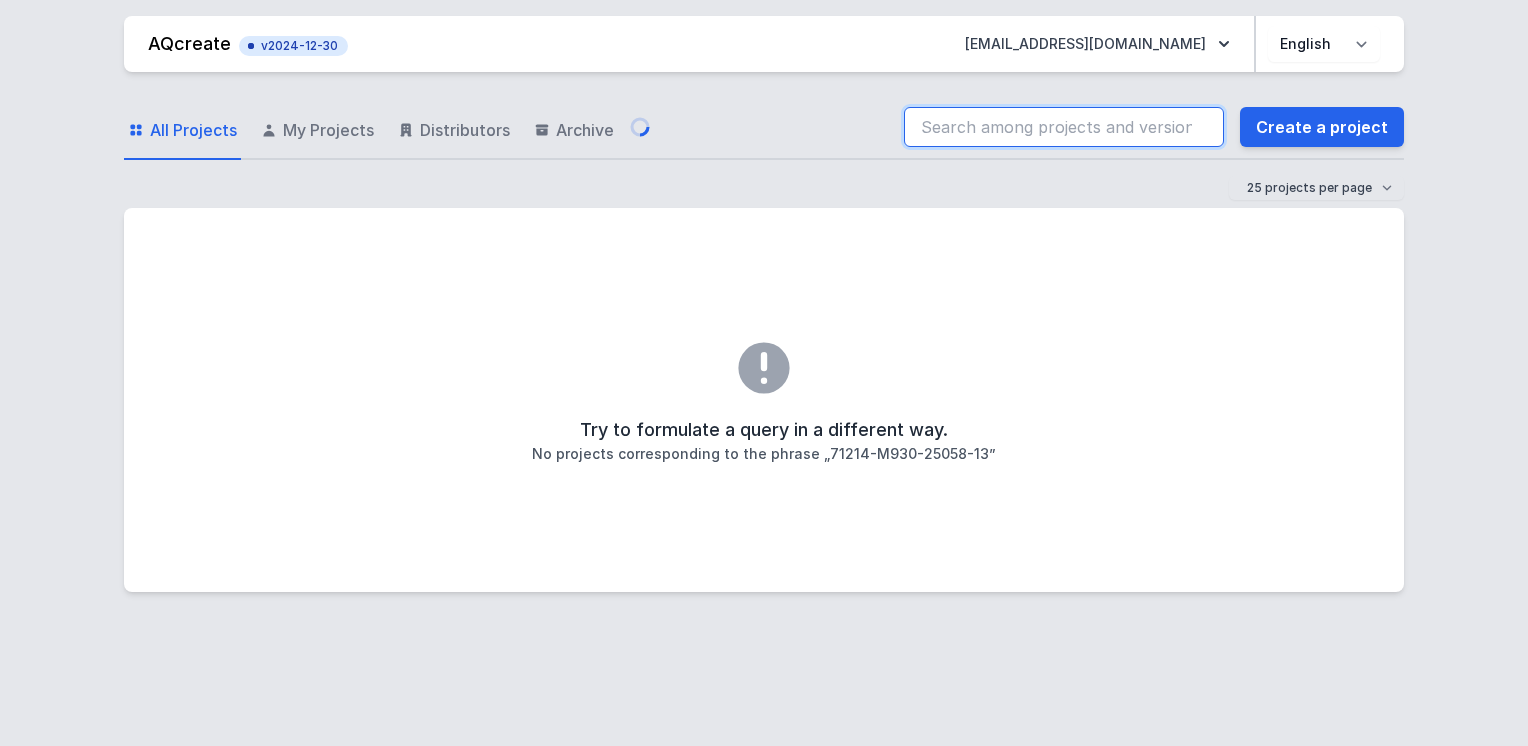 click at bounding box center [1064, 127] 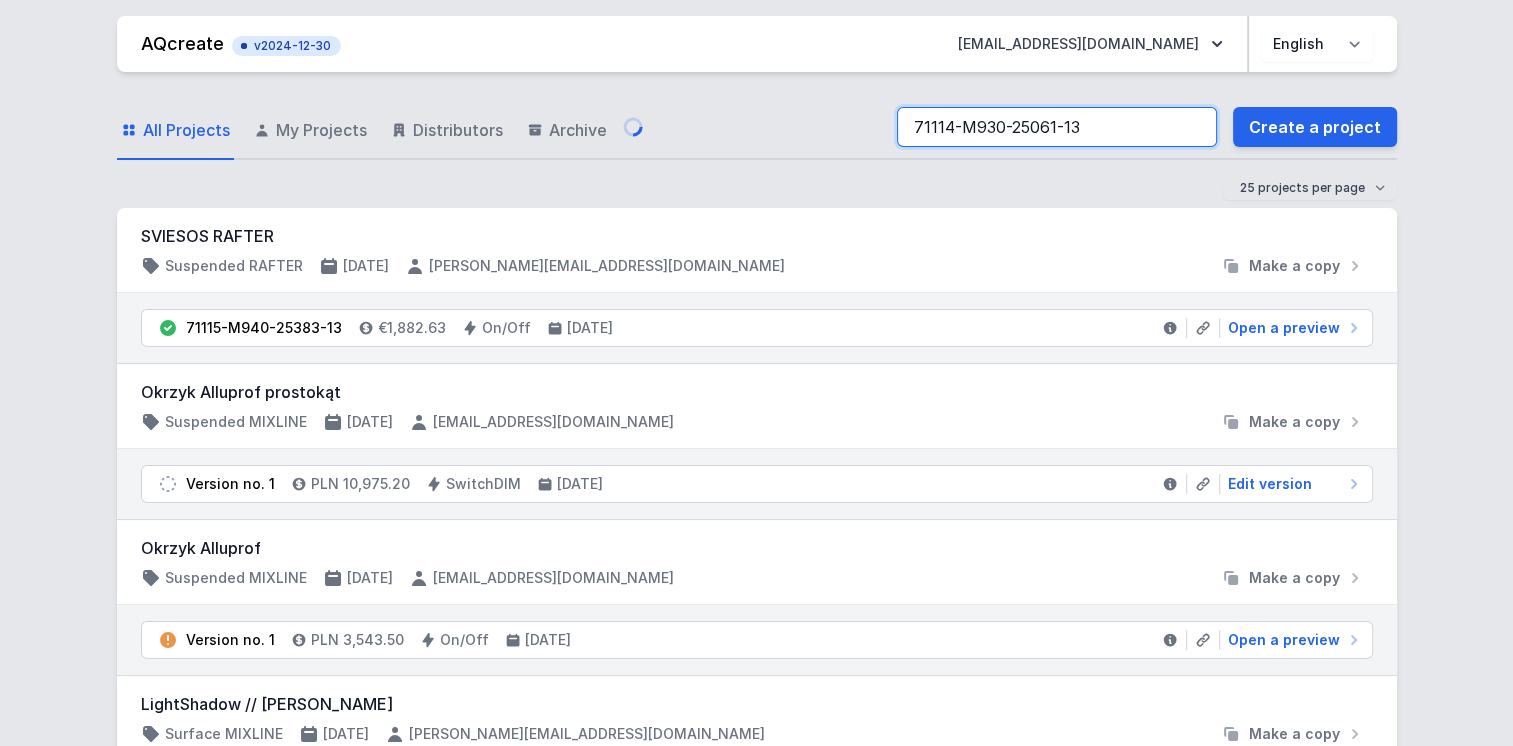 type on "71114-M930-25061-13" 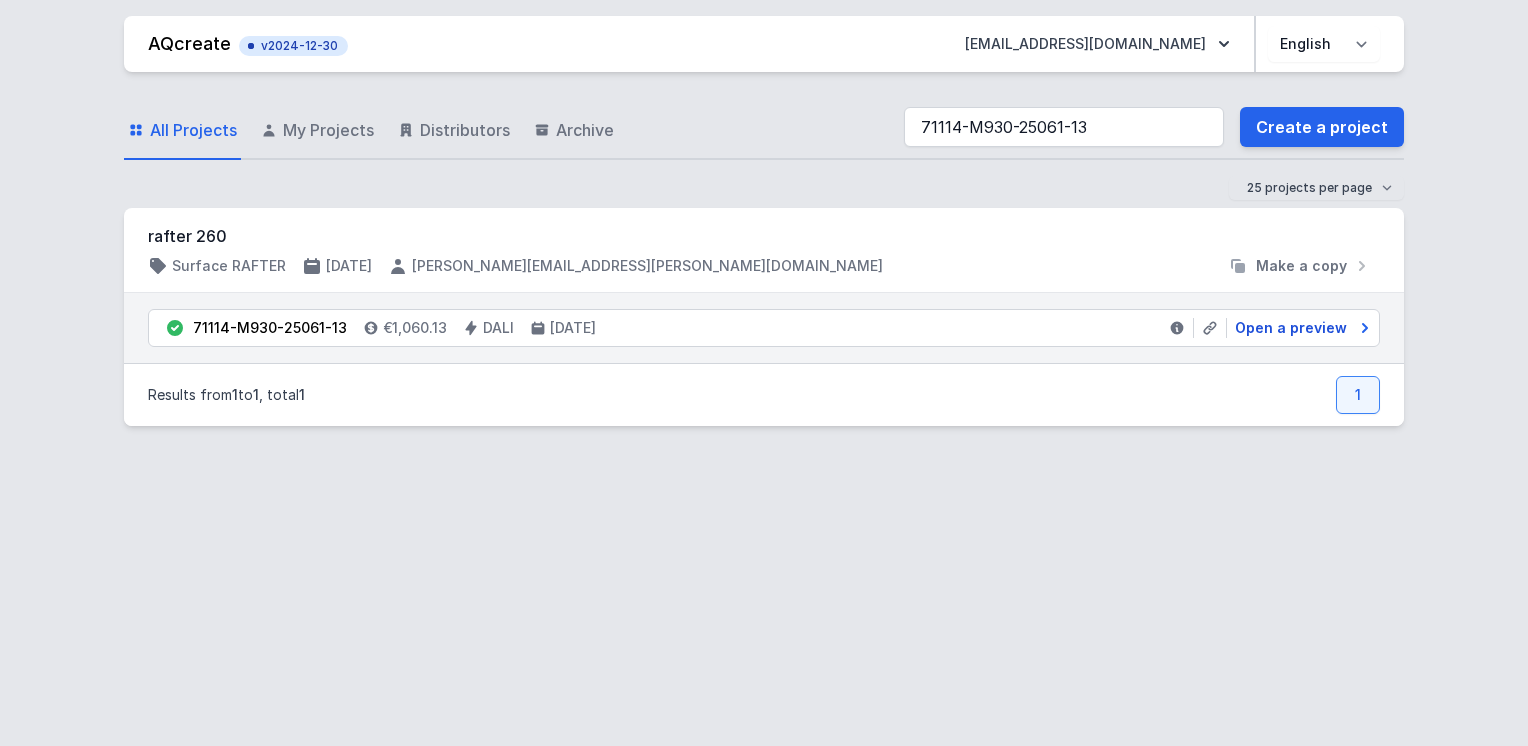 click on "Open a preview" at bounding box center (1291, 328) 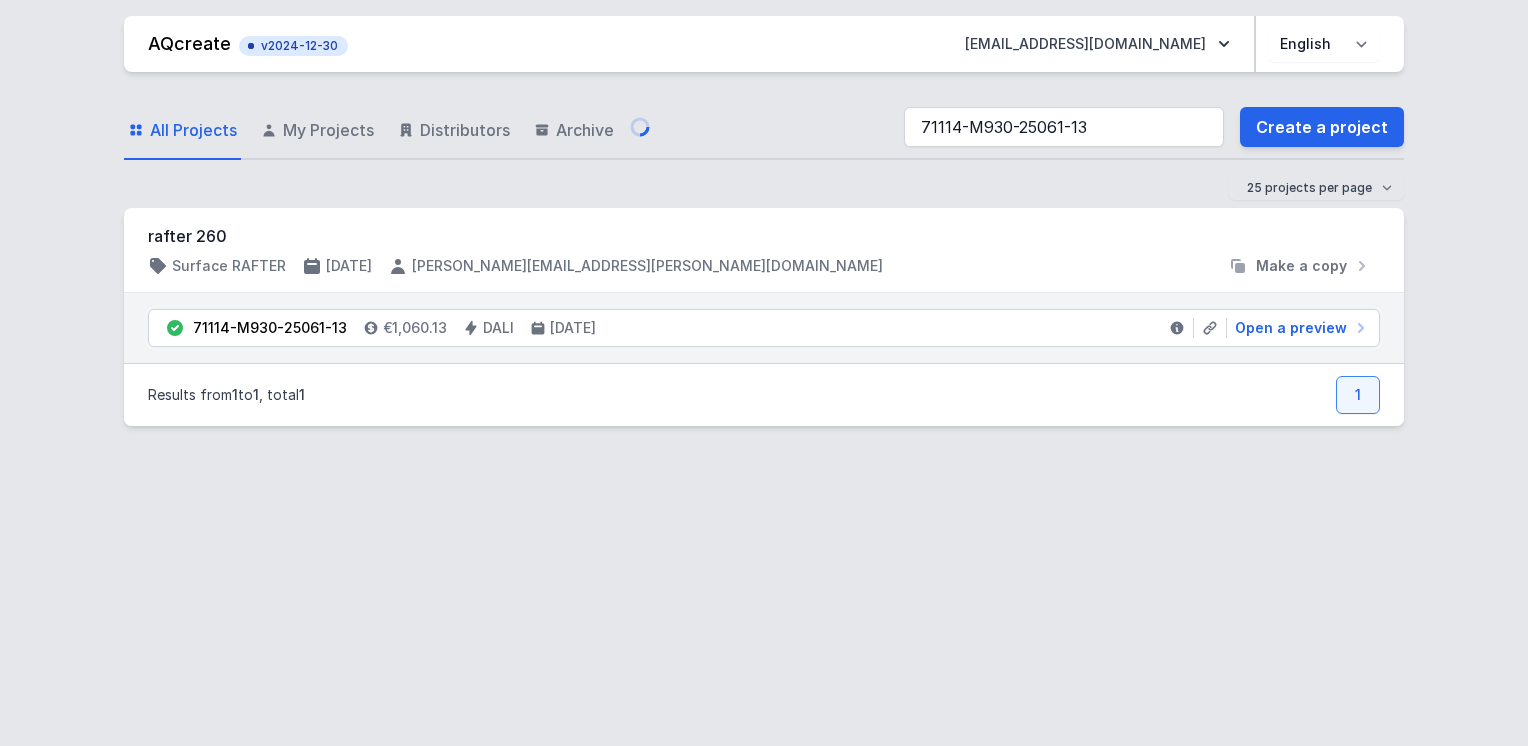 select on "M" 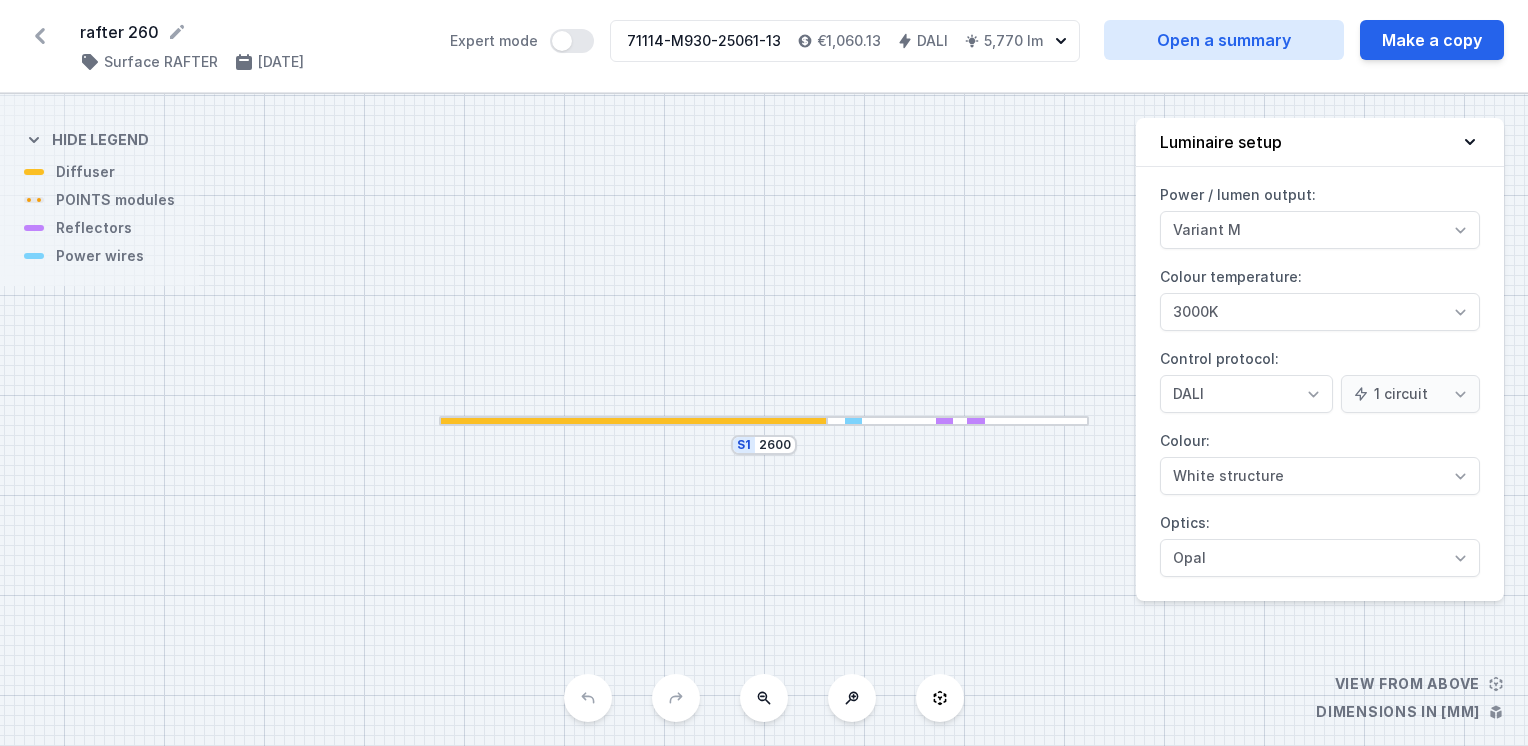 drag, startPoint x: 808, startPoint y: 538, endPoint x: 807, endPoint y: 502, distance: 36.013885 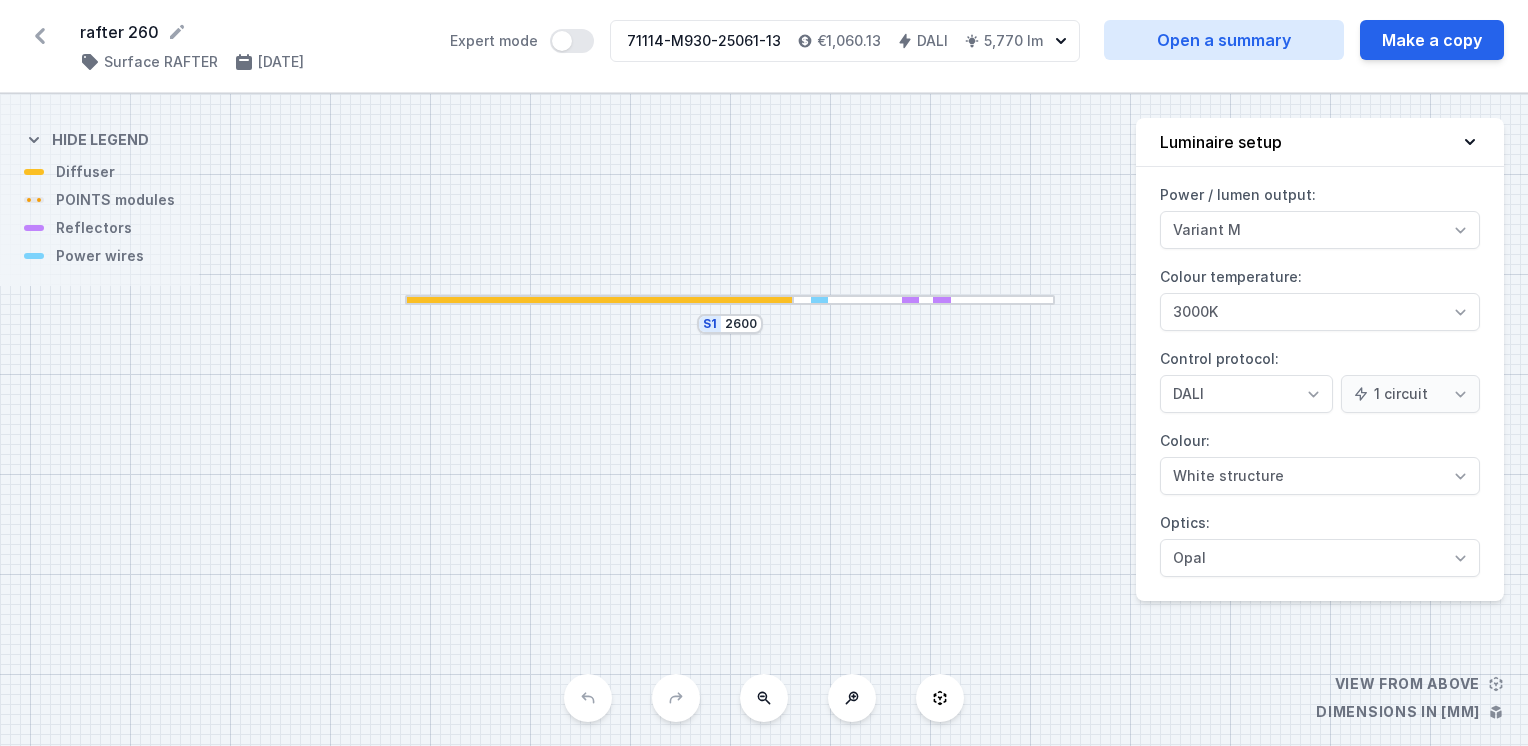 drag, startPoint x: 897, startPoint y: 546, endPoint x: 863, endPoint y: 425, distance: 125.68612 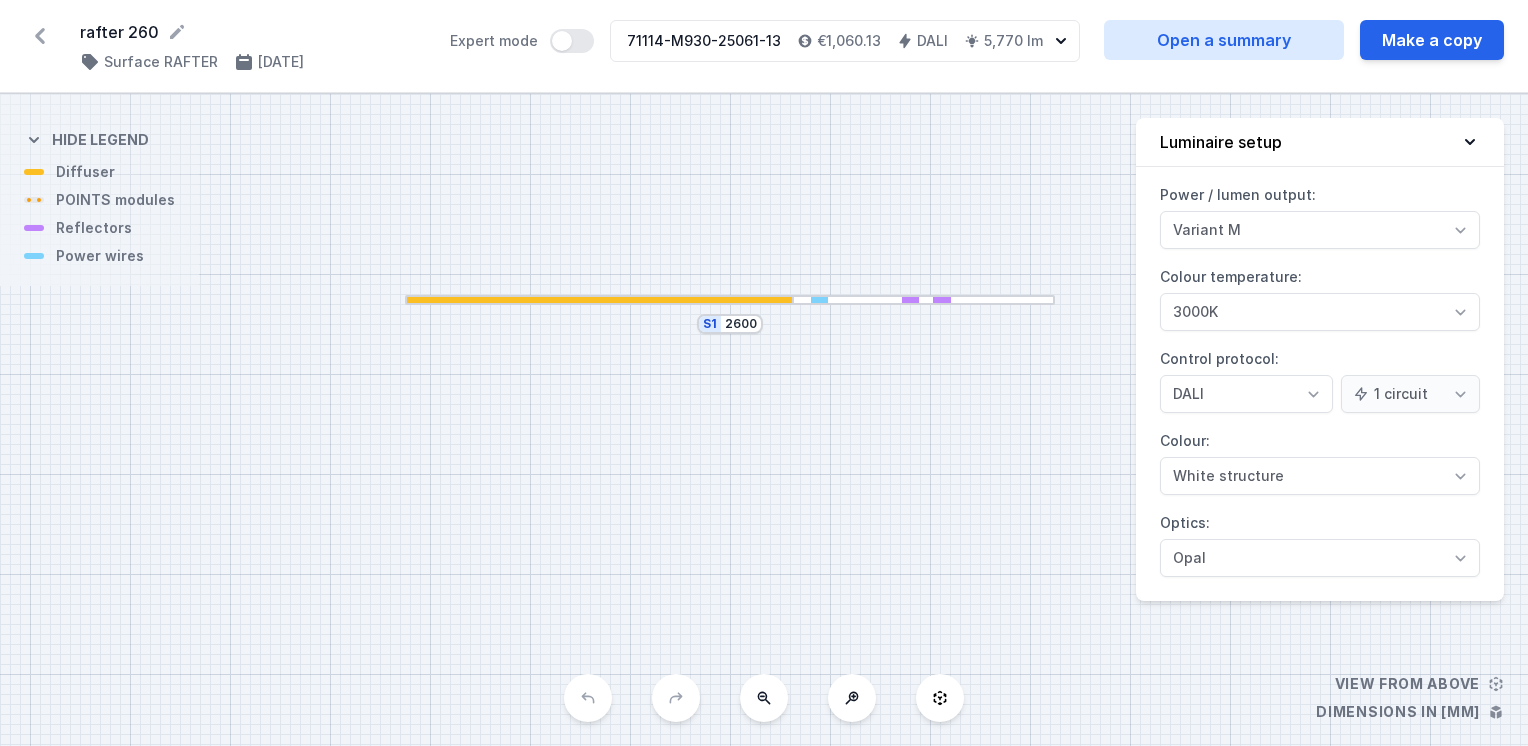 click on "S1 2600" at bounding box center (764, 420) 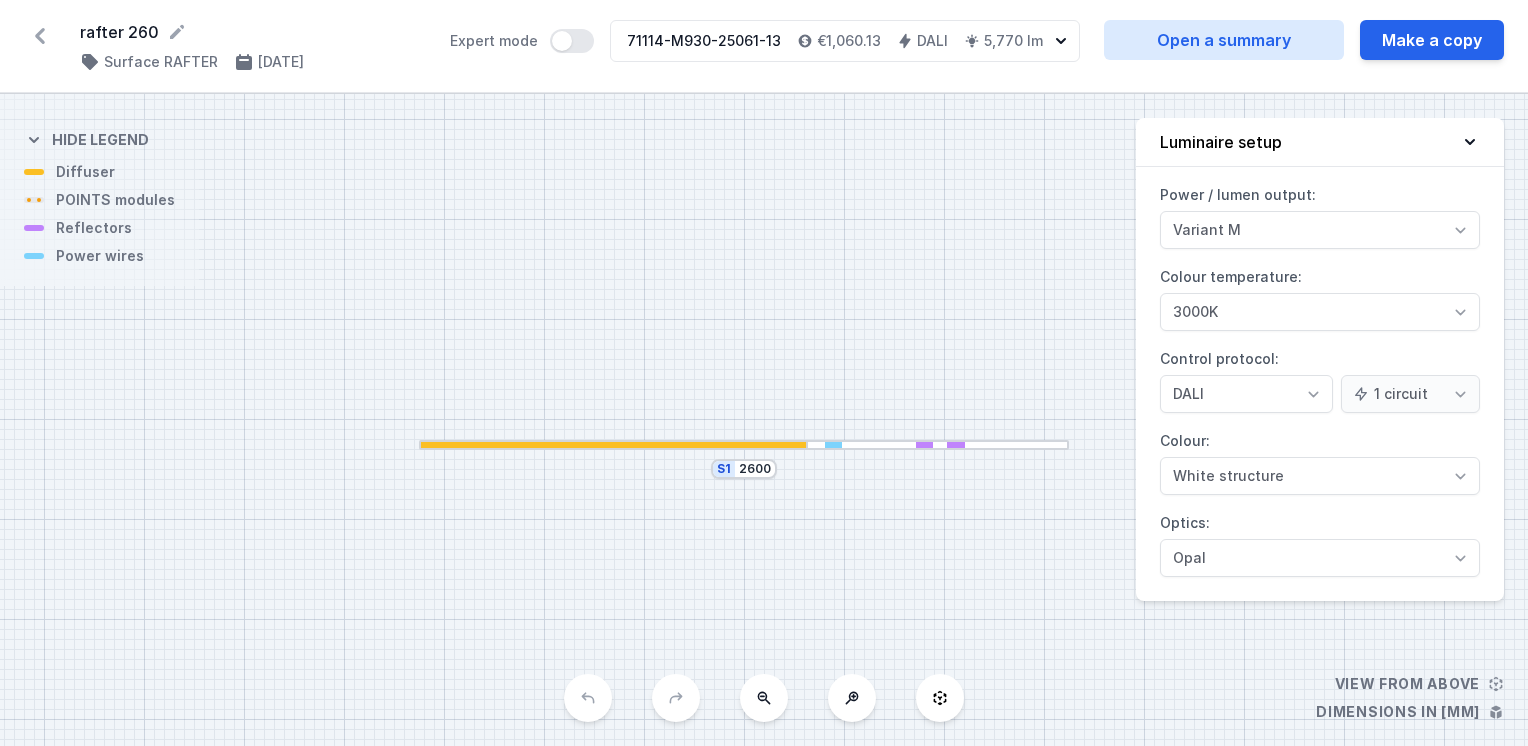 drag, startPoint x: 806, startPoint y: 430, endPoint x: 822, endPoint y: 579, distance: 149.8566 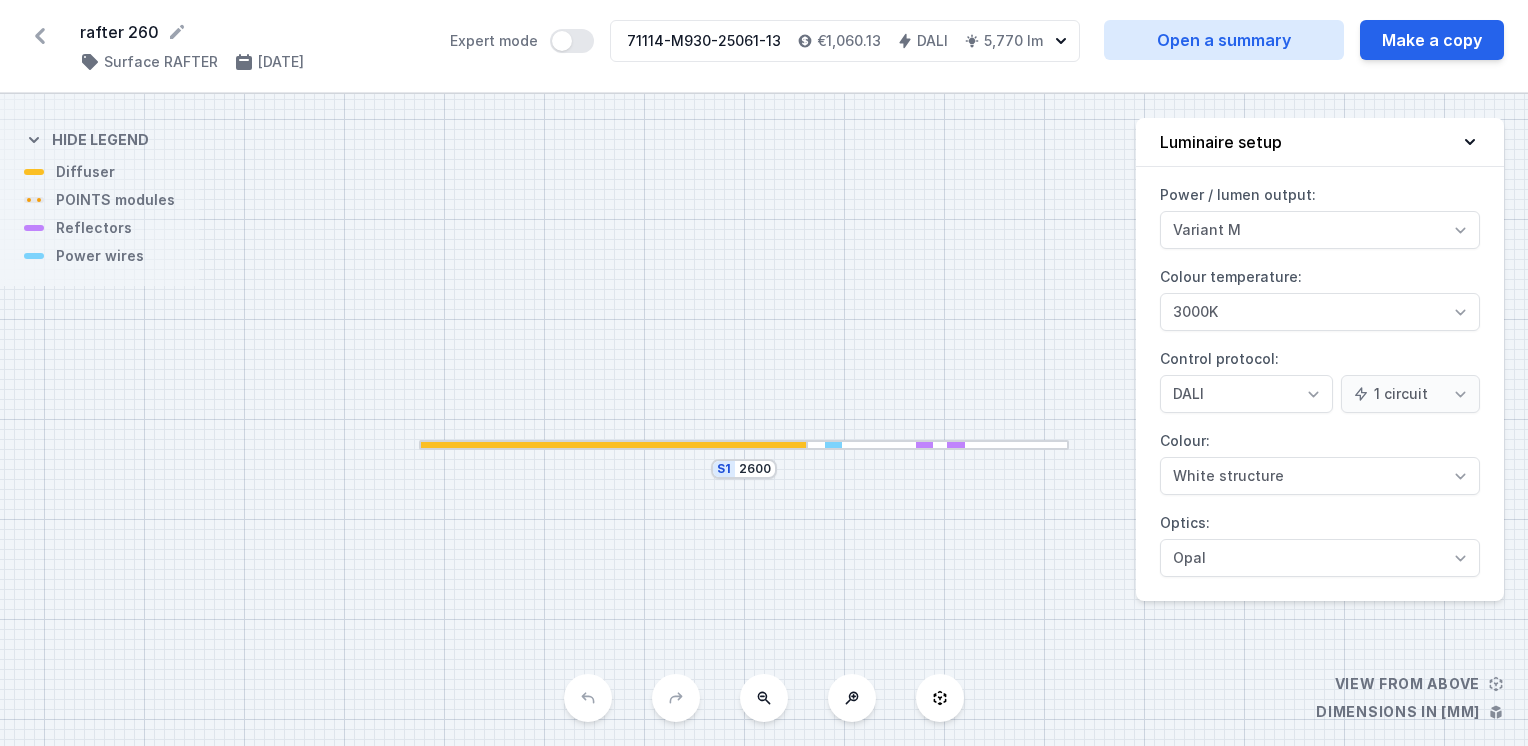 click on "S1 2600" at bounding box center (764, 420) 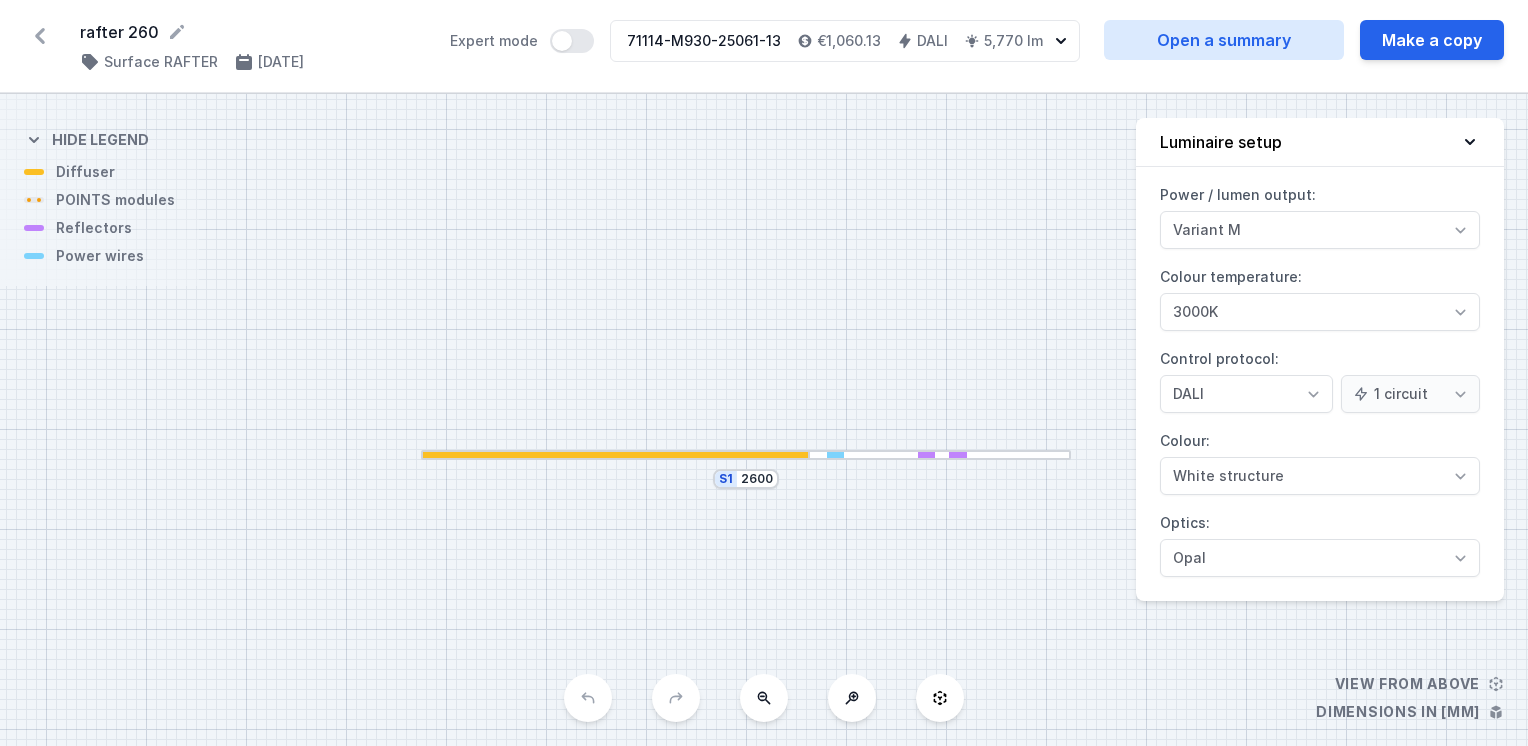 drag, startPoint x: 753, startPoint y: 545, endPoint x: 724, endPoint y: 405, distance: 142.97203 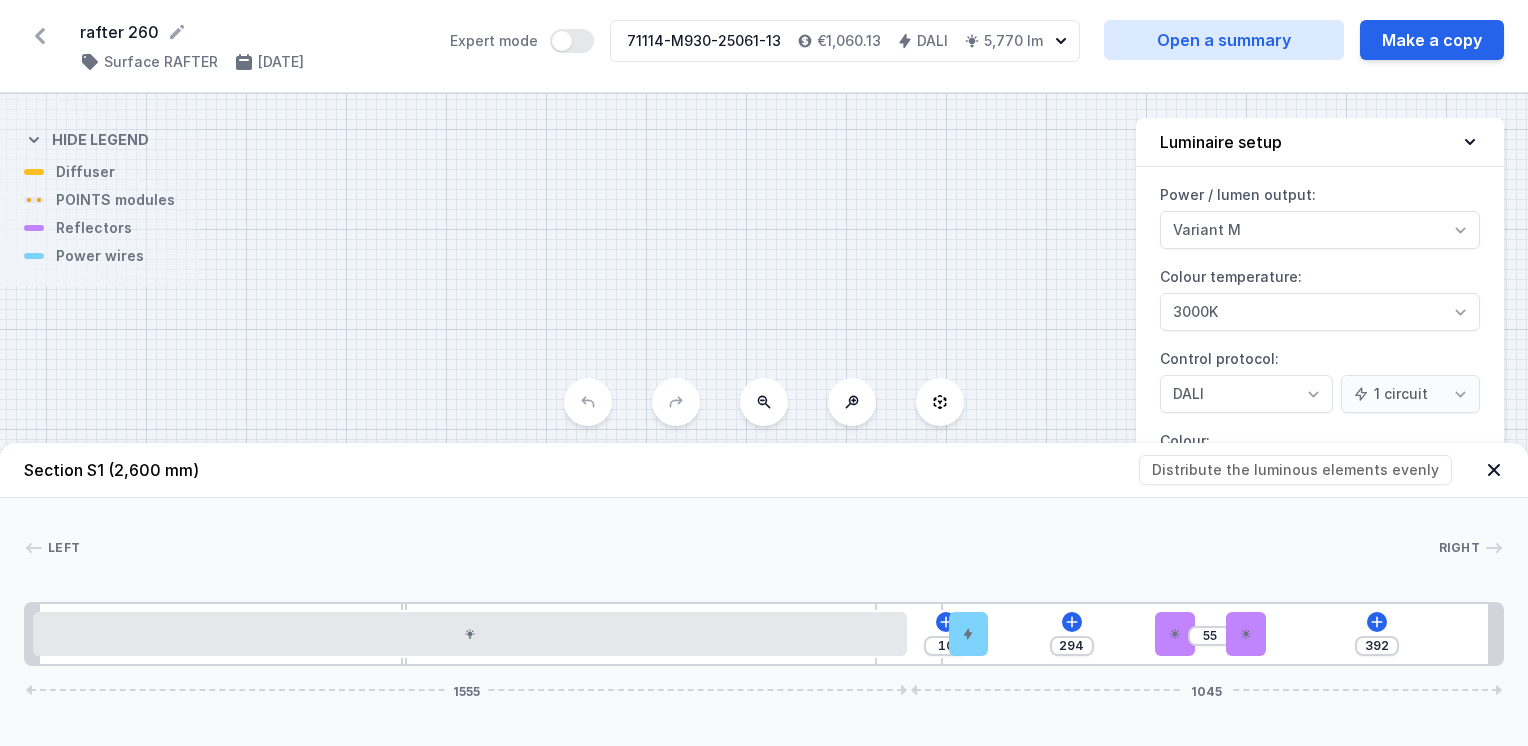 click on "S1 2600" at bounding box center (764, 420) 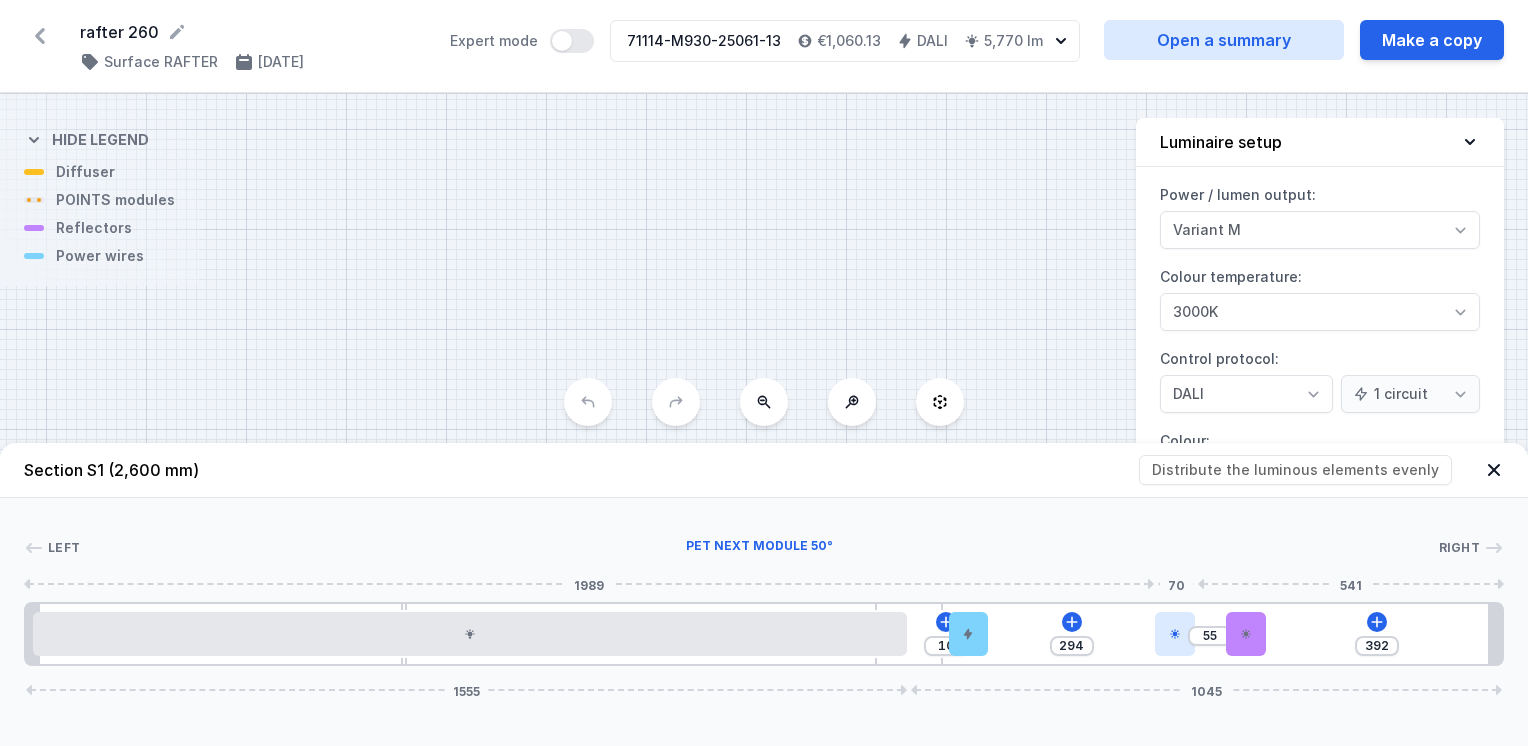 click 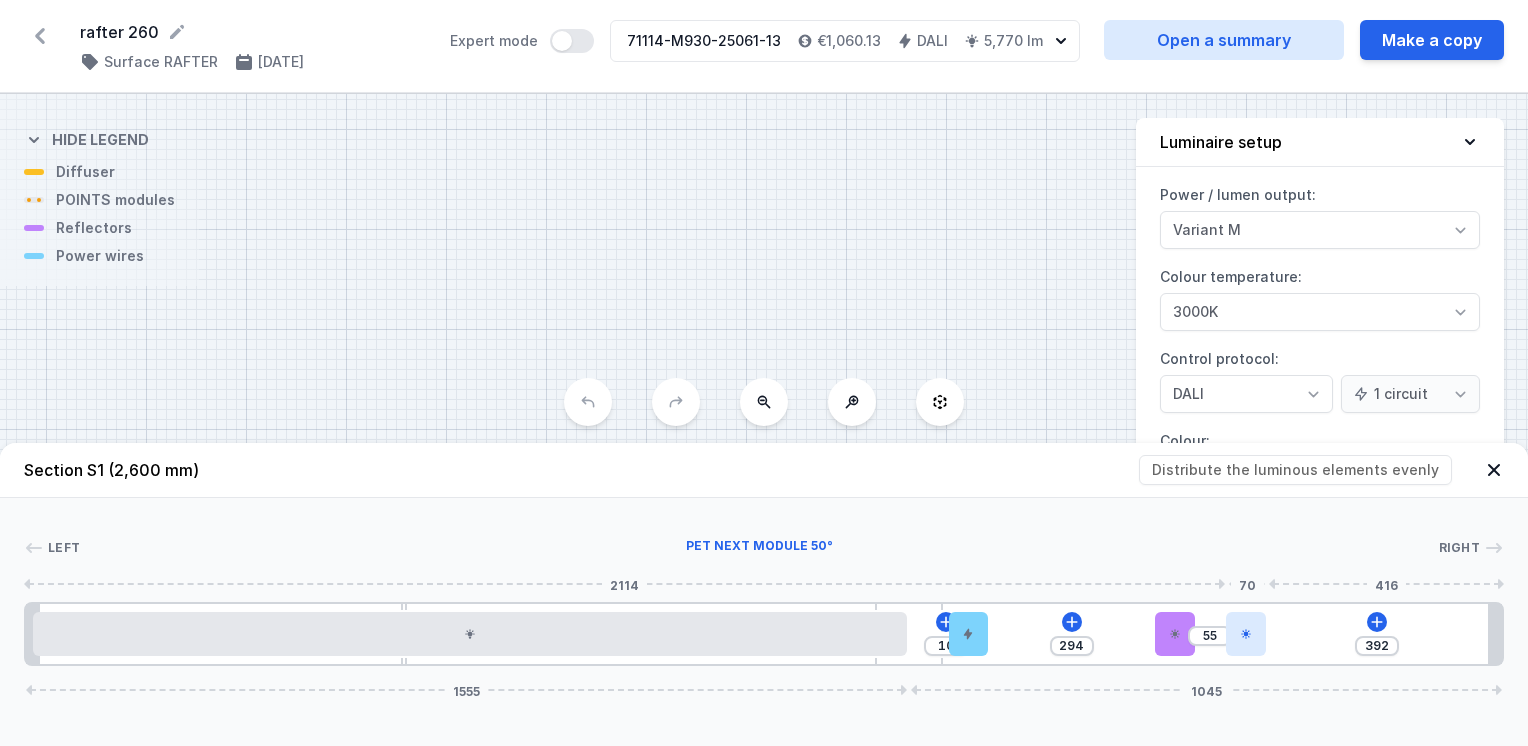 click at bounding box center [1246, 634] 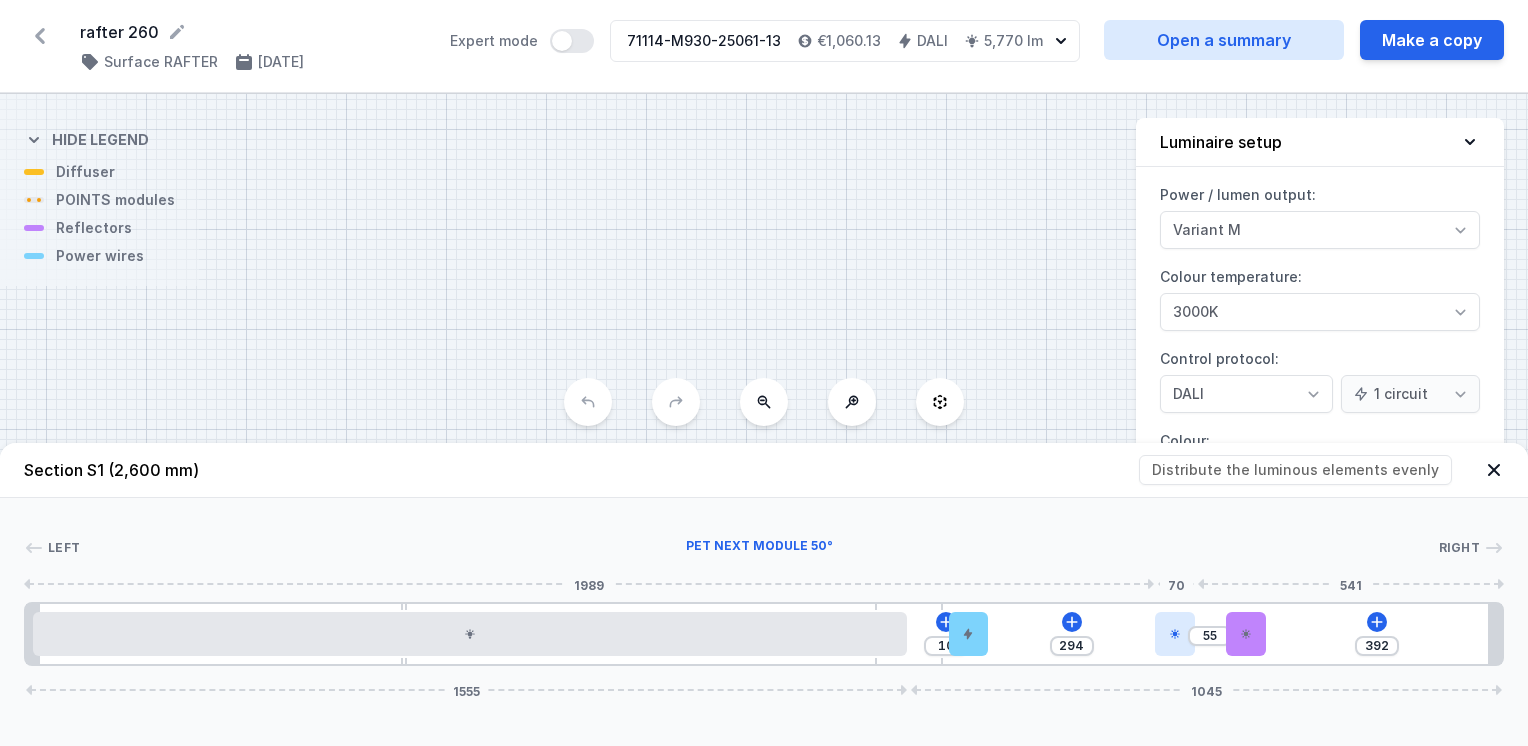 click at bounding box center [1175, 634] 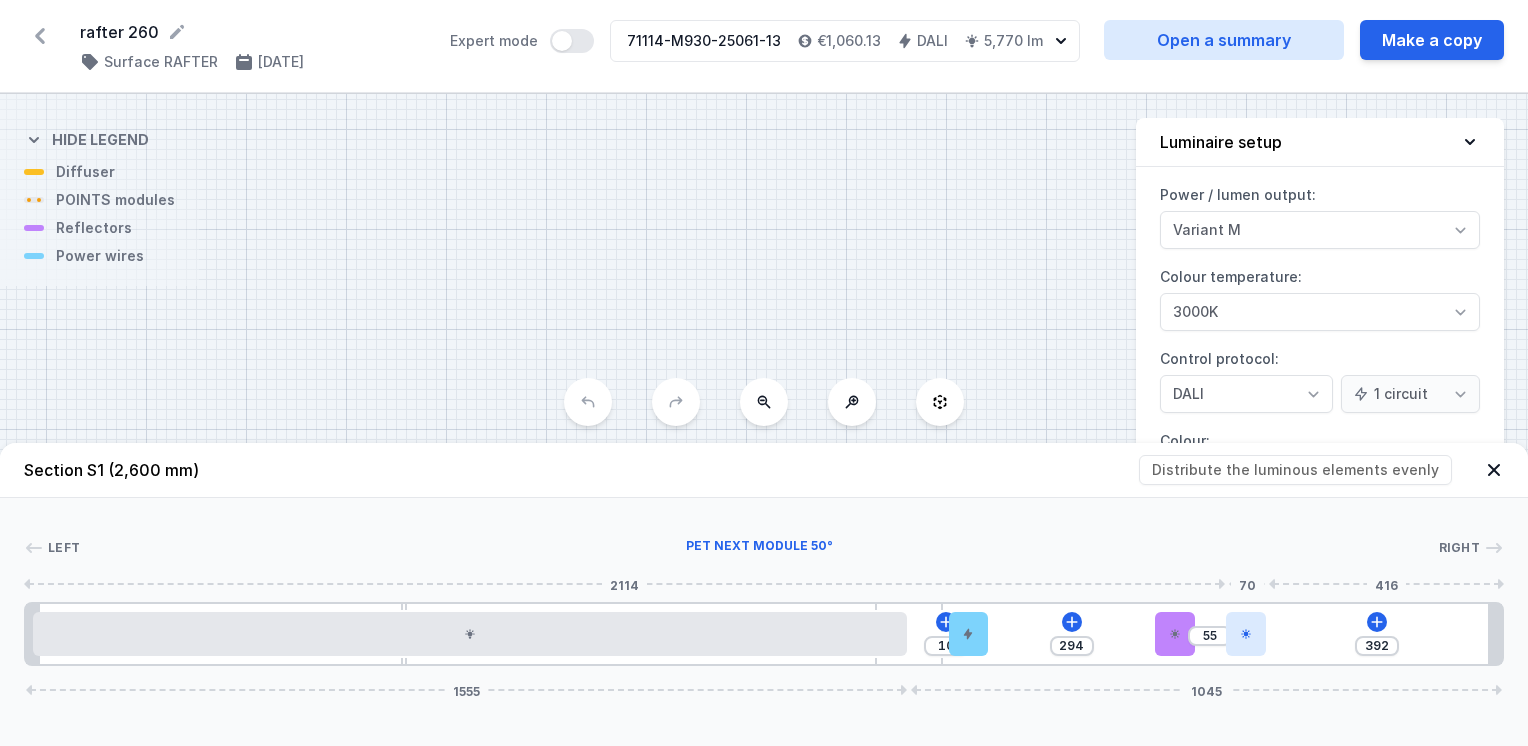 click at bounding box center [1246, 634] 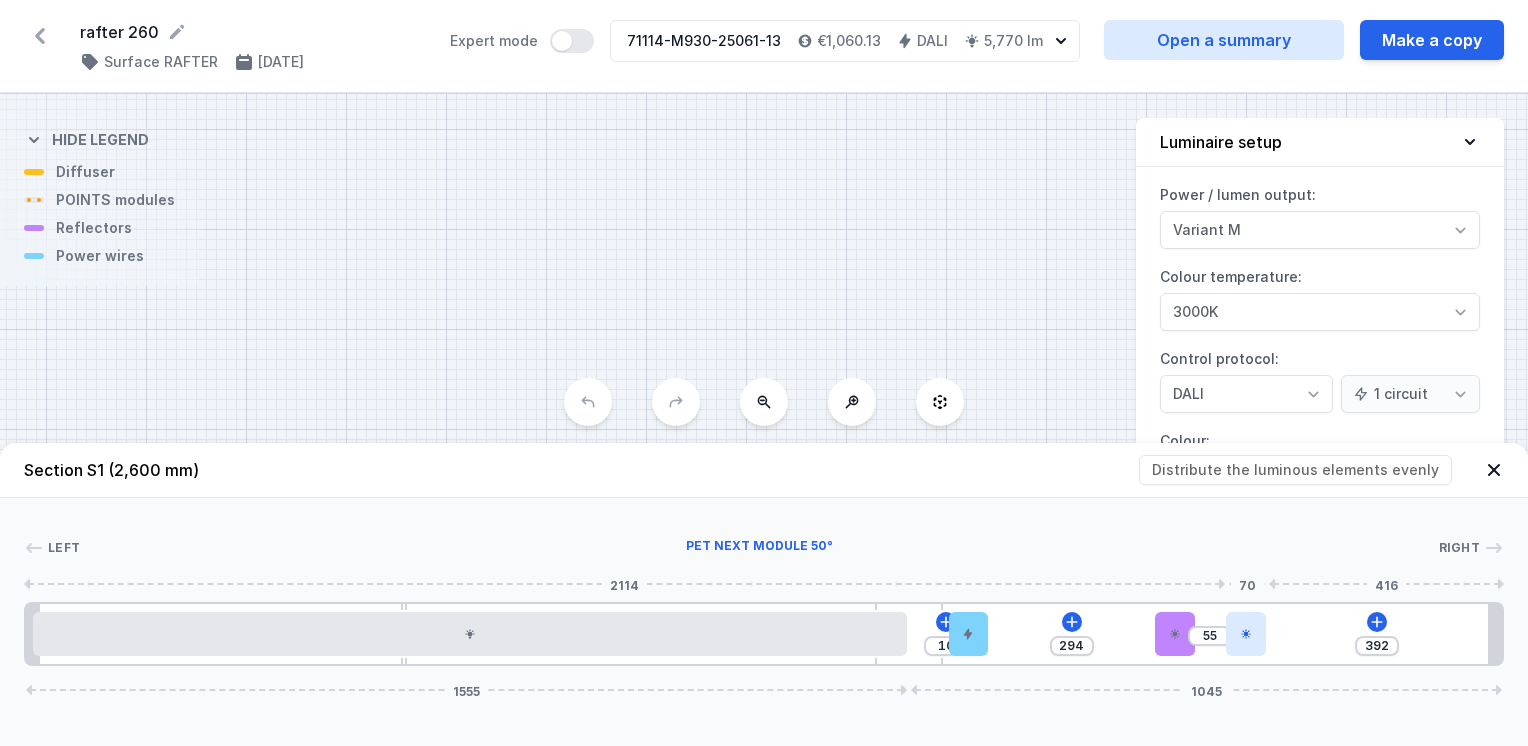 click at bounding box center [1246, 634] 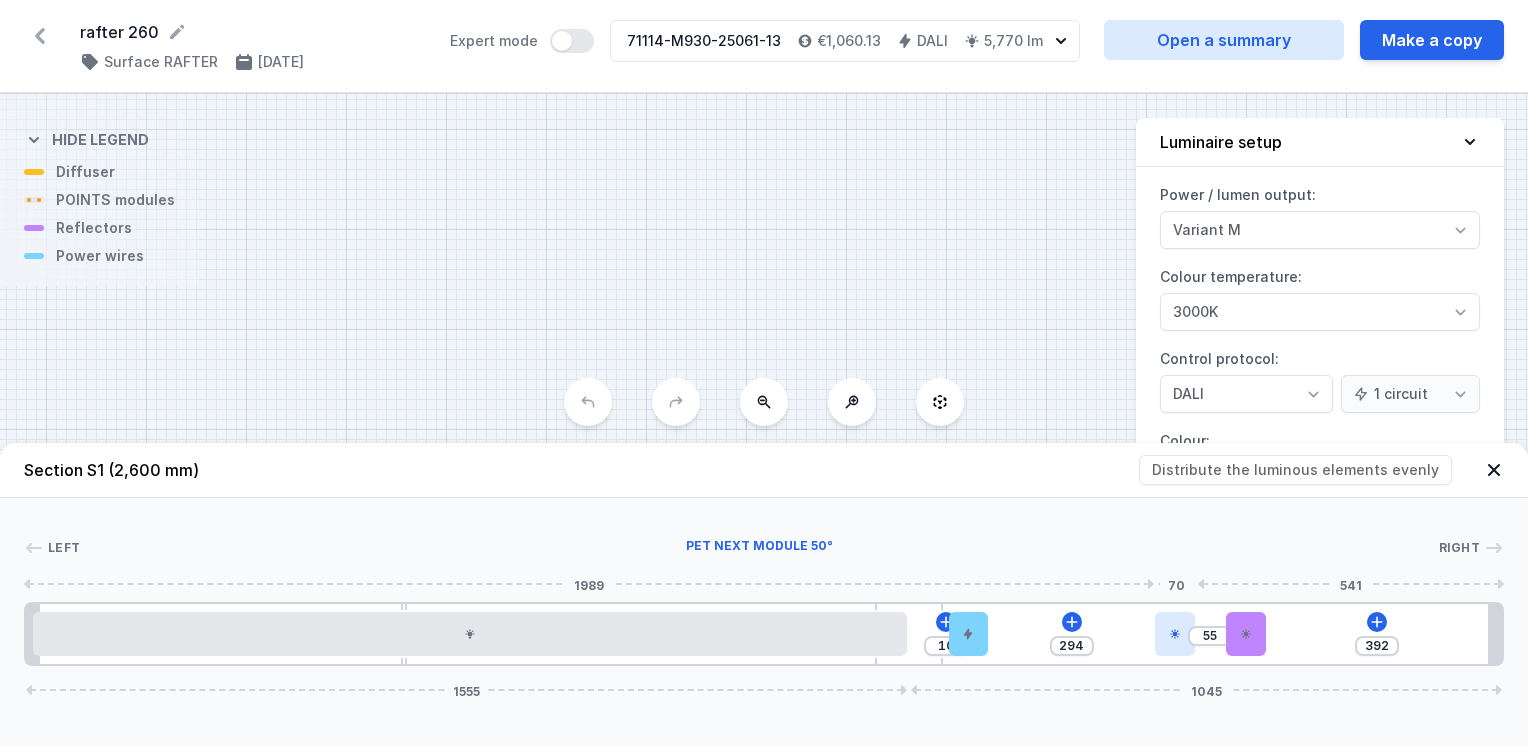 click at bounding box center [1175, 634] 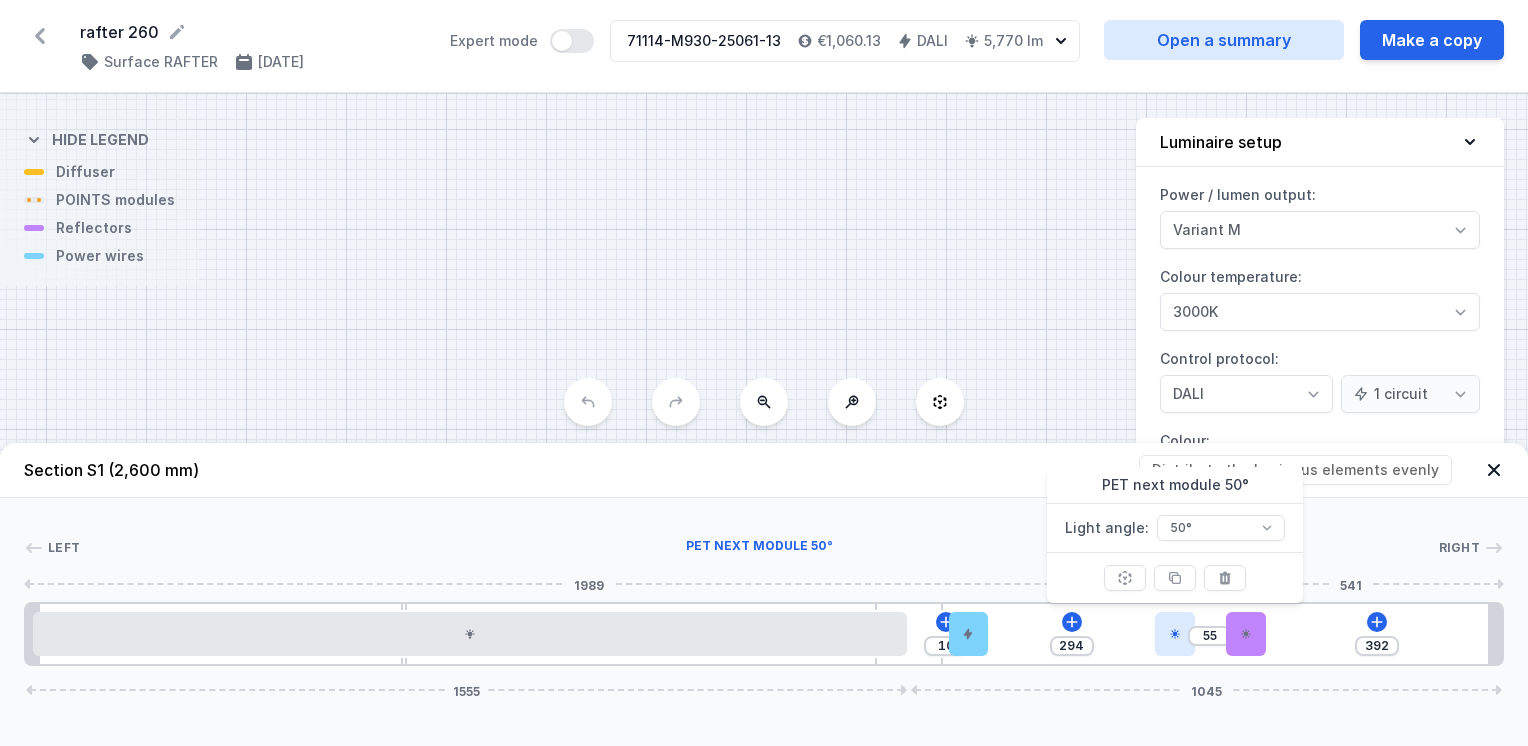 click 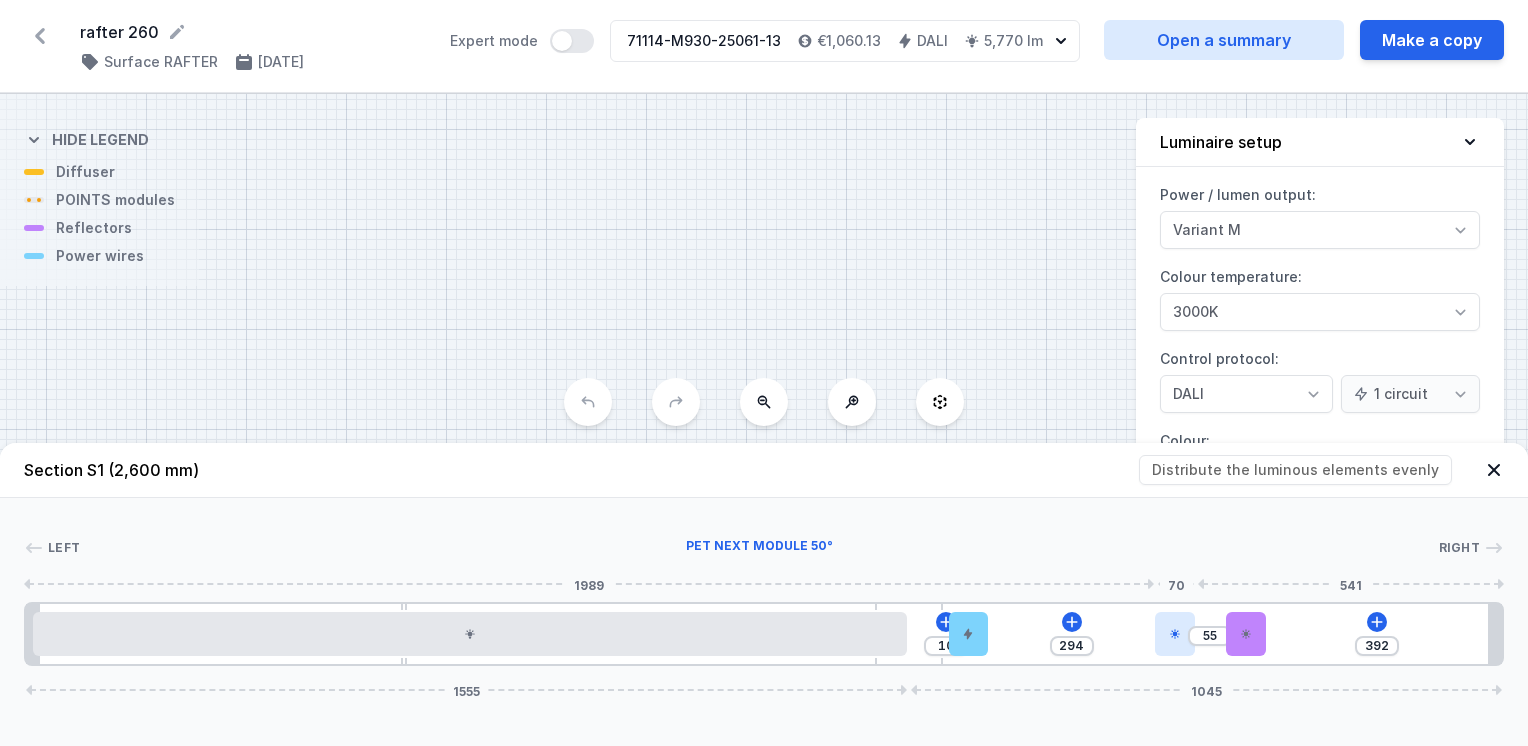 click at bounding box center [1175, 634] 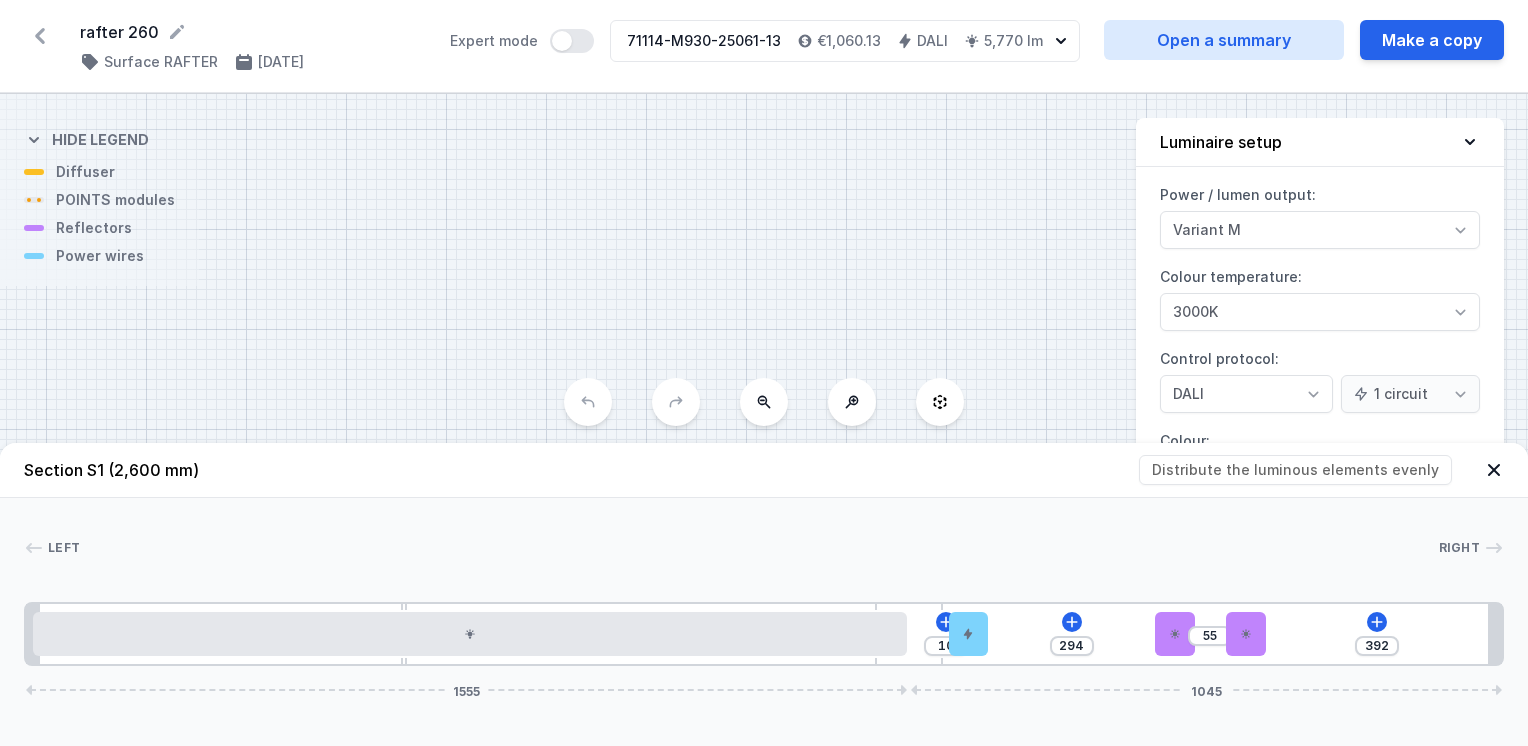 click on "10 294 55 392 1555 1045" at bounding box center (764, 634) 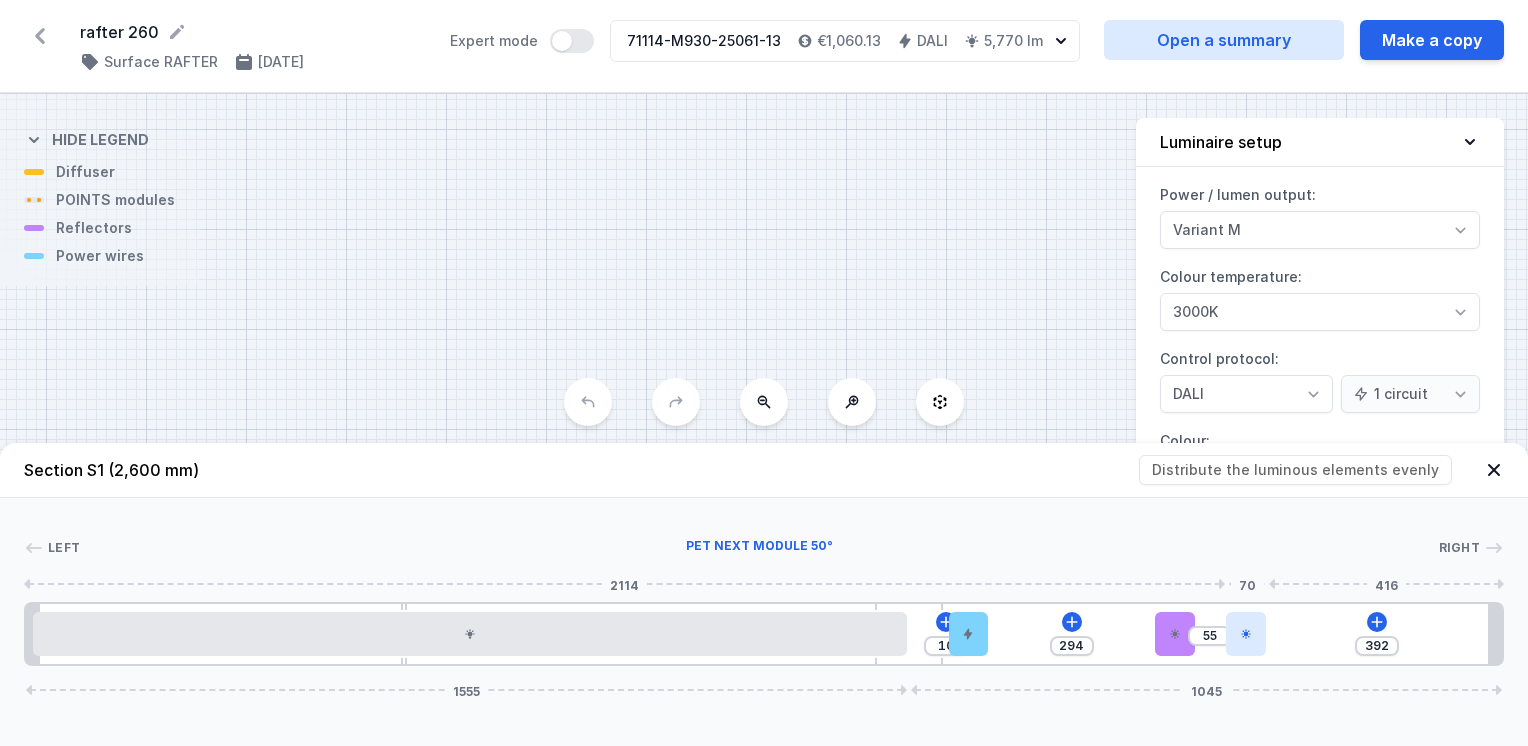 click at bounding box center (1246, 634) 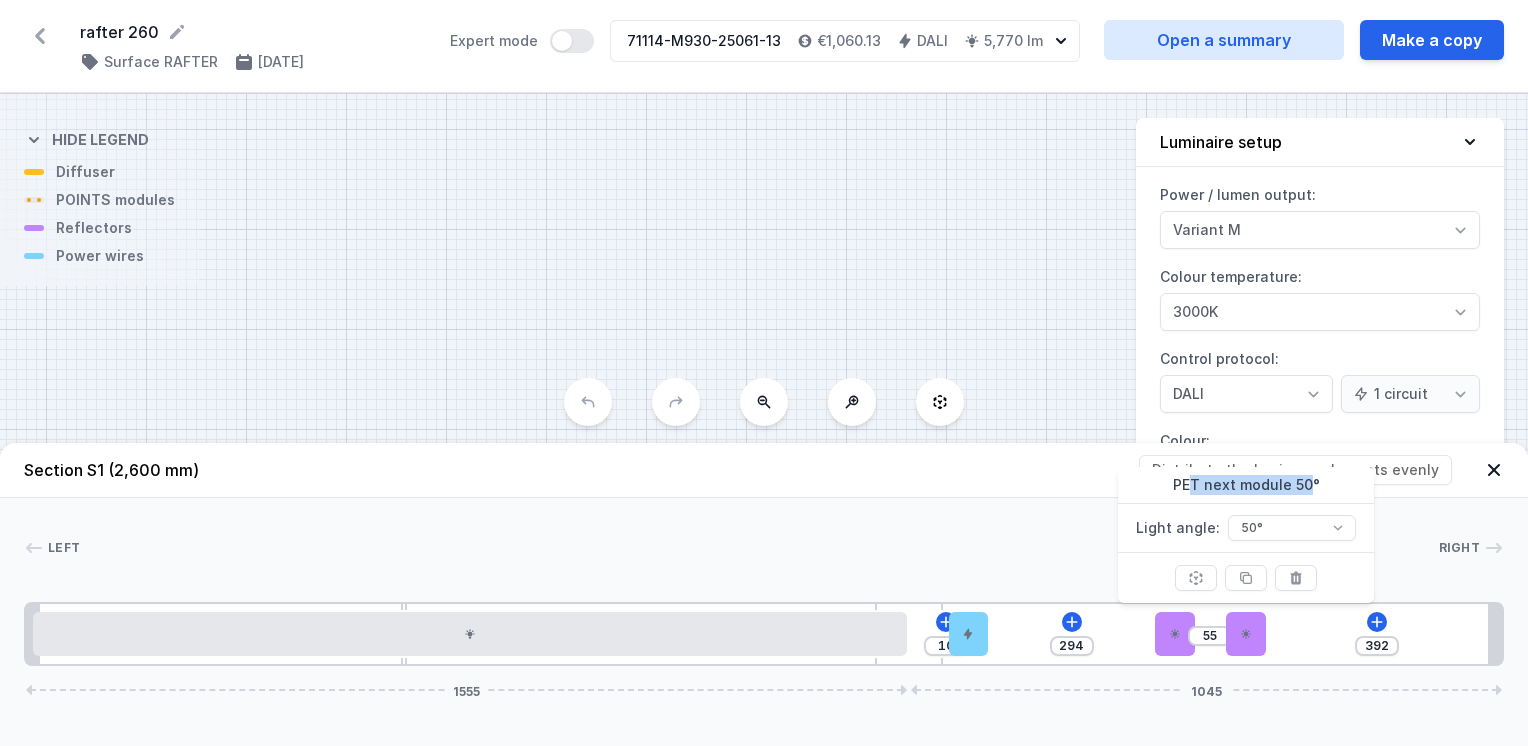 drag, startPoint x: 1195, startPoint y: 488, endPoint x: 1305, endPoint y: 487, distance: 110.00455 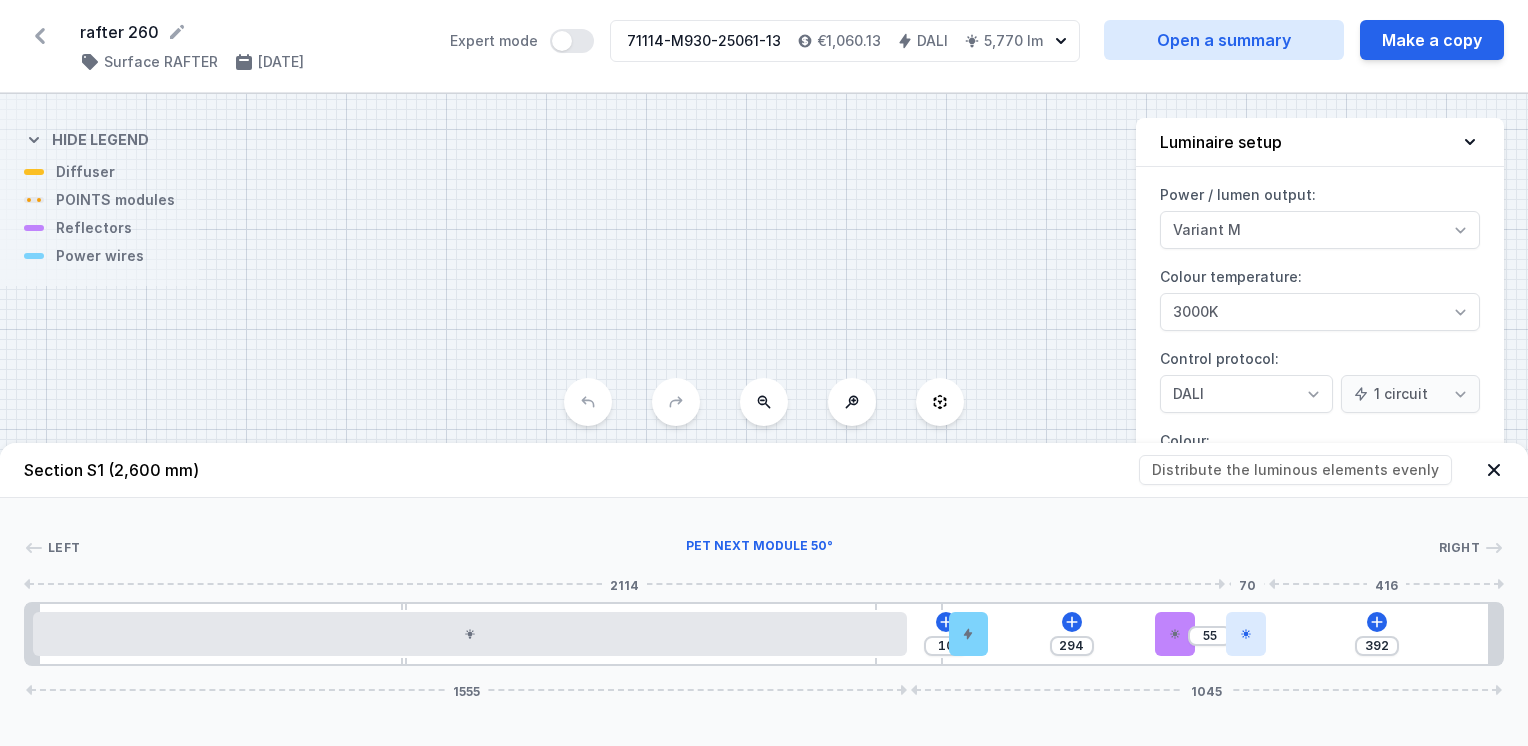 click 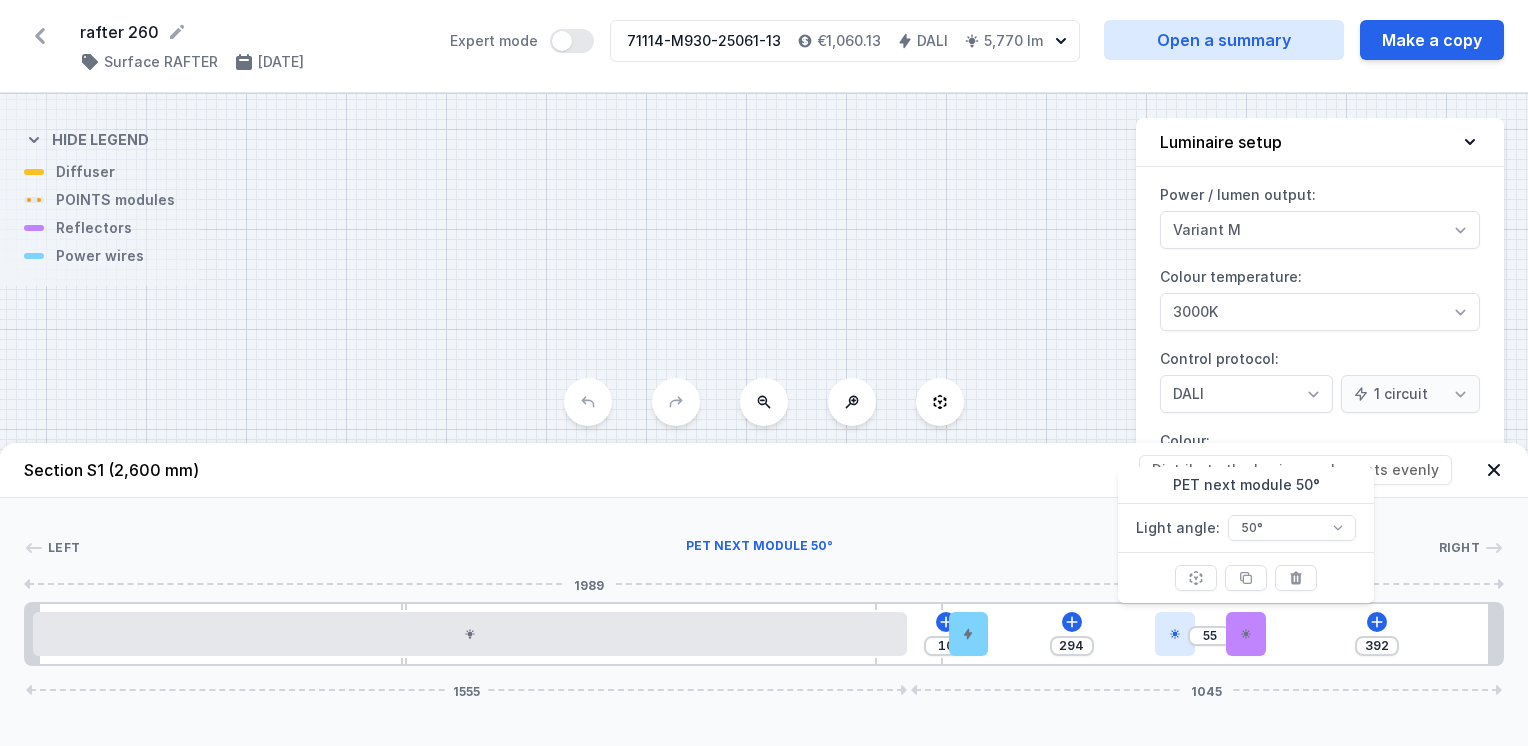 click at bounding box center [1175, 634] 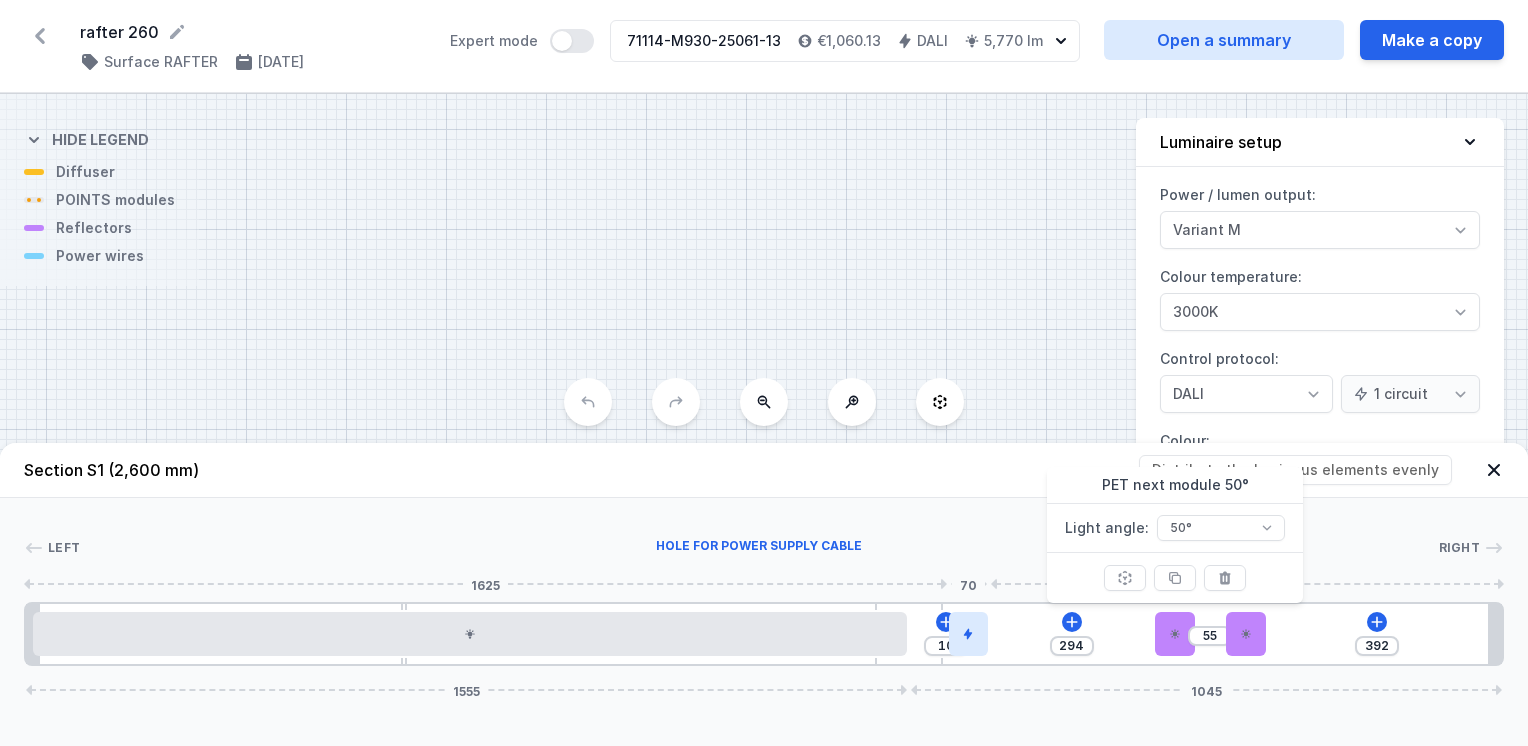 click 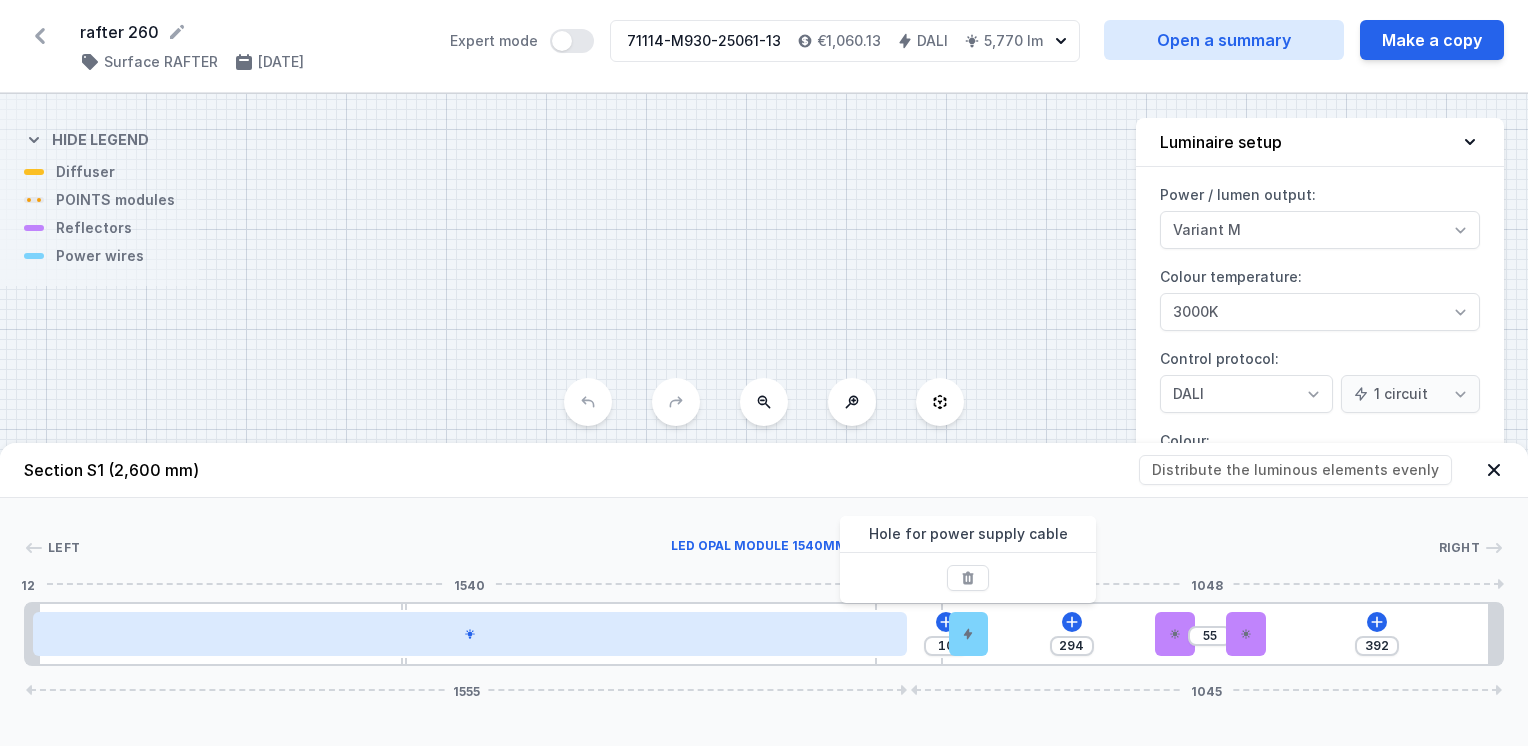 click at bounding box center (470, 634) 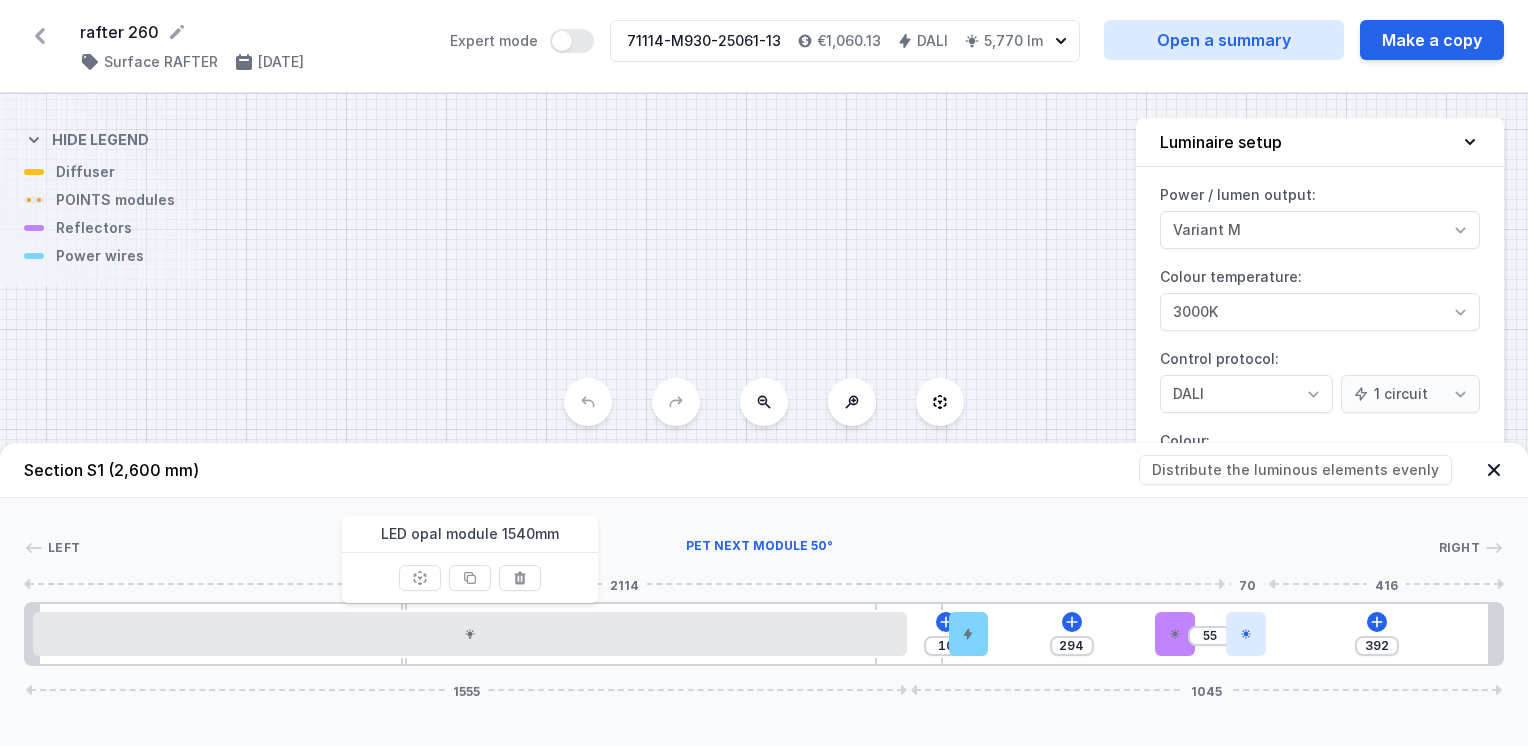 click at bounding box center [1246, 634] 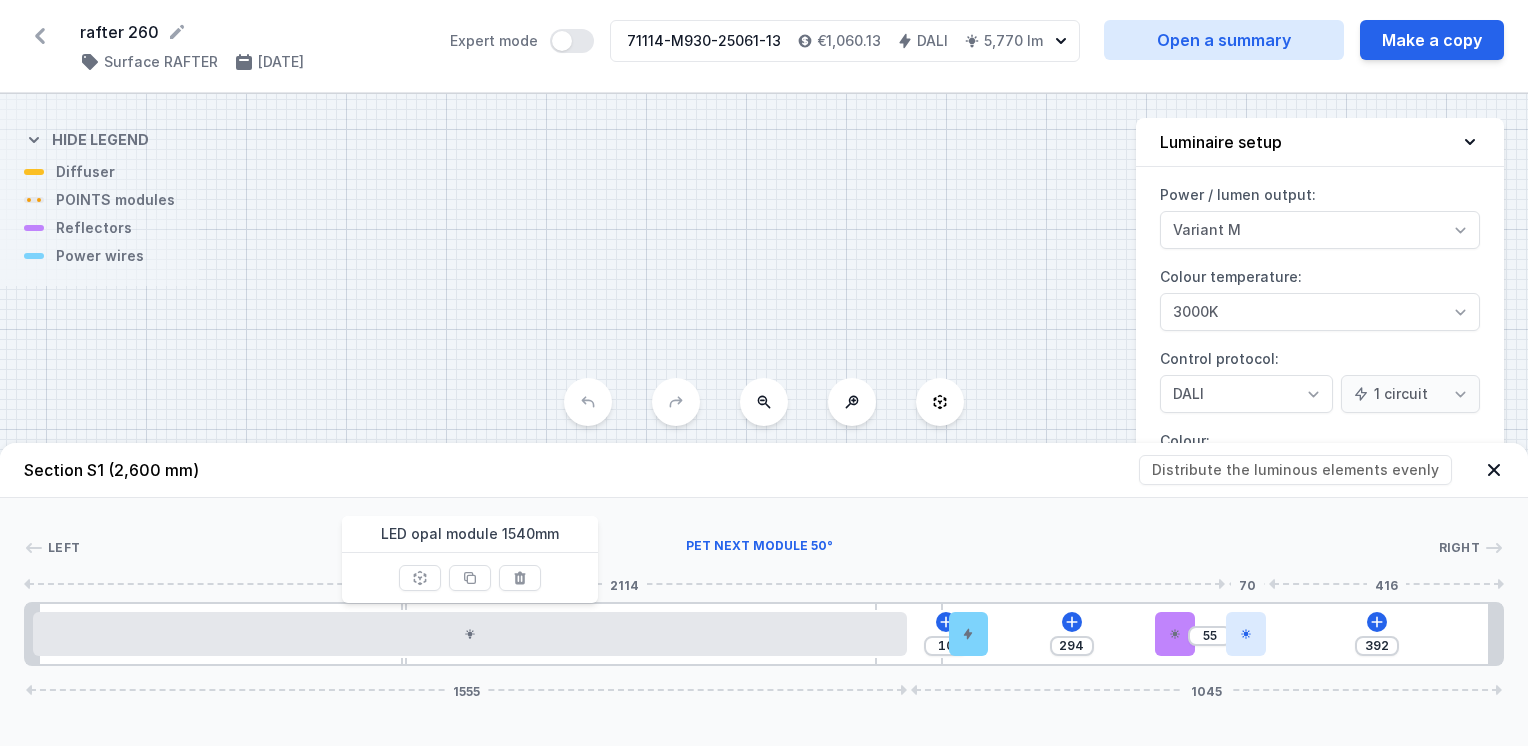 select on "2239" 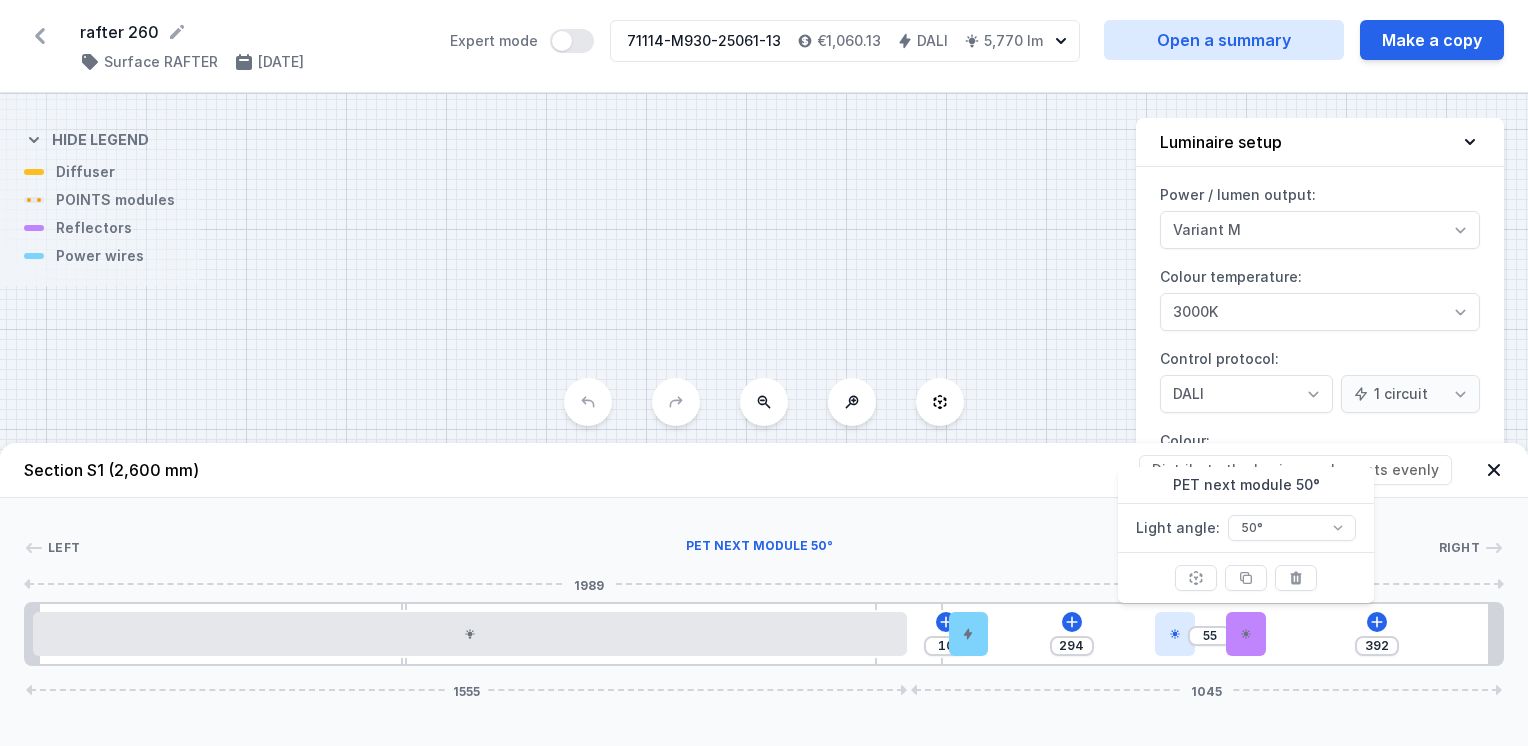 click at bounding box center (1175, 634) 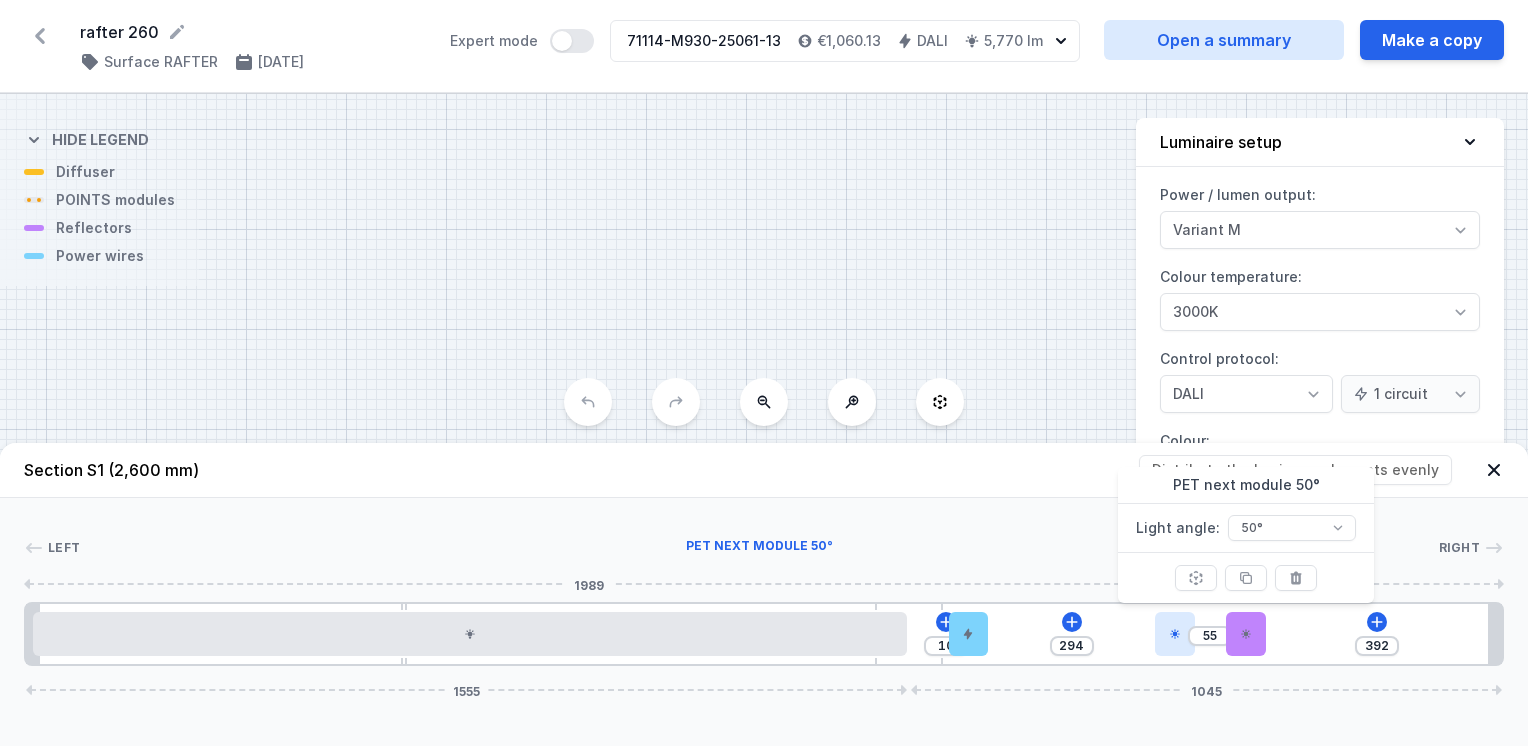 select on "2239" 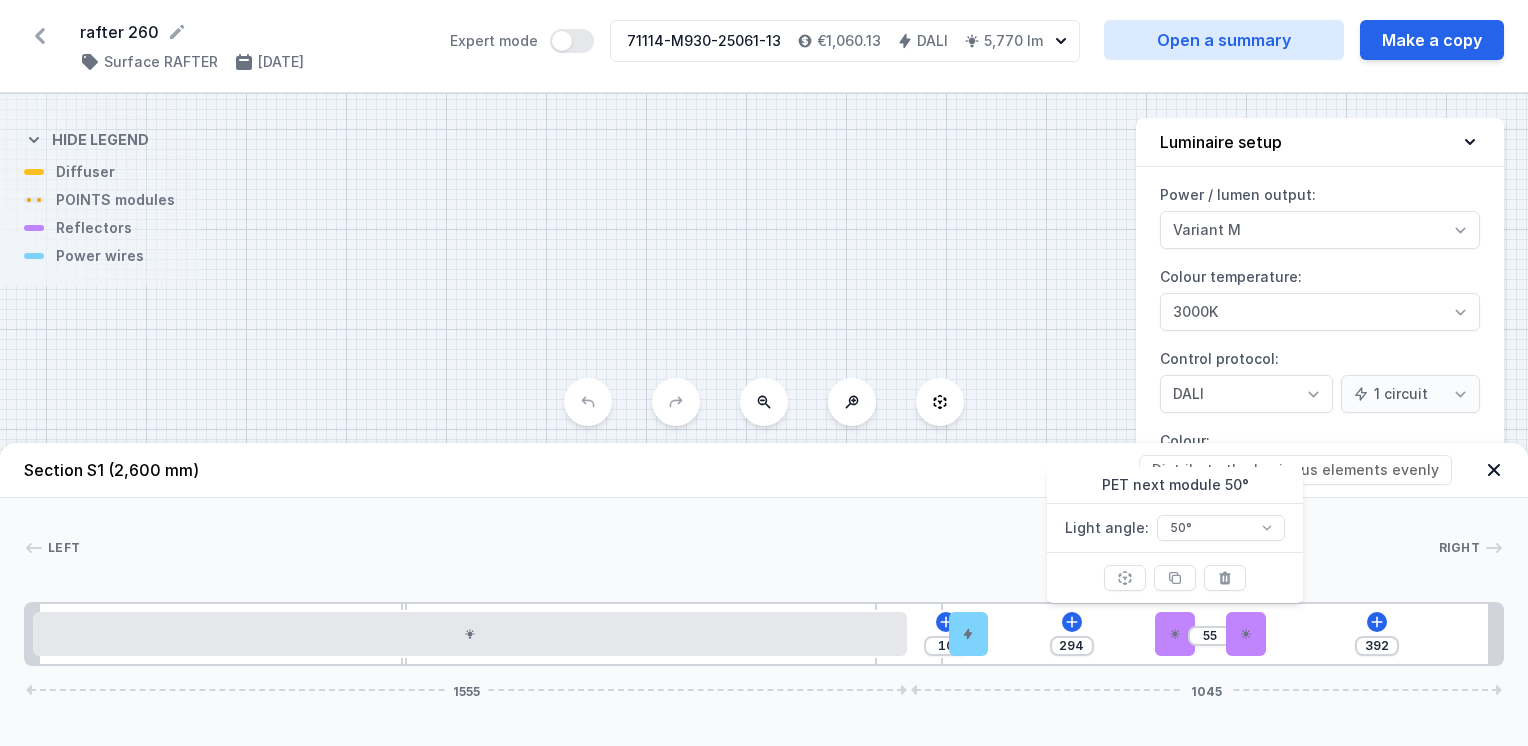 click on "S1 2600" at bounding box center (764, 420) 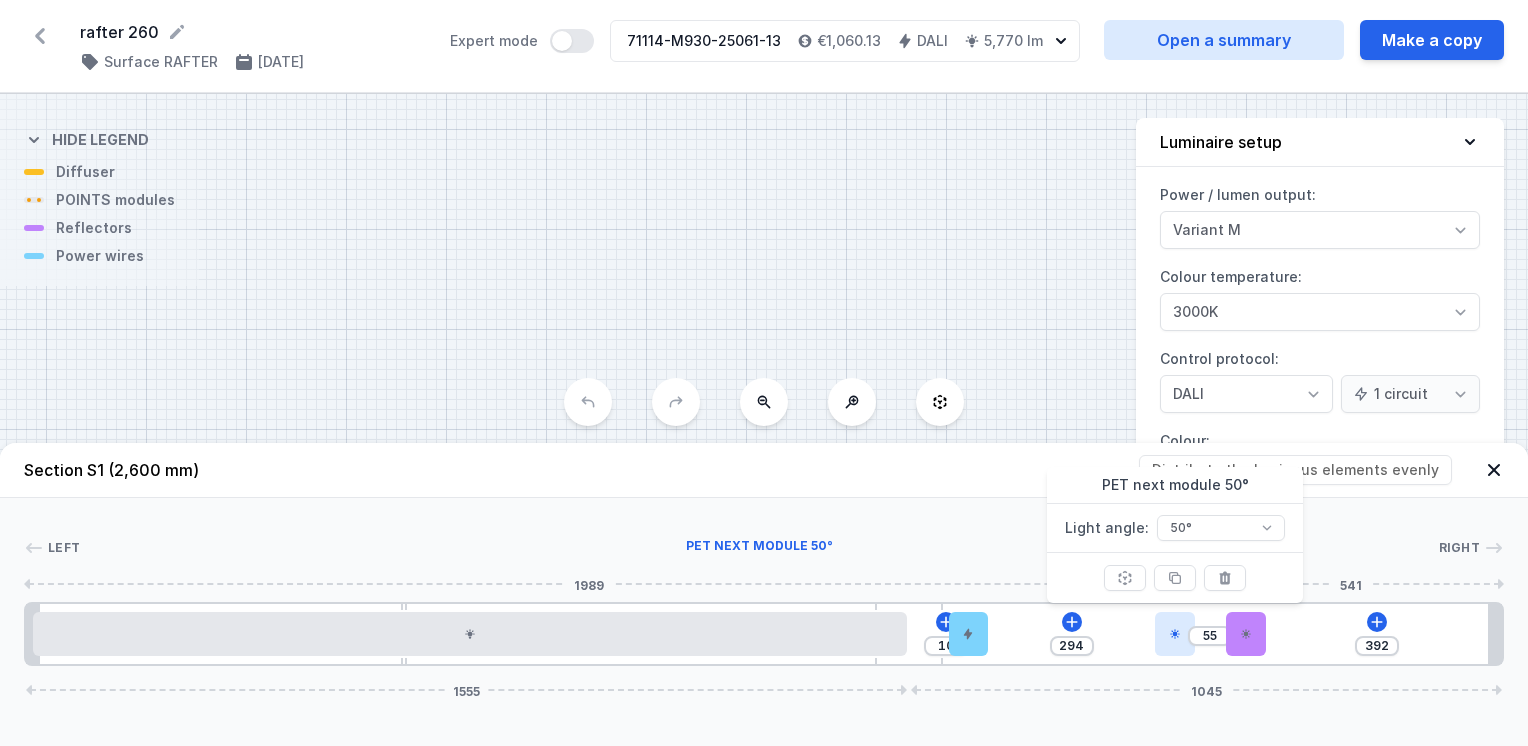 click at bounding box center [1175, 634] 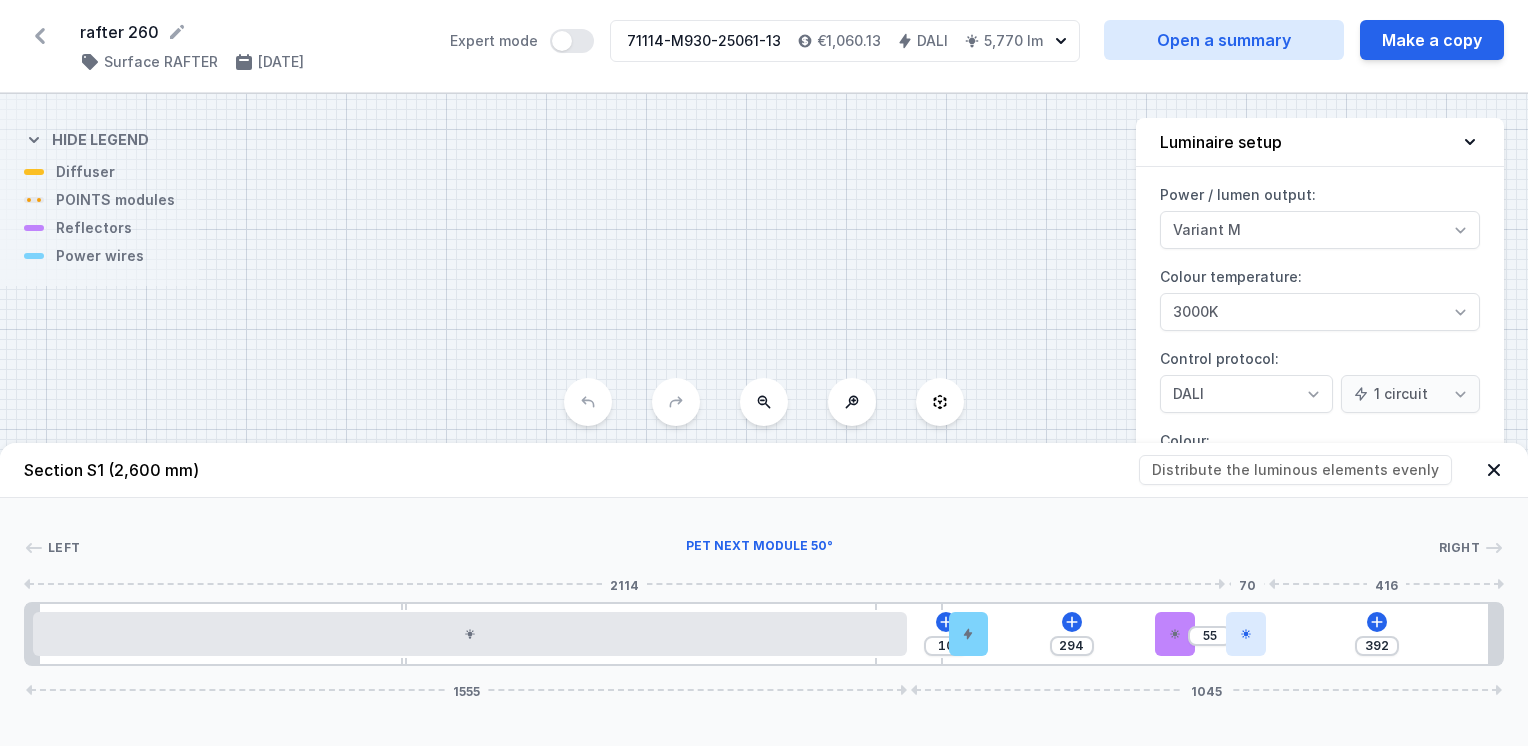 click at bounding box center (1246, 634) 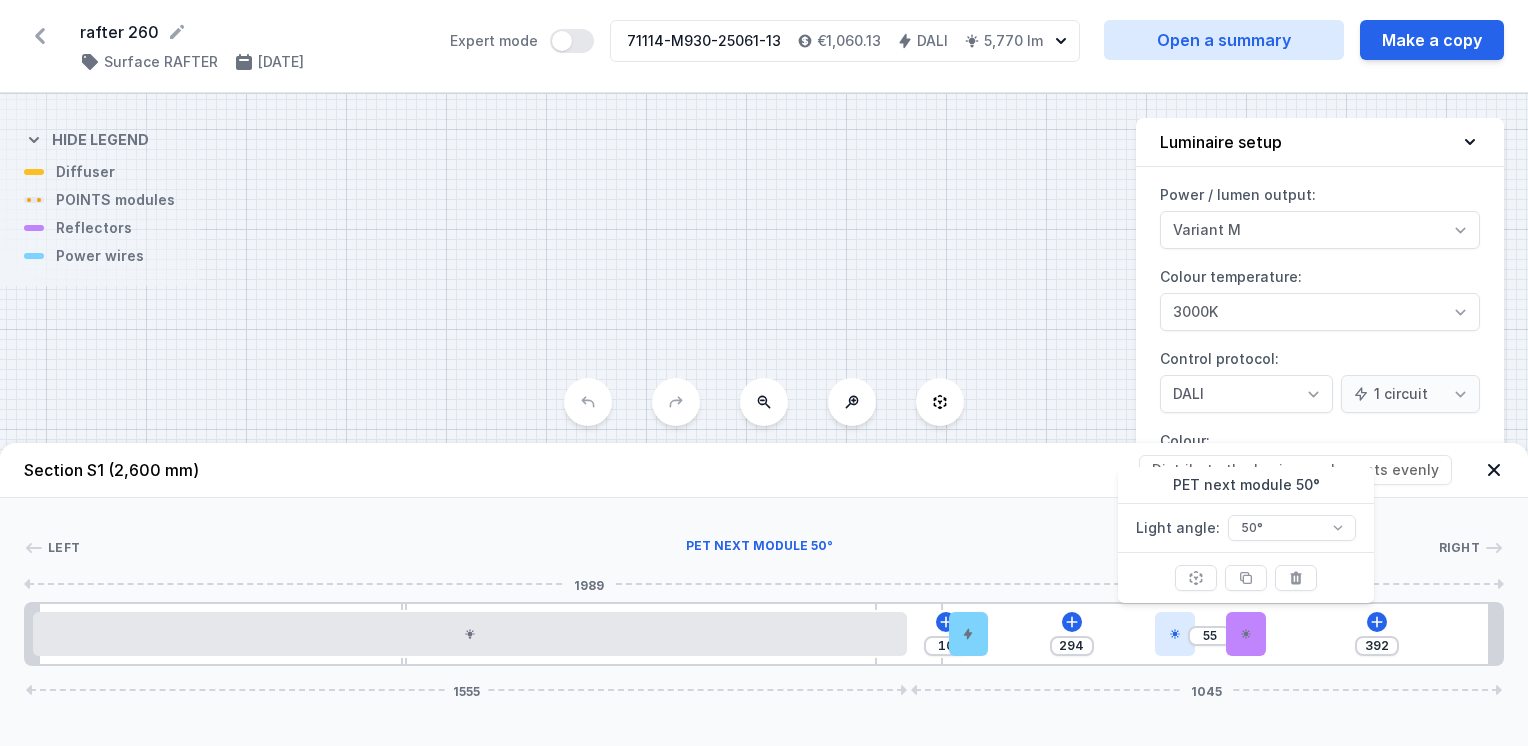 click at bounding box center [1175, 634] 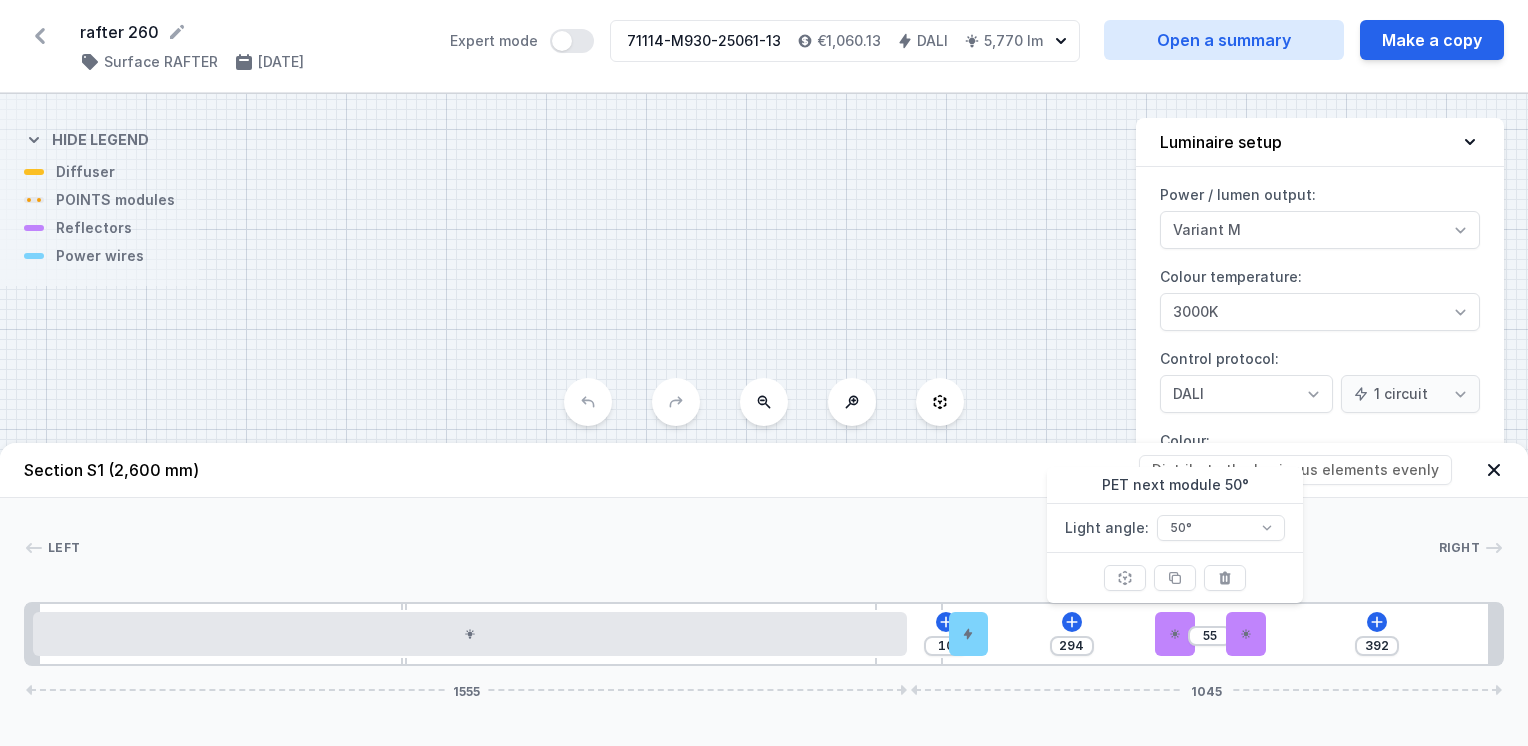 click on "71114-M930-25061-13" at bounding box center [704, 41] 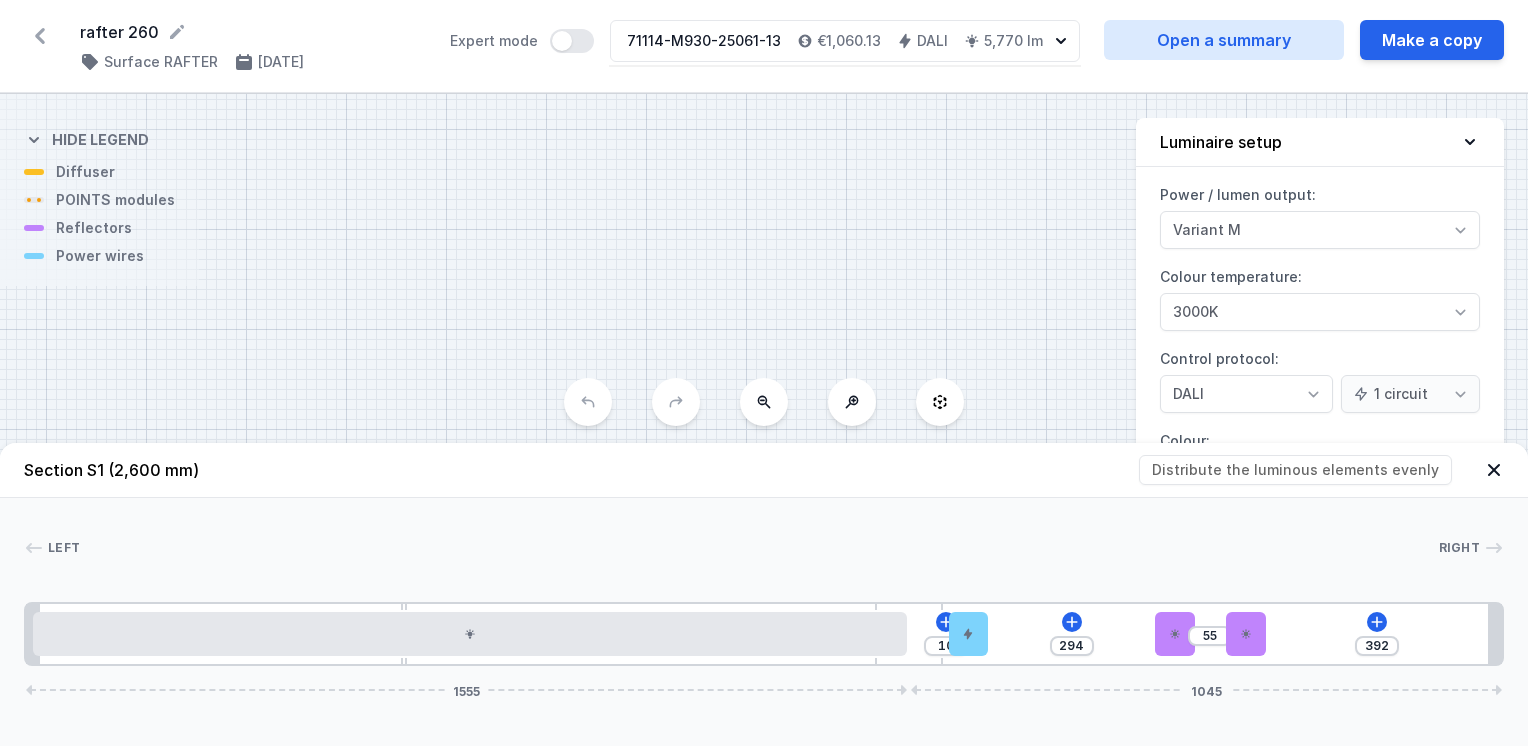 click 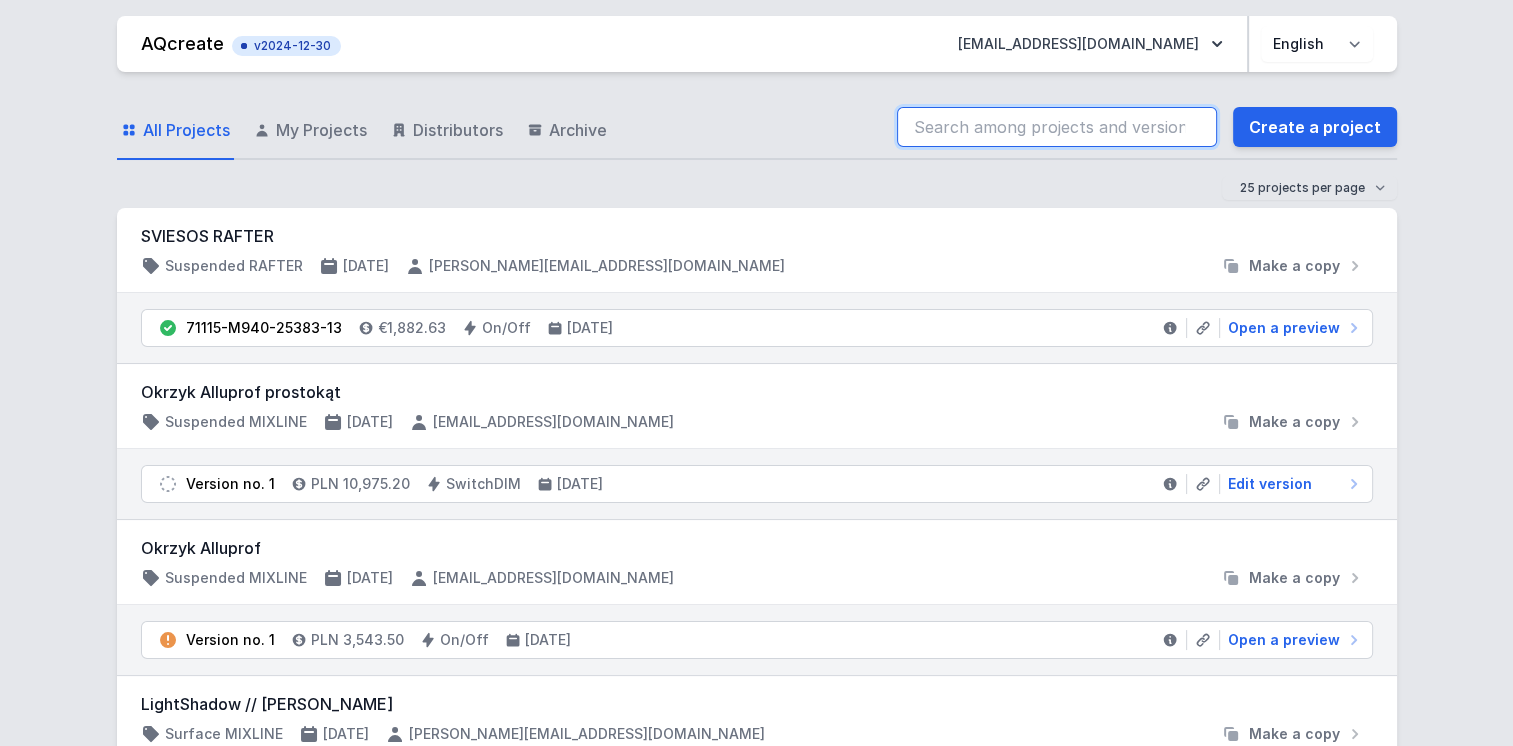 click at bounding box center [1057, 127] 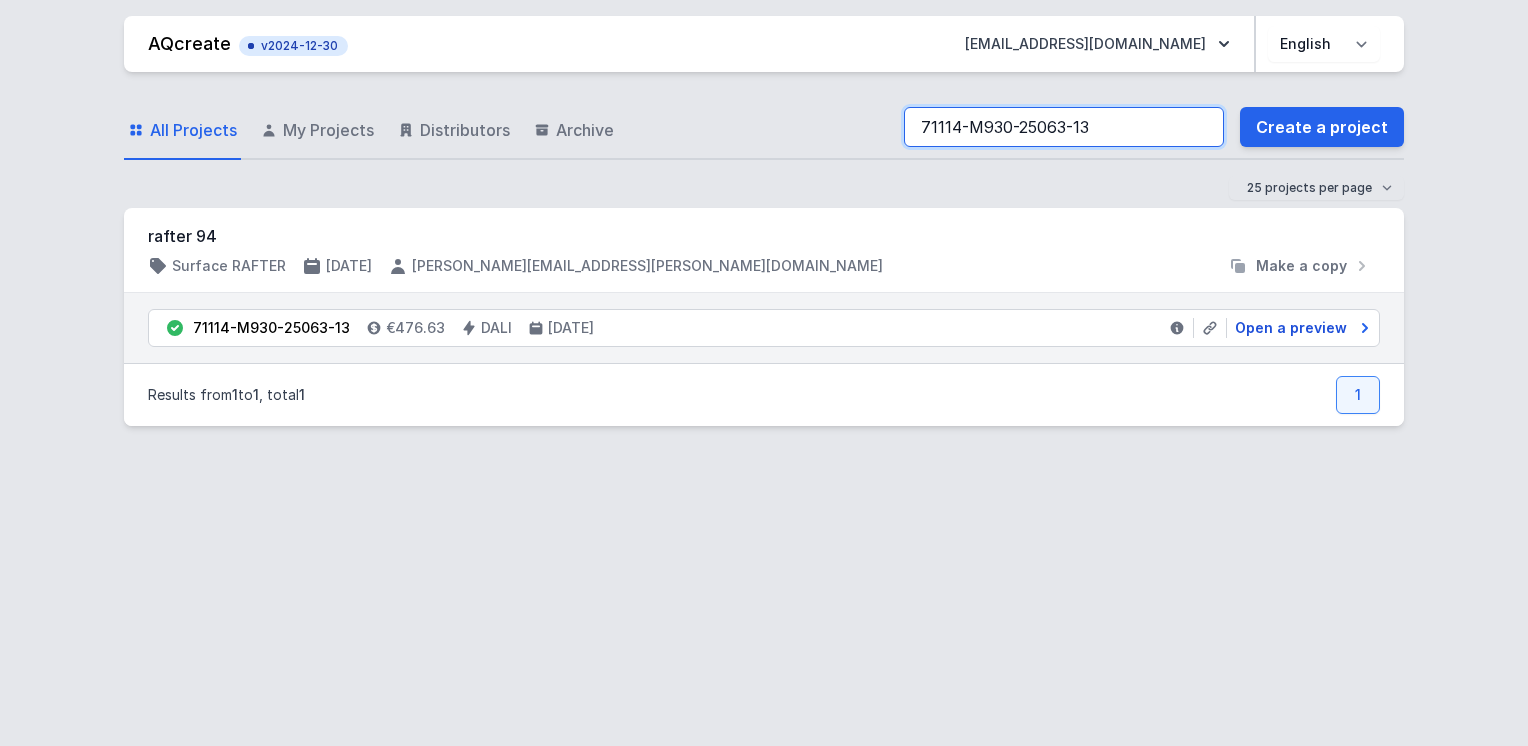 type on "71114-M930-25063-13" 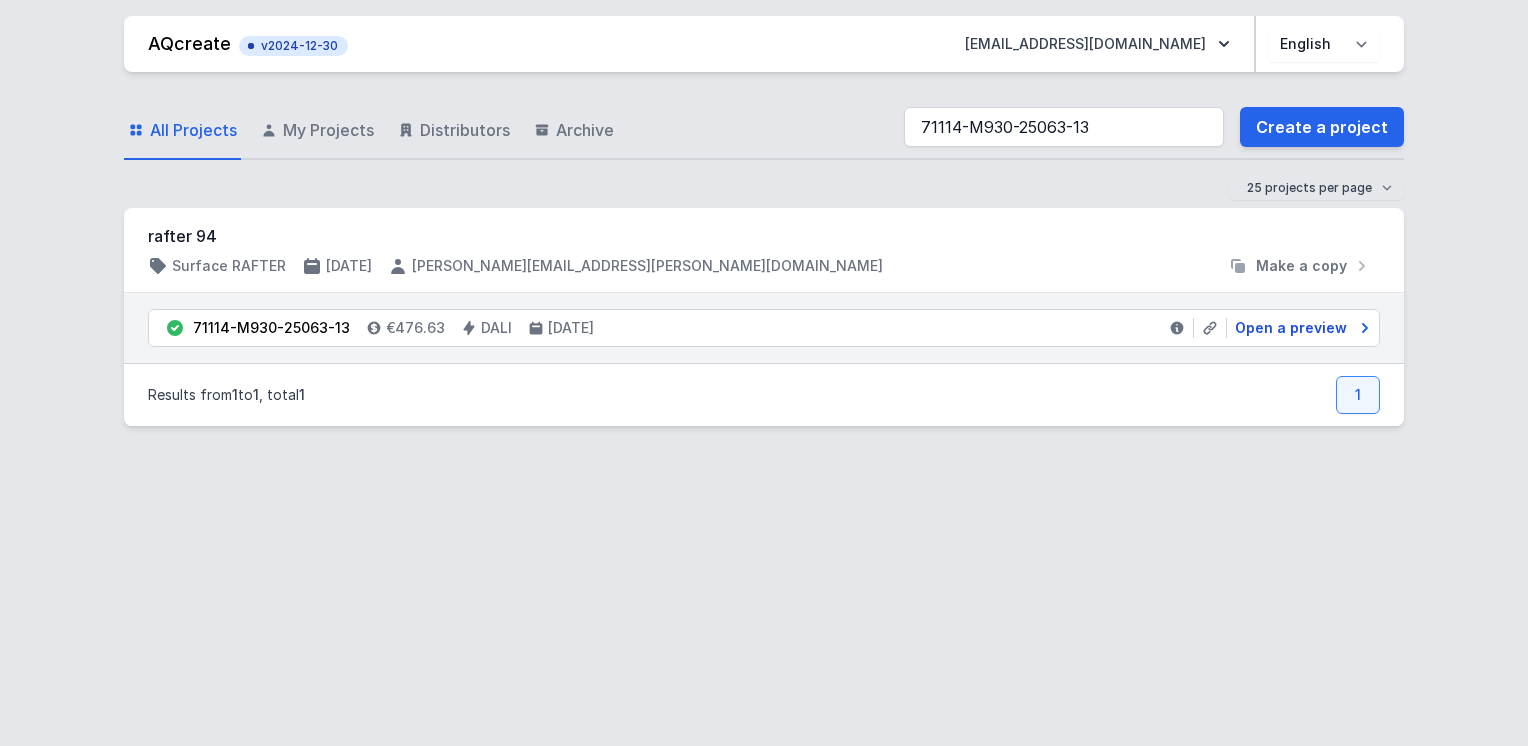 click on "Open a preview" at bounding box center [1291, 328] 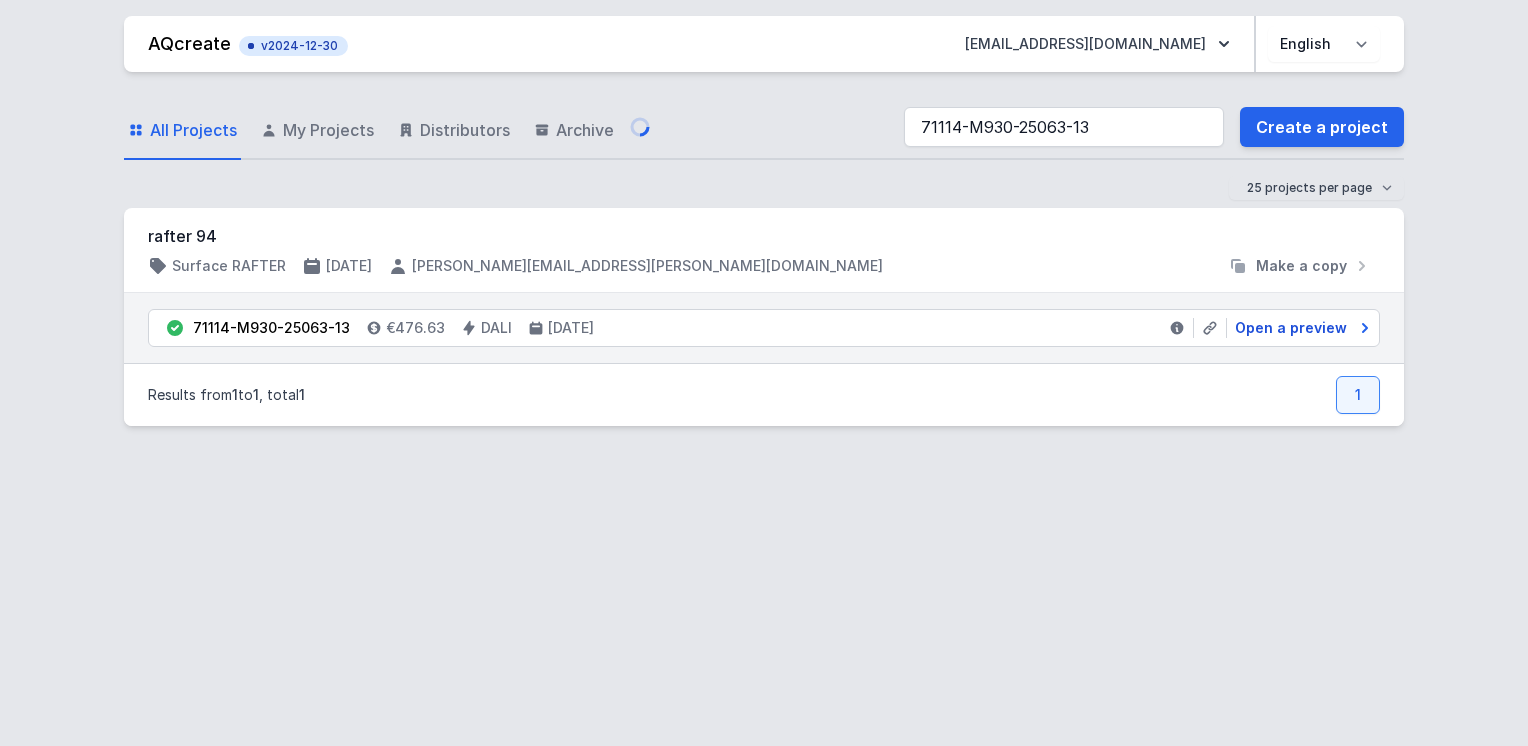 select on "M" 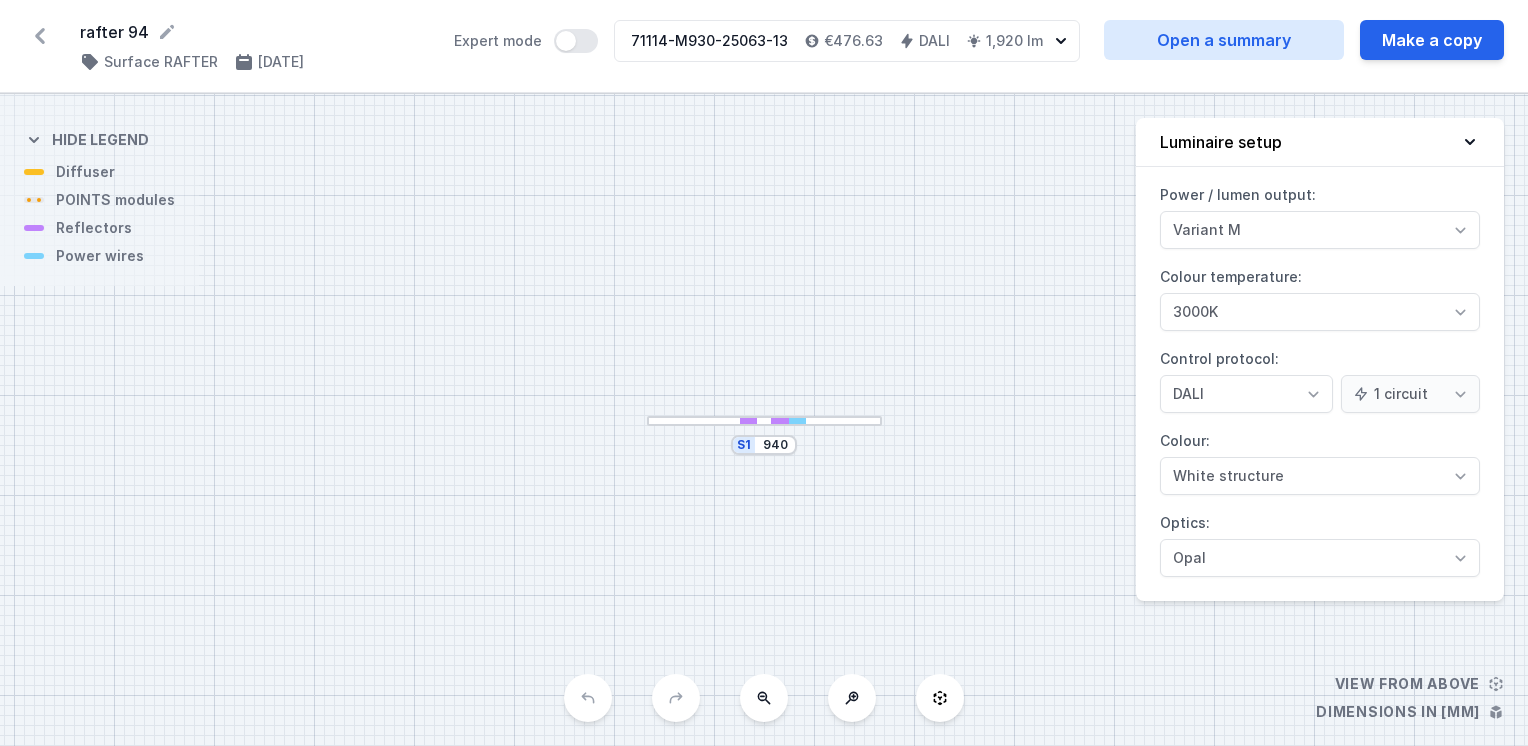 click at bounding box center (780, 421) 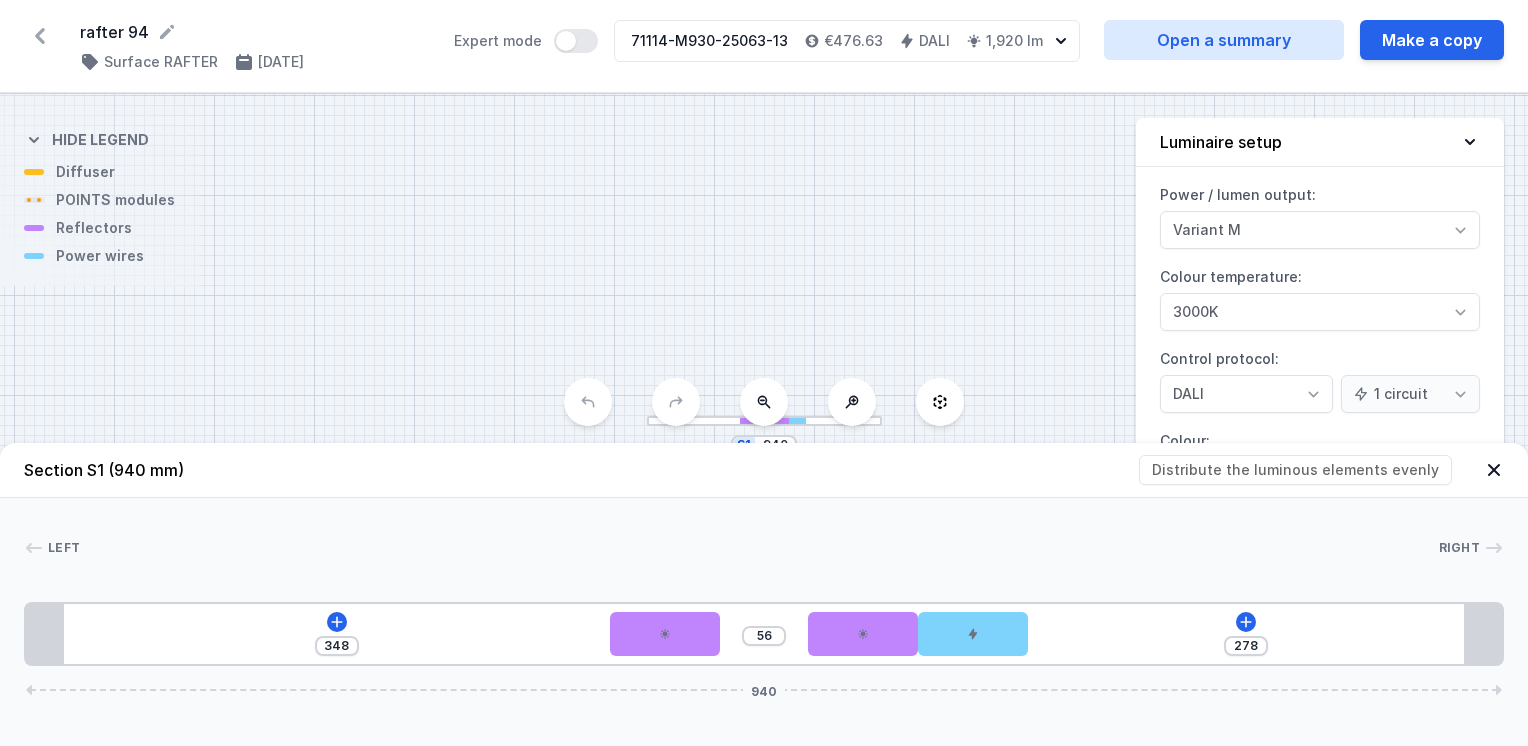 click 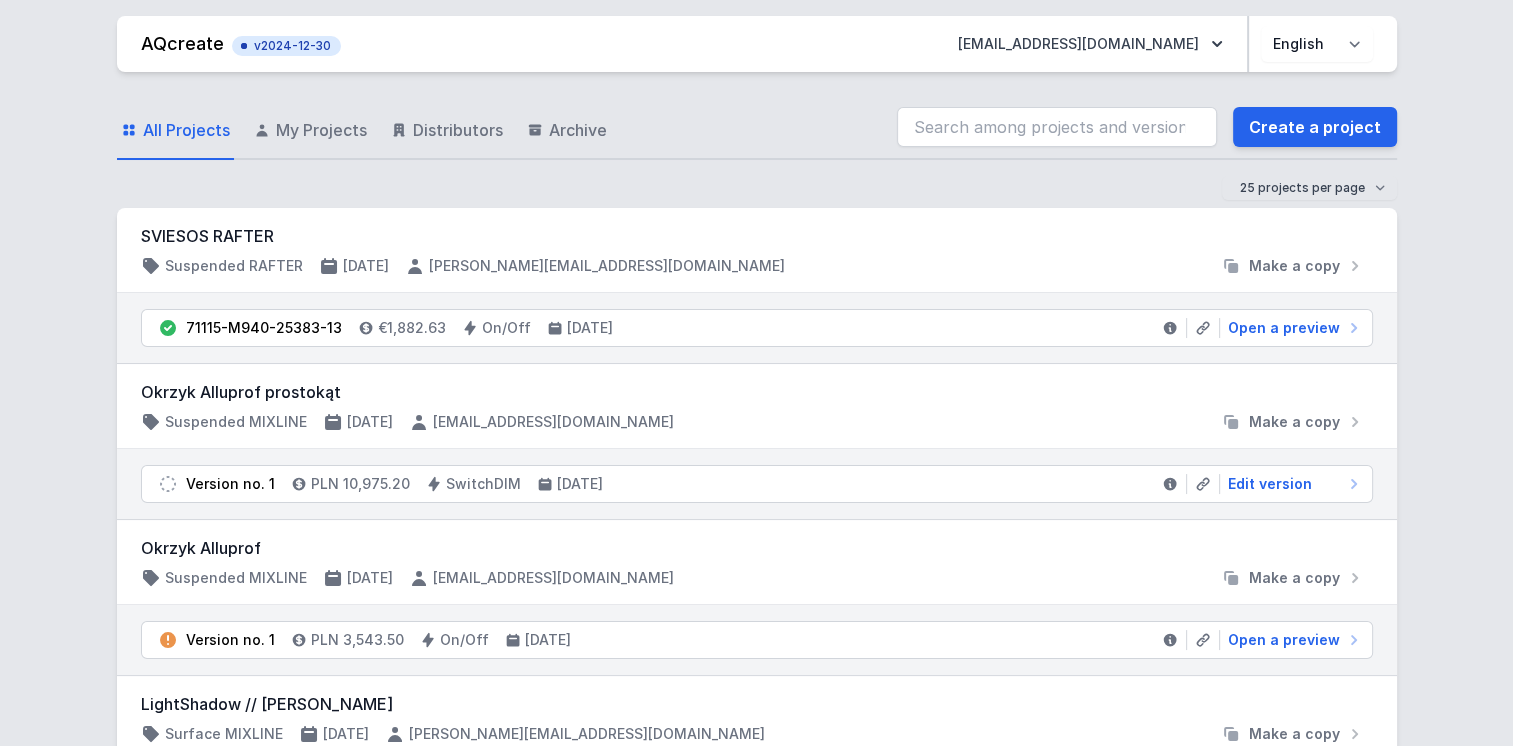 click on "AQcreate v2024-12-30 tijana.bilanovic@aqform.com Polski English All Projects My Projects Distributors Archive Create a project 25 projects per page 50 projects per page 100 projects per page SVIESOS RAFTER Suspended RAFTER 24/07/2025 piotr.jasiolek@aqform.com Make a copy 71115-M940-25383-13 €1,882.63 On/Off 24/07/2025 Open a preview Okrzyk Alluprof prostokąt Suspended MIXLINE 24/07/2025 BartekB@karel2.com.pl Make a copy Version no. 1 PLN 10,975.20 SwitchDIM 24/07/2025 Edit version Okrzyk Alluprof Suspended MIXLINE 24/07/2025 BartekB@karel2.com.pl Make a copy Version no. 1 PLN 3,543.50 On/Off 24/07/2025 Open a preview LightShadow // Agnieszka Łęcka Surface MIXLINE 23/07/2025 lukasz.kurkiewicz@aqform.com Make a copy Version no. 1 PLN 2,126.10 SwitchDIM 23/07/2025 Edit version ODONTO Recessed TRU 23/07/2025 mateusz.ryczkowski@aqform.com Make a copy 70025-M930-25378-13 PLN 9,947.80 DALI 23/07/2025 Open a preview 70025-M930-25379-13 PLN 8,442.92 DALI 23/07/2025 Open a preview 70025-M930-25381-13 DALI 1 1" at bounding box center [756, 2308] 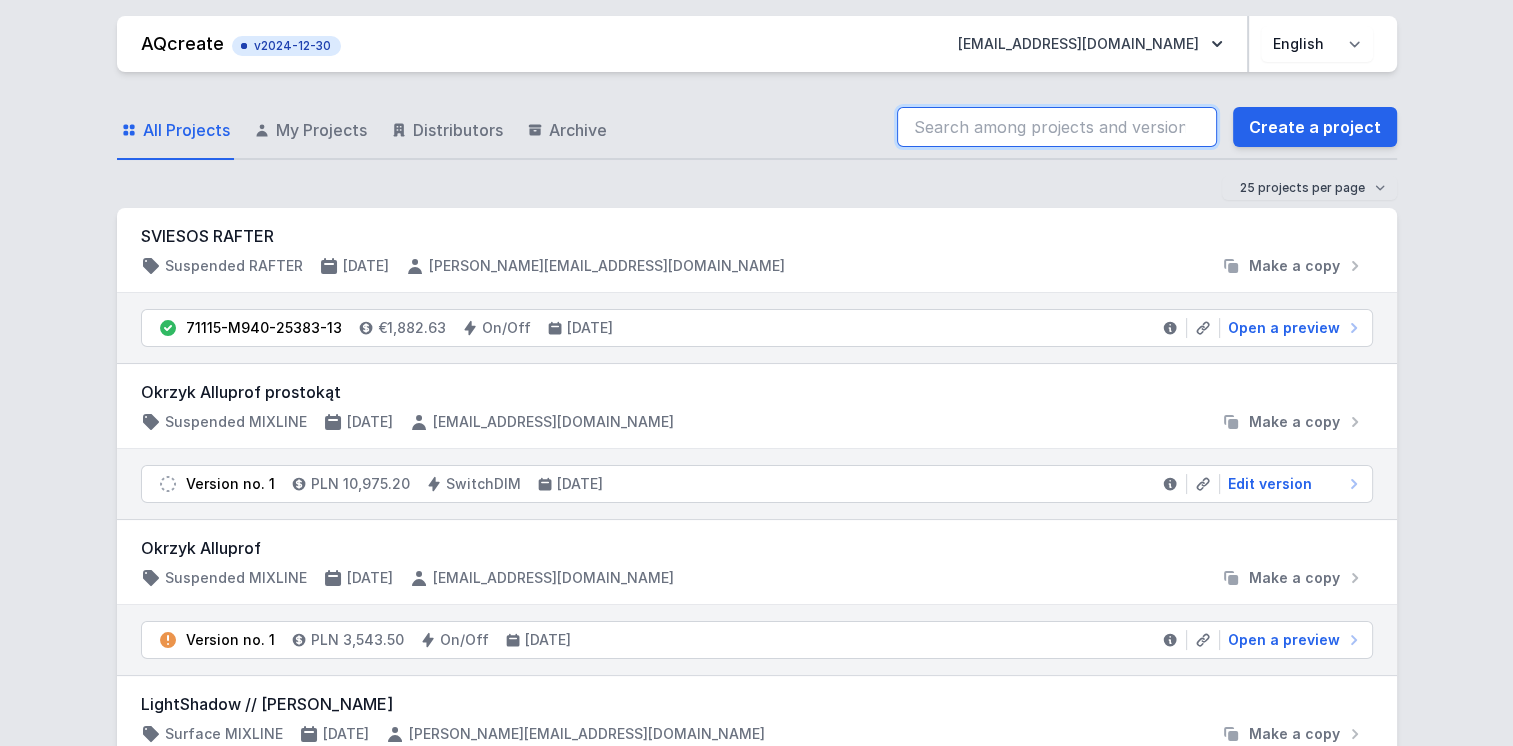 click at bounding box center [1057, 127] 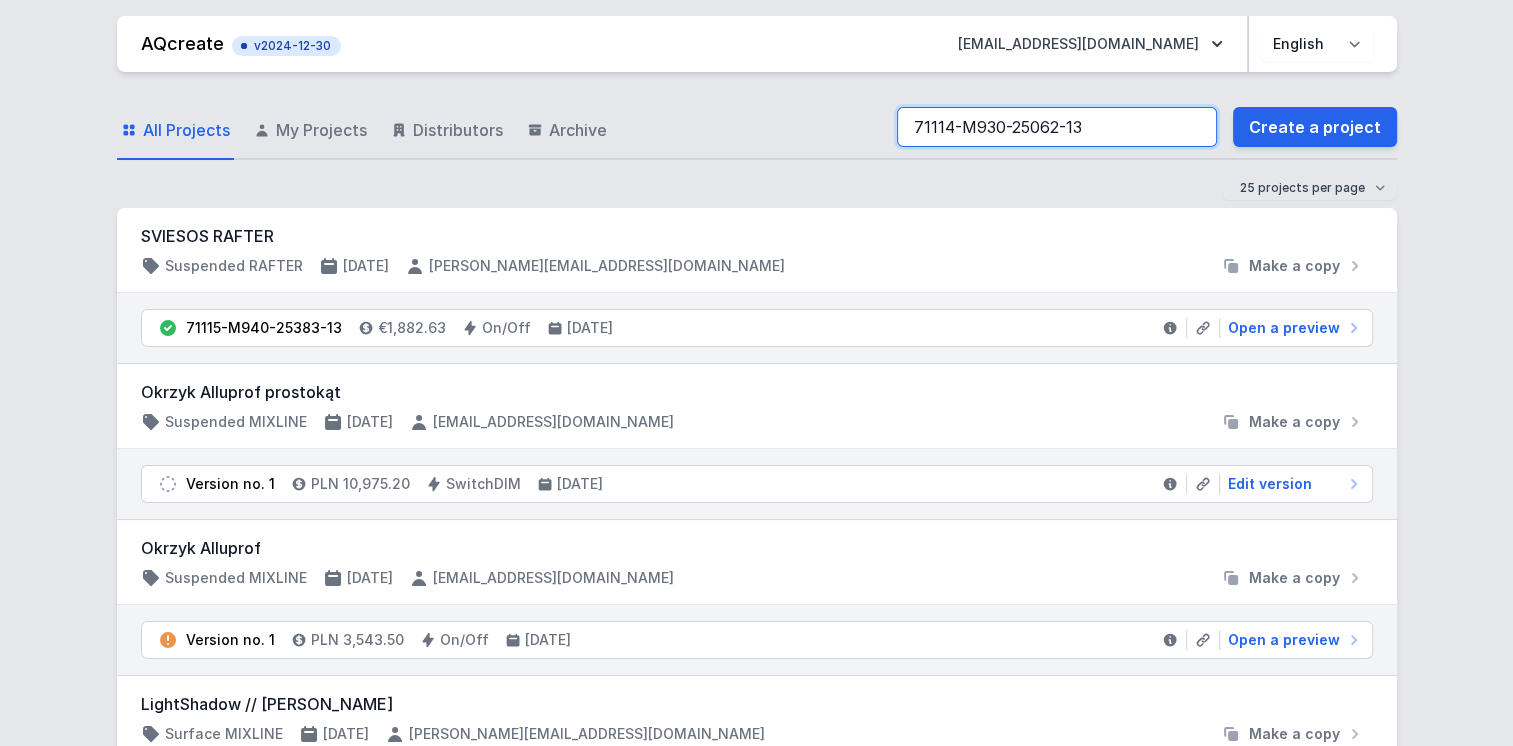 type on "71114-M930-25062-13" 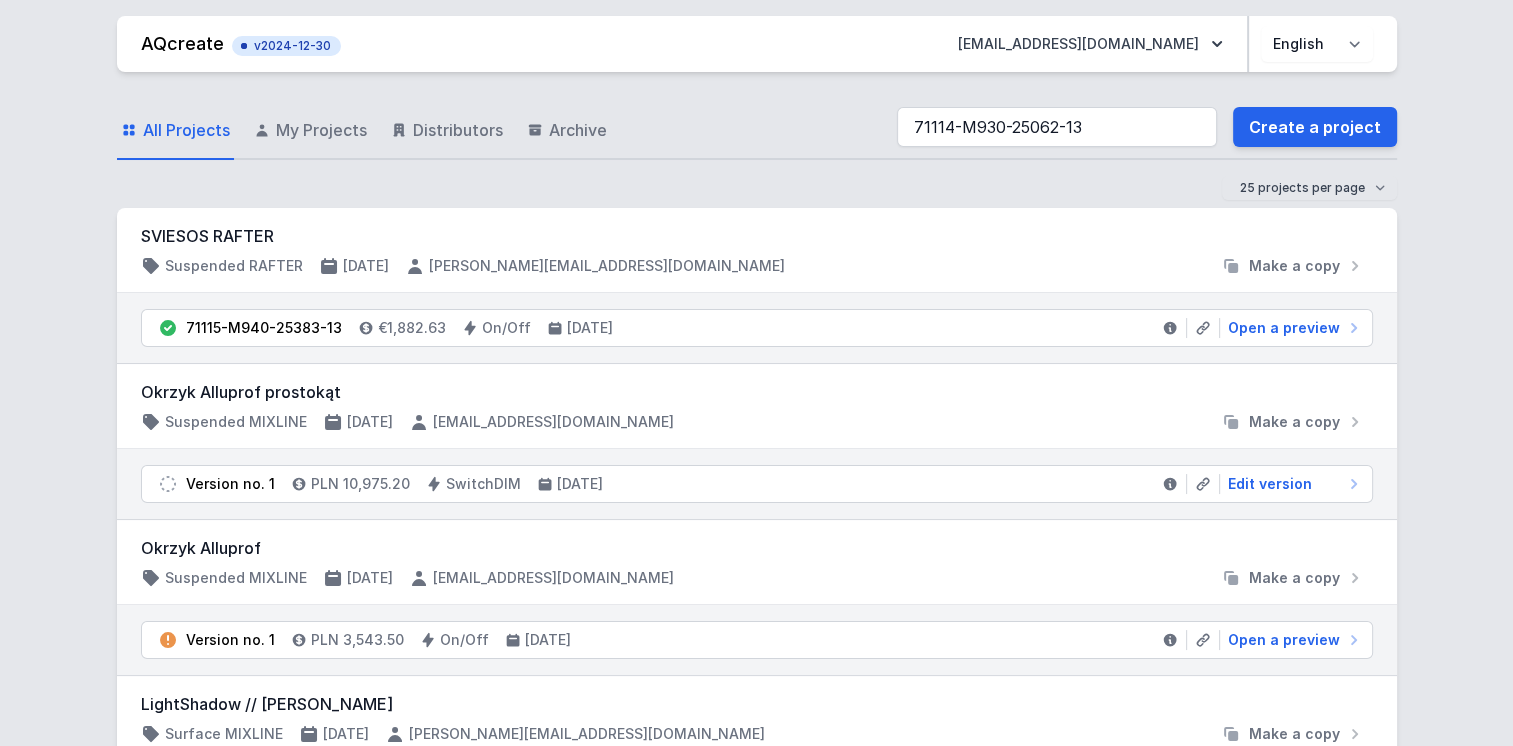 click on "Create a project" at bounding box center (1315, 127) 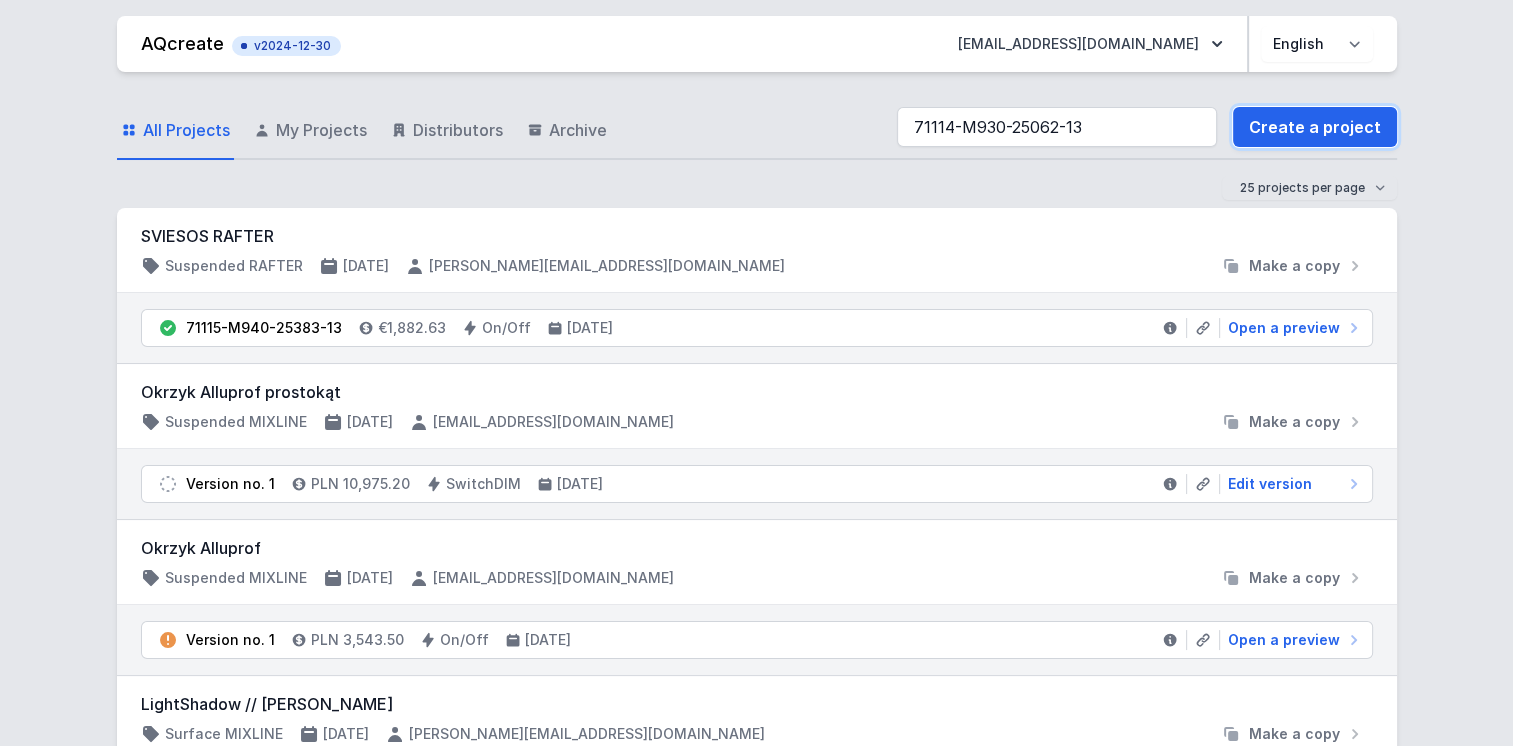 click on "Create a project" at bounding box center [1315, 127] 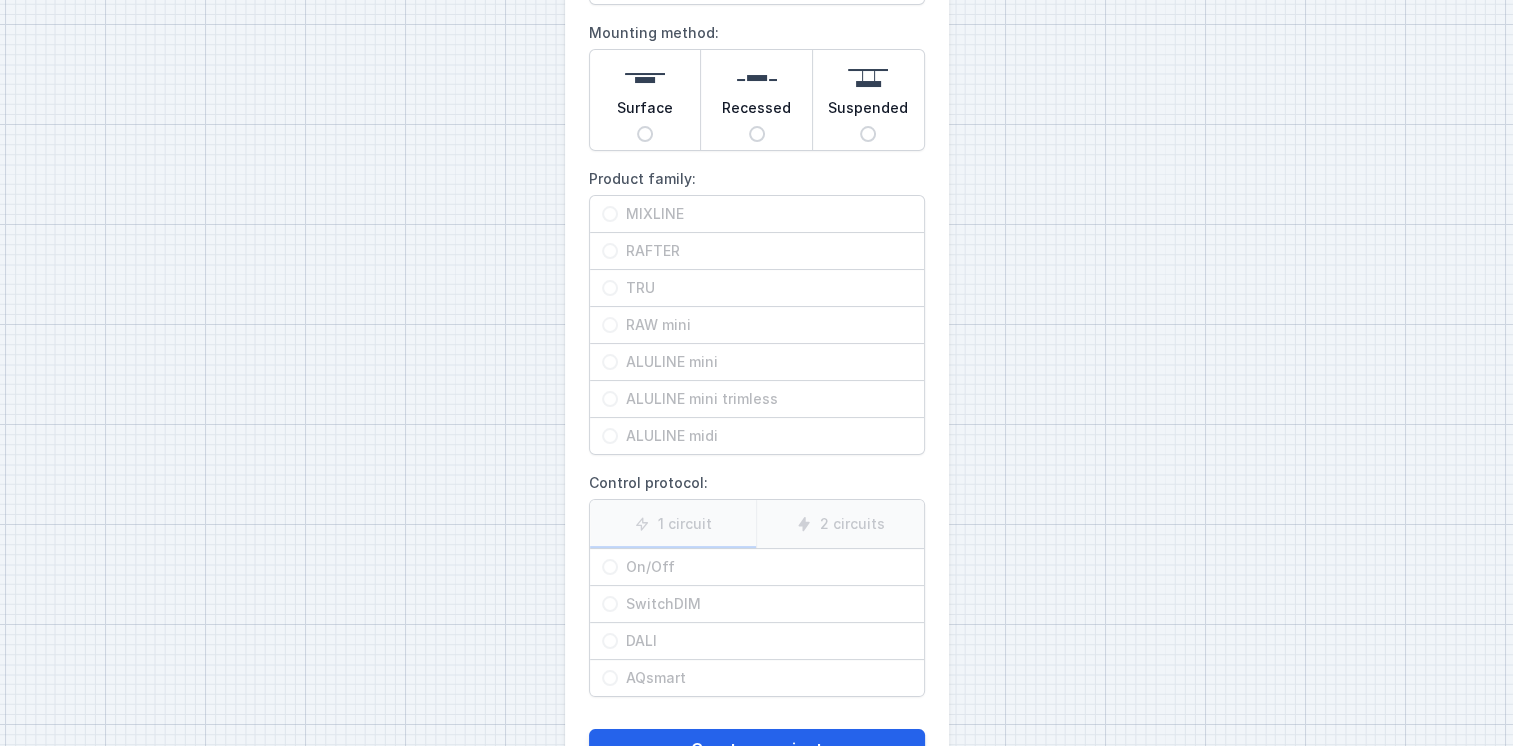 scroll, scrollTop: 252, scrollLeft: 0, axis: vertical 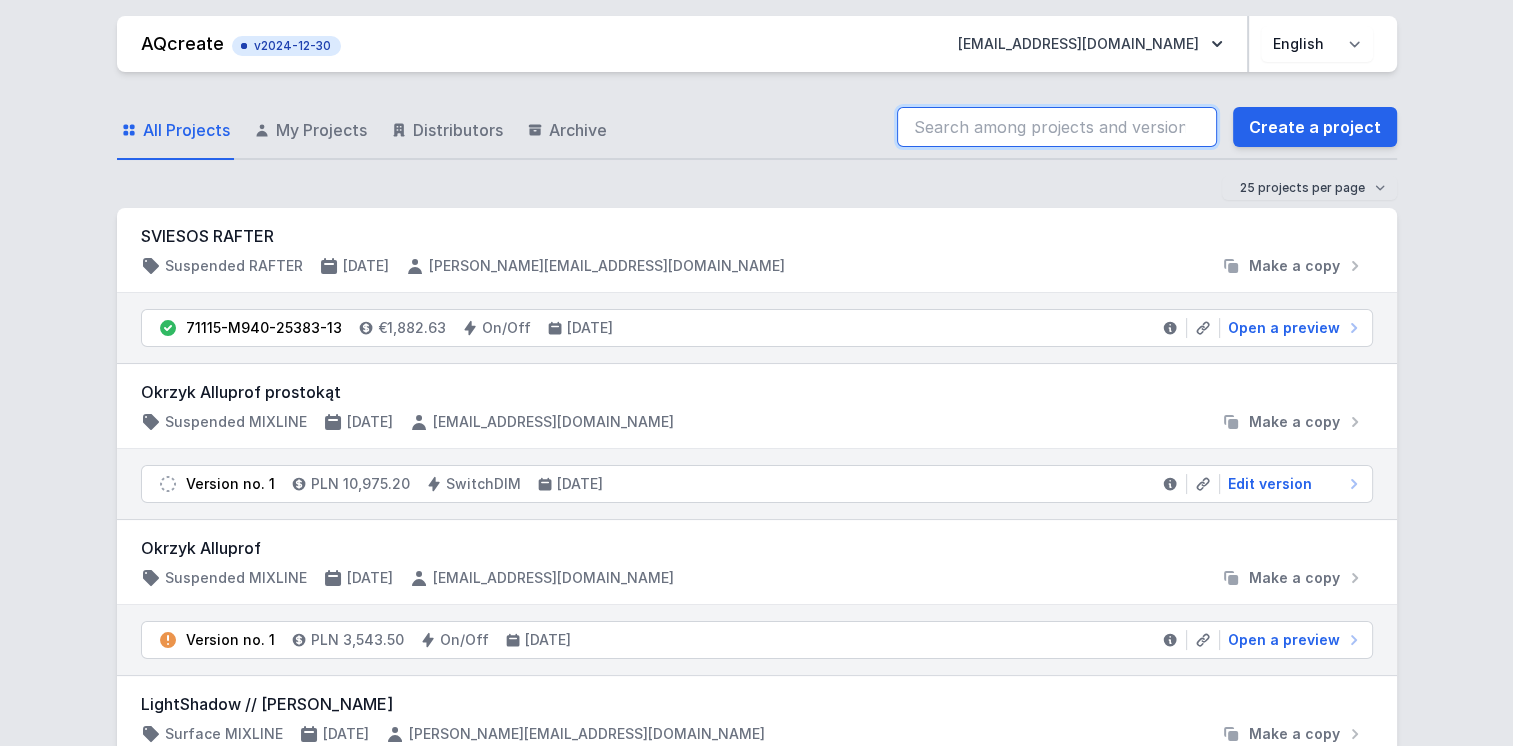 click at bounding box center (1057, 127) 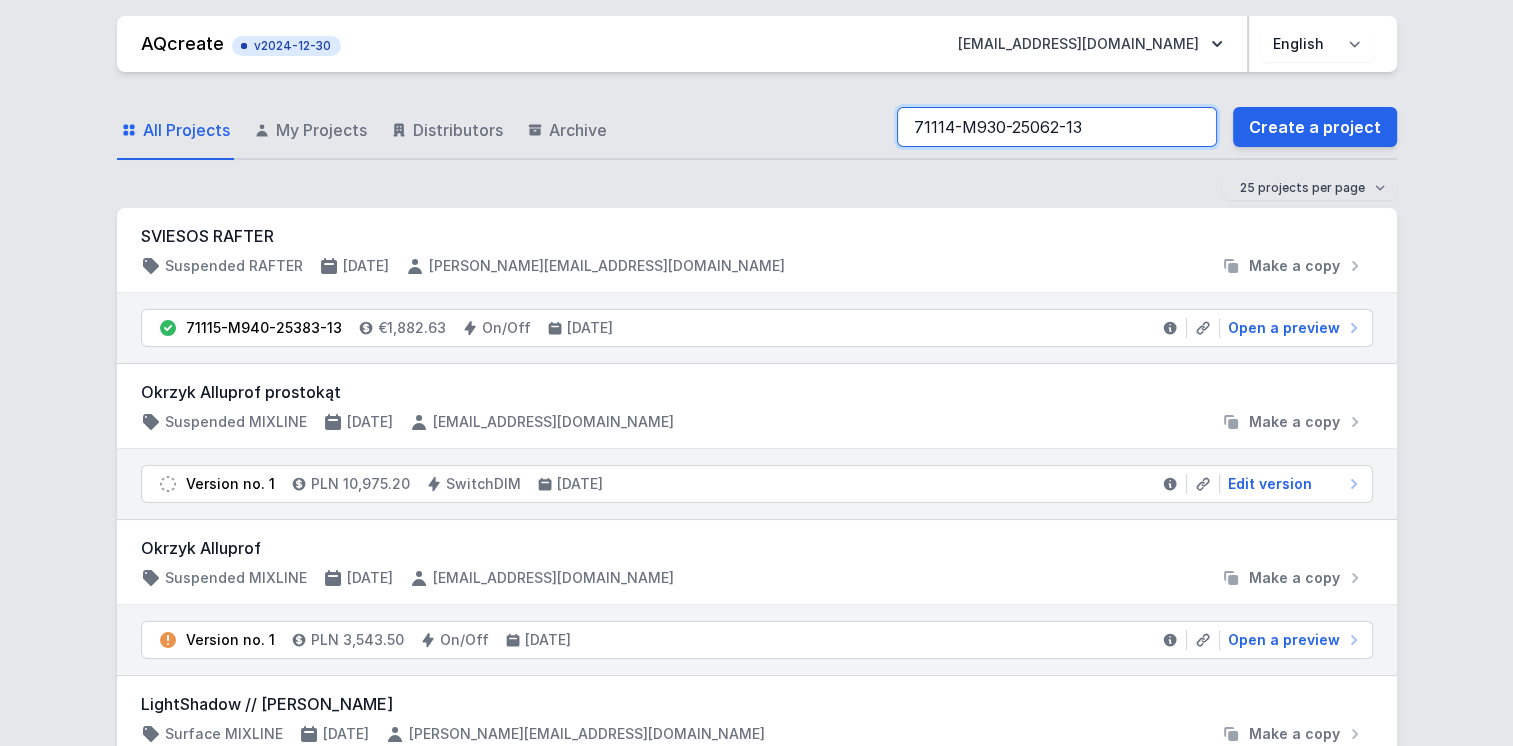 type on "71114-M930-25062-13" 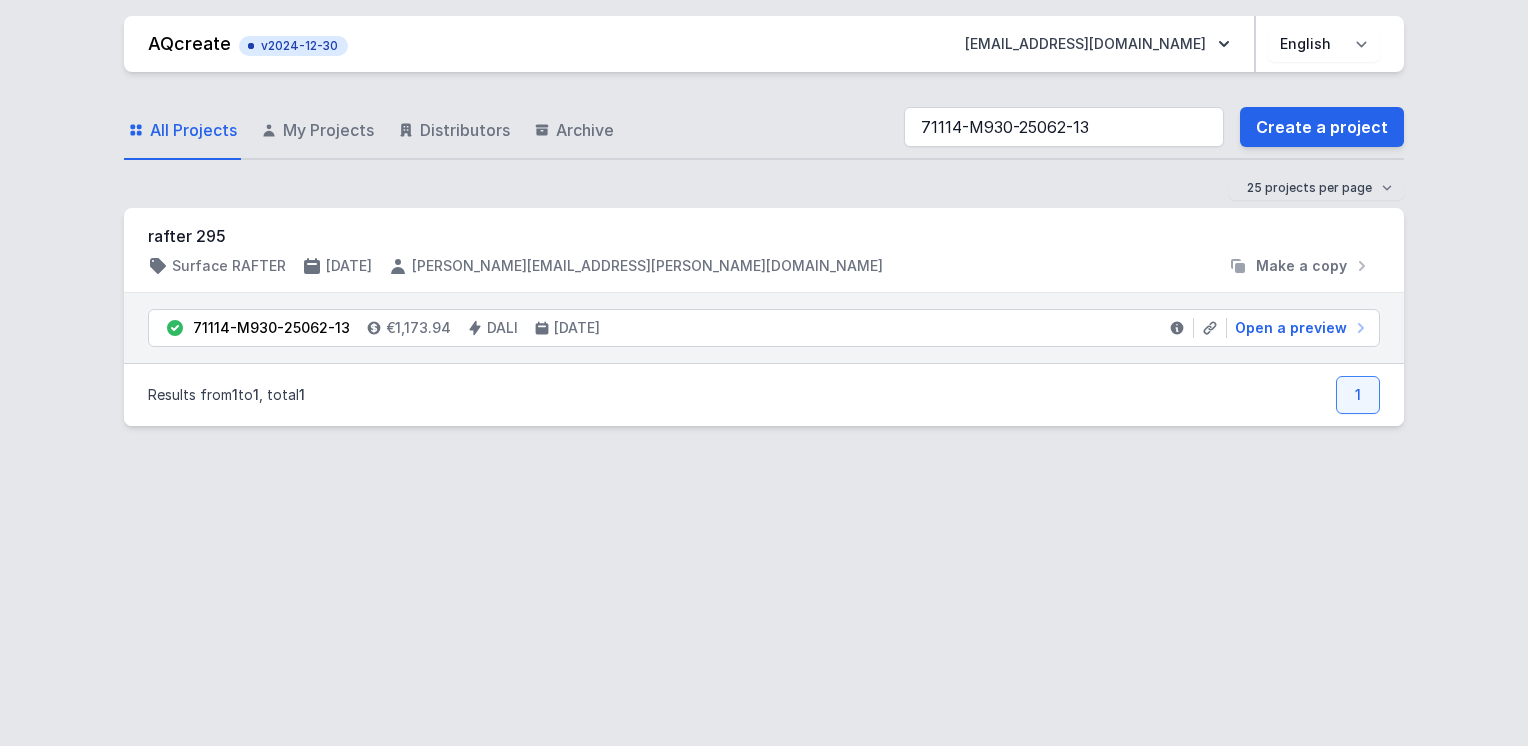 click on "rafter 295" at bounding box center [764, 236] 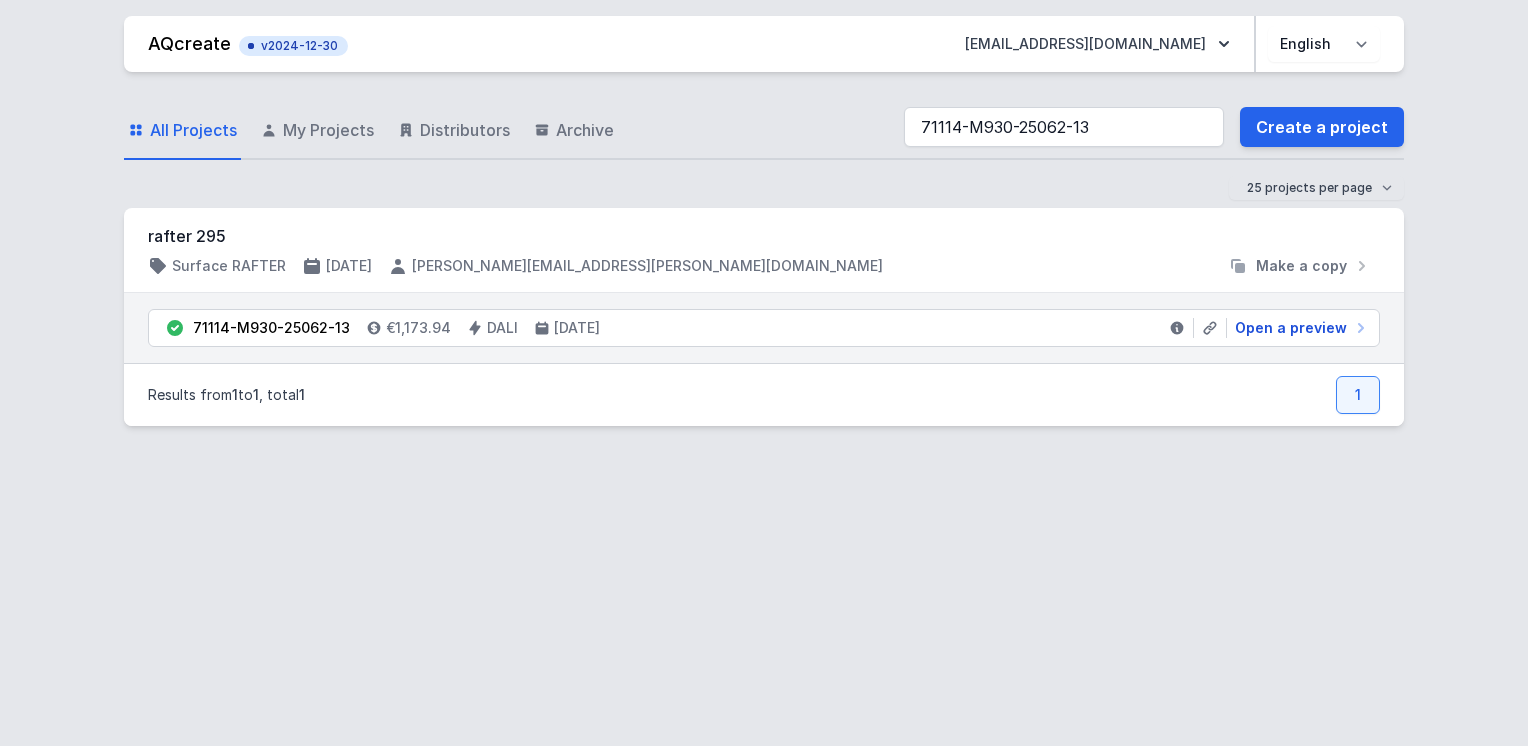 drag, startPoint x: 1300, startPoint y: 323, endPoint x: 777, endPoint y: 438, distance: 535.49414 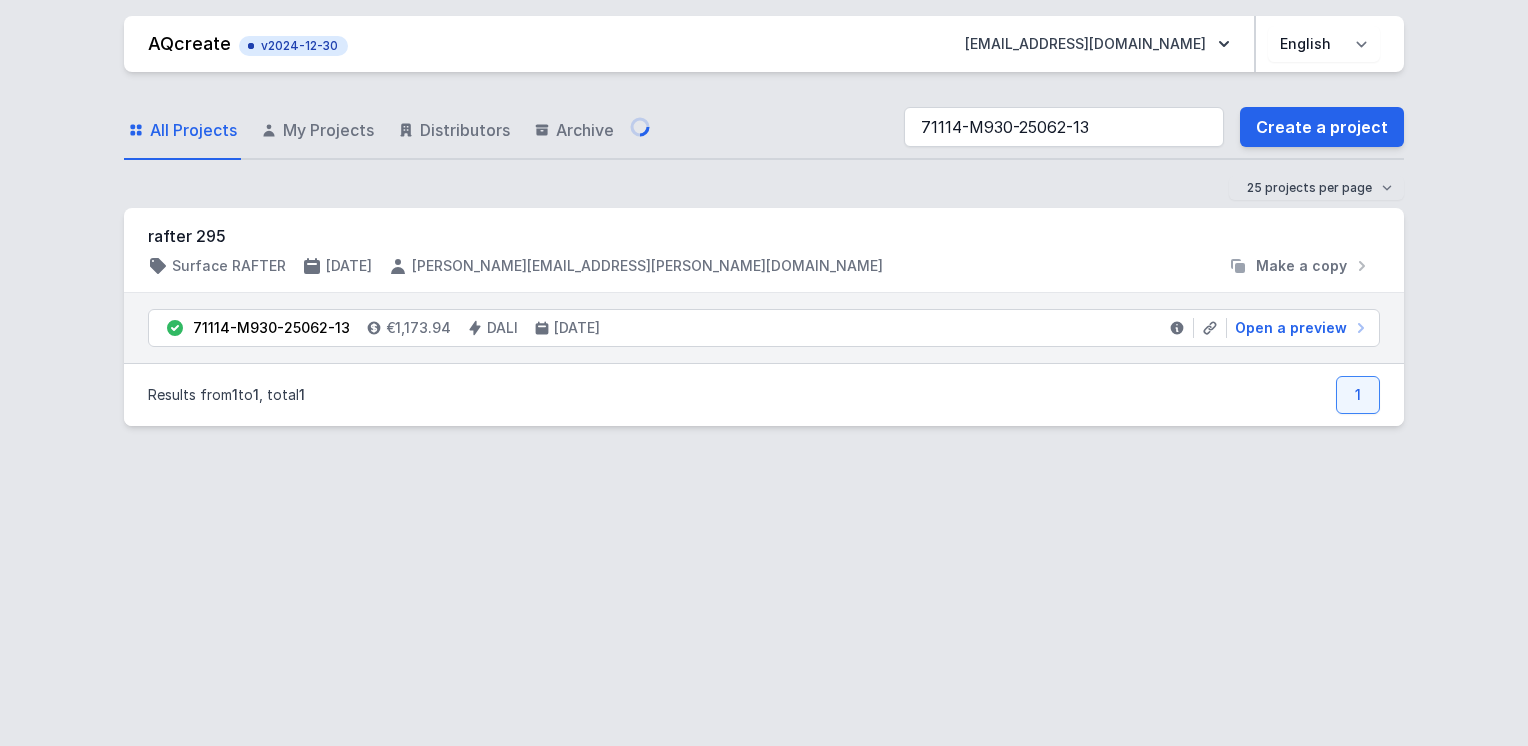 select on "M" 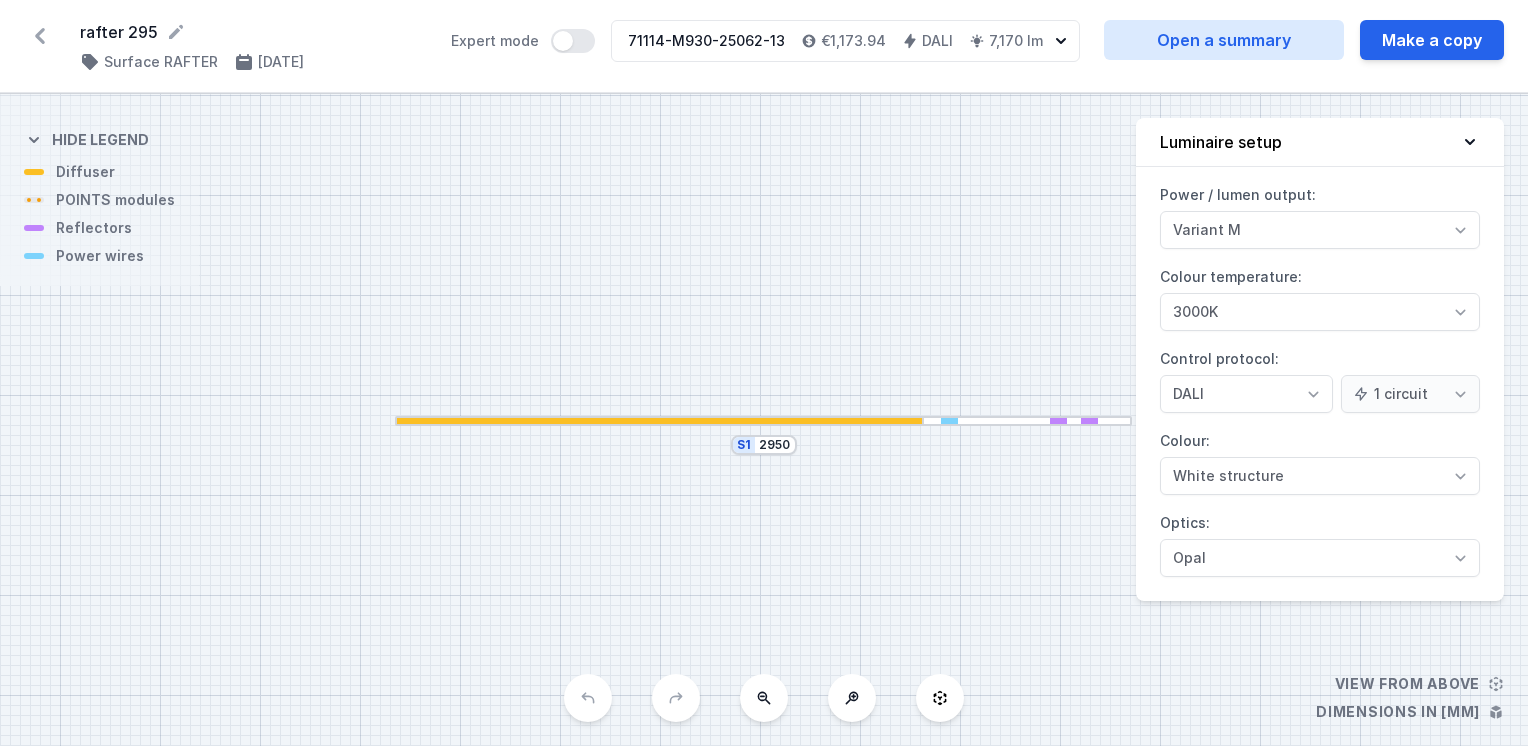 click at bounding box center (659, 421) 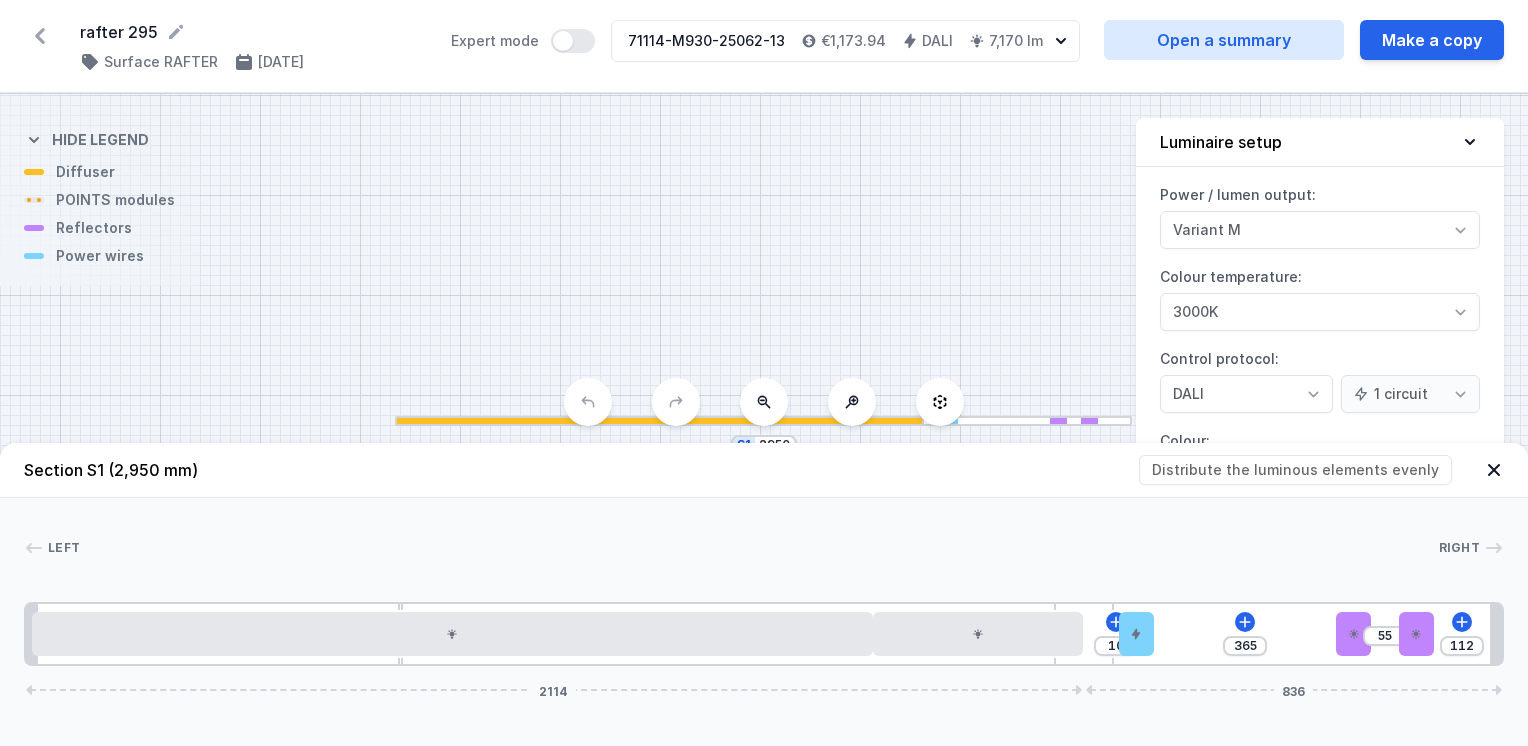 click on "S1 2950" at bounding box center [764, 420] 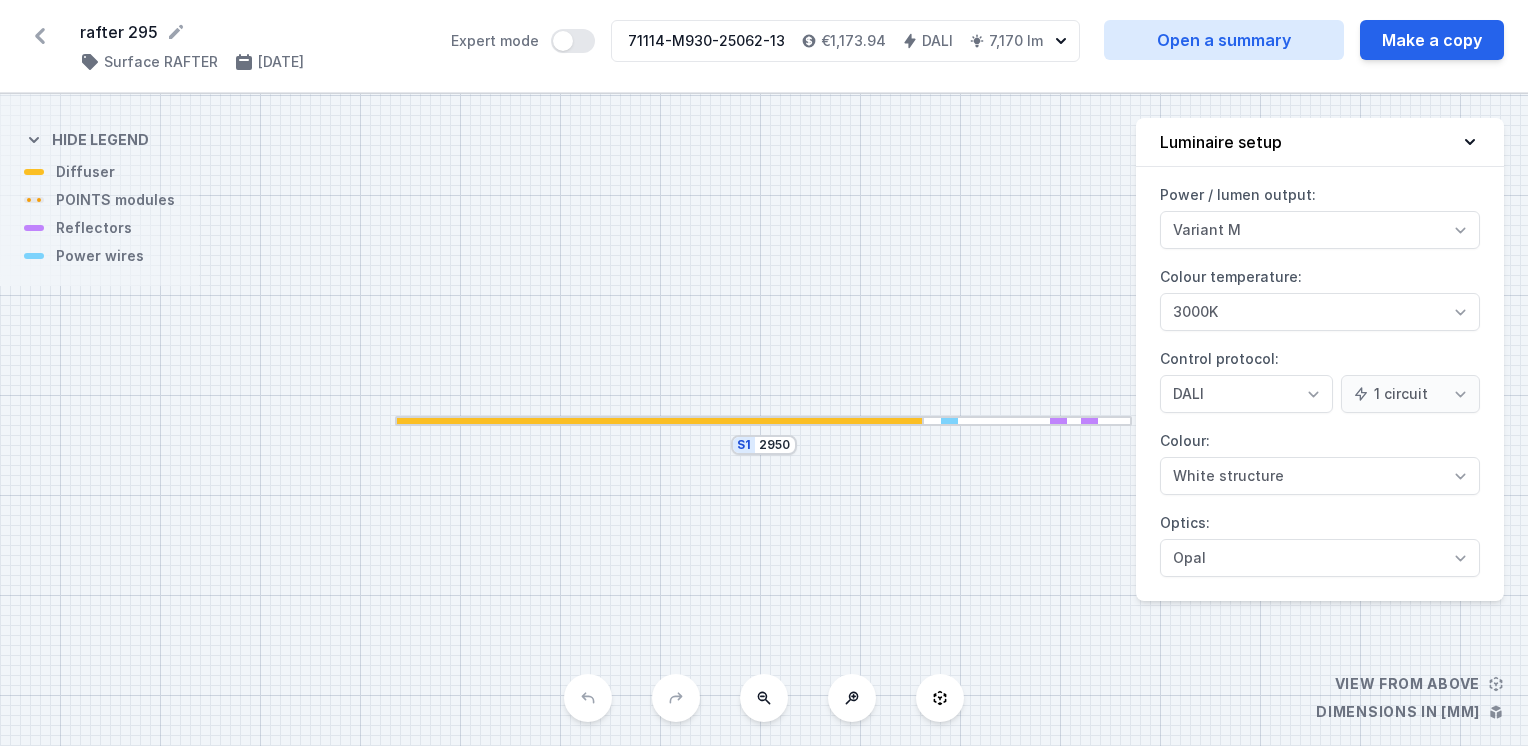 click at bounding box center [659, 421] 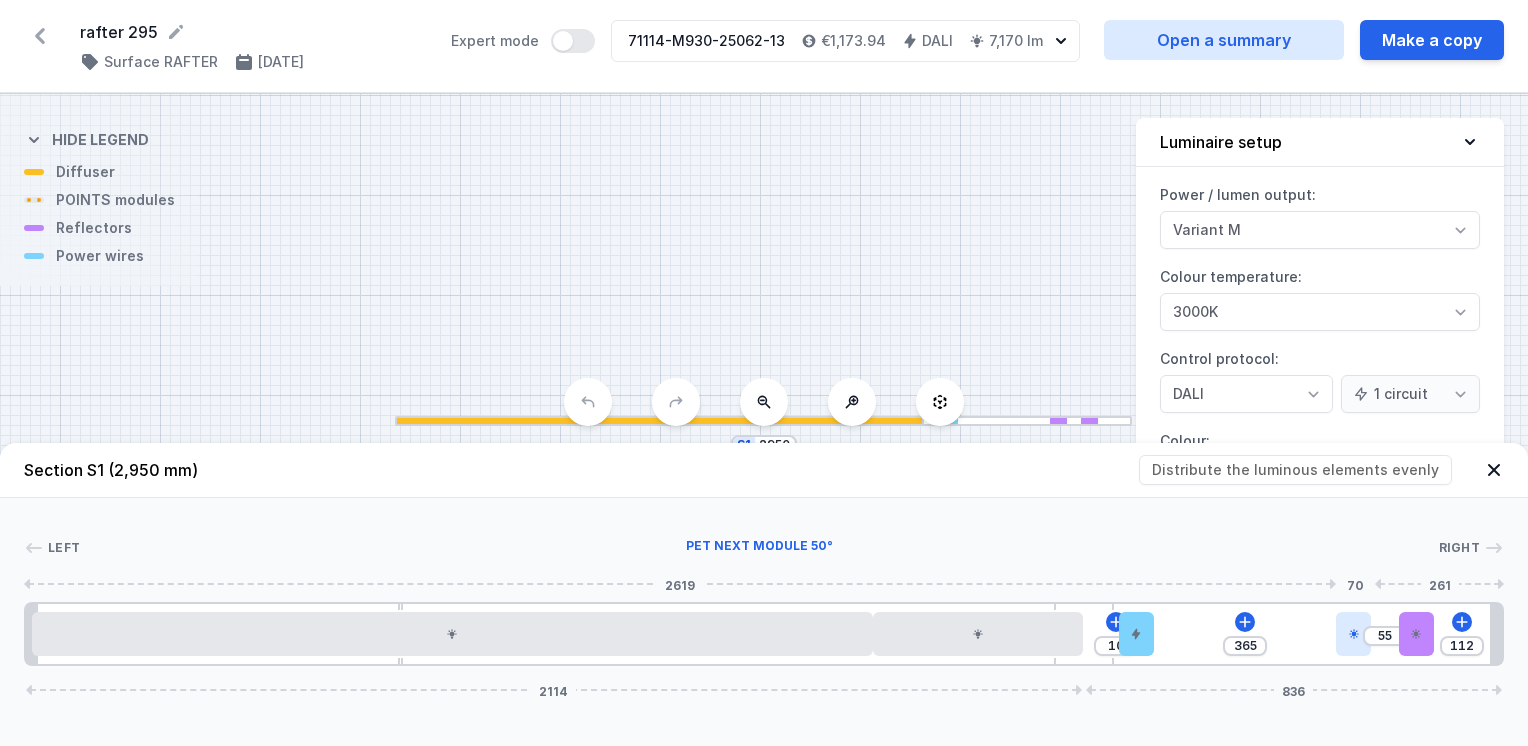 click at bounding box center (1353, 634) 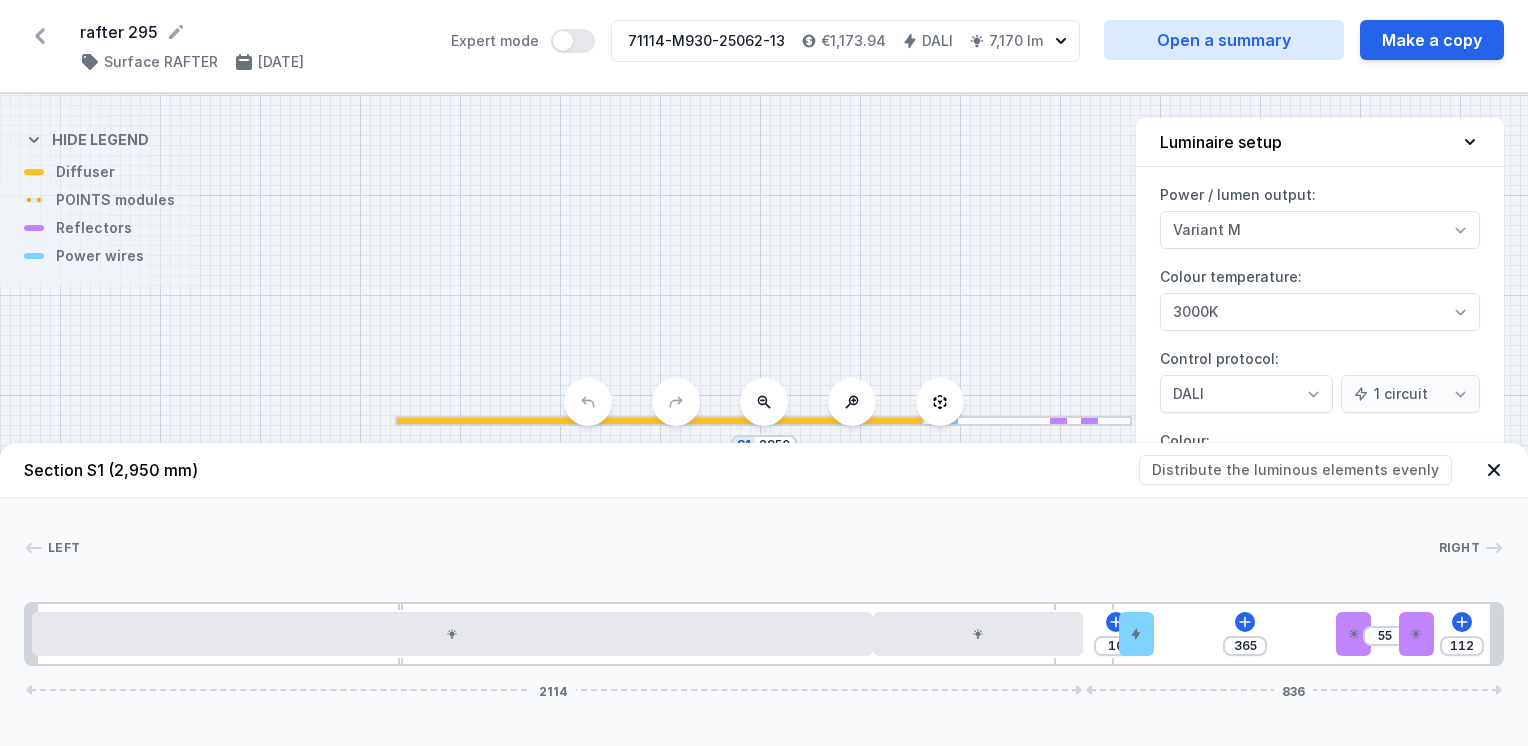 click 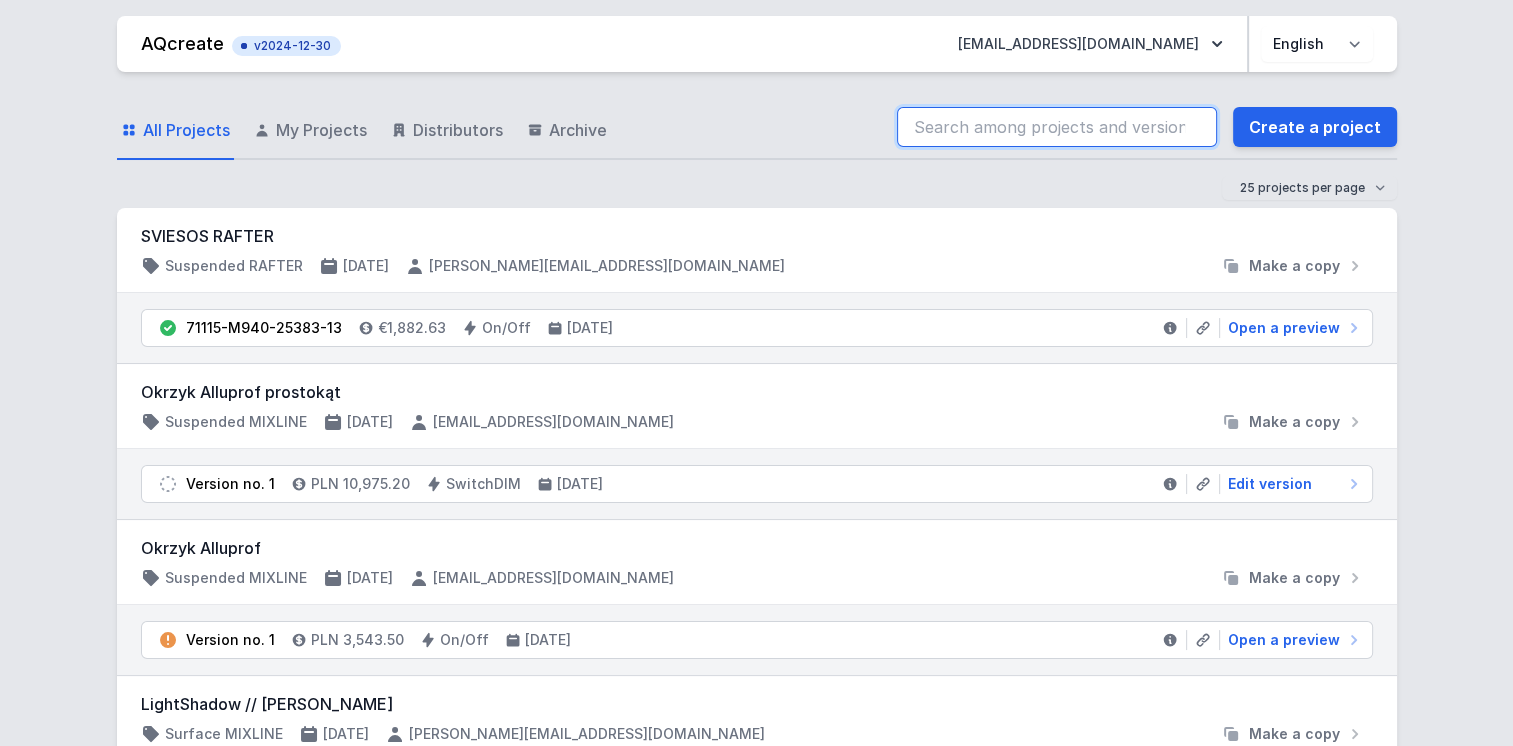 click at bounding box center (1057, 127) 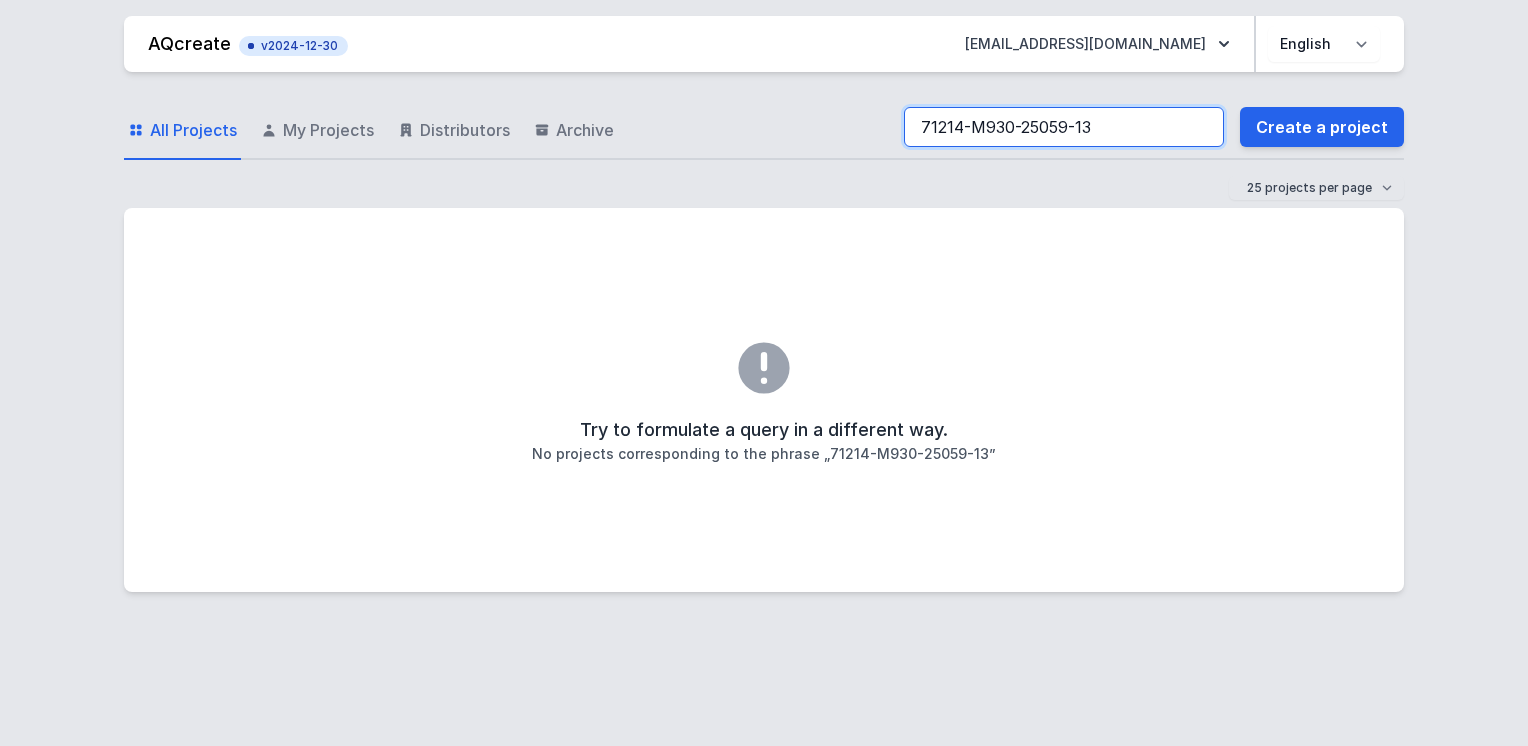 click on "71214-M930-25059-13" at bounding box center [1064, 127] 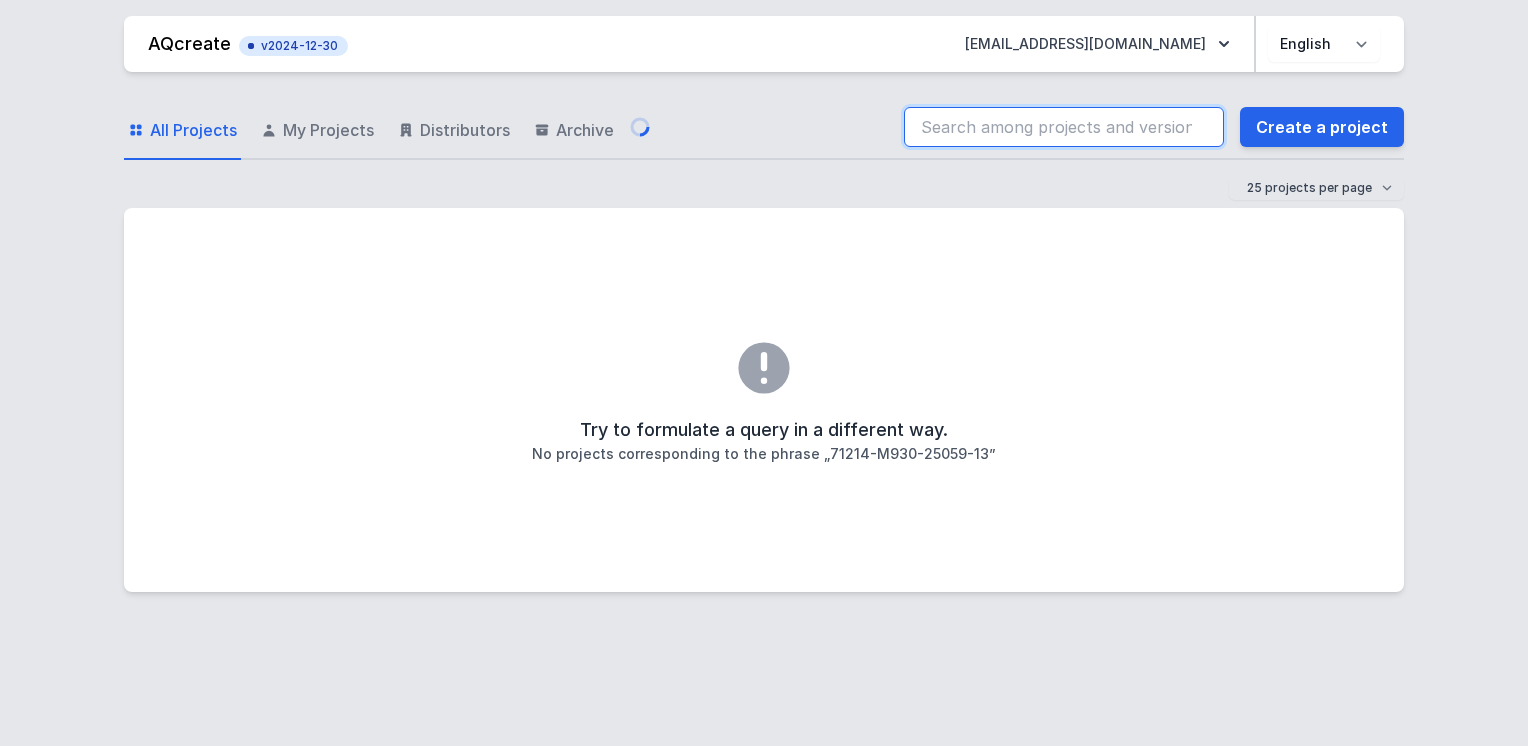click at bounding box center [1064, 127] 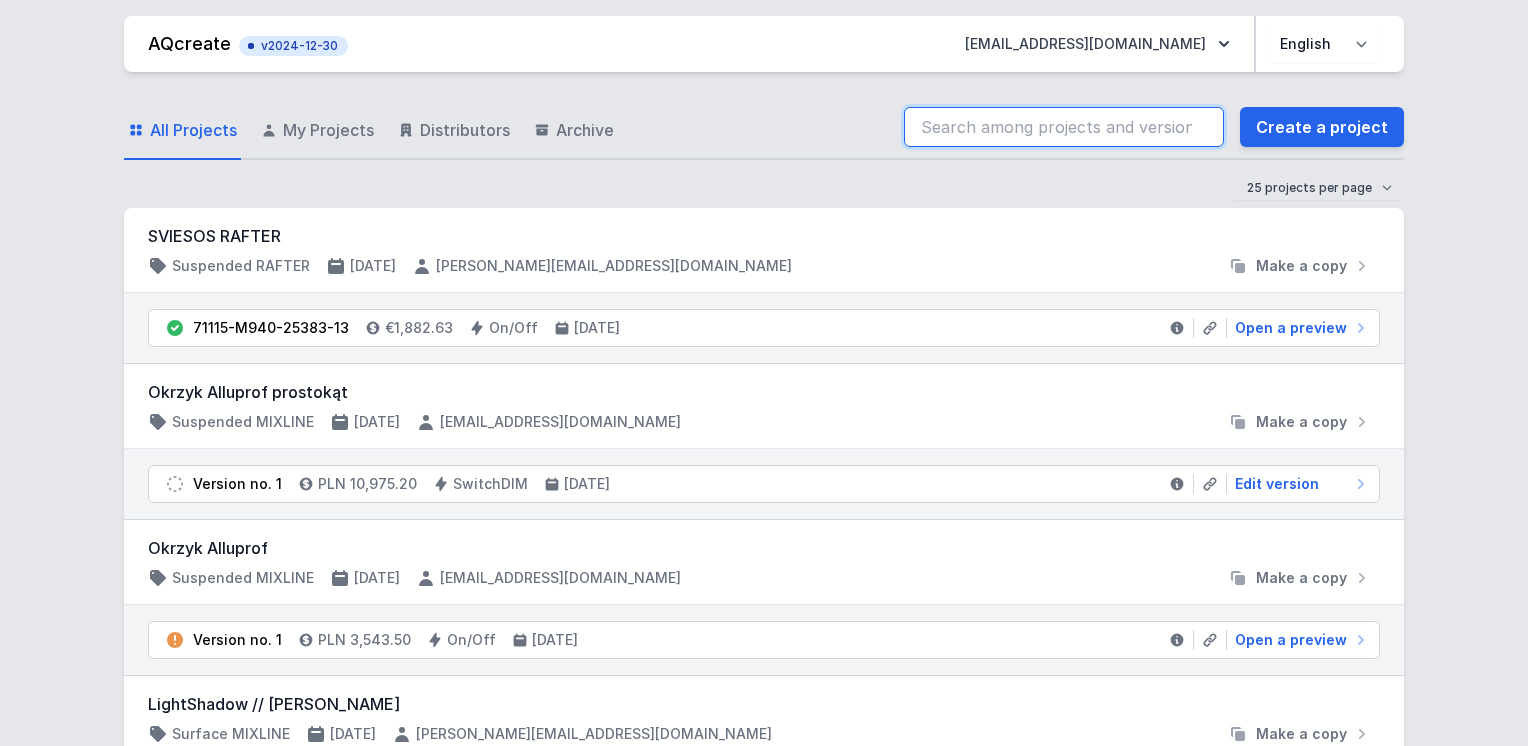 type on "71214-M930-25059-13" 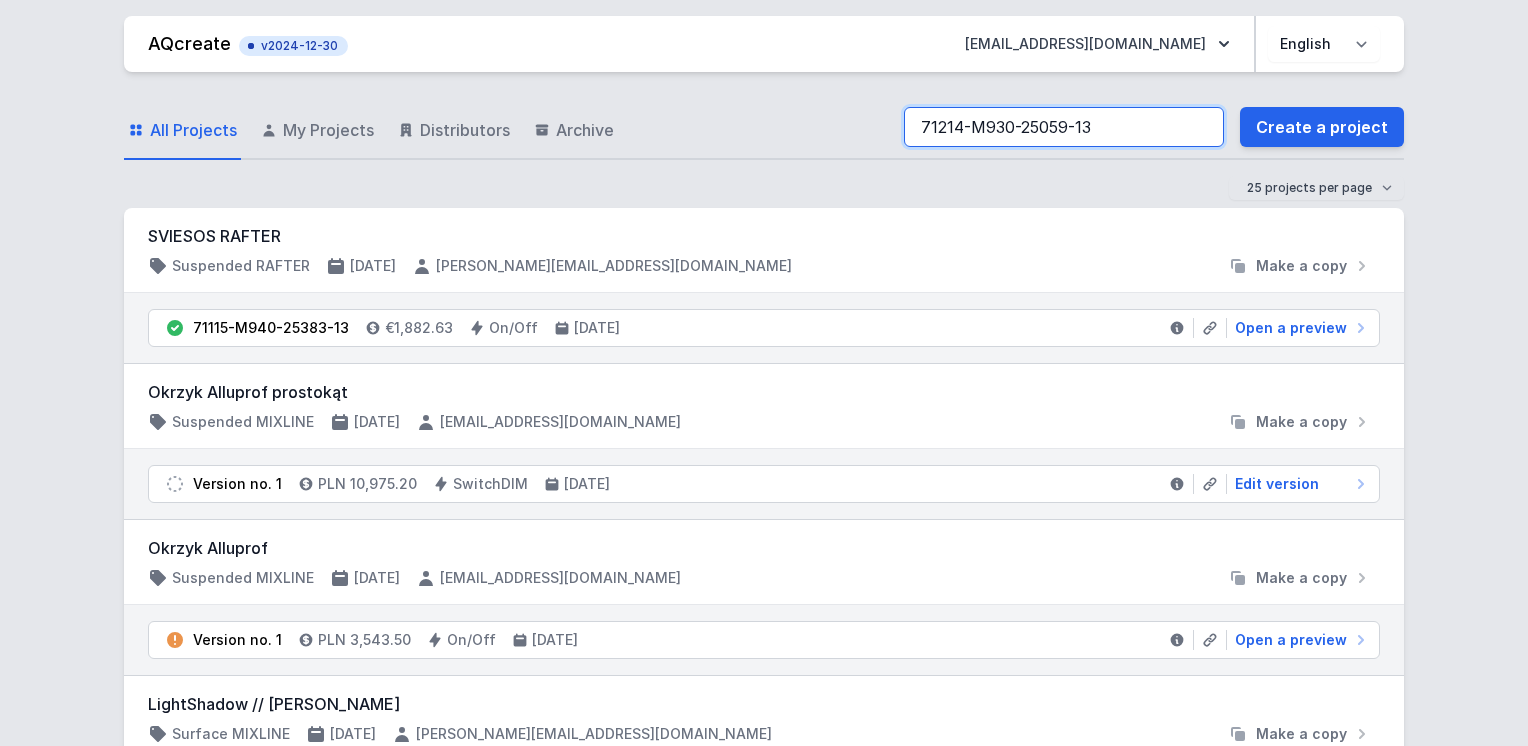 click on "71214-M930-25059-13" at bounding box center [1064, 127] 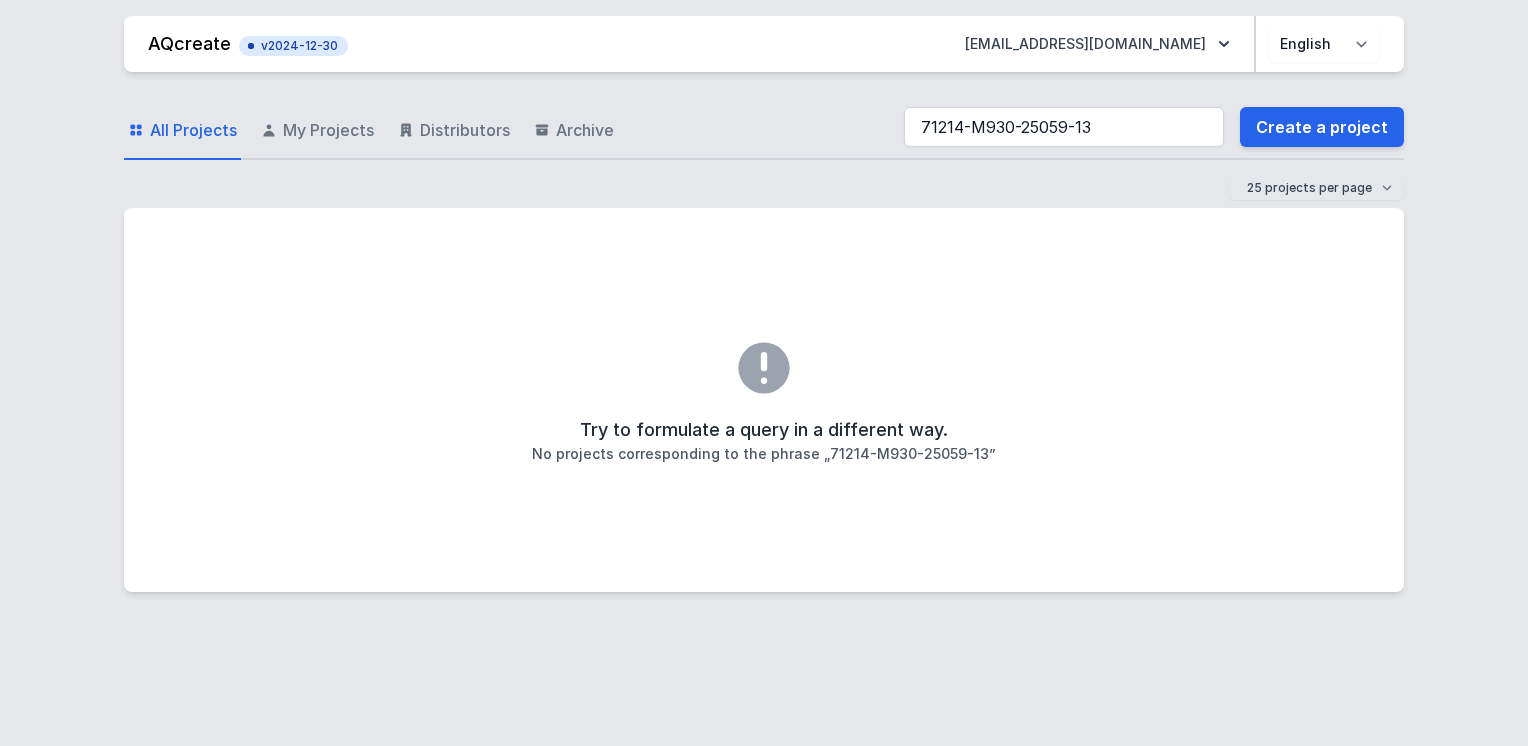 click on "All Projects My Projects Distributors Archive 71214-M930-25059-13 Create a project 25 projects per page 50 projects per page 100 projects per page Try to formulate a query in a different way. No projects corresponding to the phrase „71214-M930-25059-13”" at bounding box center (764, 401) 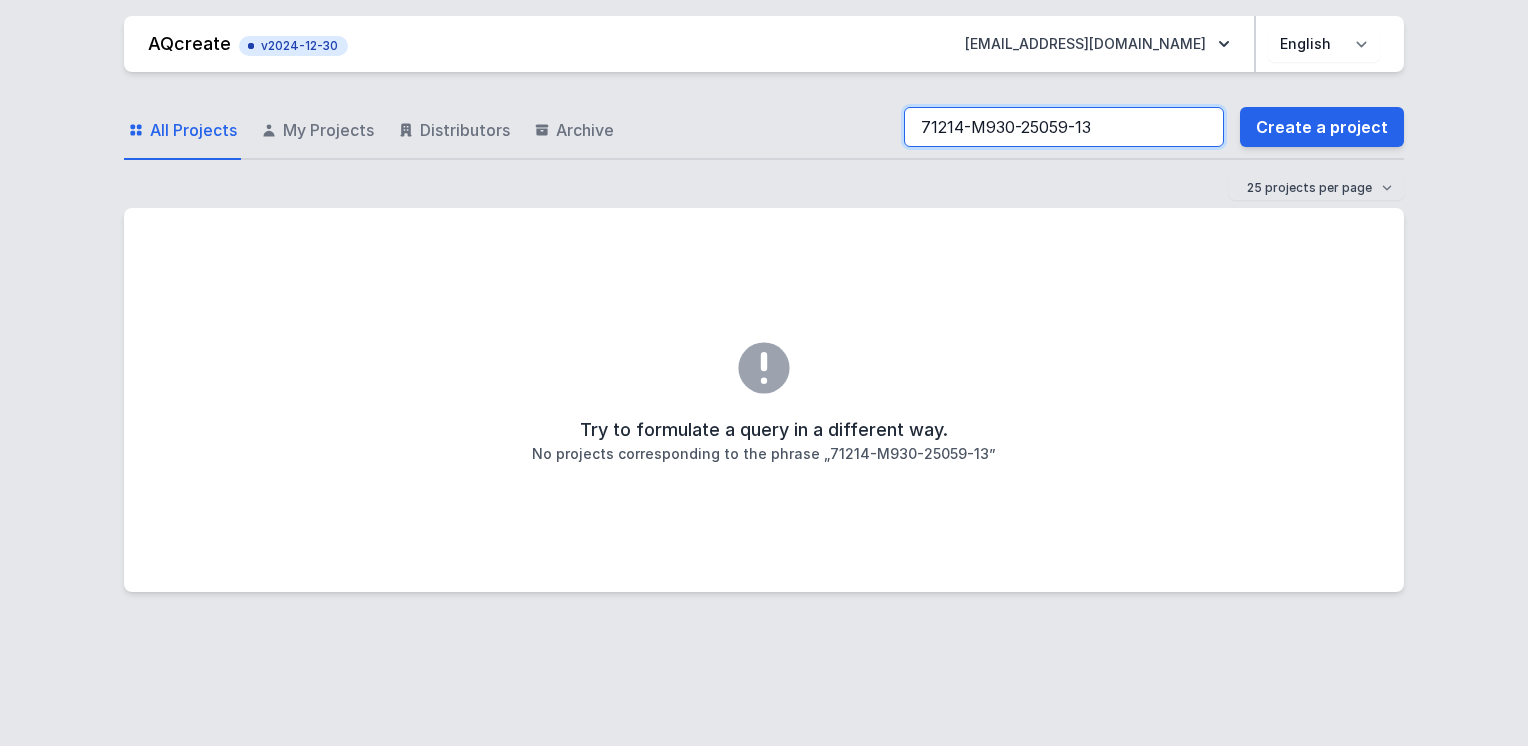click on "71214-M930-25059-13" at bounding box center (1064, 127) 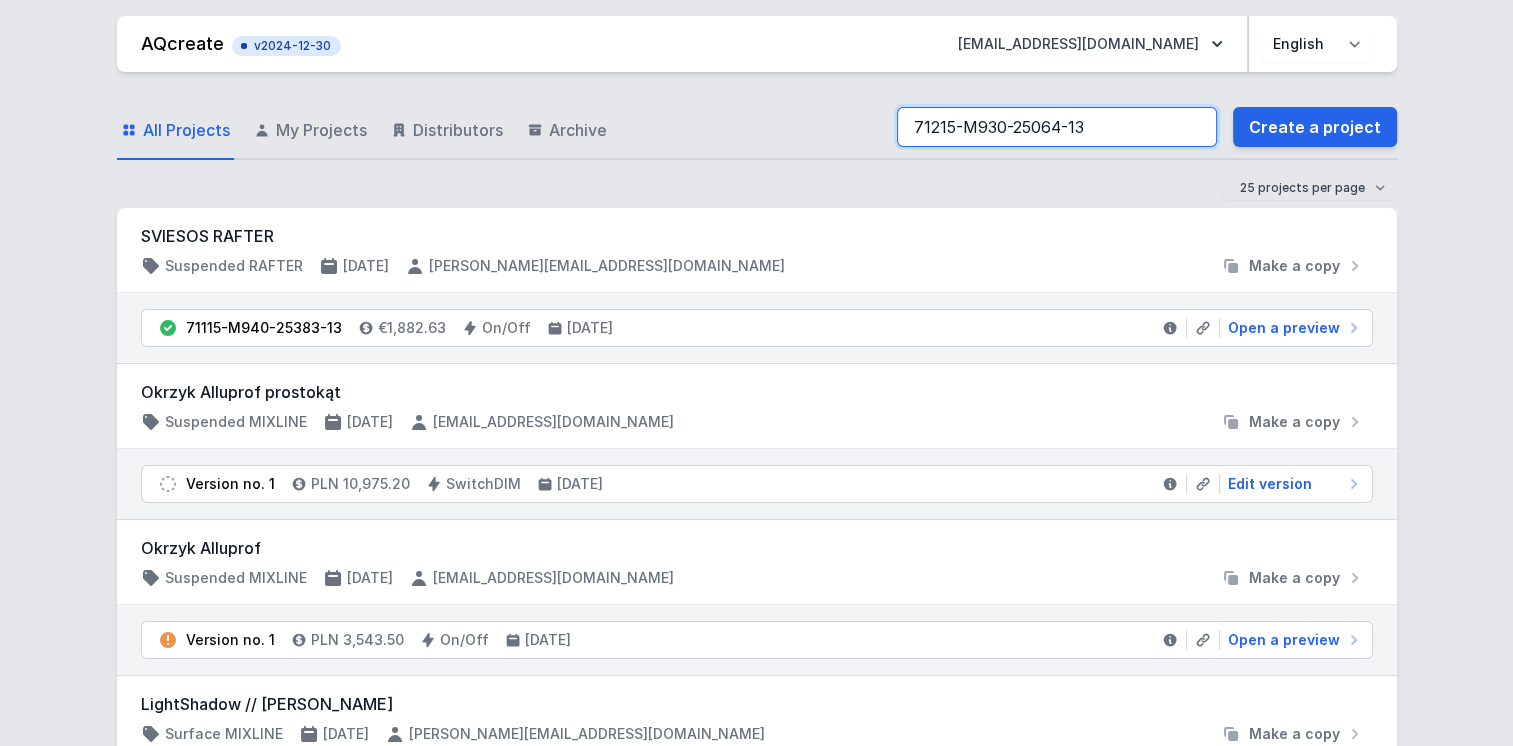 type on "71215-M930-25064-13" 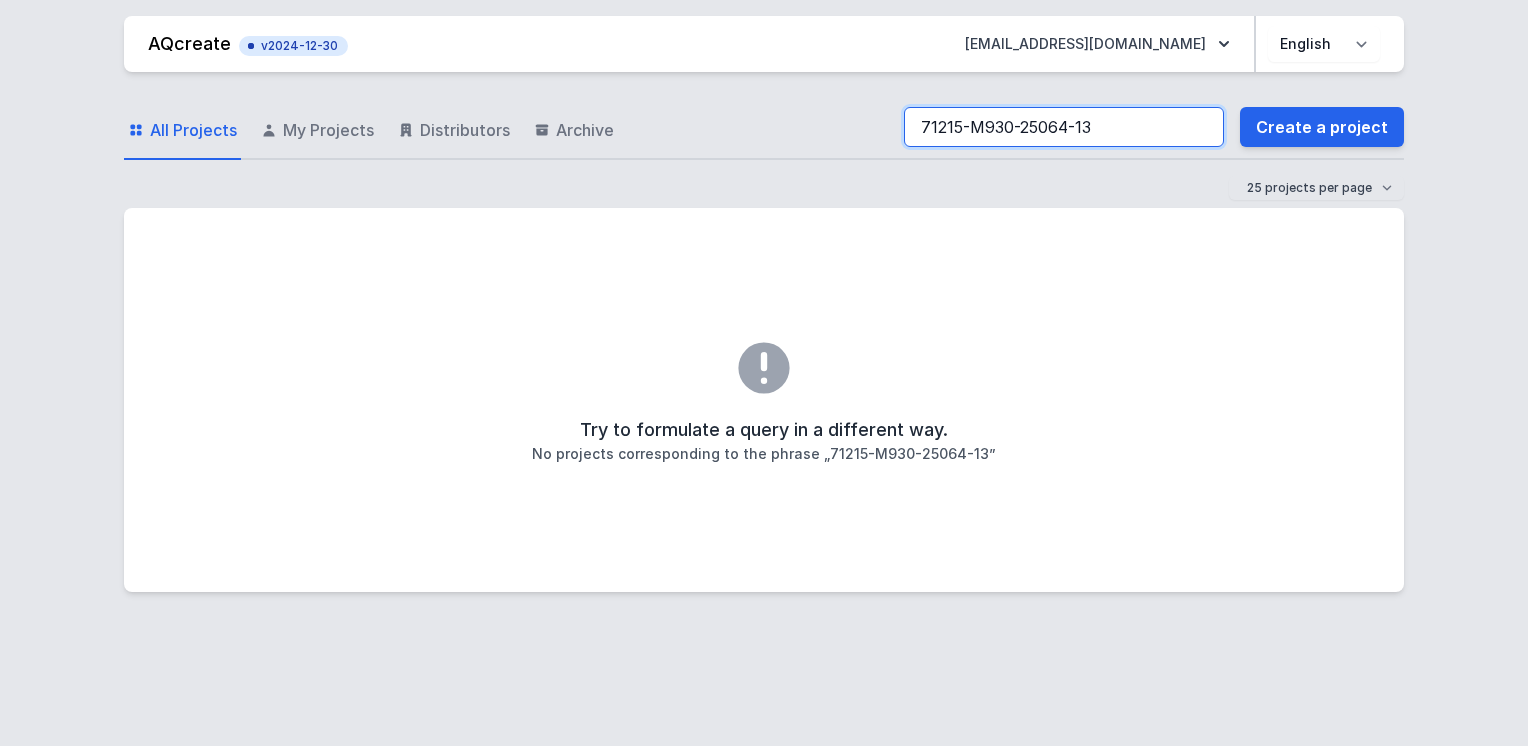 click on "71215-M930-25064-13" at bounding box center [1064, 127] 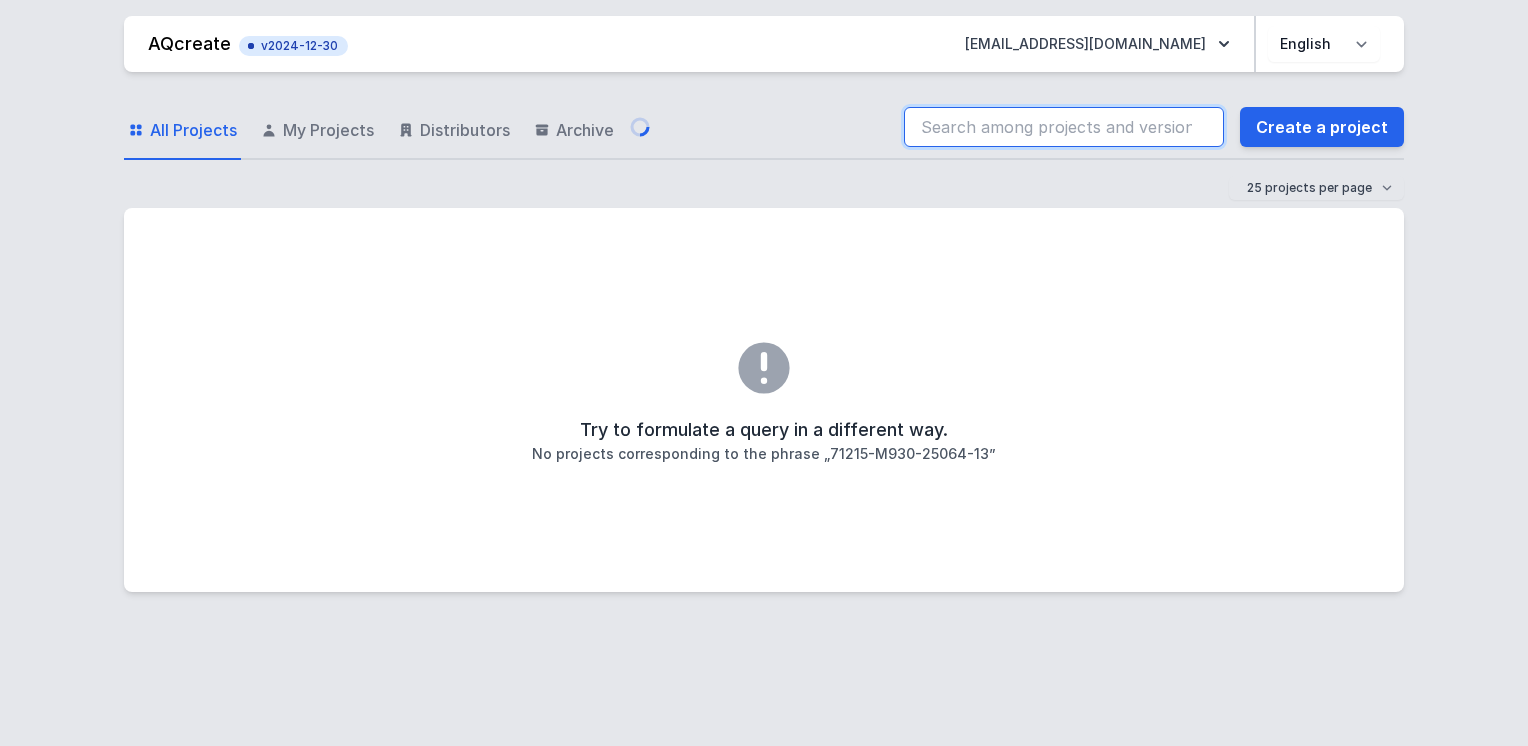 drag, startPoint x: 1084, startPoint y: 127, endPoint x: 1068, endPoint y: 130, distance: 16.27882 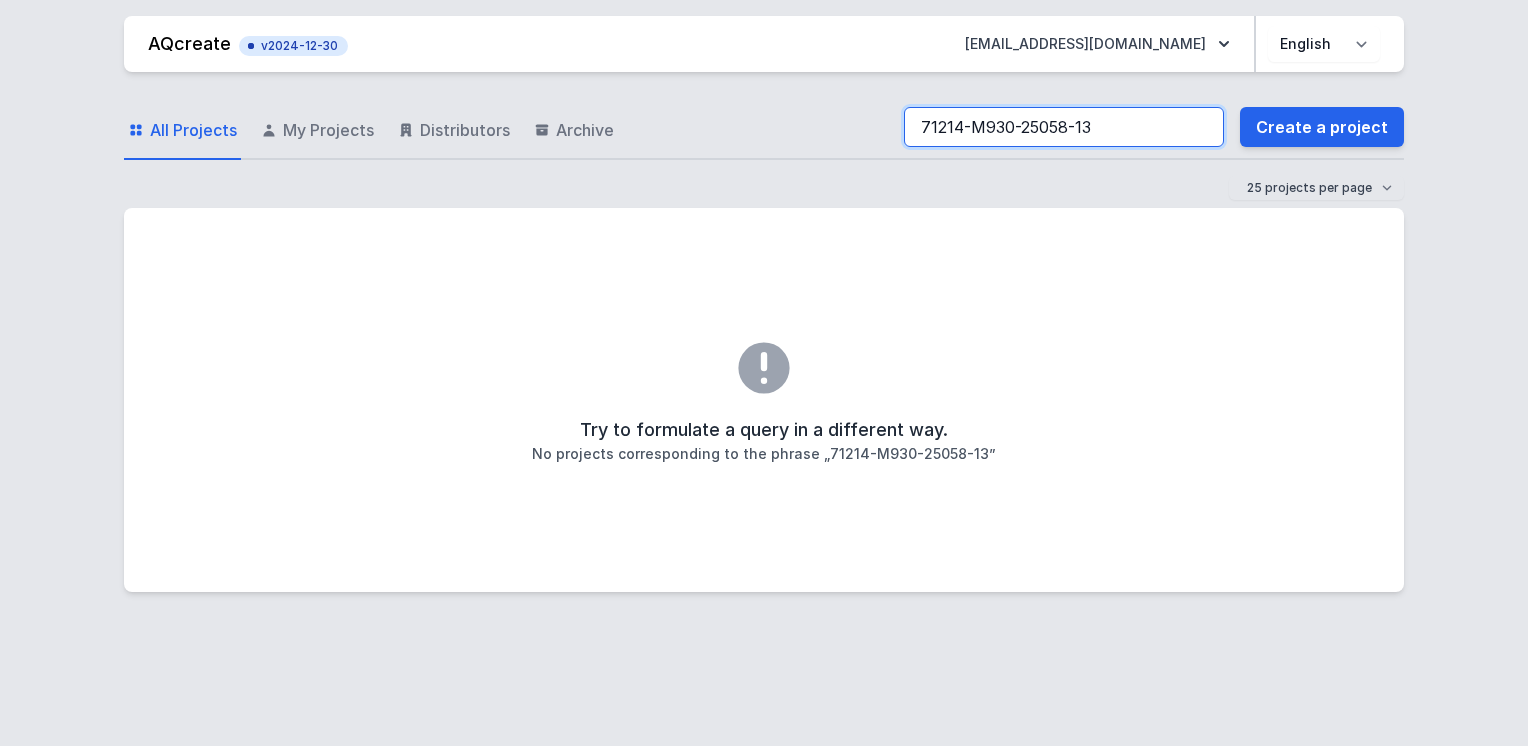 click on "71214-M930-25058-13" at bounding box center (1064, 127) 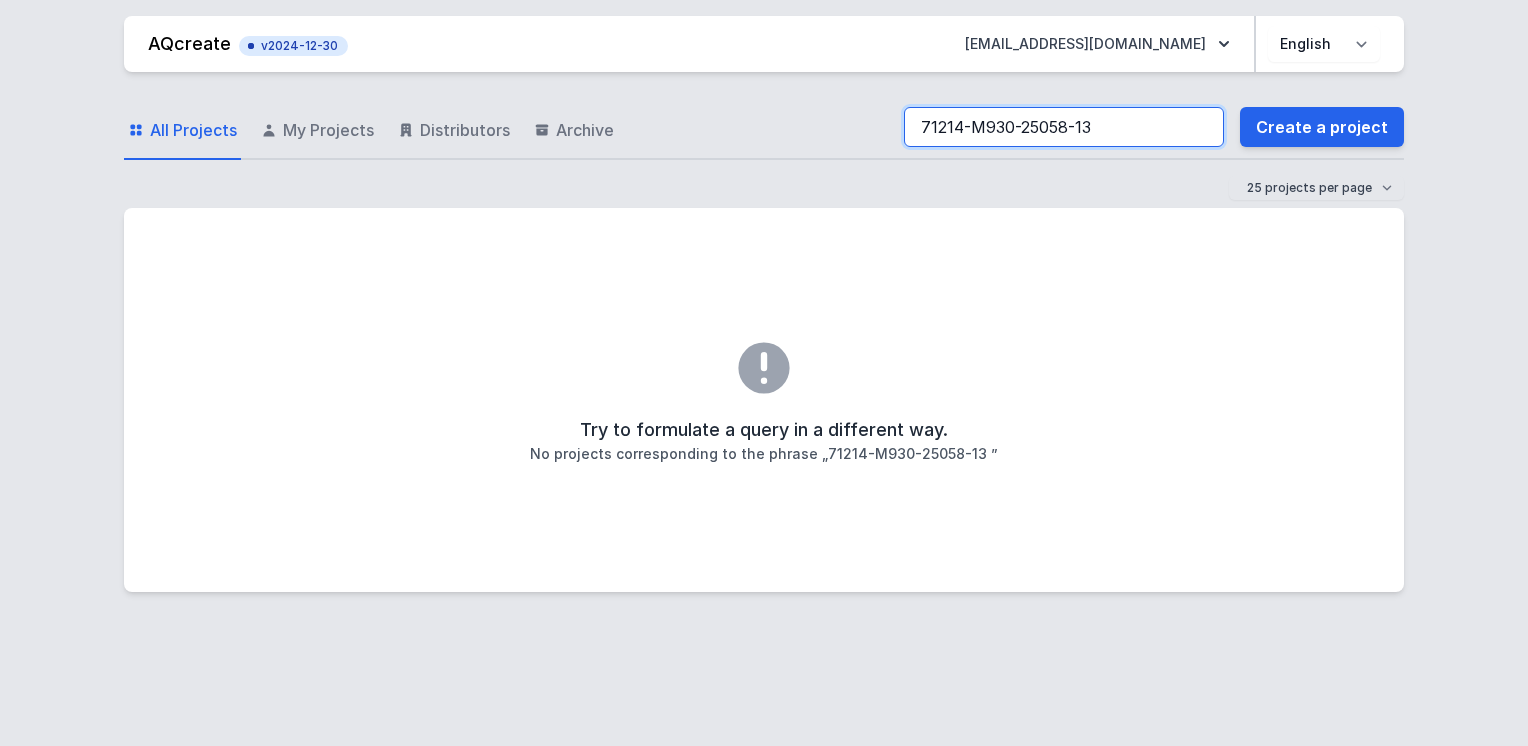 click on "71214-M930-25058-13" at bounding box center (1064, 127) 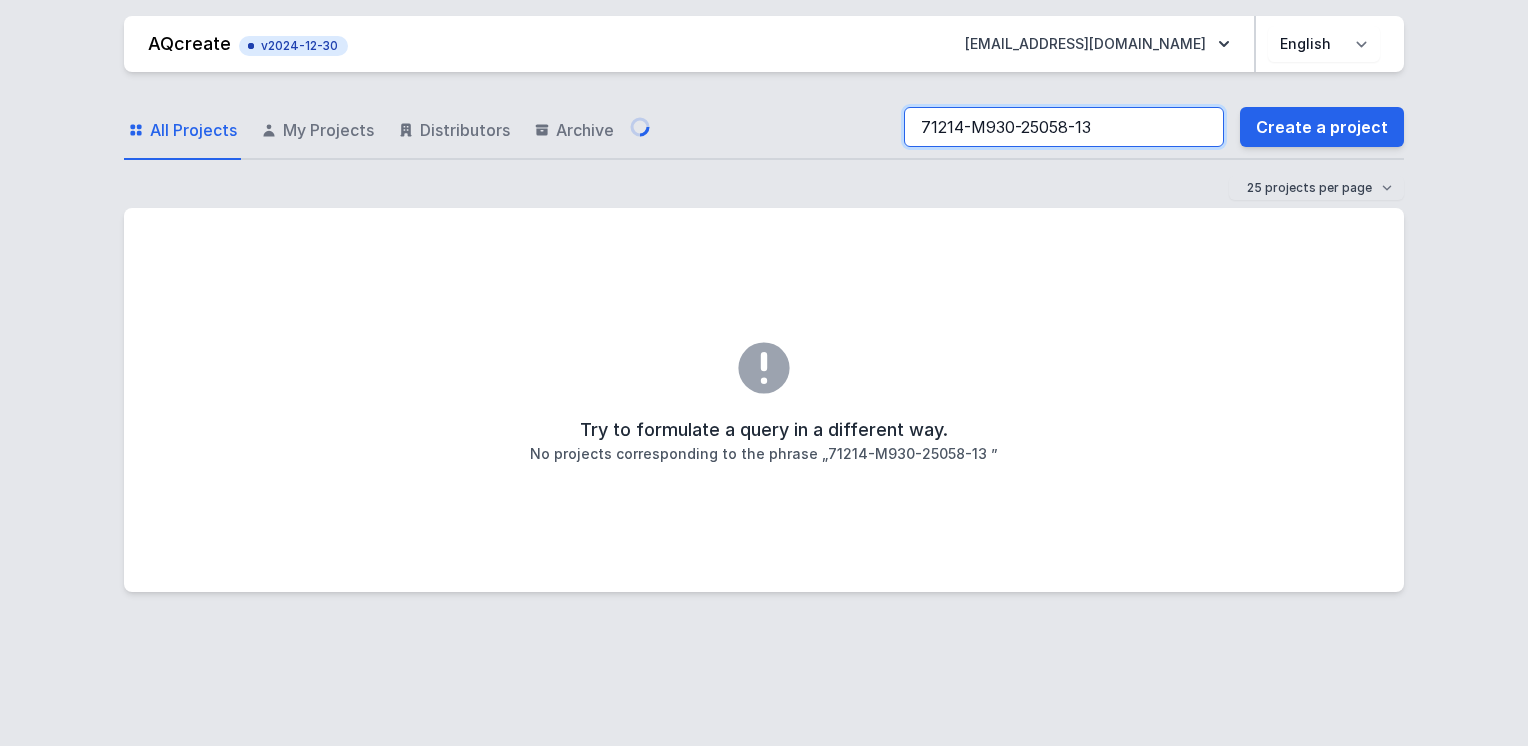 click on "71214-M930-25058-13" at bounding box center [1064, 127] 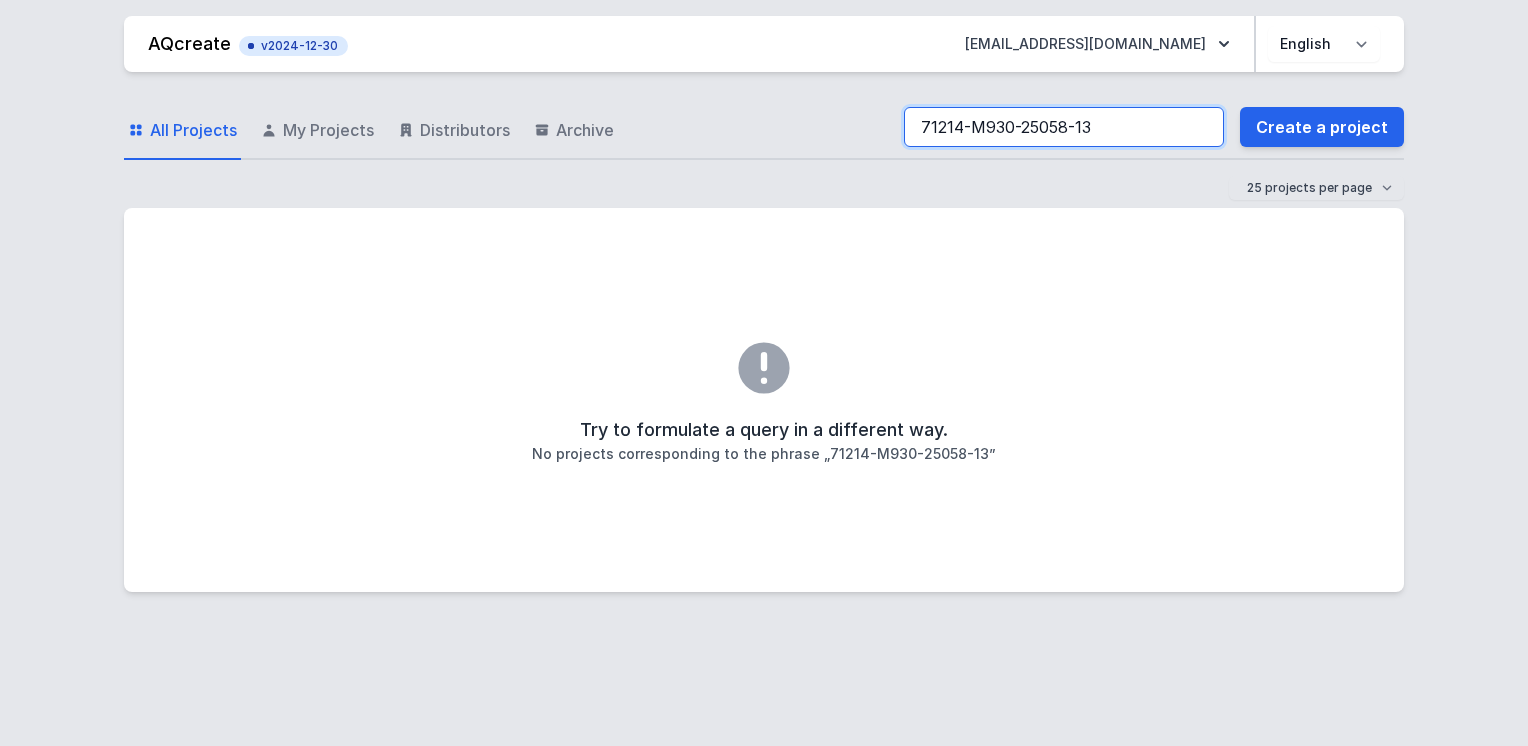 click on "71214-M930-25058-13" at bounding box center [1064, 127] 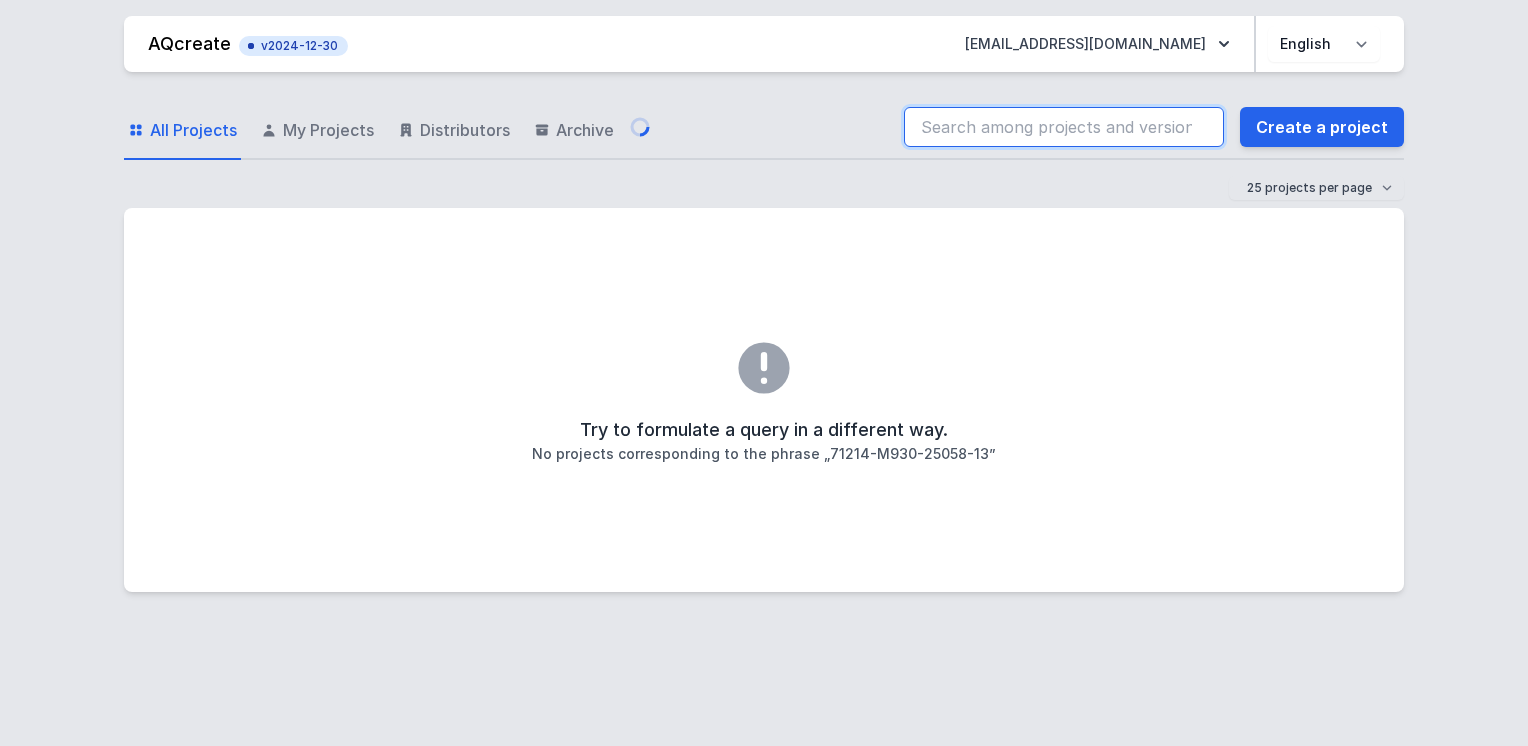 click at bounding box center (1064, 127) 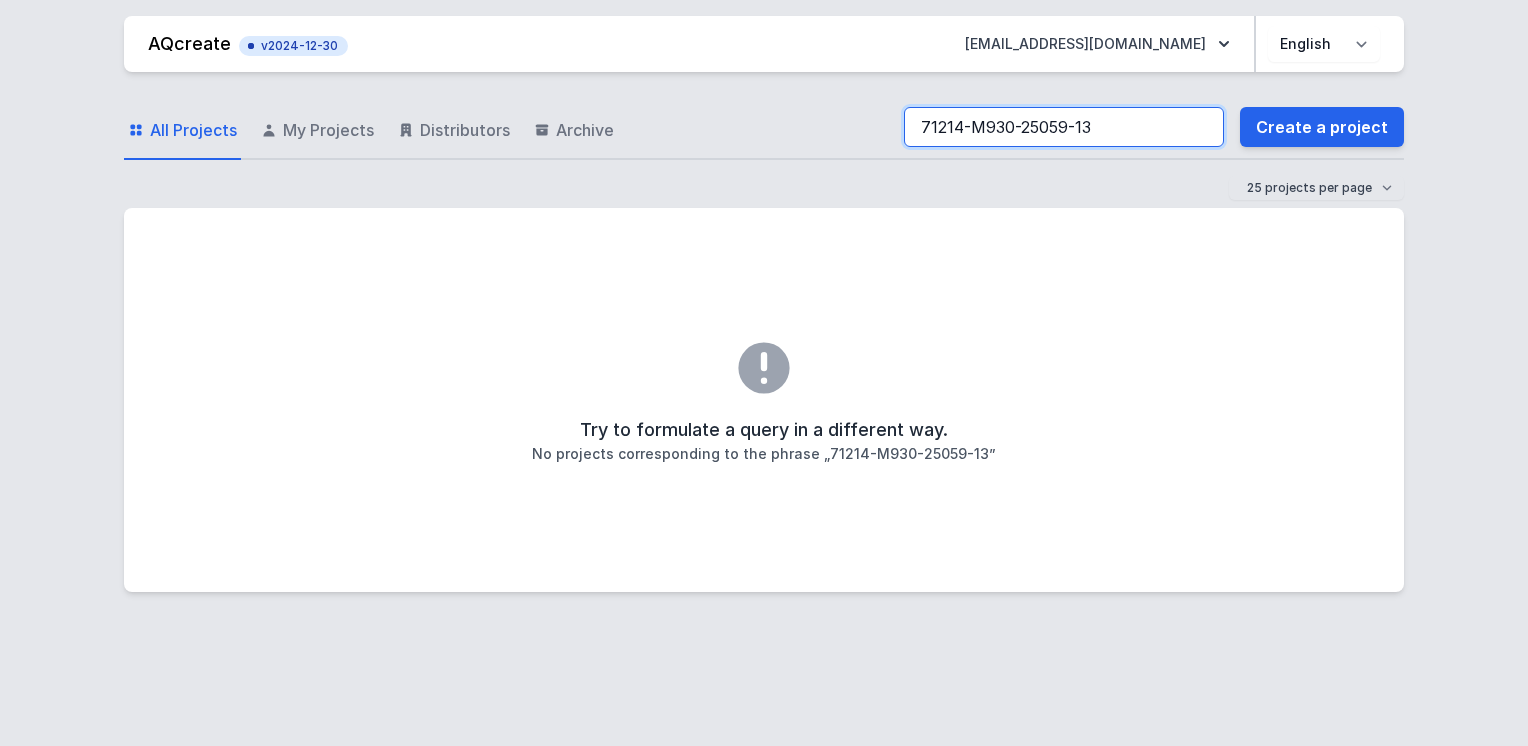 click on "71214-M930-25059-13" at bounding box center [1064, 127] 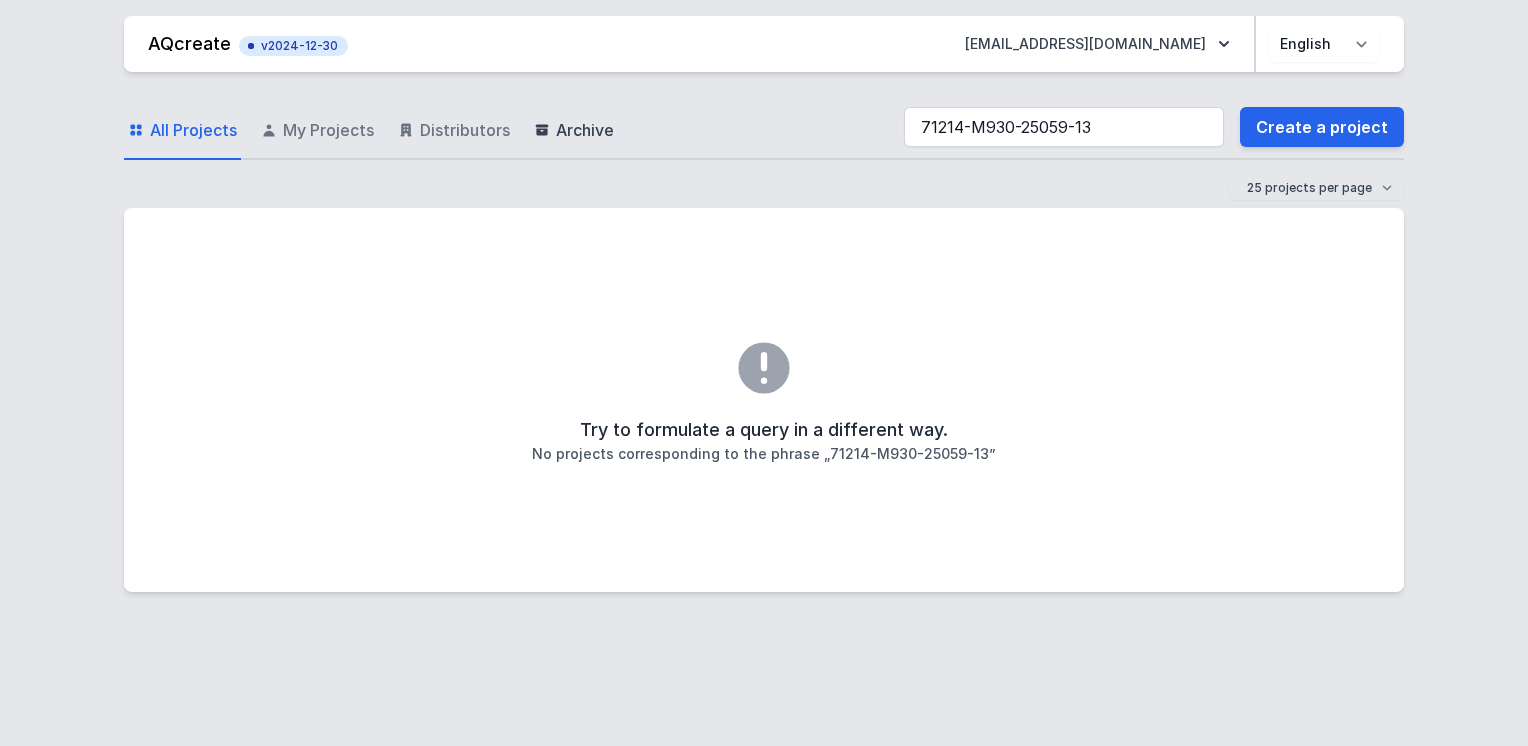 drag, startPoint x: 578, startPoint y: 127, endPoint x: 589, endPoint y: 154, distance: 29.15476 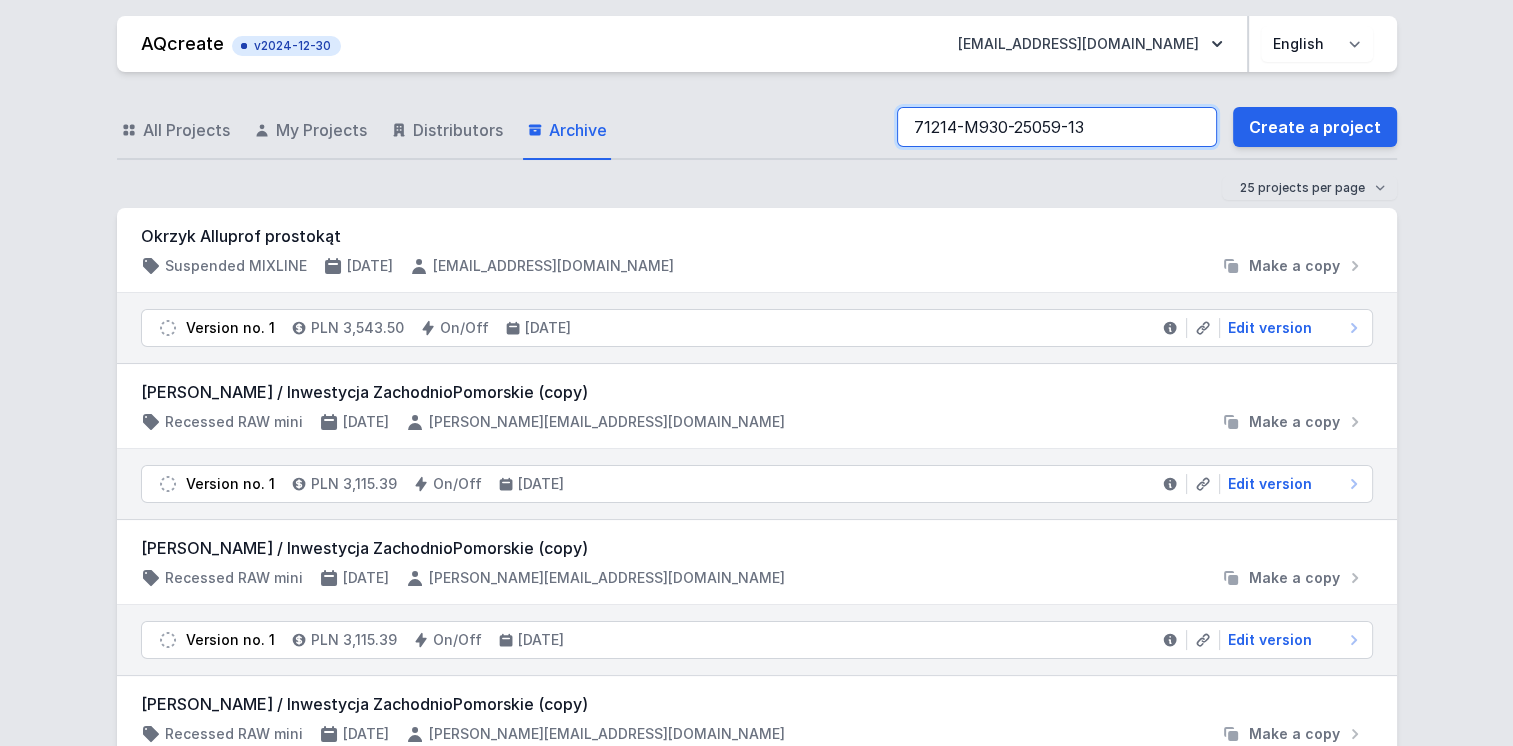 click on "71214-M930-25059-13" at bounding box center [1057, 127] 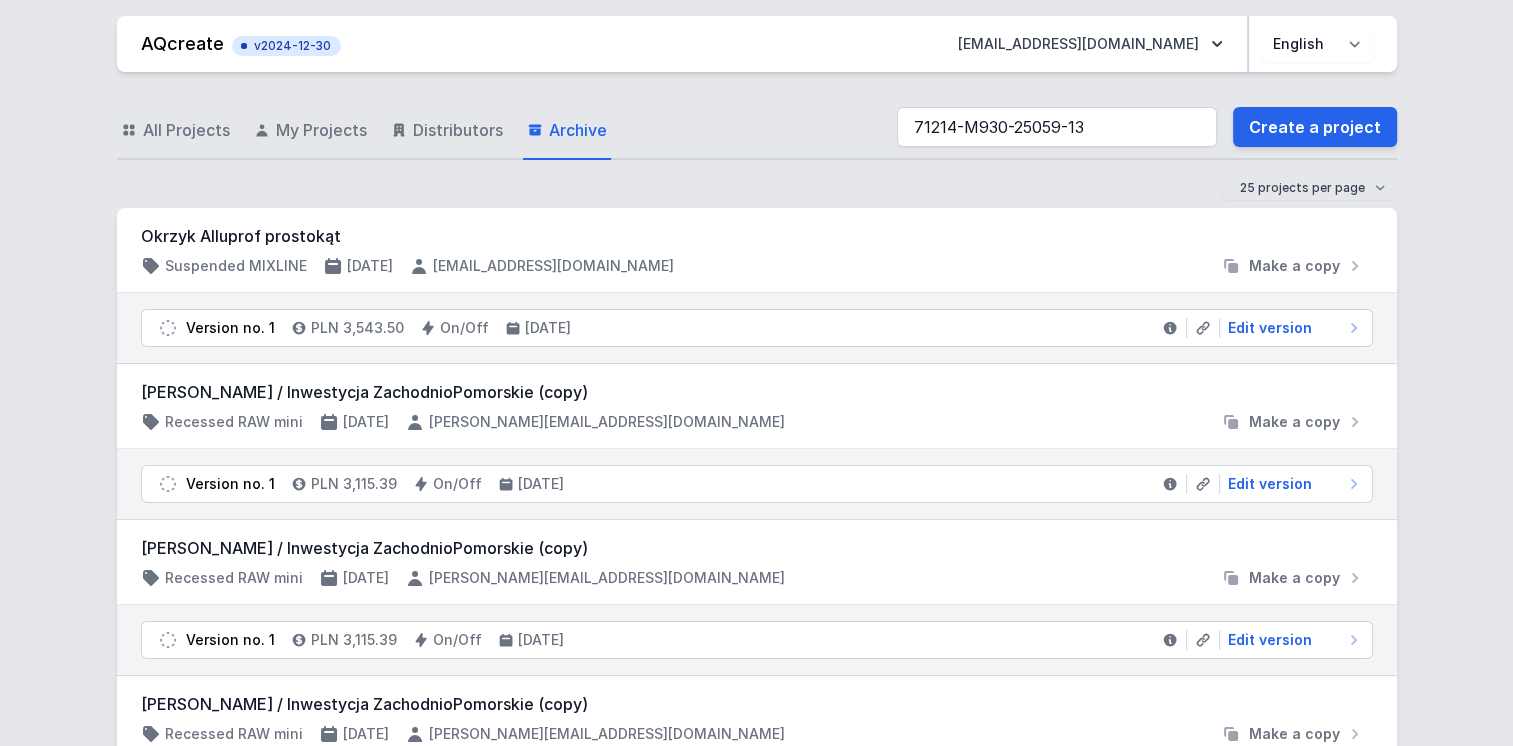 click on "Archive" at bounding box center (578, 130) 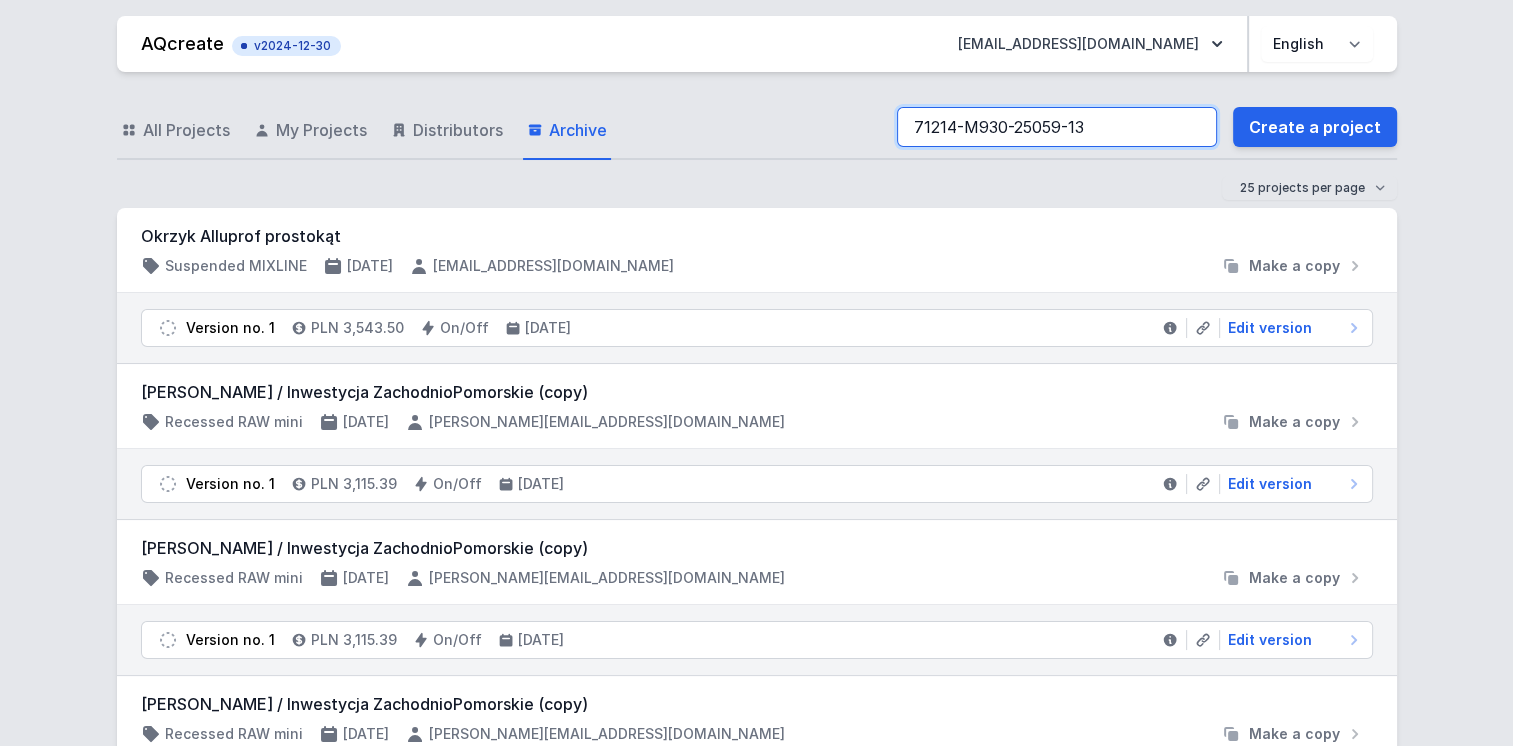click on "71214-M930-25059-13" at bounding box center [1057, 127] 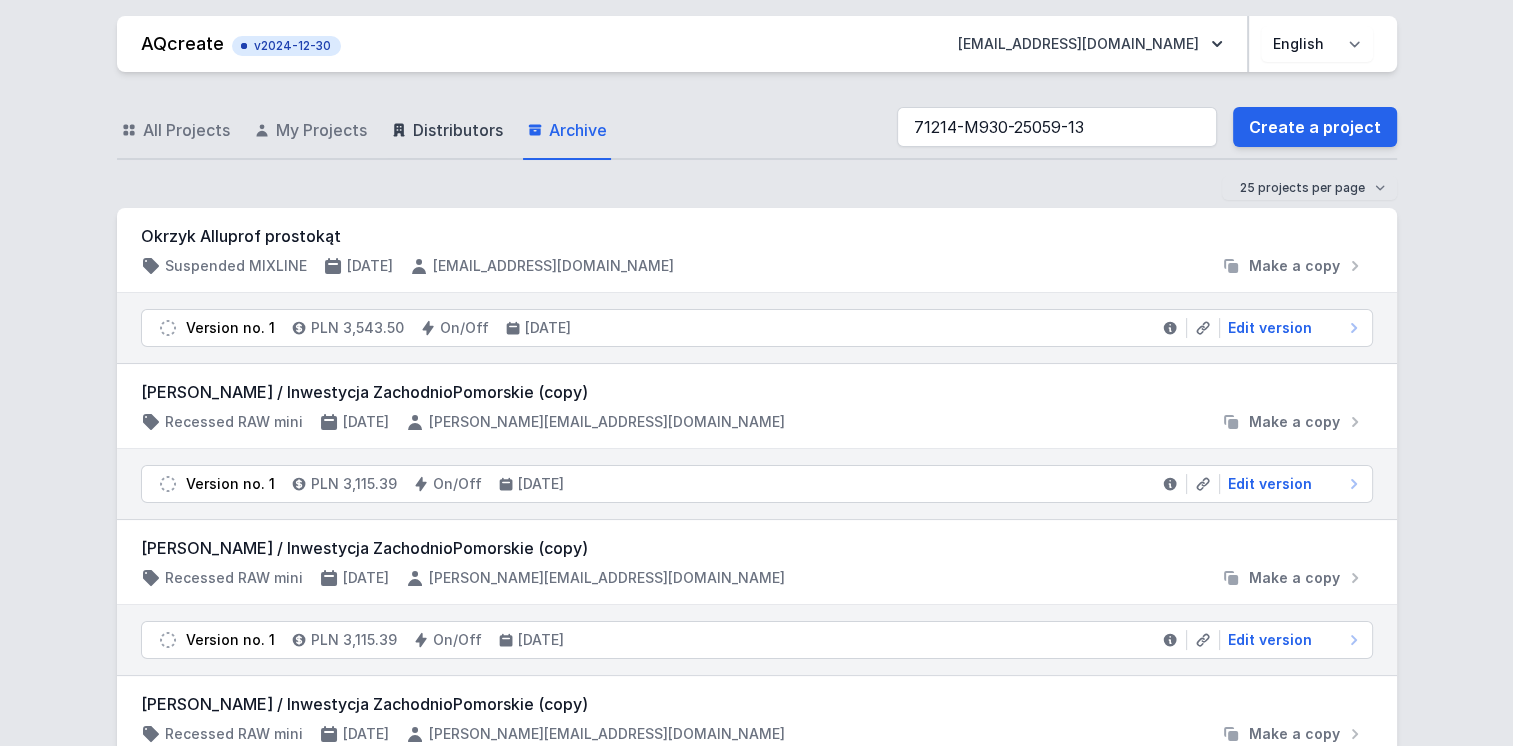click on "Distributors" at bounding box center [458, 130] 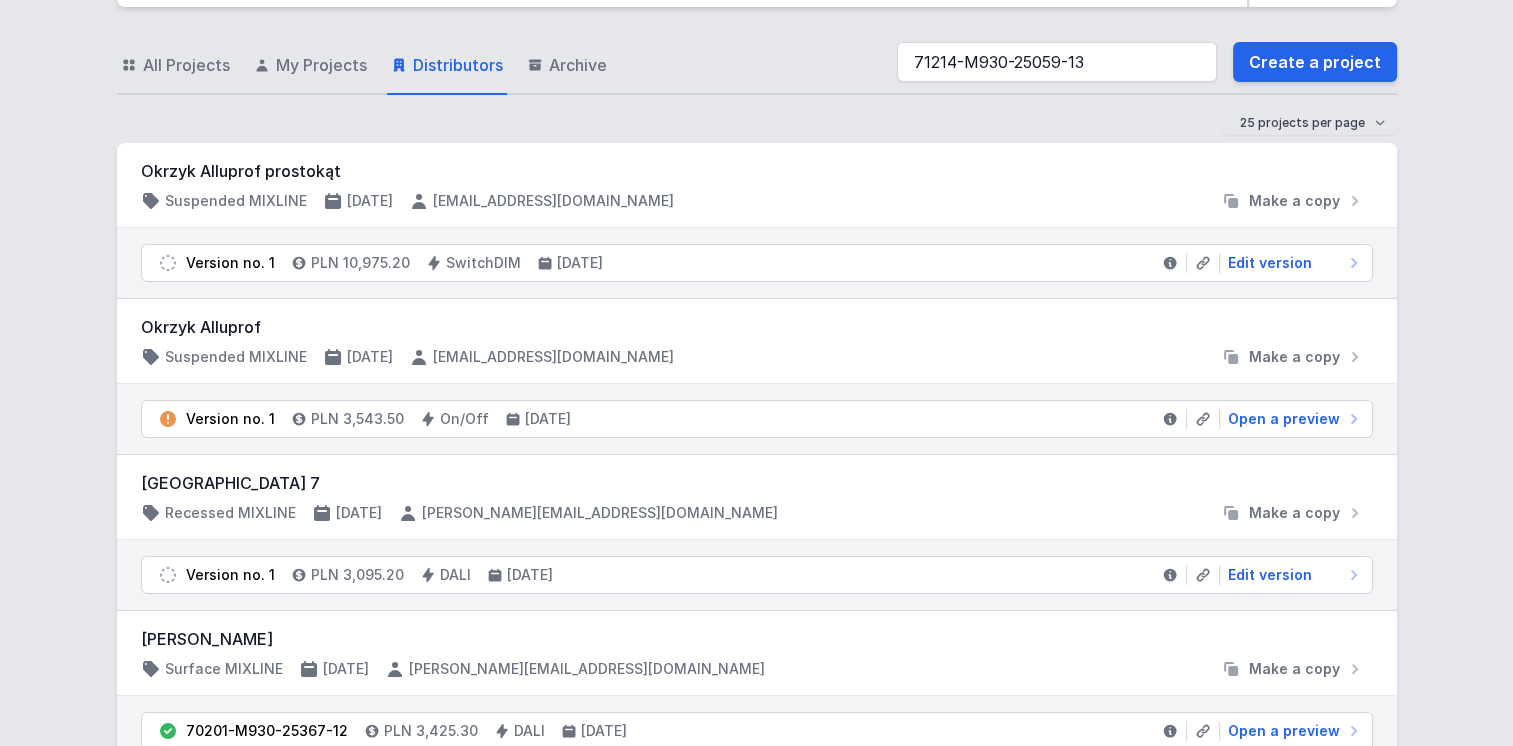 scroll, scrollTop: 100, scrollLeft: 0, axis: vertical 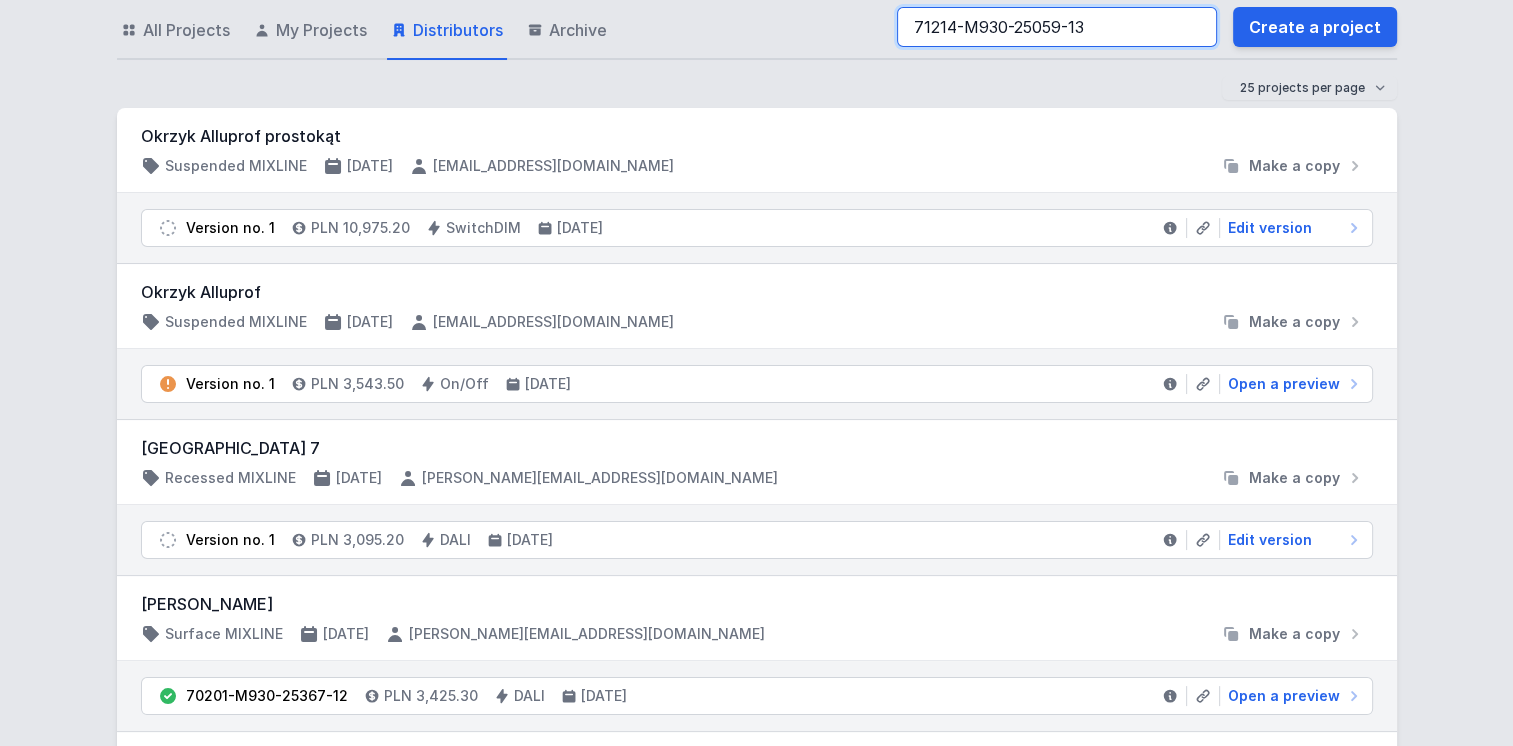click on "71214-M930-25059-13" at bounding box center (1057, 27) 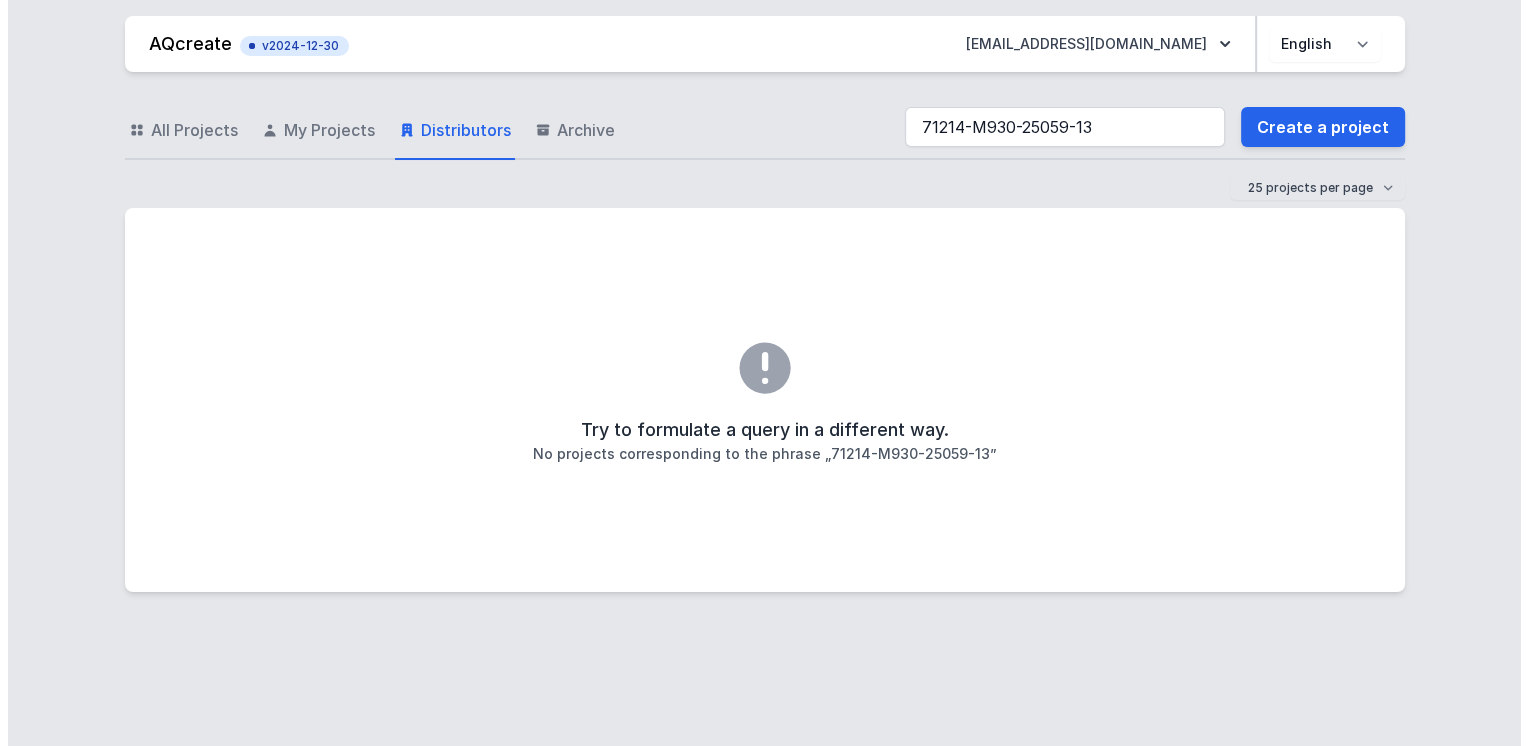 scroll, scrollTop: 0, scrollLeft: 0, axis: both 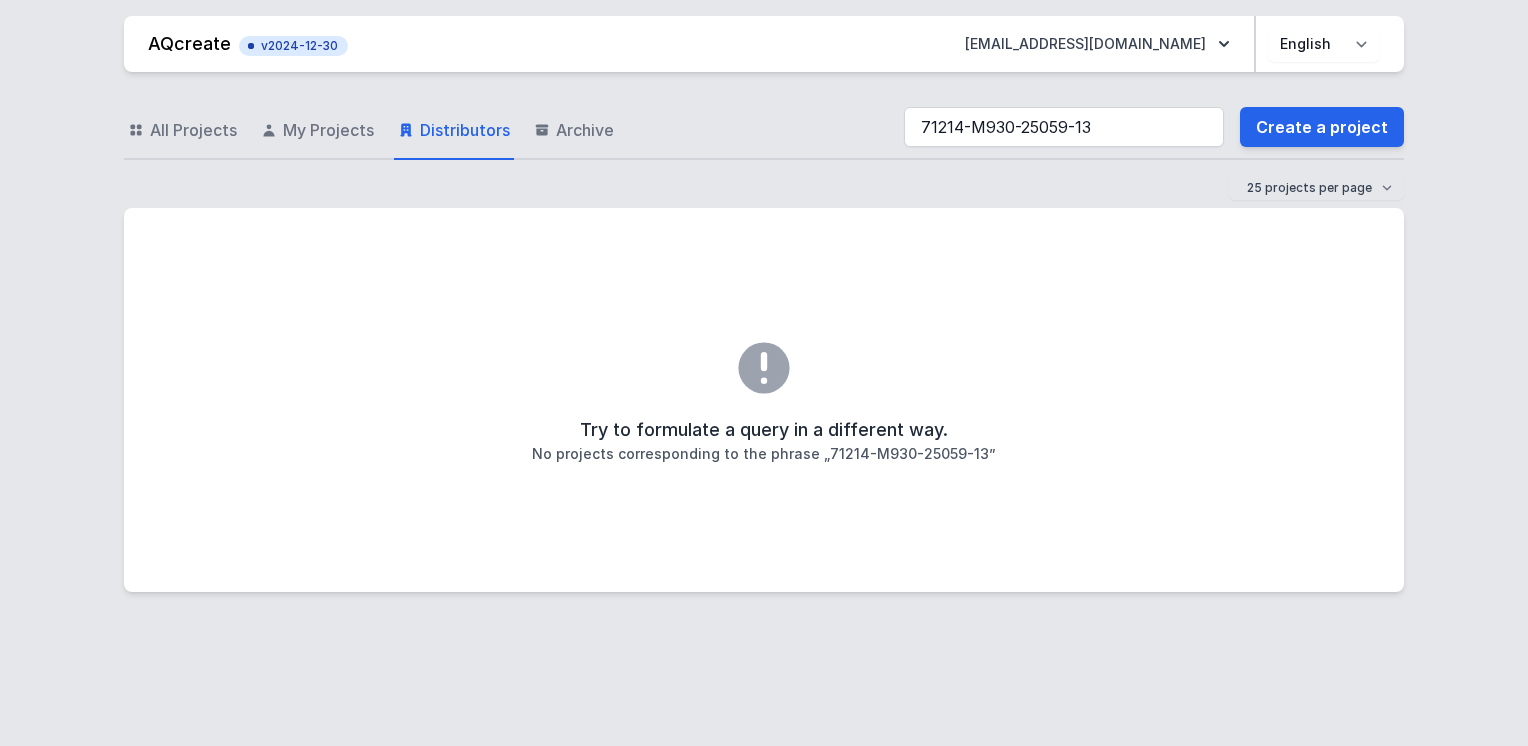 click on "All Projects" at bounding box center (193, 130) 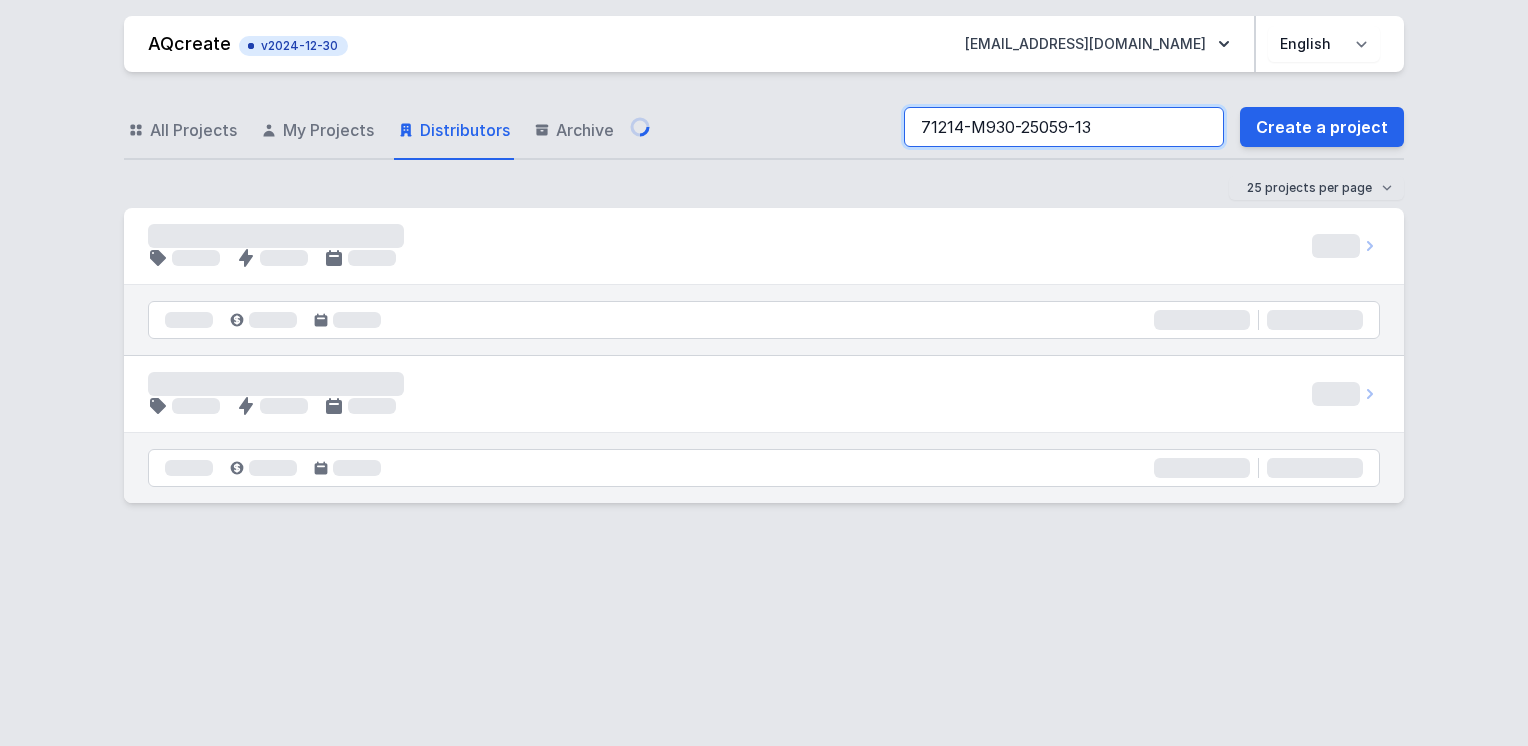click on "71214-M930-25059-13" at bounding box center (1064, 127) 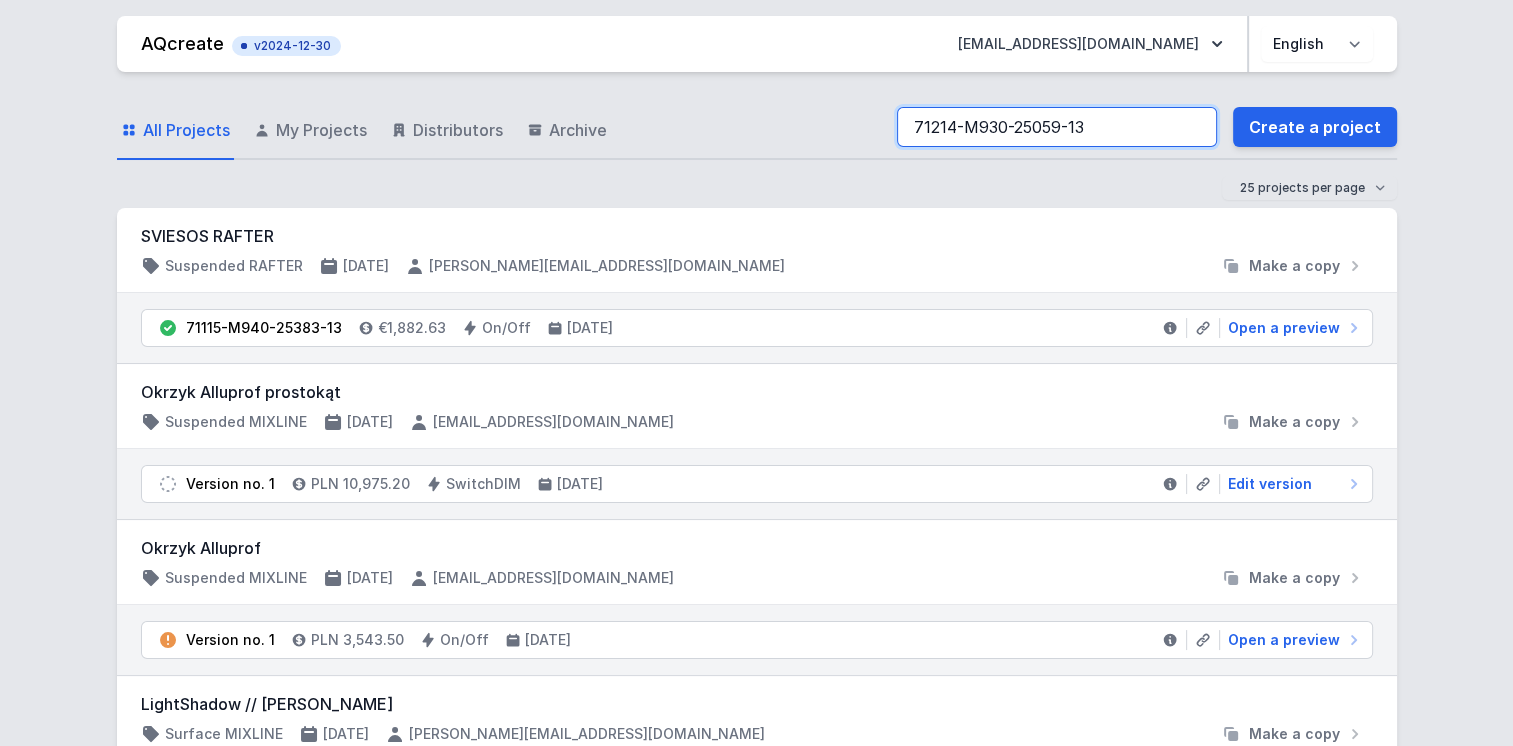 drag, startPoint x: 1088, startPoint y: 128, endPoint x: 876, endPoint y: 126, distance: 212.00943 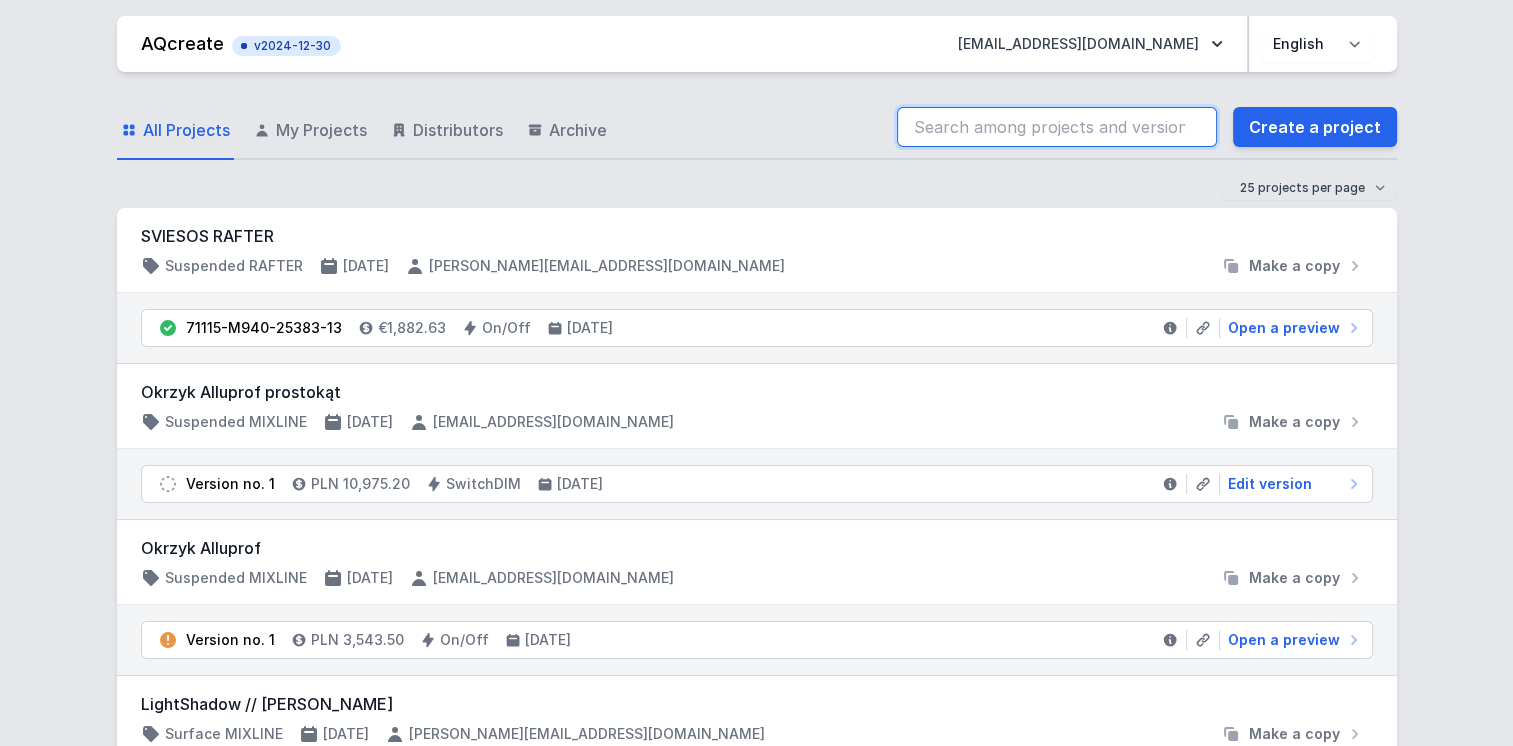 click at bounding box center [1057, 127] 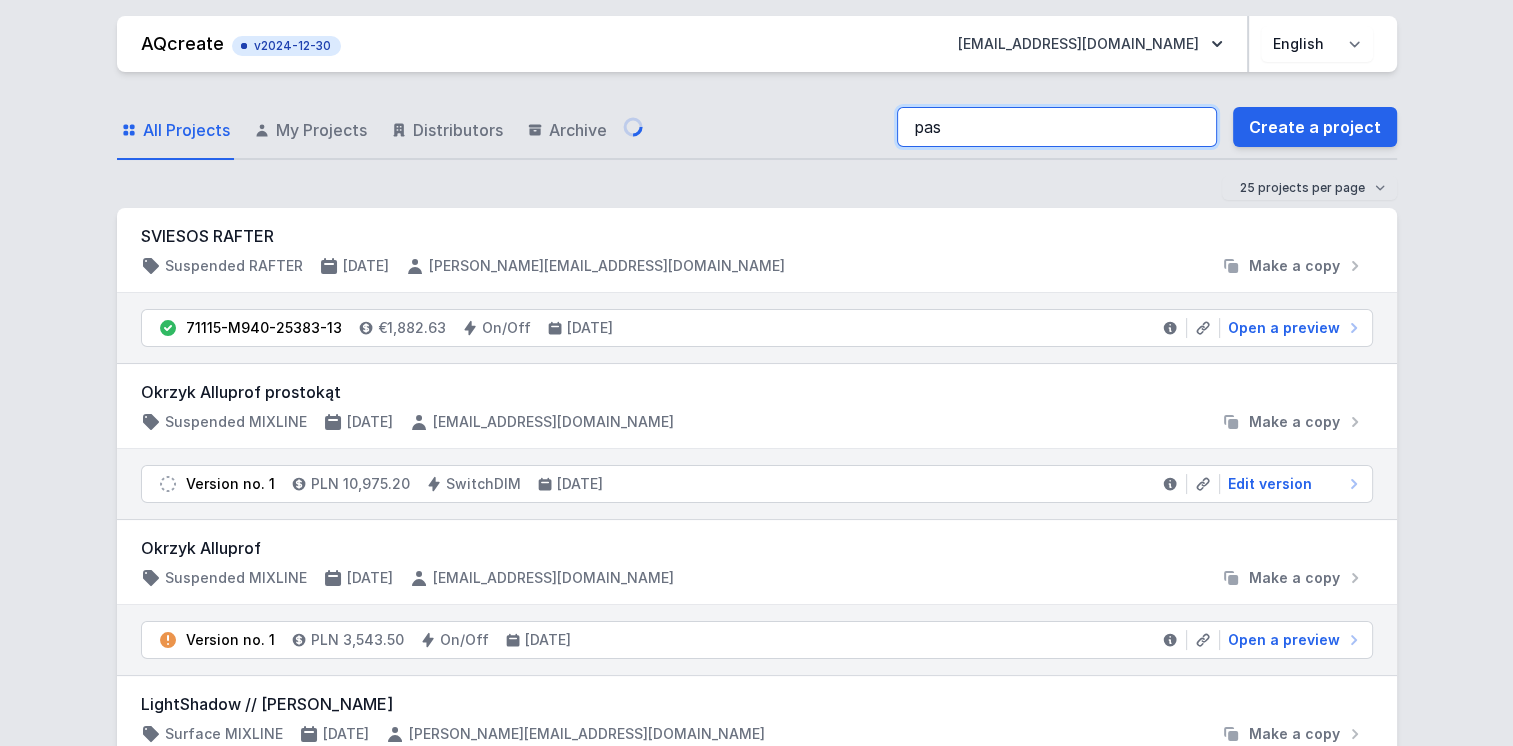 click on "pas" at bounding box center (1057, 127) 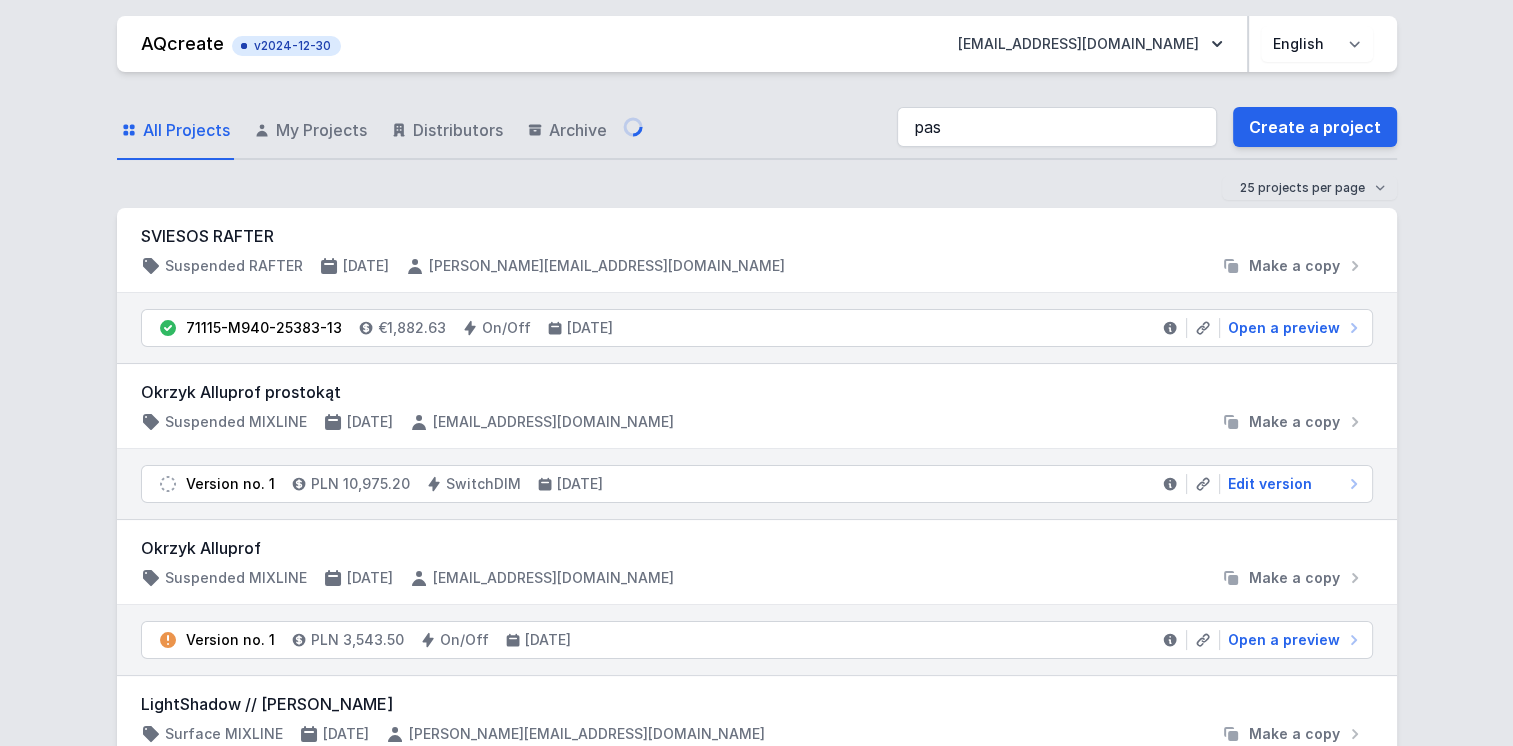click on "All Projects My Projects Distributors Archive pas Create a project" at bounding box center [757, 128] 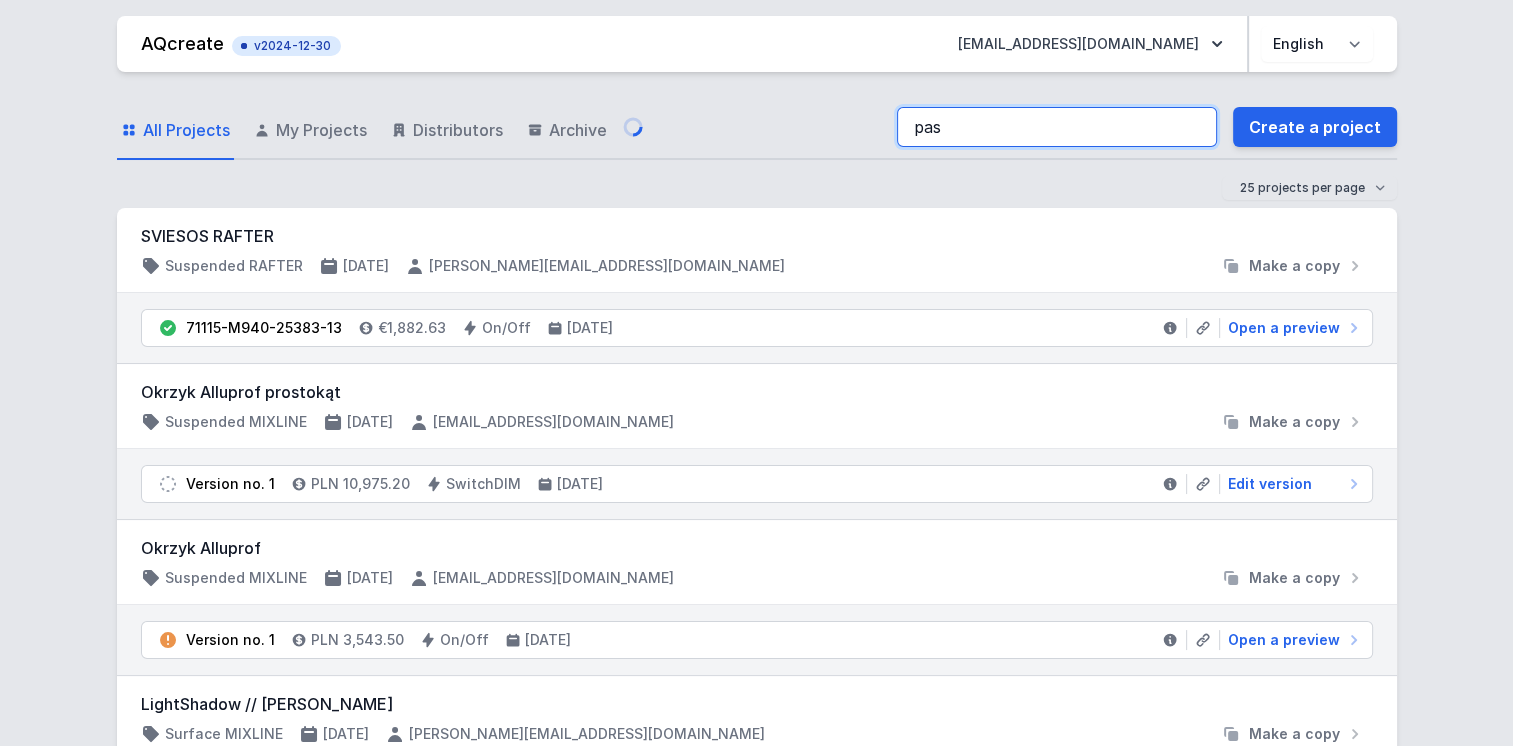 click on "All Projects My Projects Distributors Archive pas Create a project" at bounding box center [757, 128] 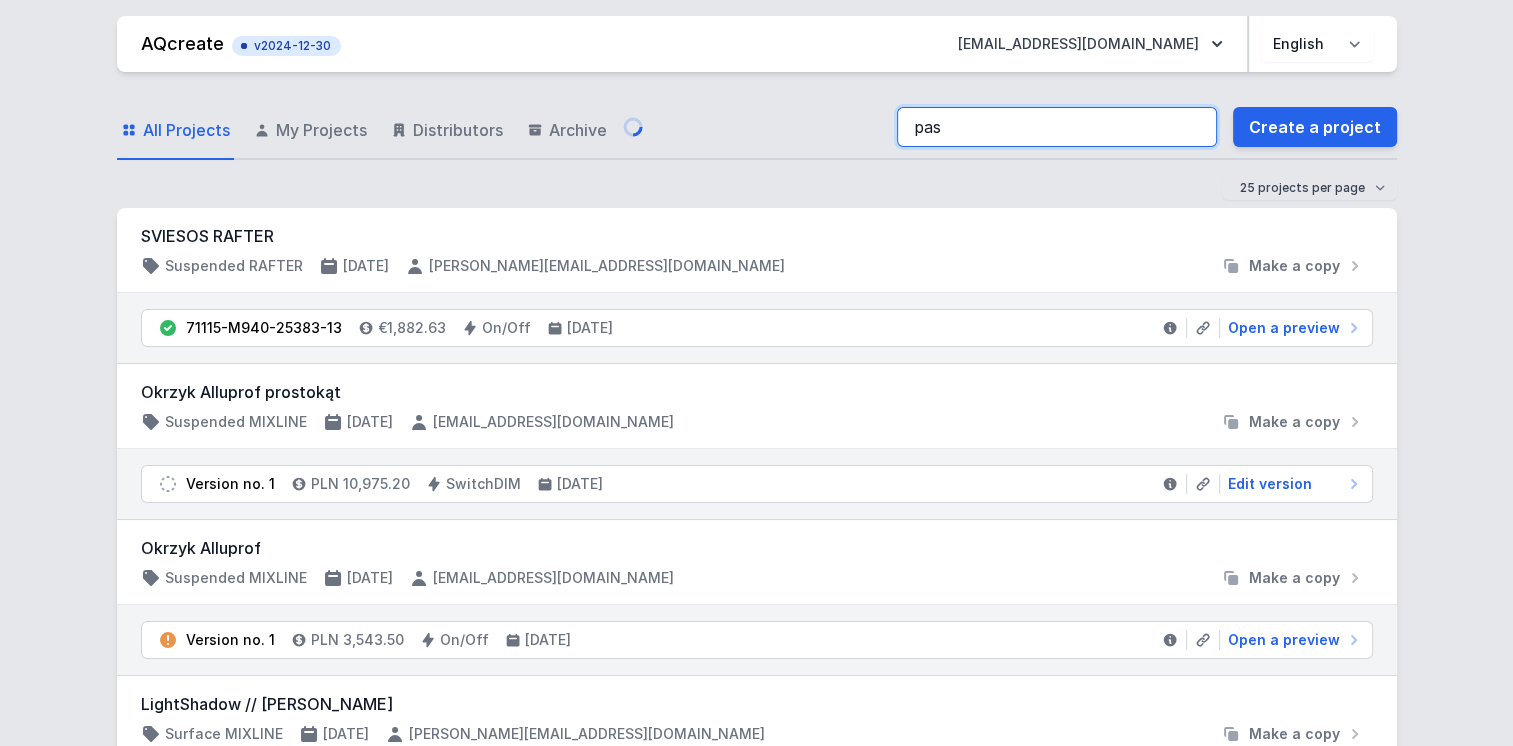 type on "s" 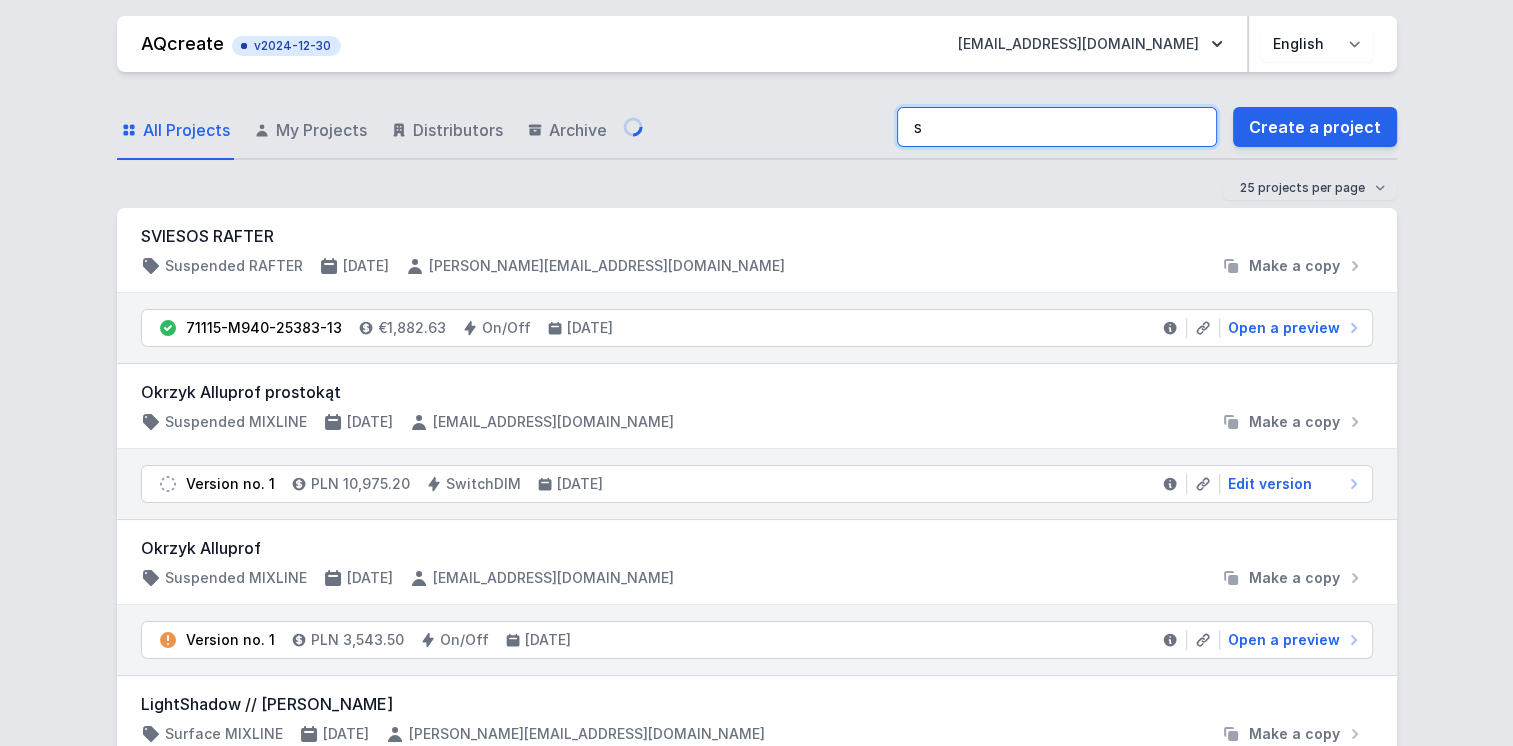 click on "s" at bounding box center [1057, 127] 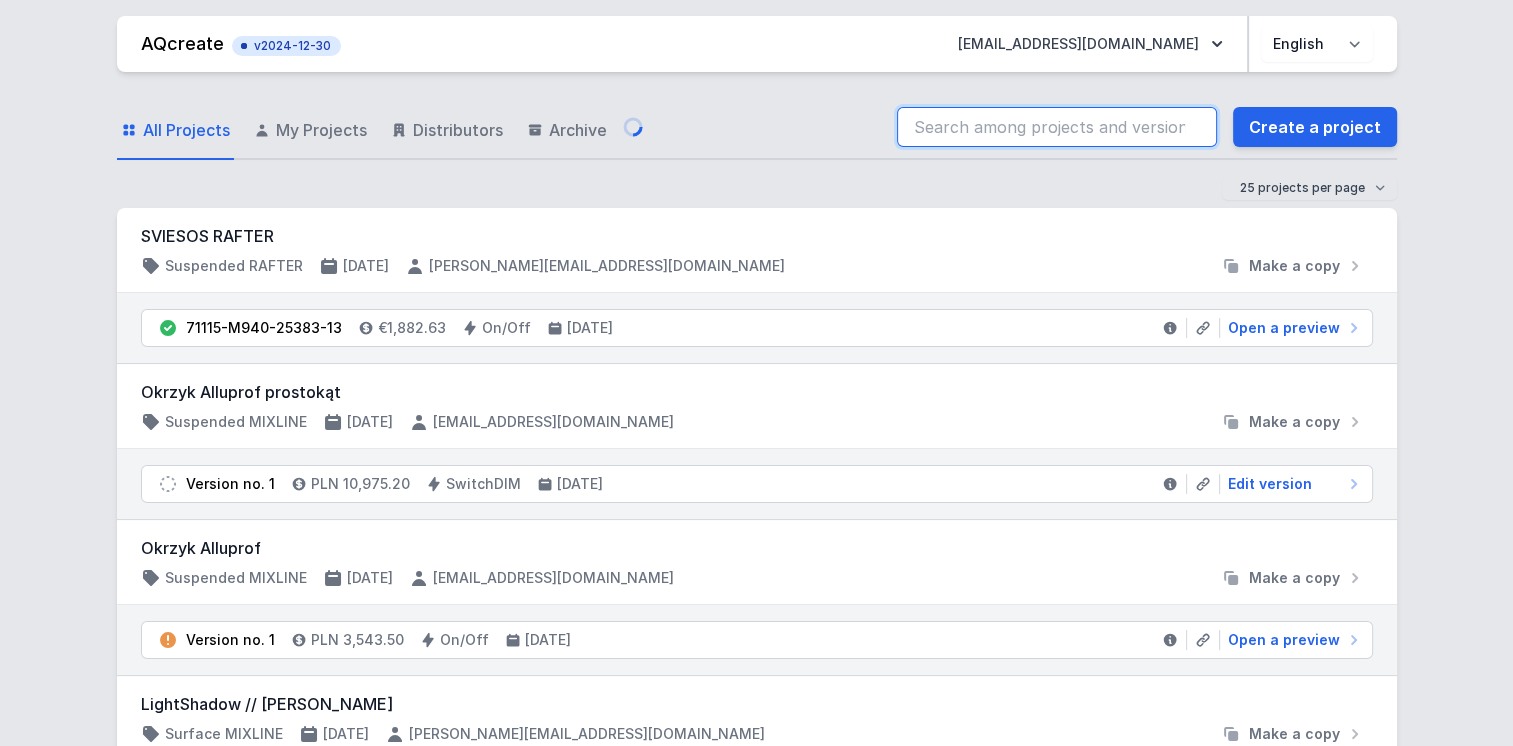 click at bounding box center [1057, 127] 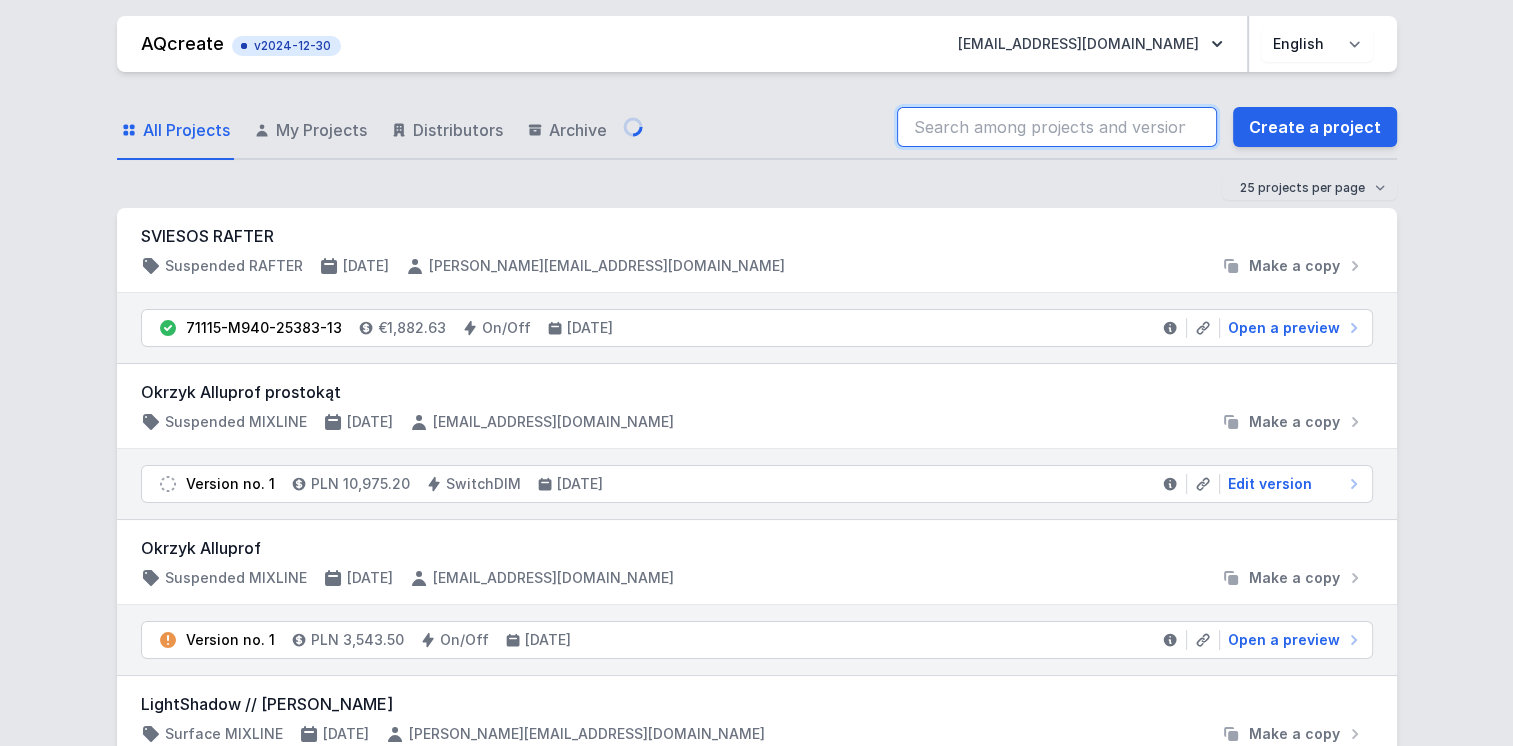 click at bounding box center (1057, 127) 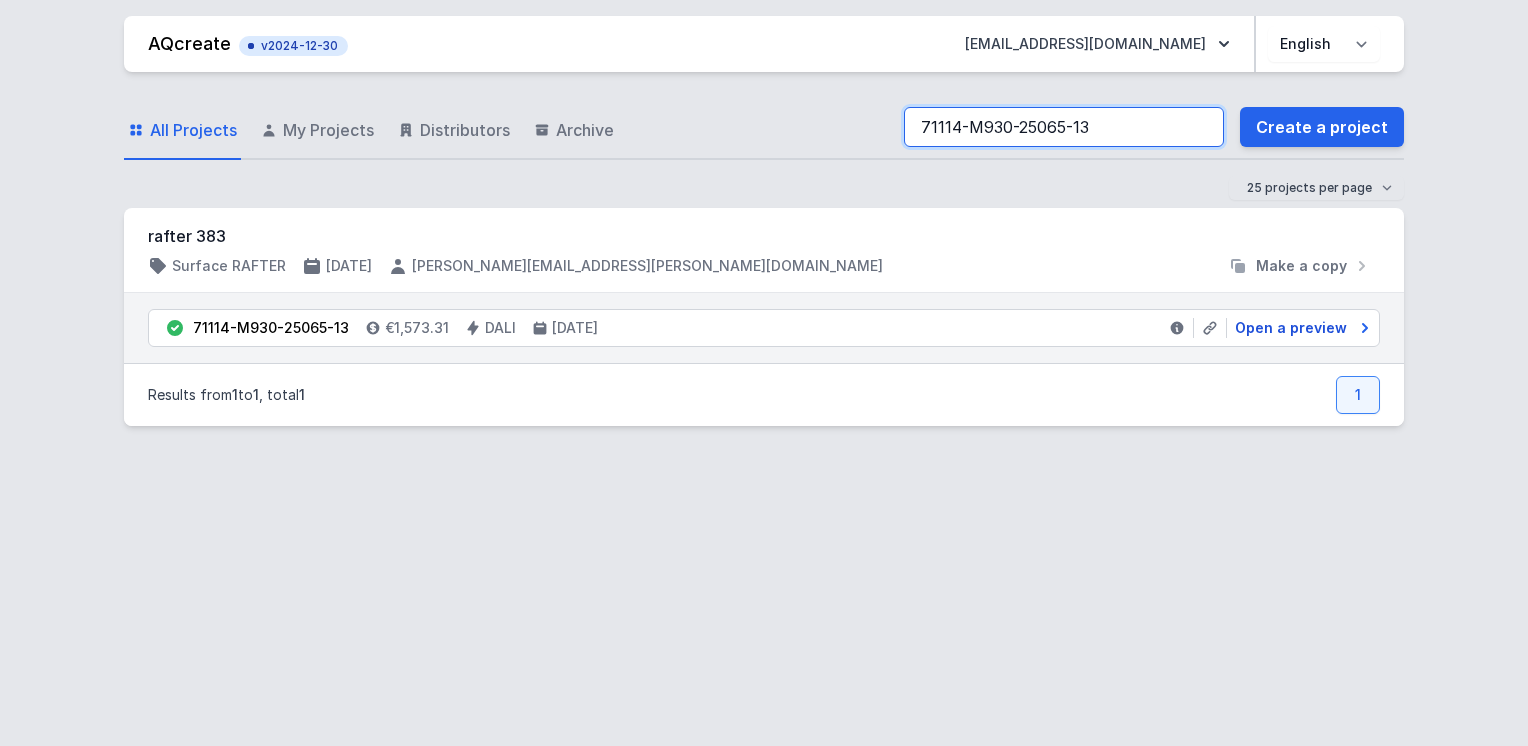 type on "71114-M930-25065-13" 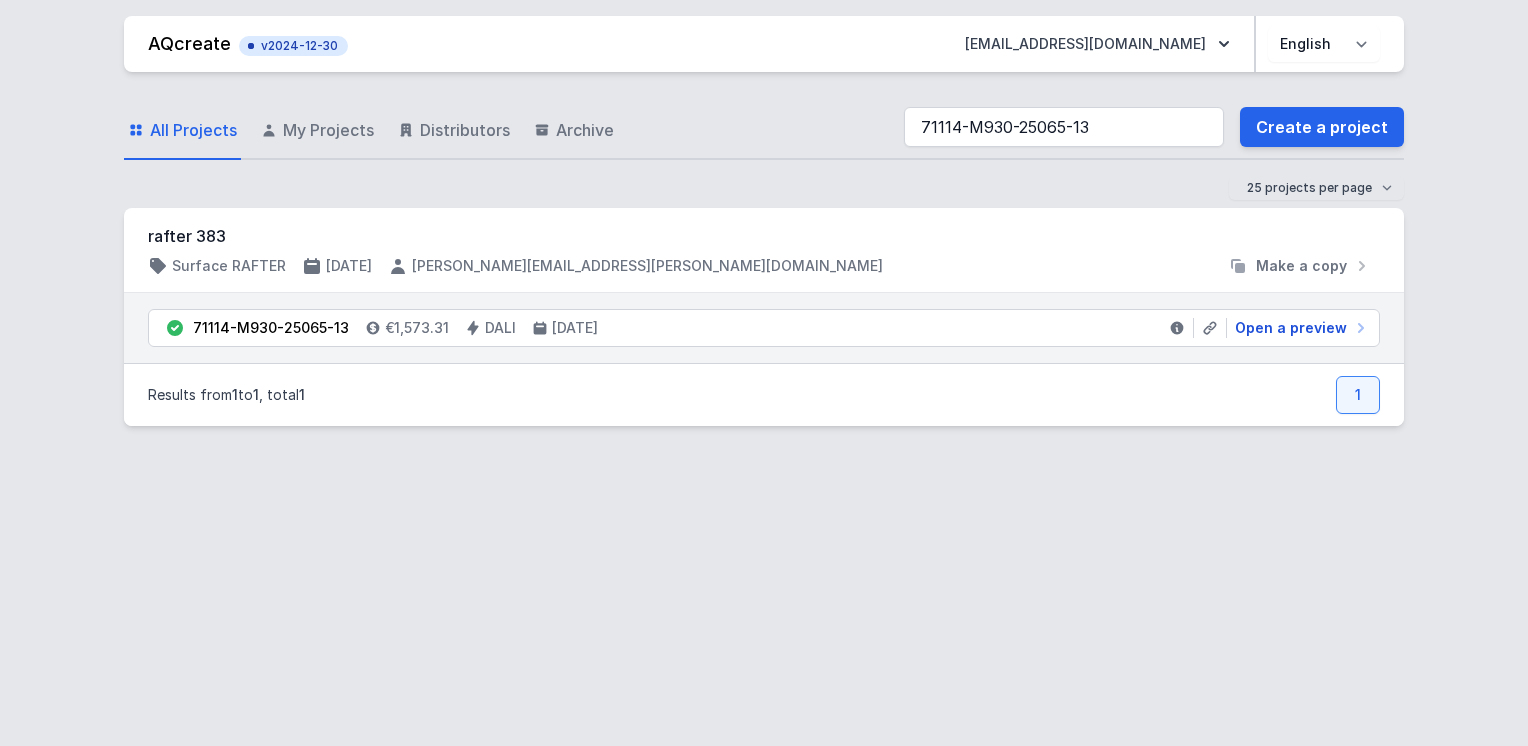 drag, startPoint x: 1270, startPoint y: 331, endPoint x: 887, endPoint y: 437, distance: 397.3978 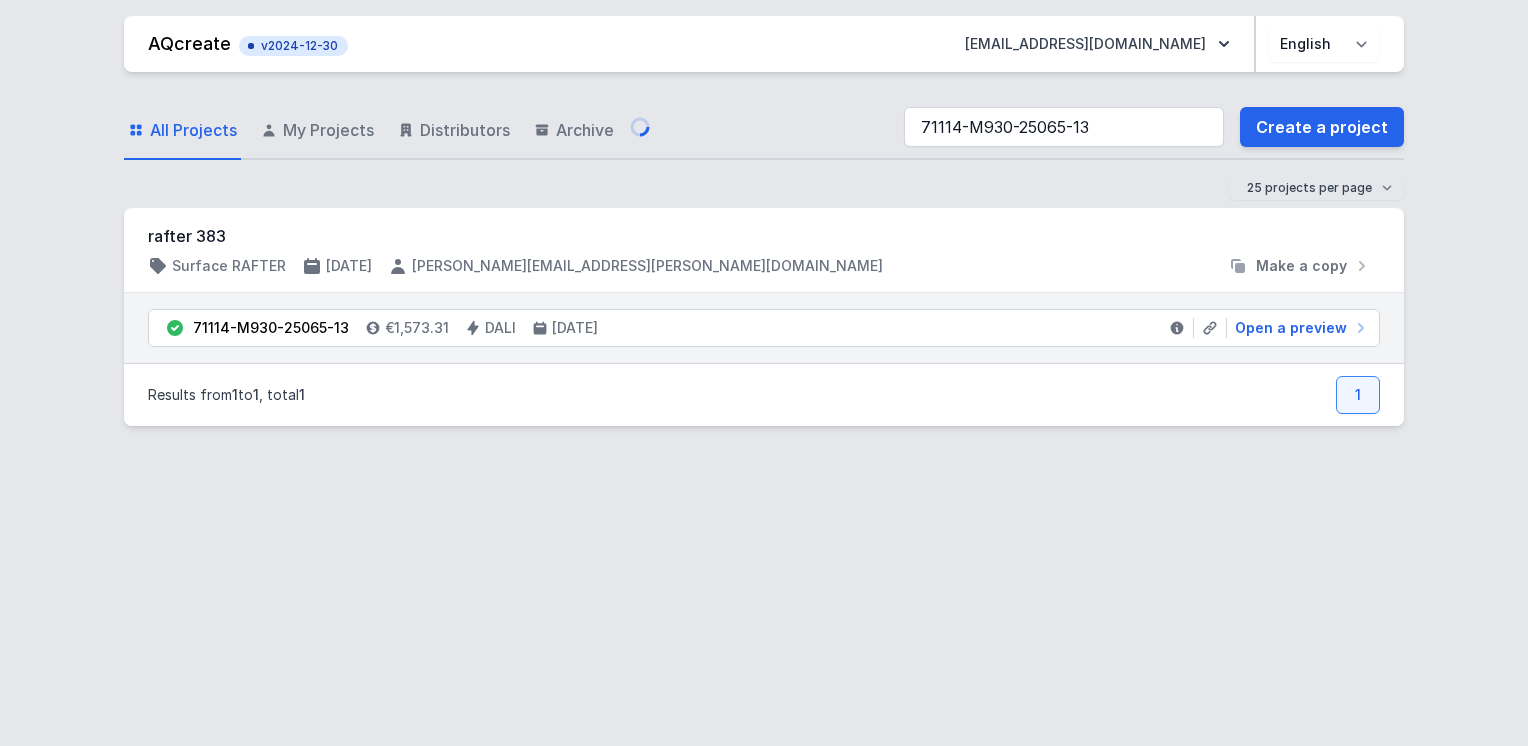 select on "M" 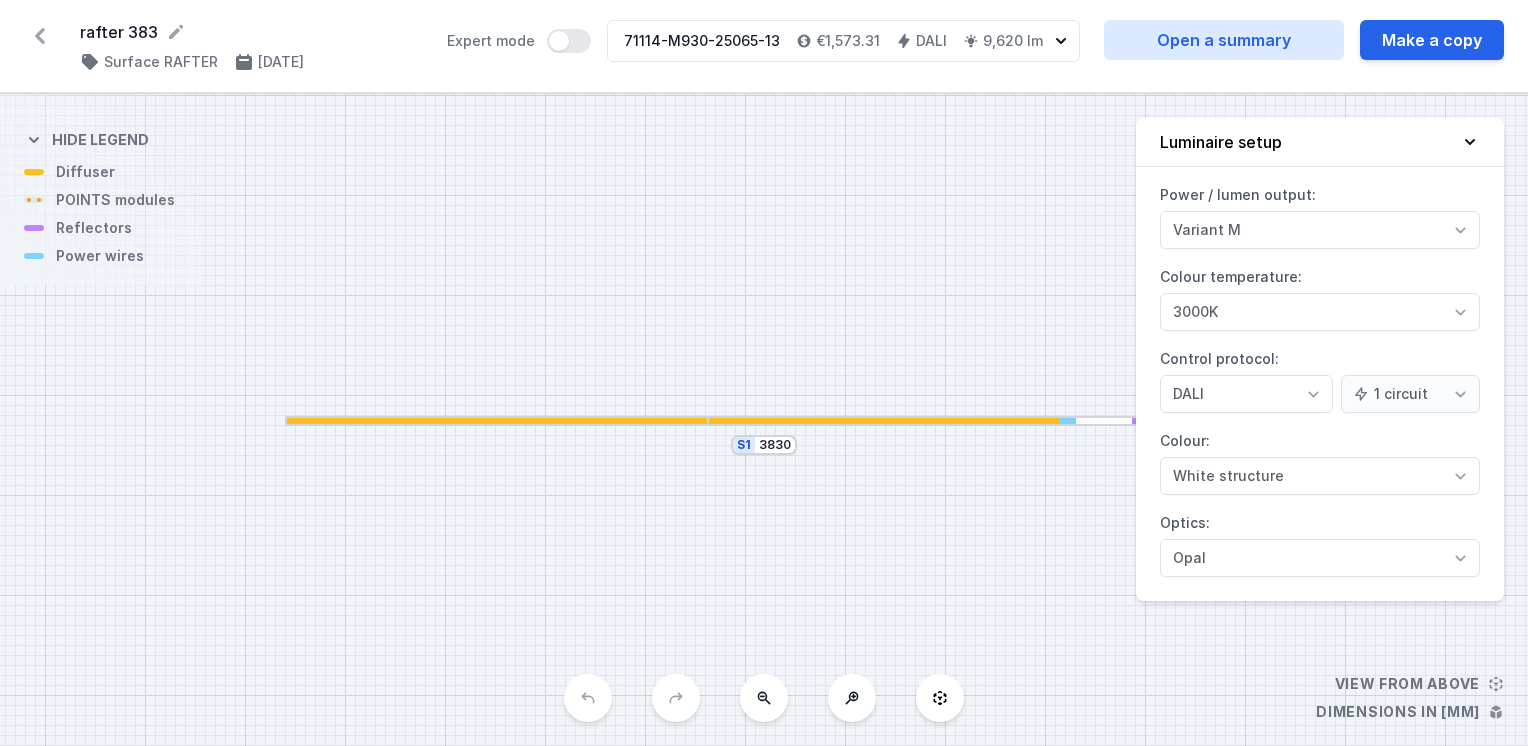 click on "71114-M930-25065-13" at bounding box center [702, 41] 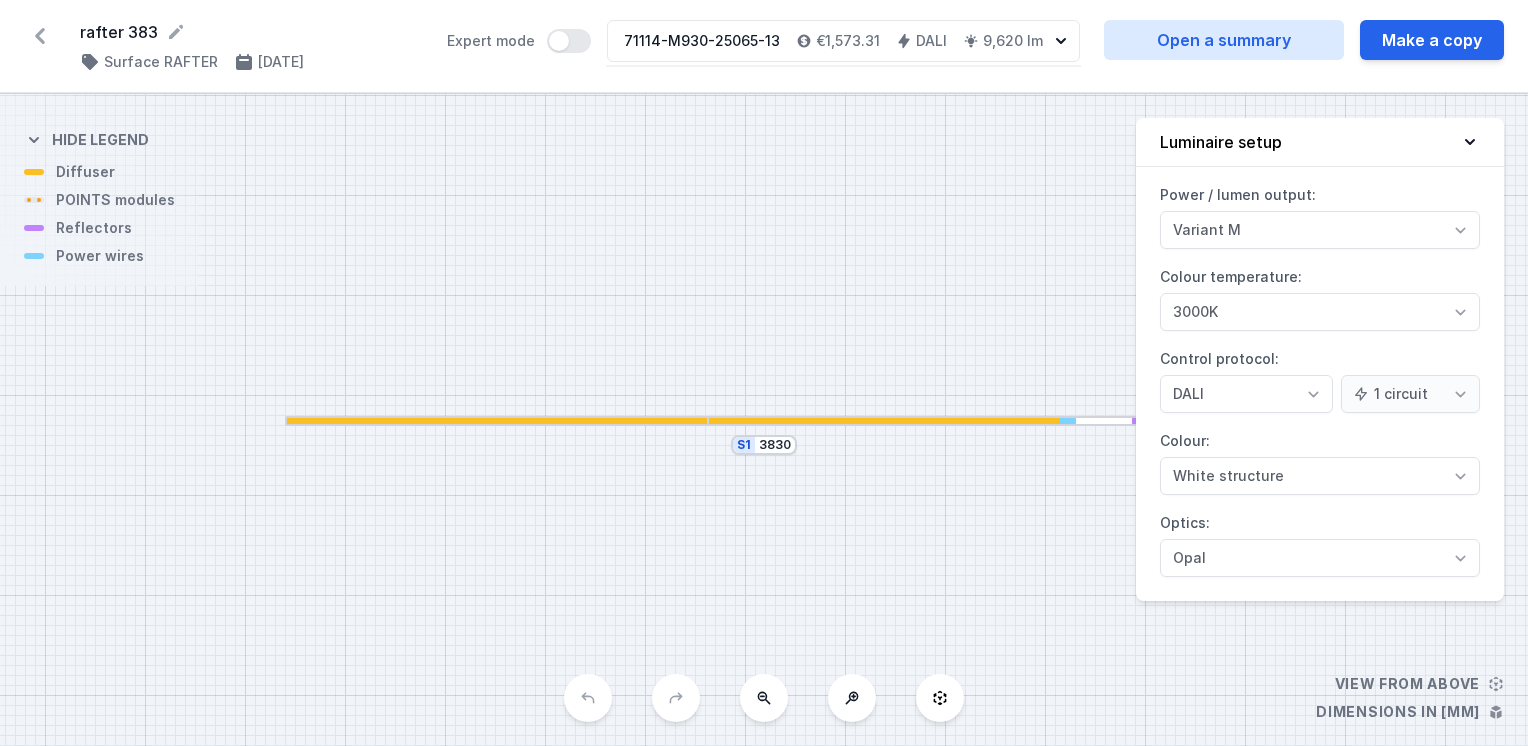 click 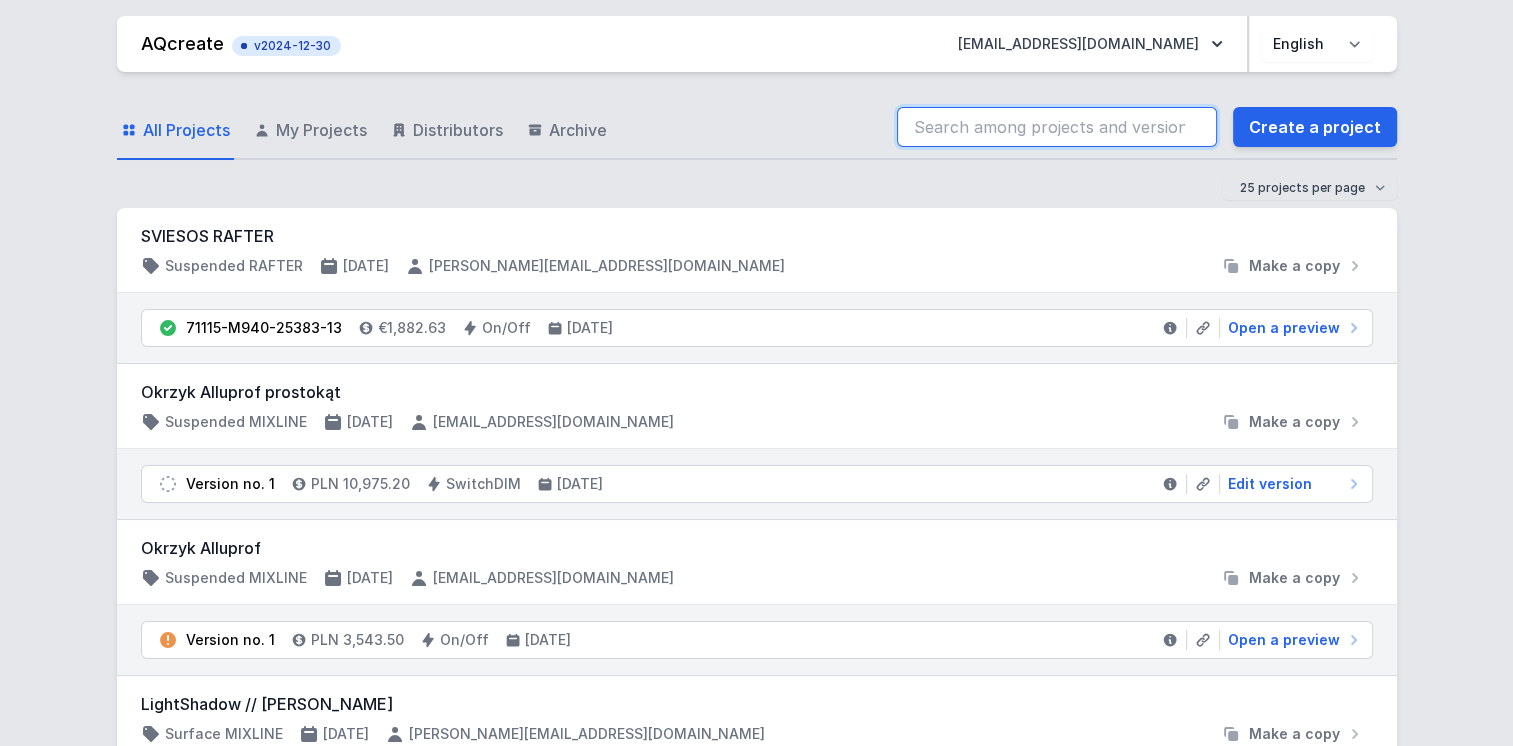 click at bounding box center (1057, 127) 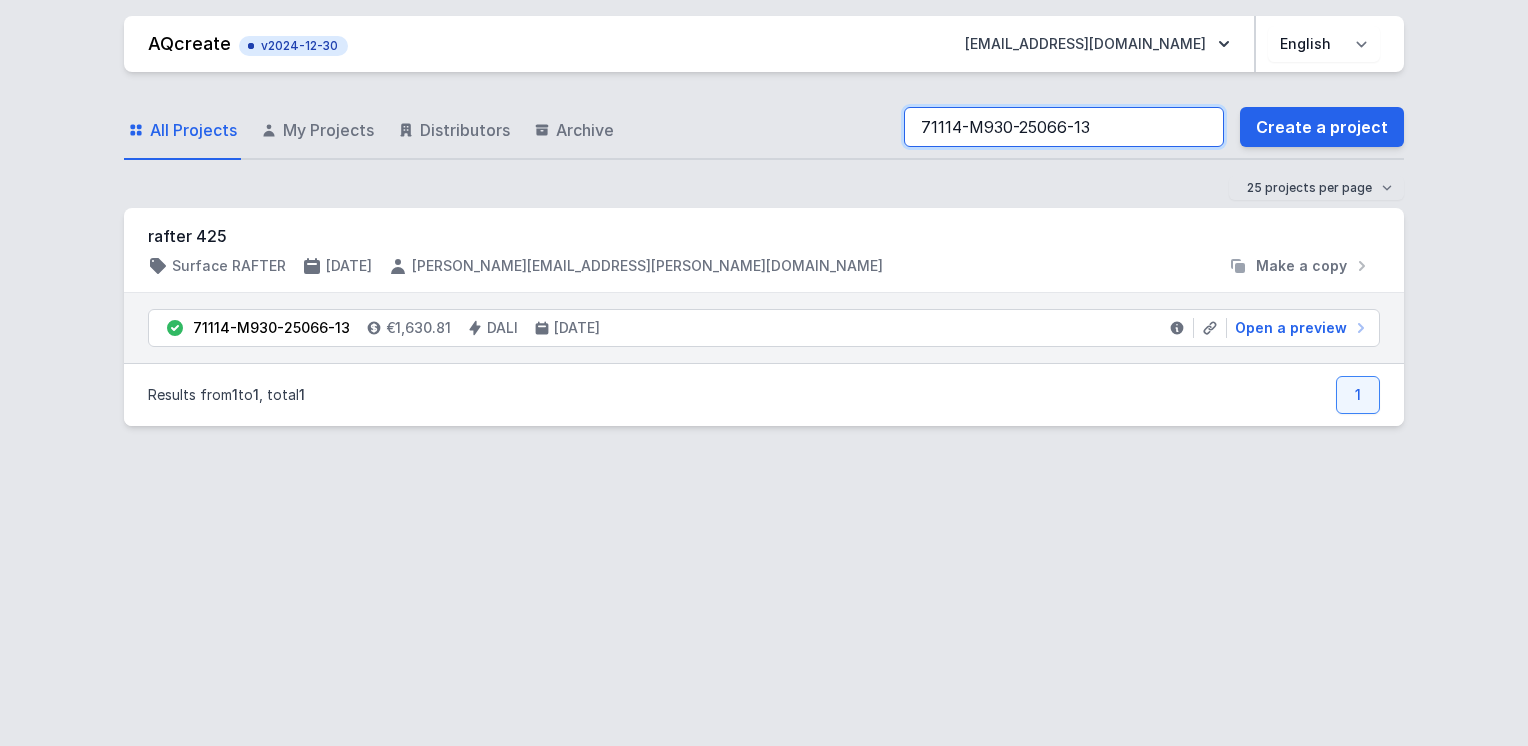type on "71114-M930-25066-13" 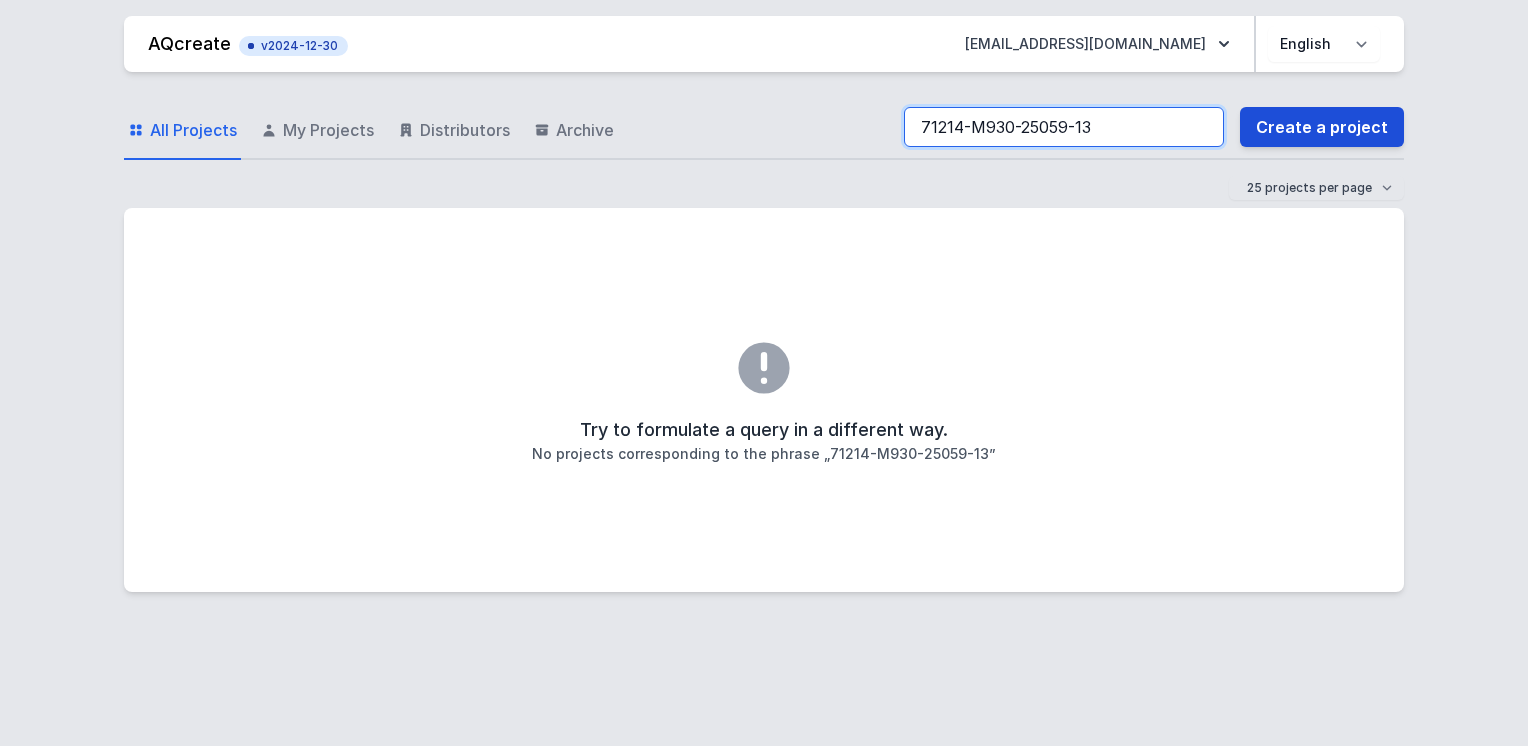 type on "71214-M930-25059-13" 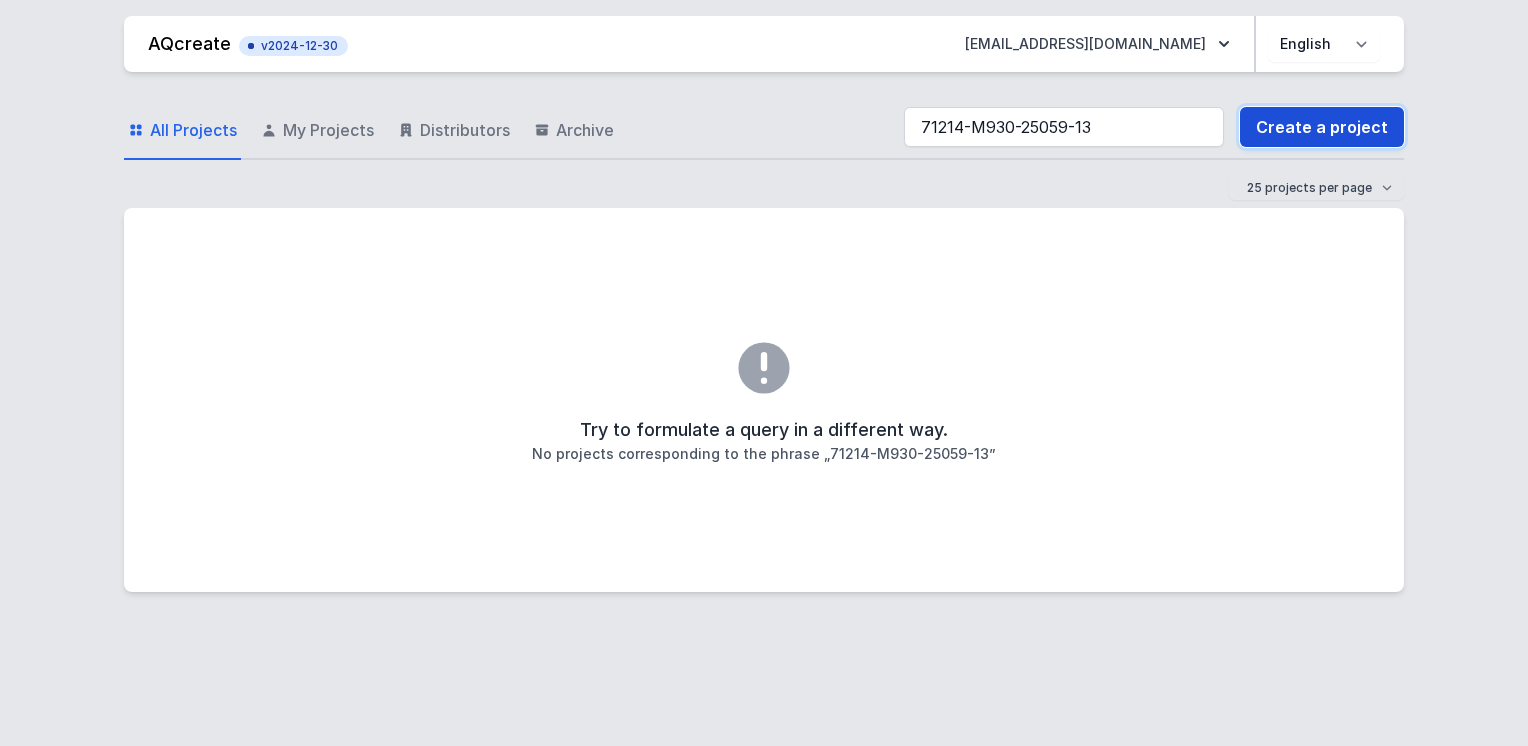 click on "Create a project" at bounding box center [1322, 127] 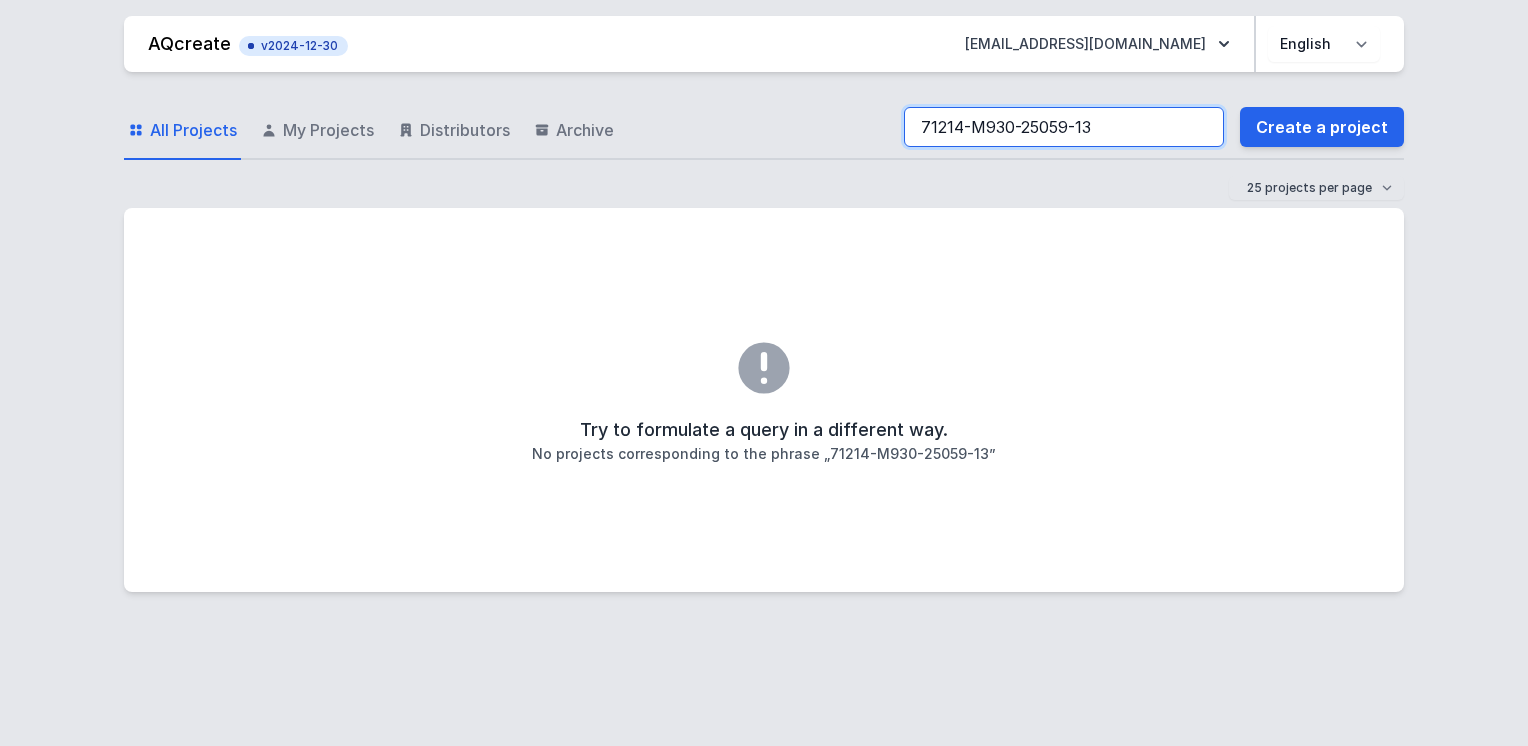 click on "71214-M930-25059-13" at bounding box center [1064, 127] 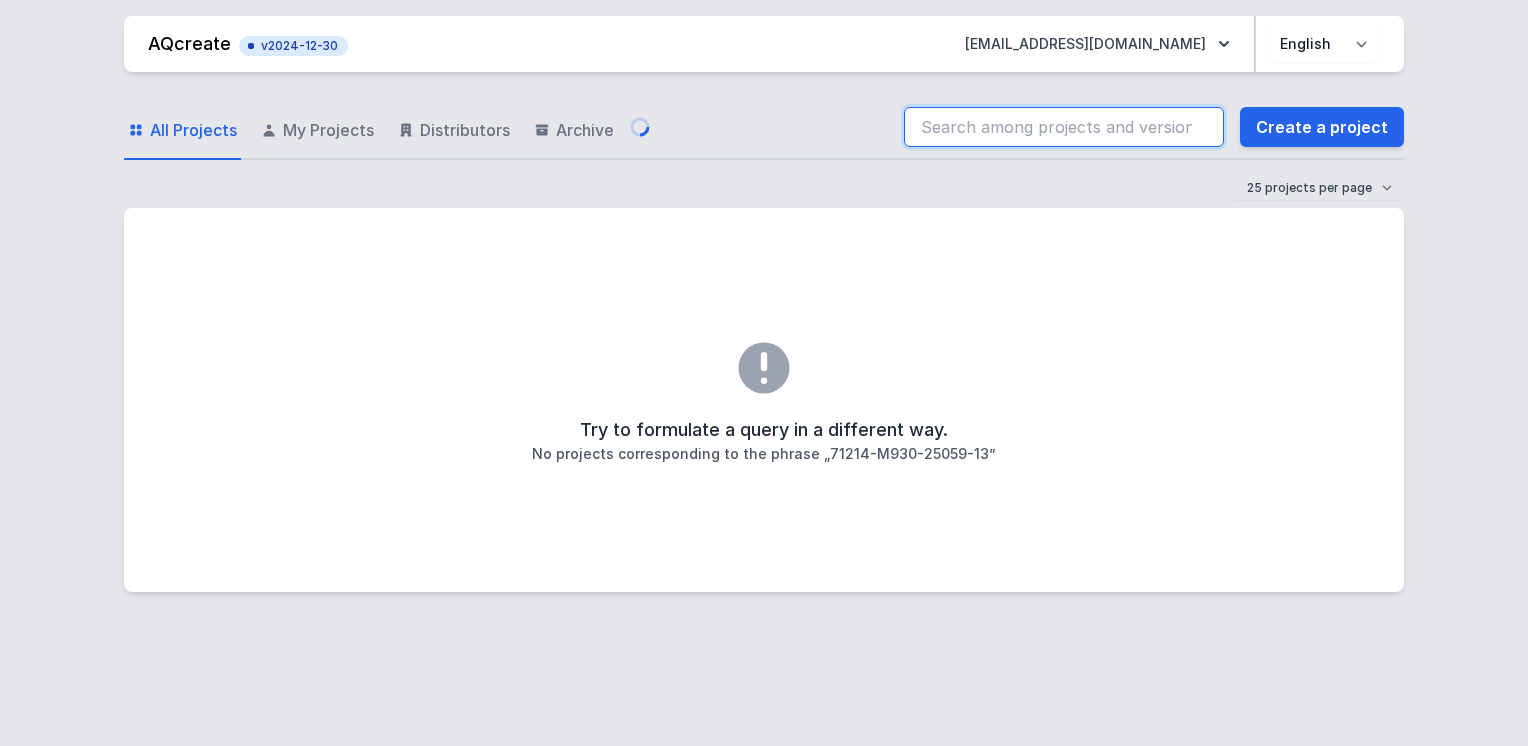 click at bounding box center (1064, 127) 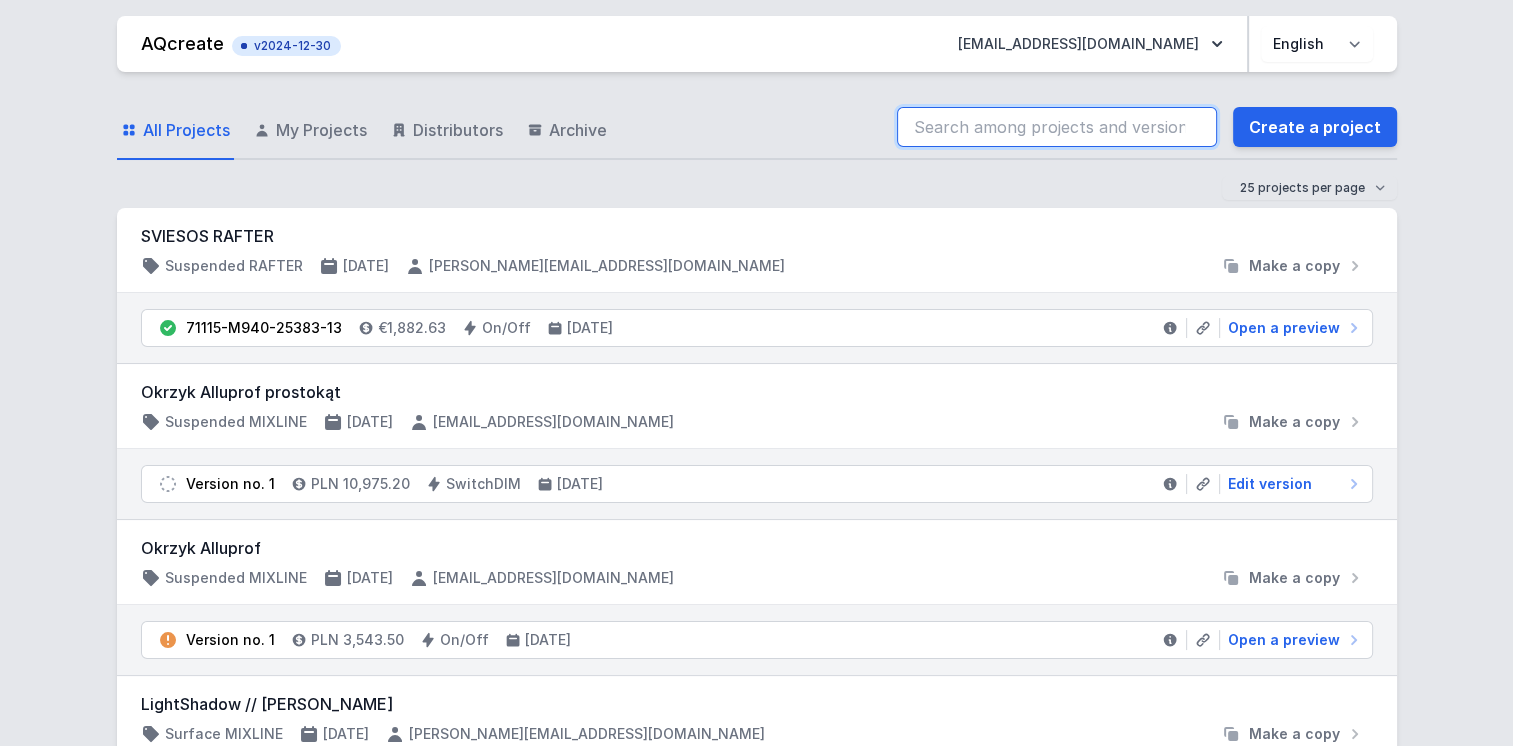 drag, startPoint x: 552, startPoint y: 100, endPoint x: 961, endPoint y: 131, distance: 410.17313 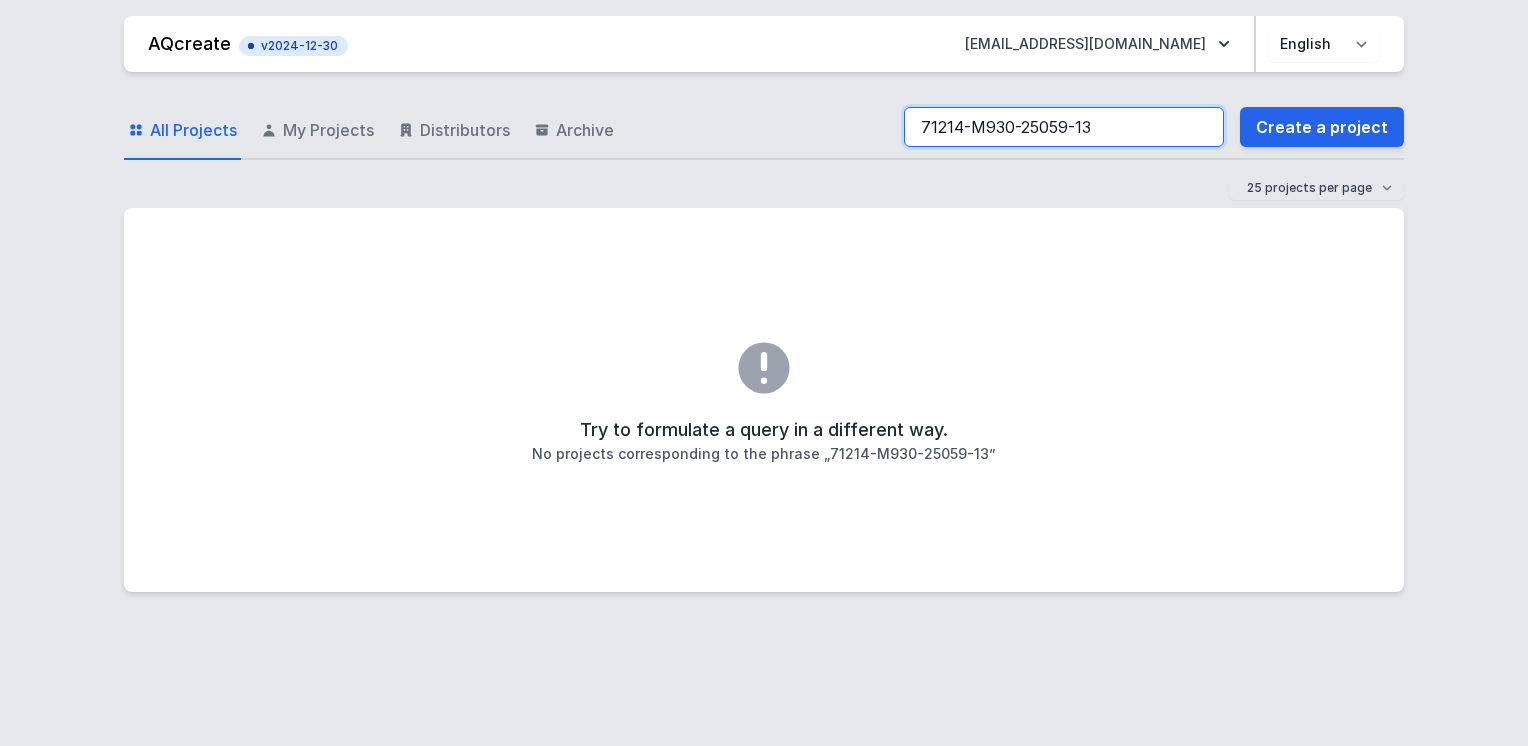 click on "71214-M930-25059-13" at bounding box center (1064, 127) 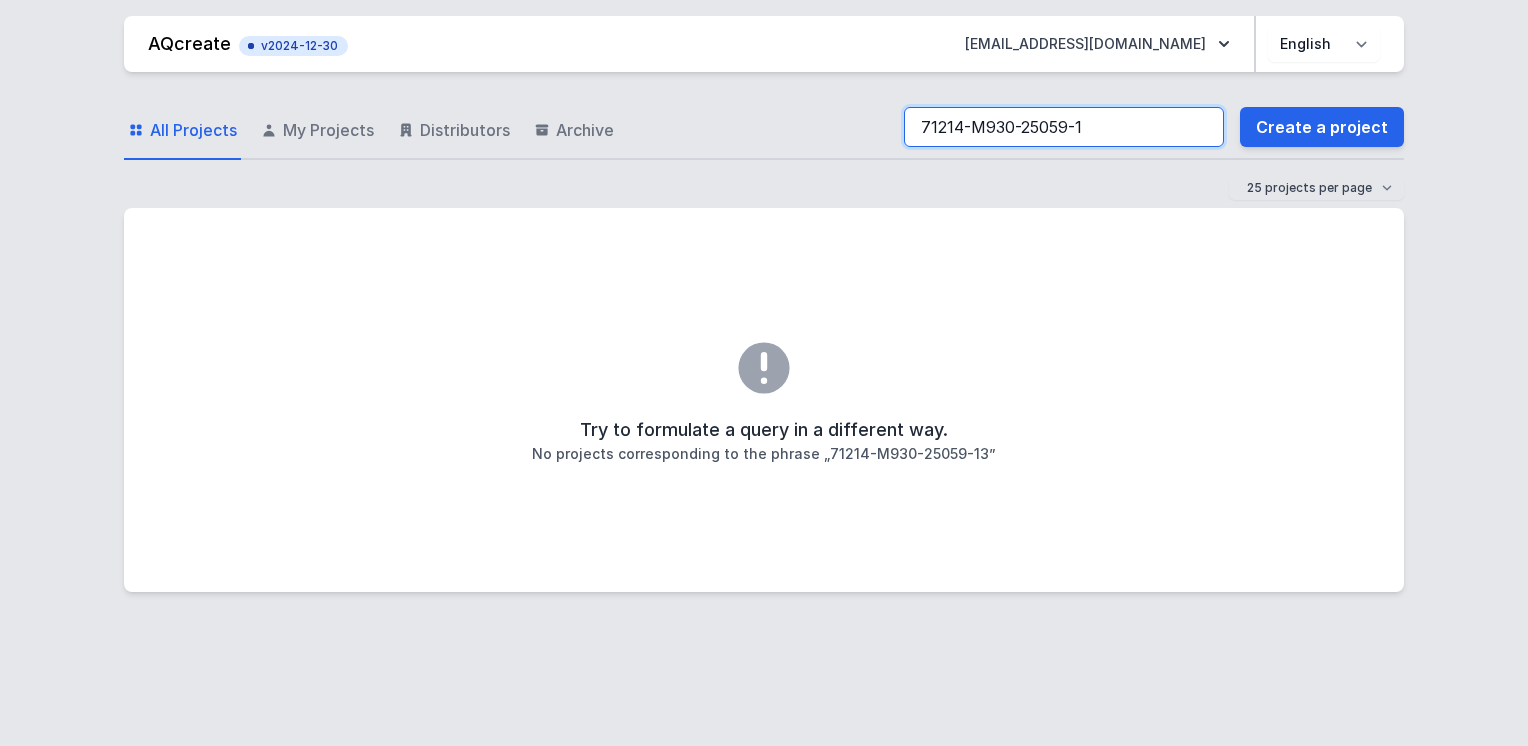type on "71214-M930-25059-13" 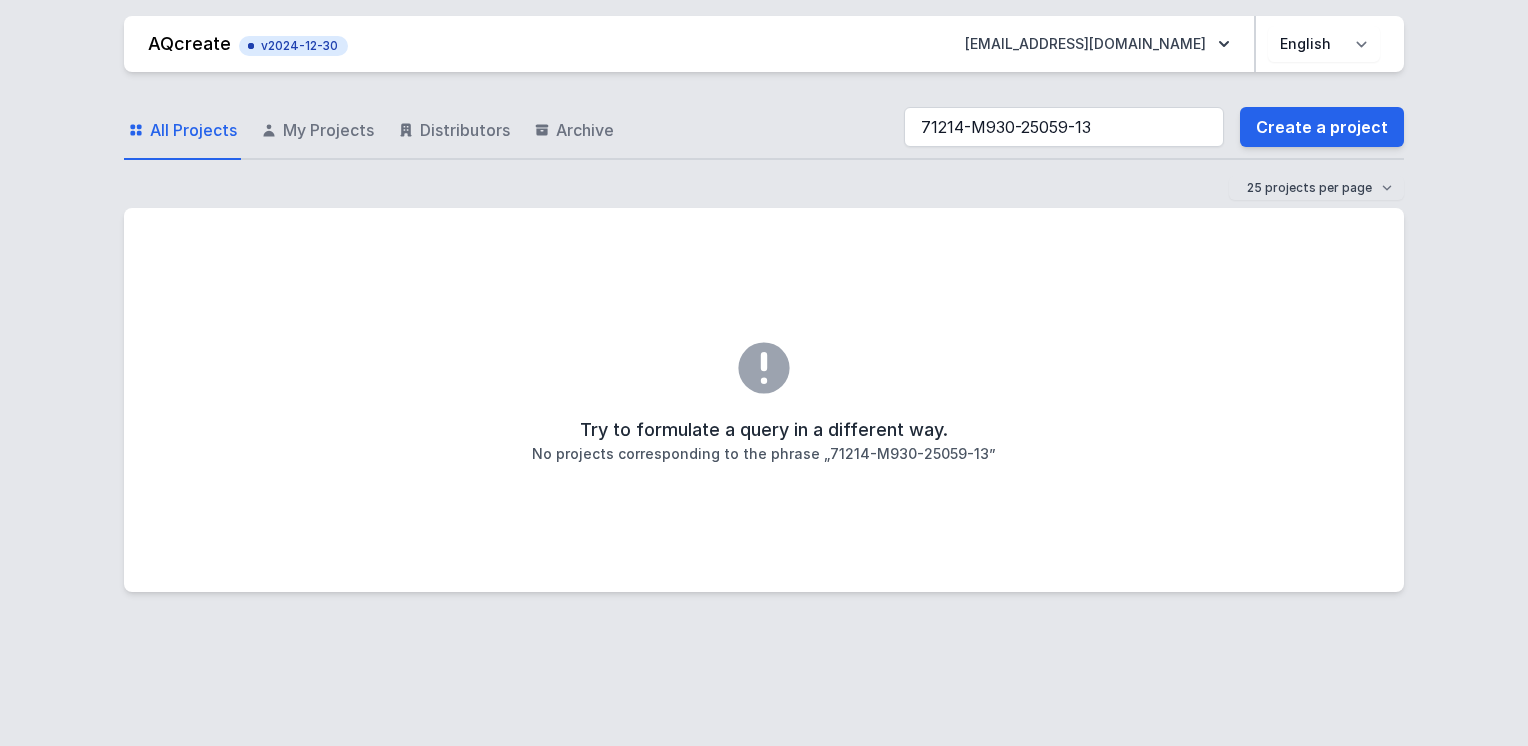 click on "All Projects" at bounding box center [193, 130] 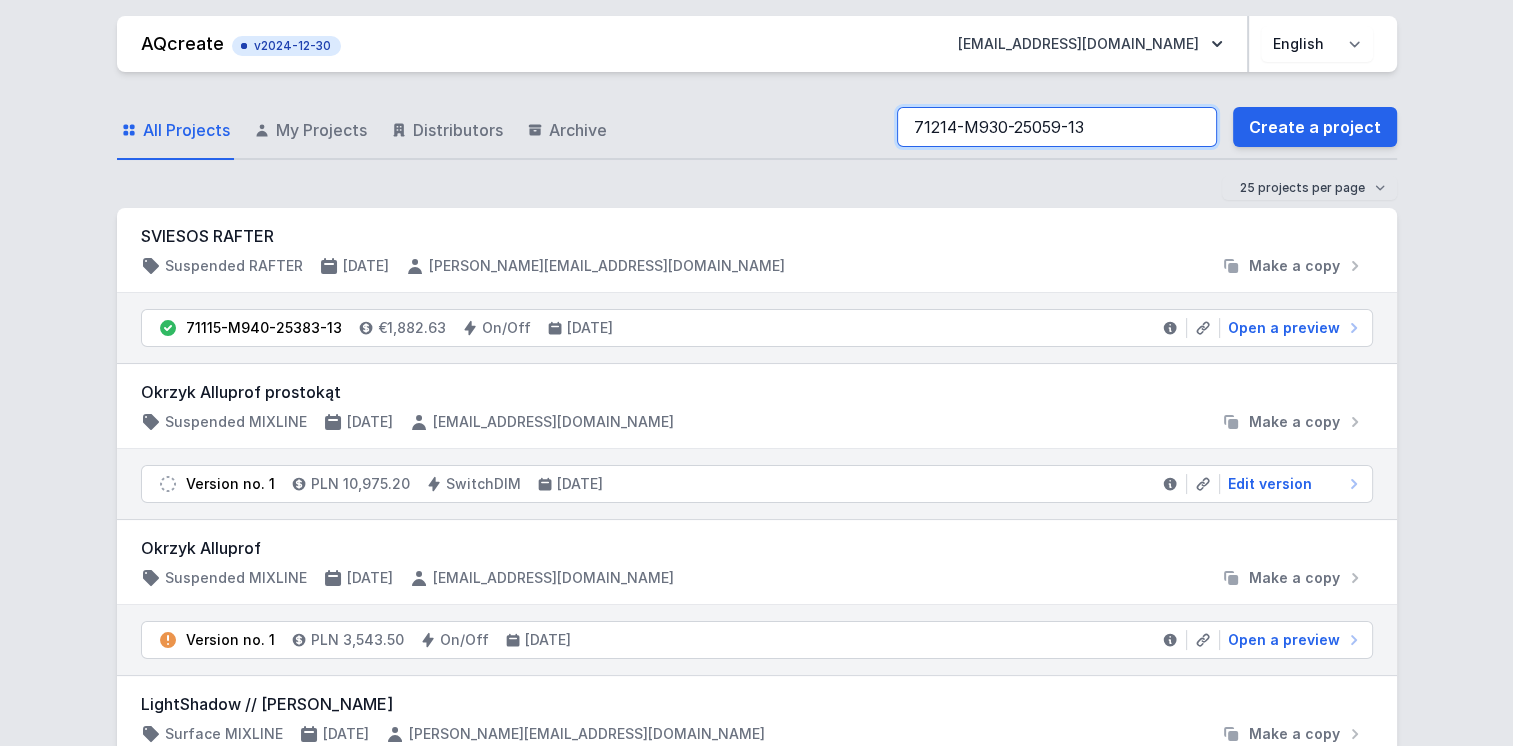 click on "71214-M930-25059-13" at bounding box center [1057, 127] 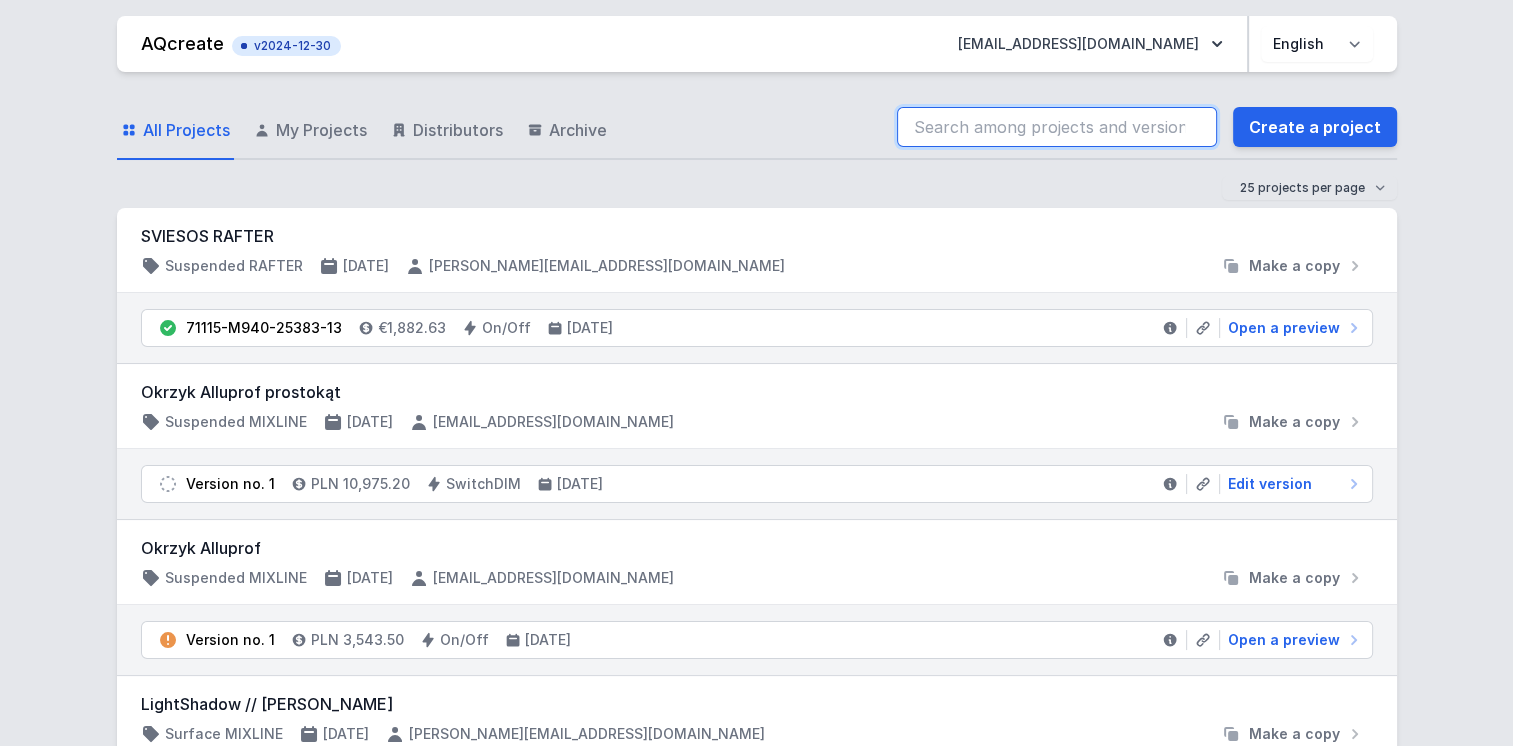 click at bounding box center (1057, 127) 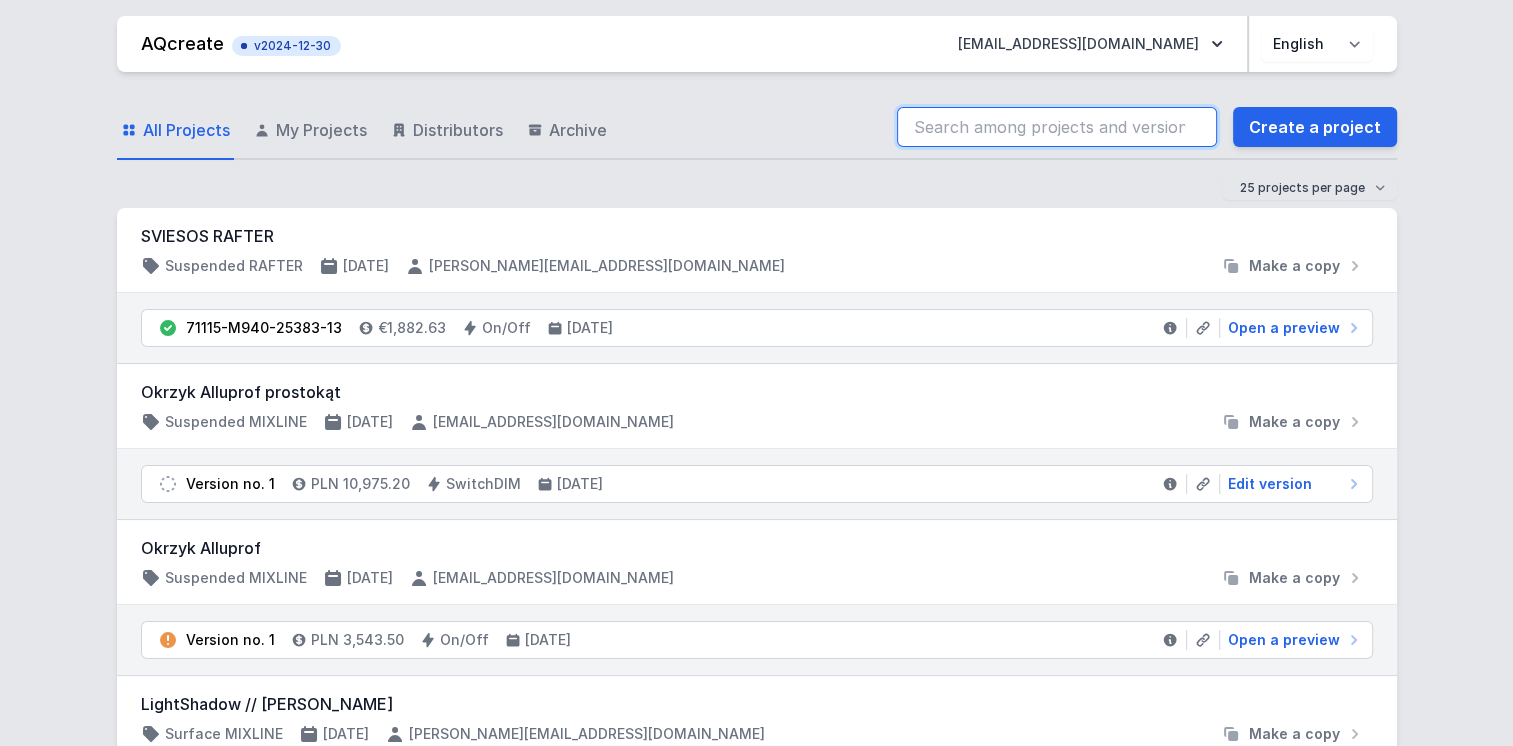 type on "71214-M930-25059-13" 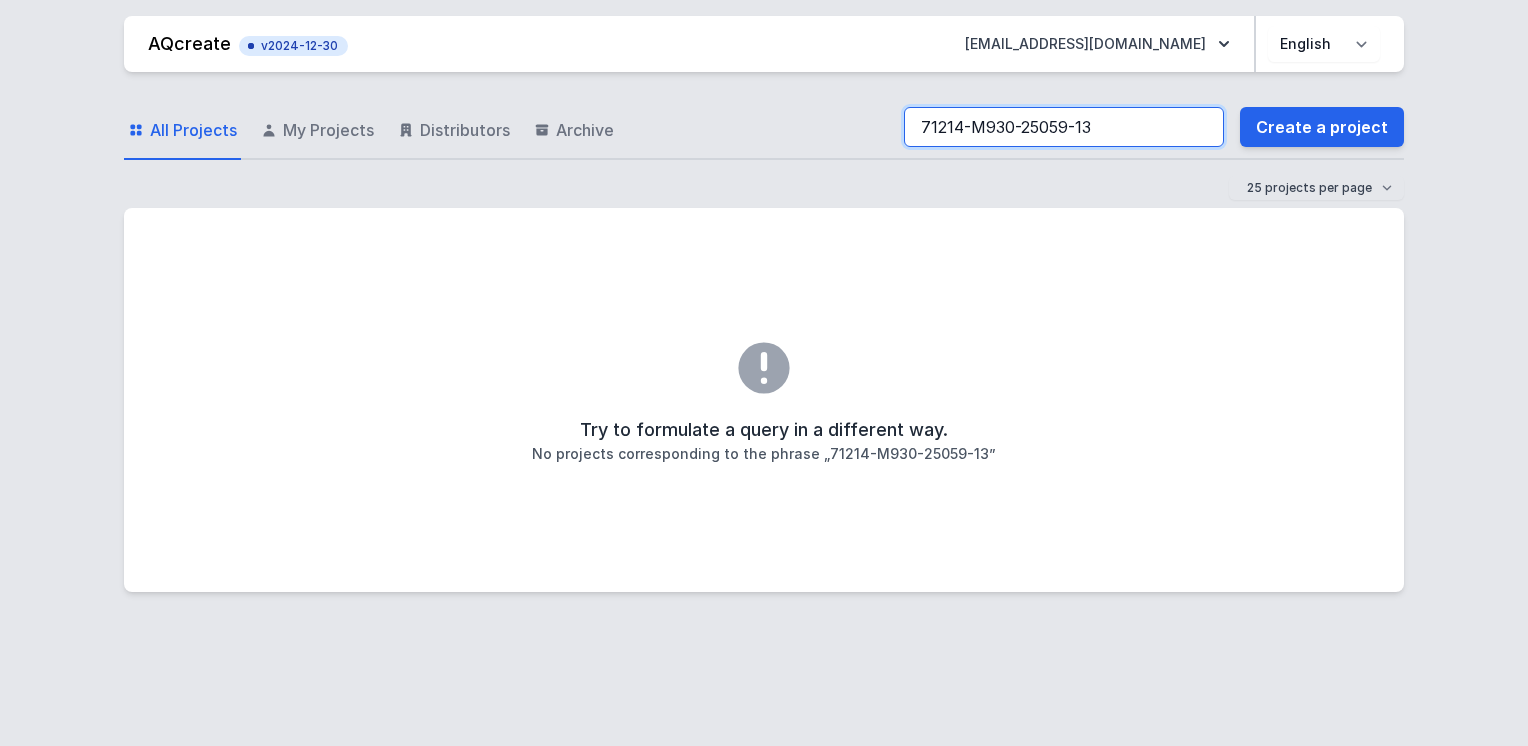 click on "71214-M930-25059-13" at bounding box center (1064, 127) 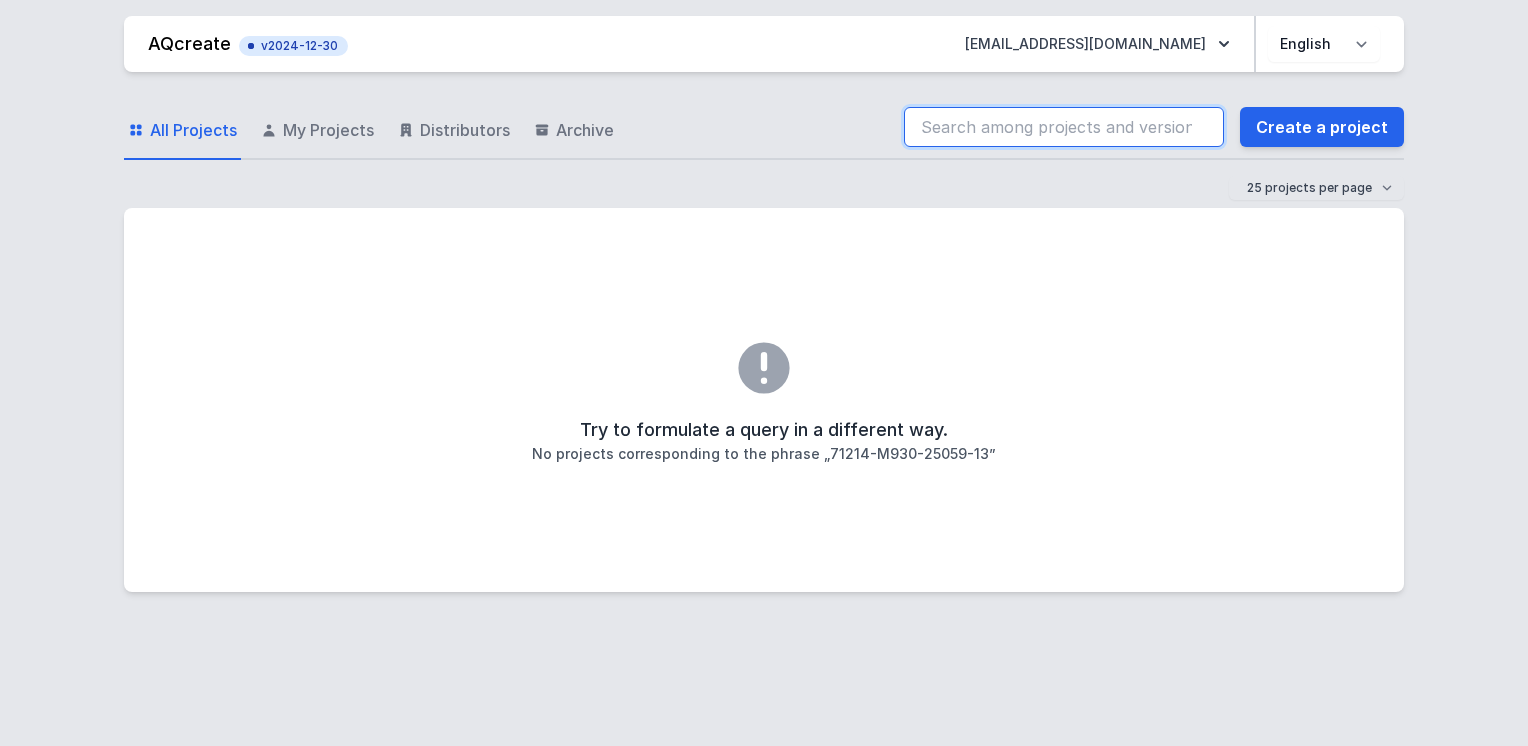 click at bounding box center (1064, 127) 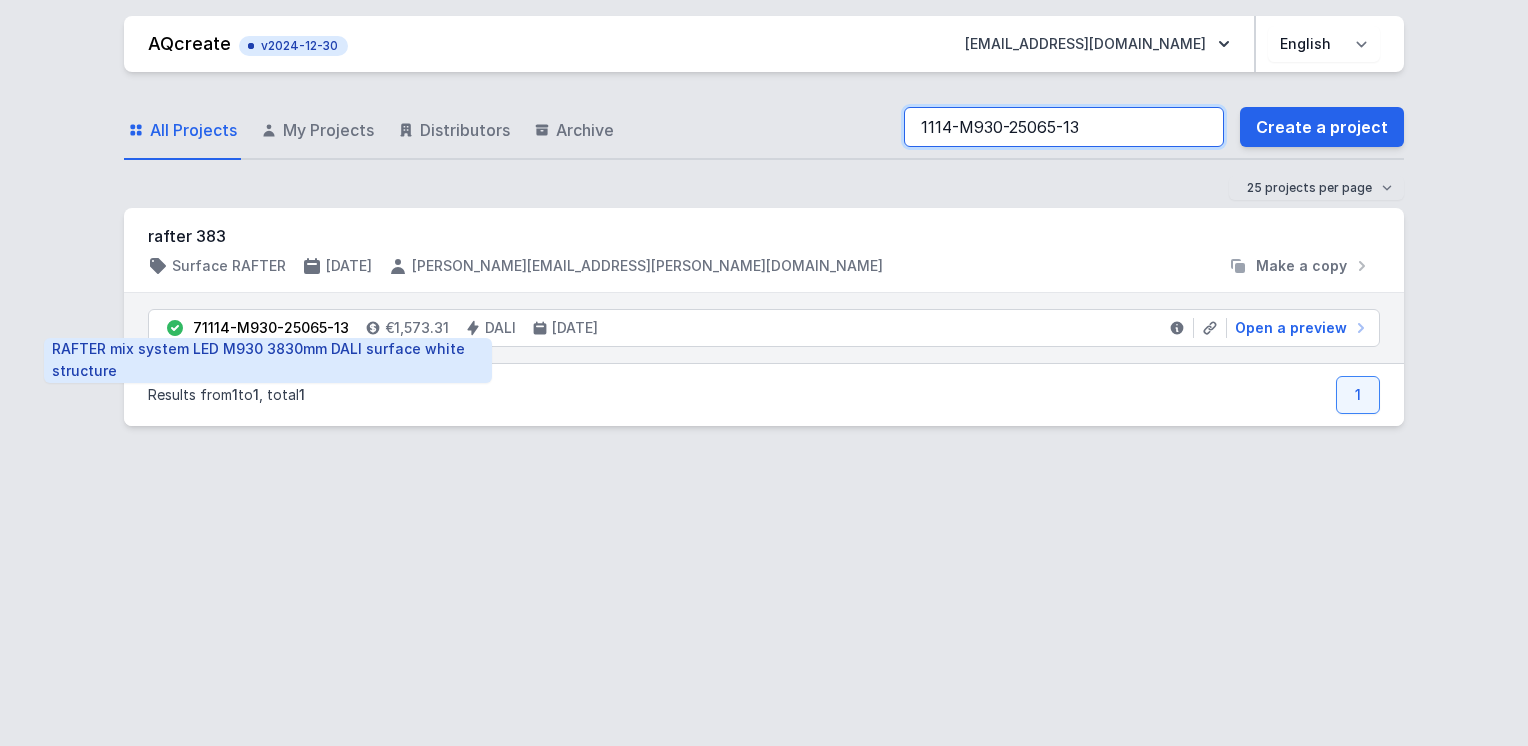 type on "1114-M930-25065-13" 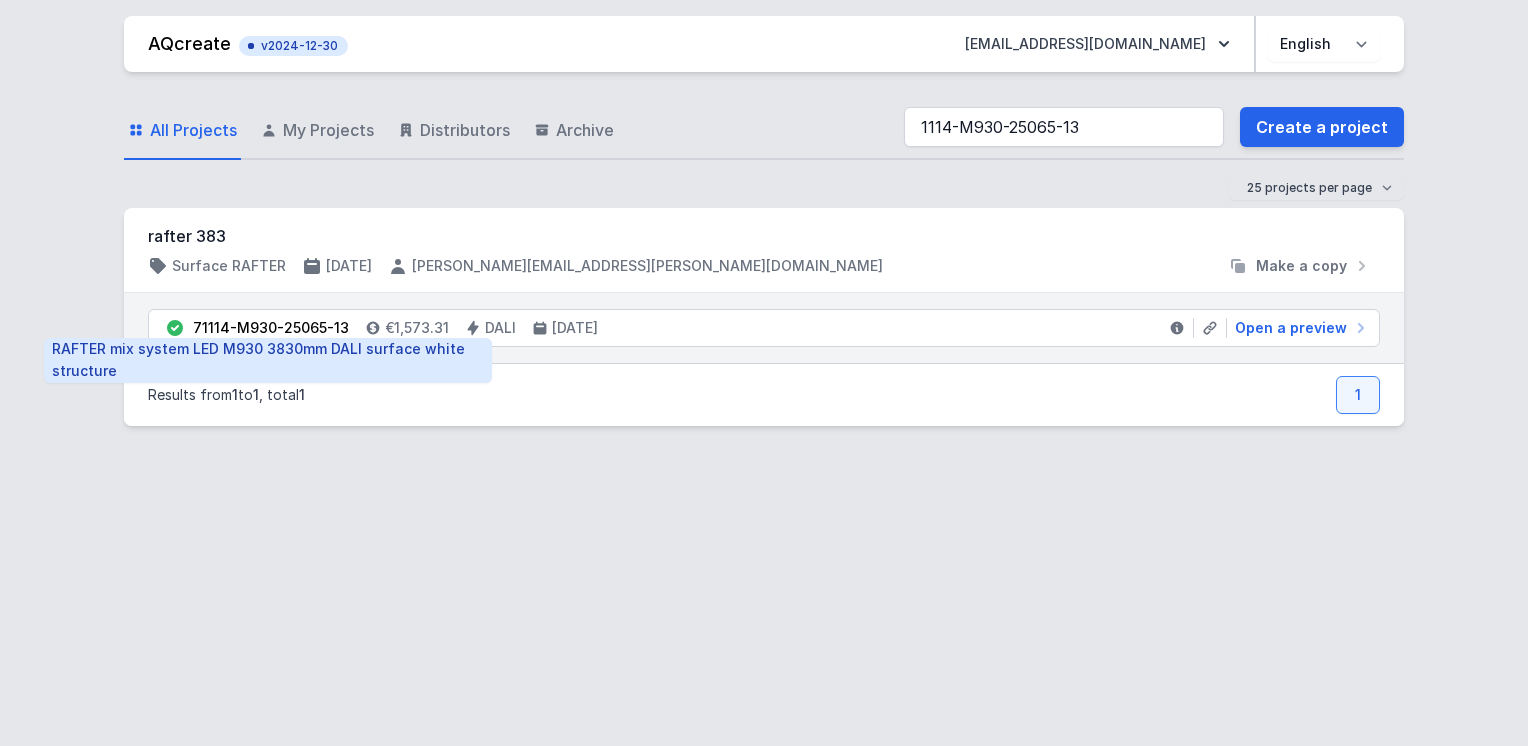 click on "71114-M930-25065-13" at bounding box center [271, 328] 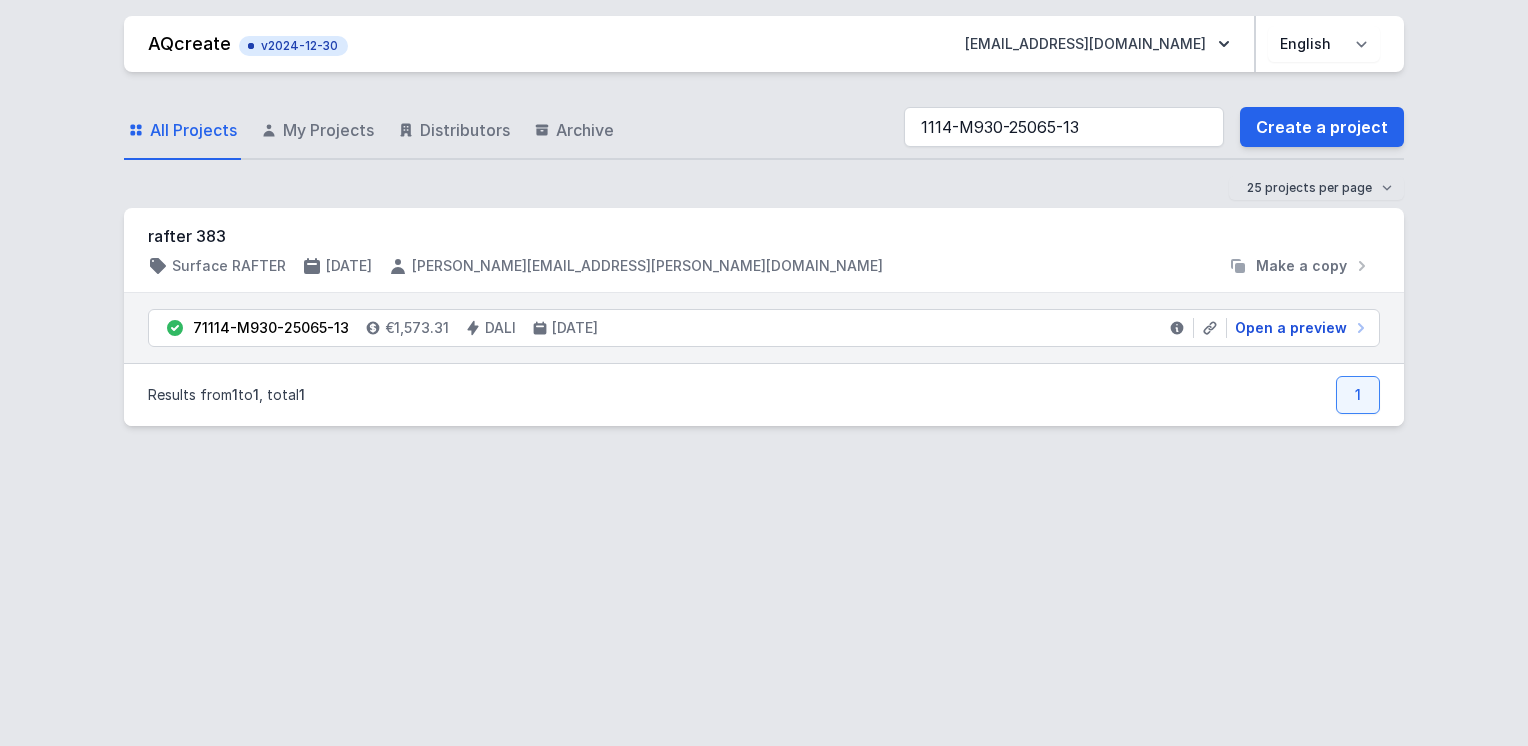 drag, startPoint x: 1267, startPoint y: 330, endPoint x: 823, endPoint y: 741, distance: 605.0264 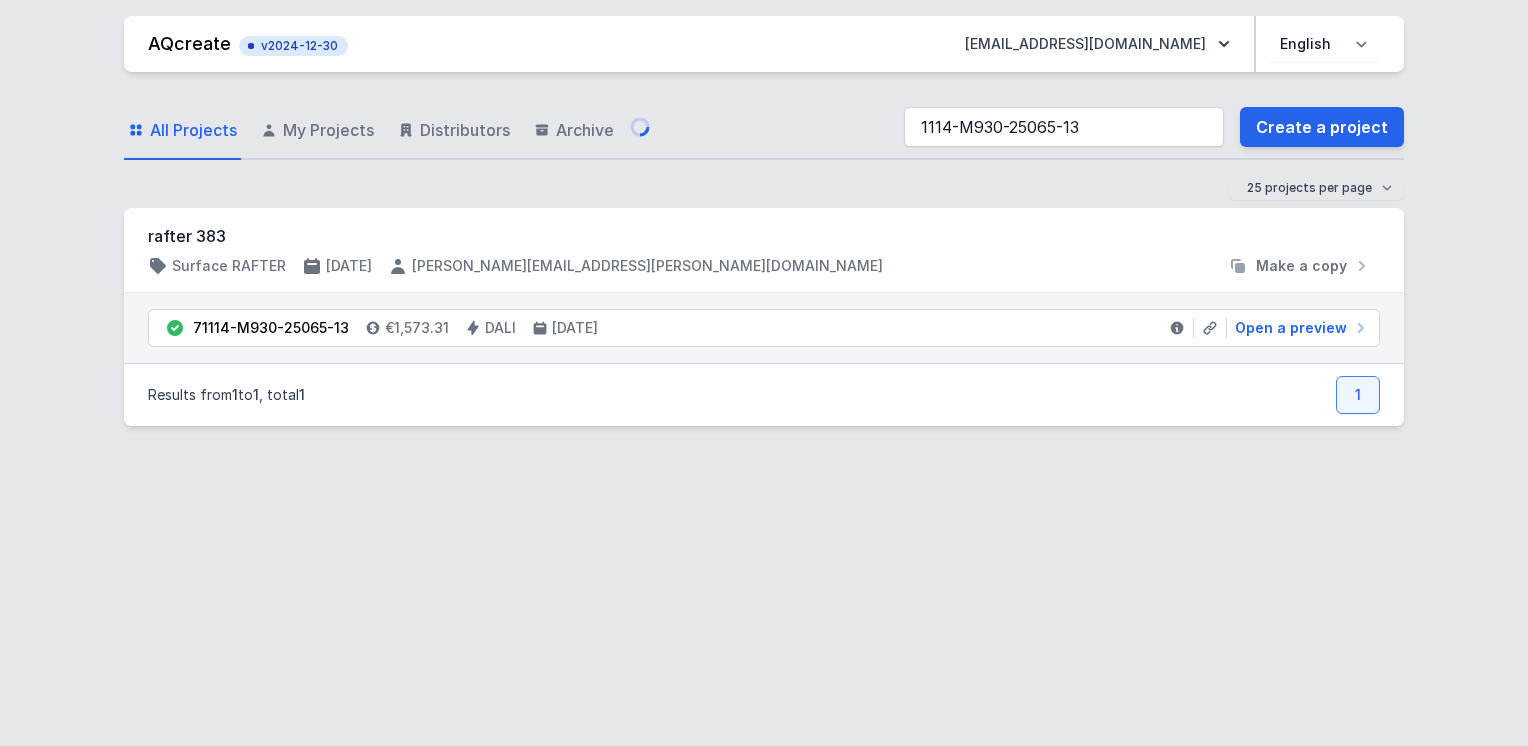 select on "M" 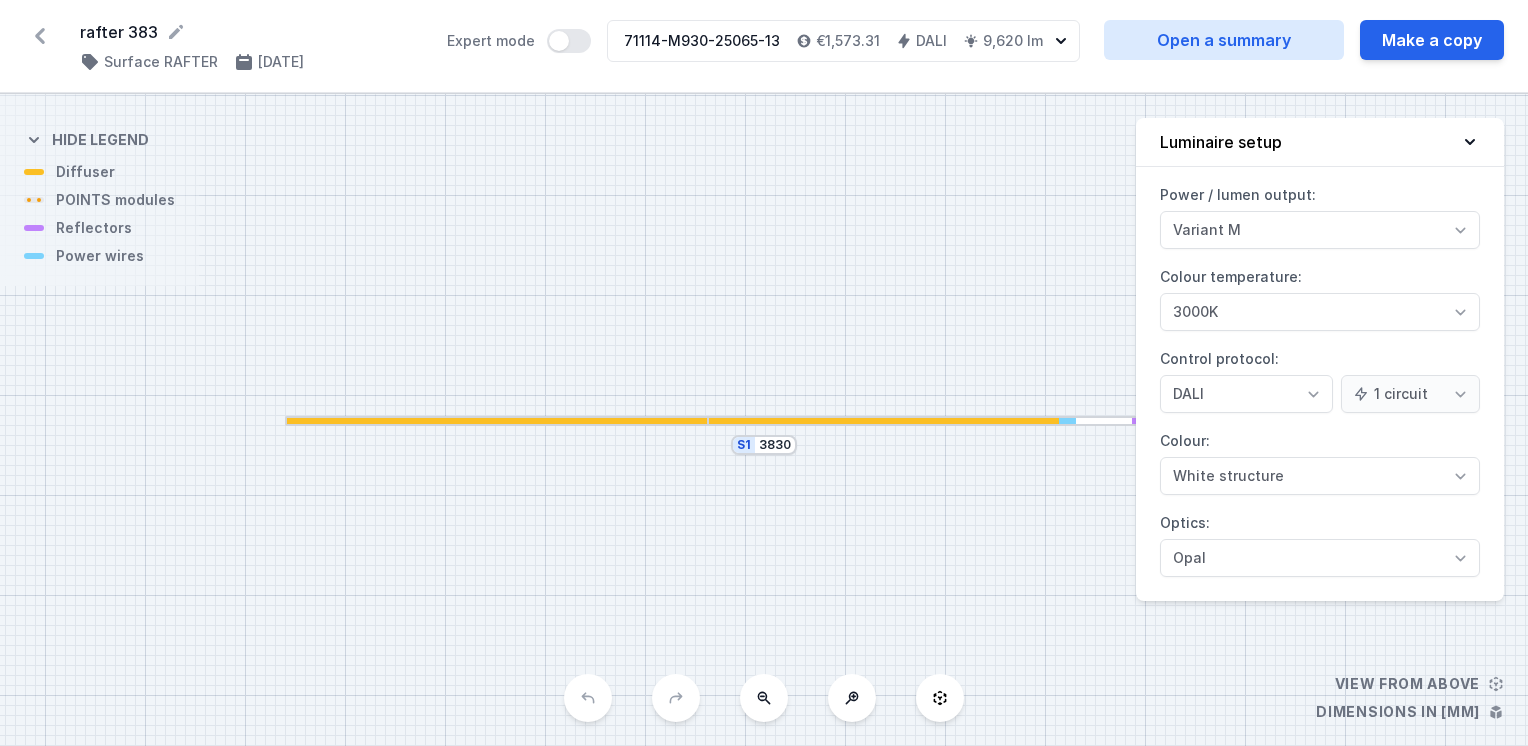click on "S1 3830" at bounding box center (764, 420) 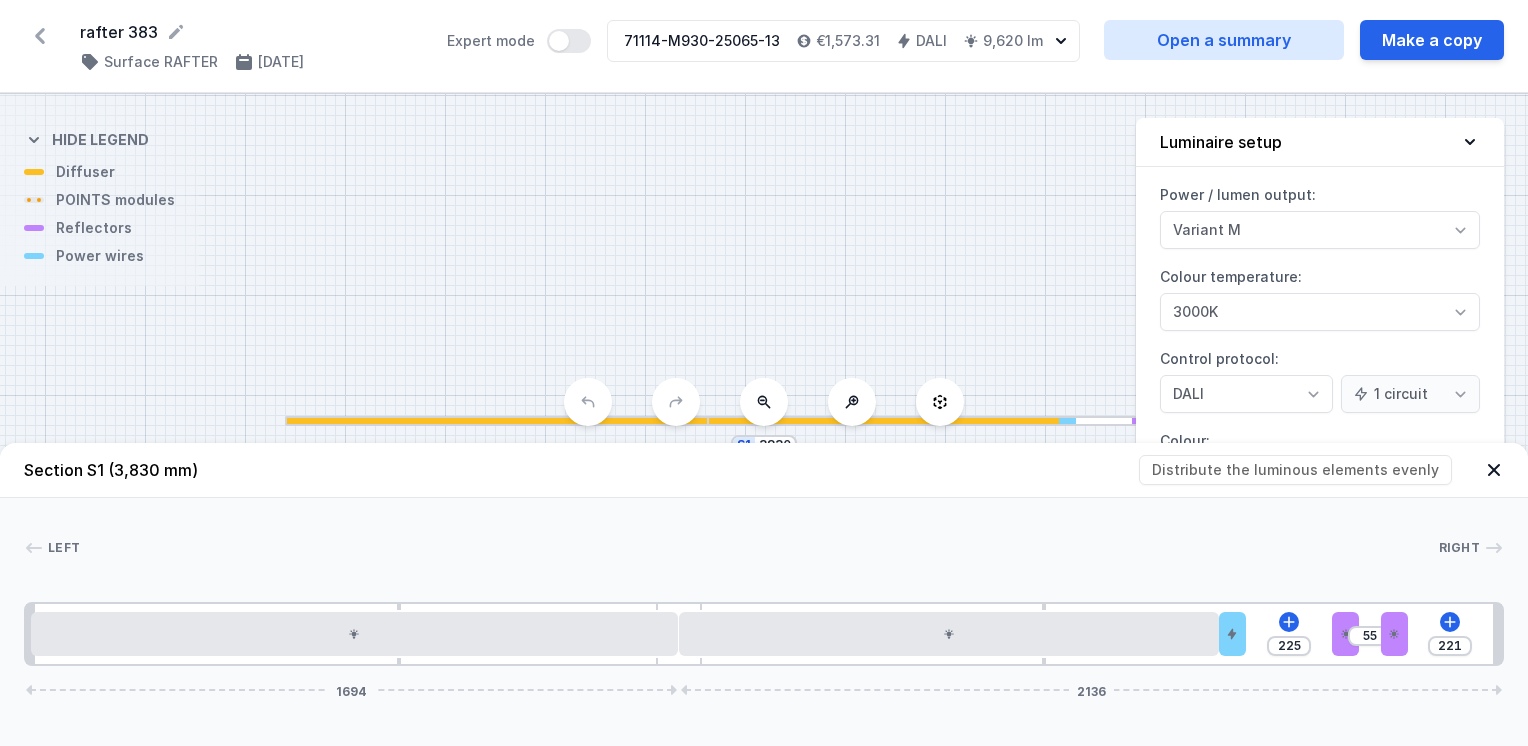 click 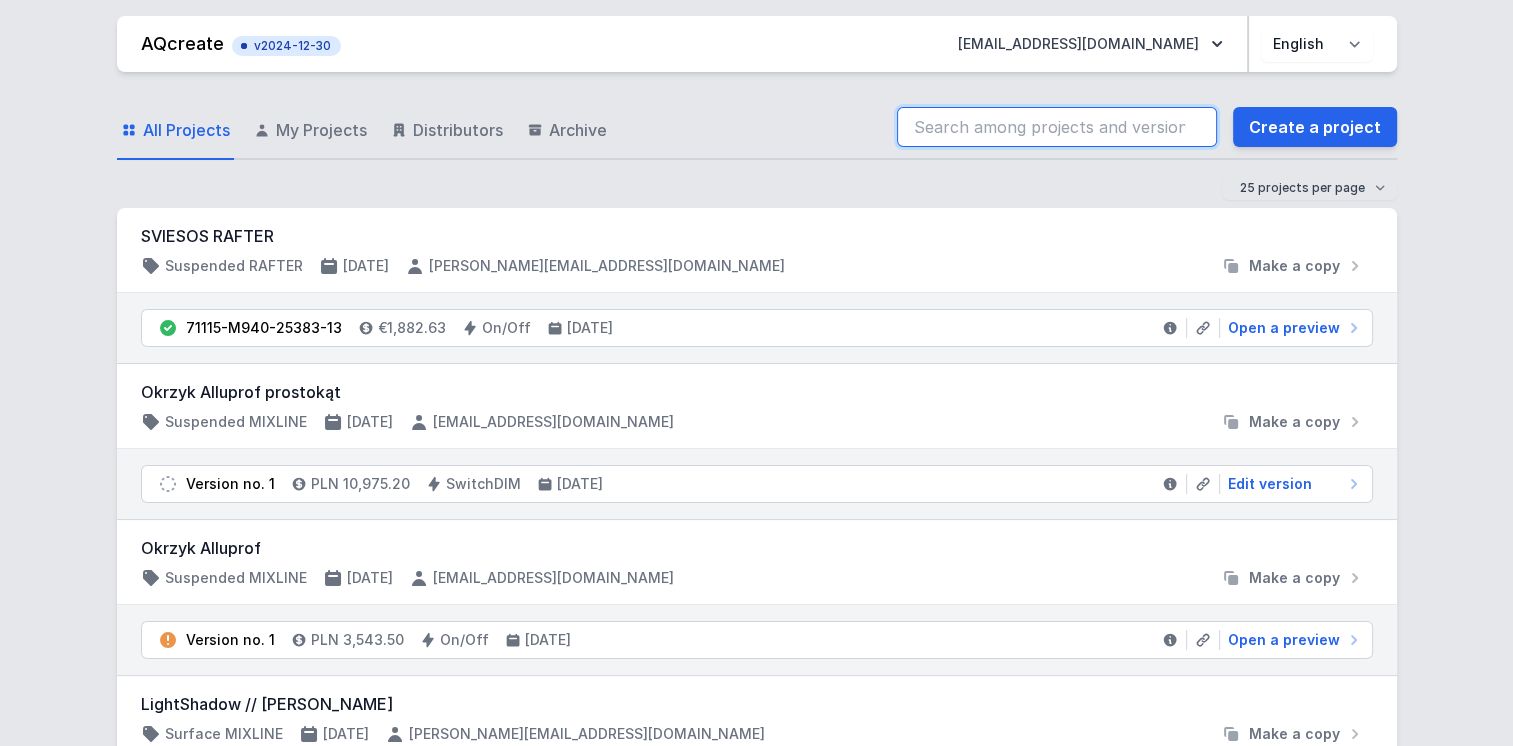click at bounding box center [1057, 127] 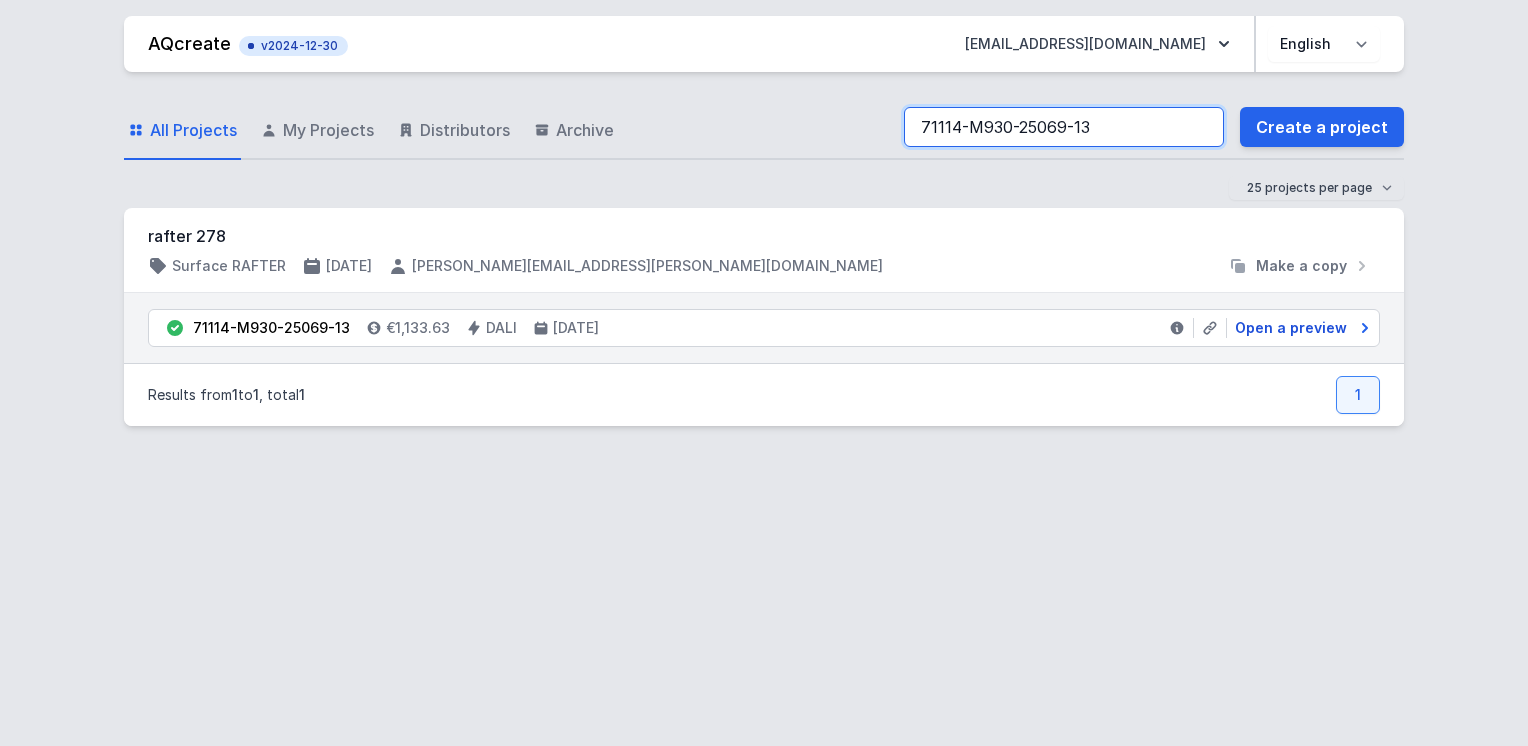 type on "71114-M930-25069-13" 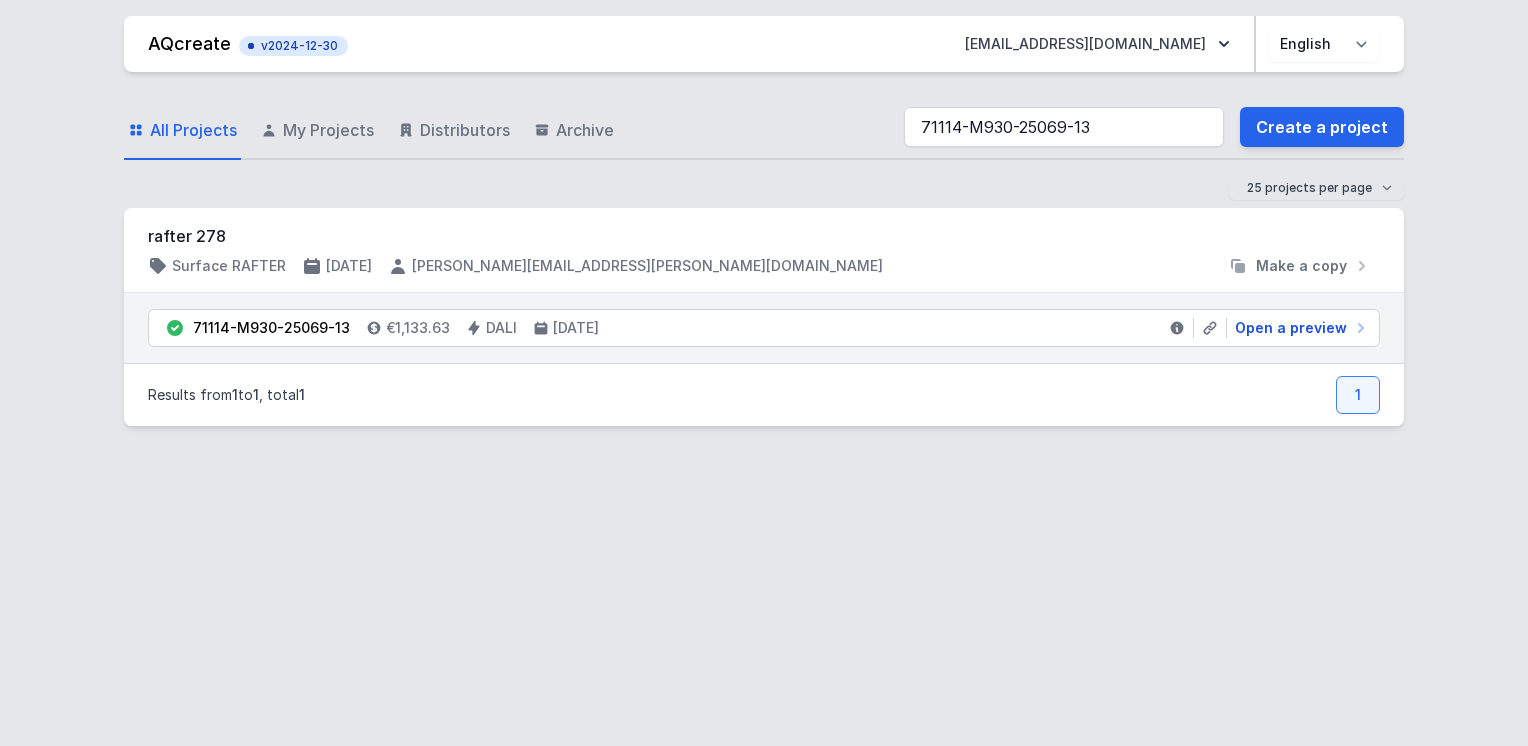 drag, startPoint x: 1318, startPoint y: 334, endPoint x: 841, endPoint y: 486, distance: 500.6326 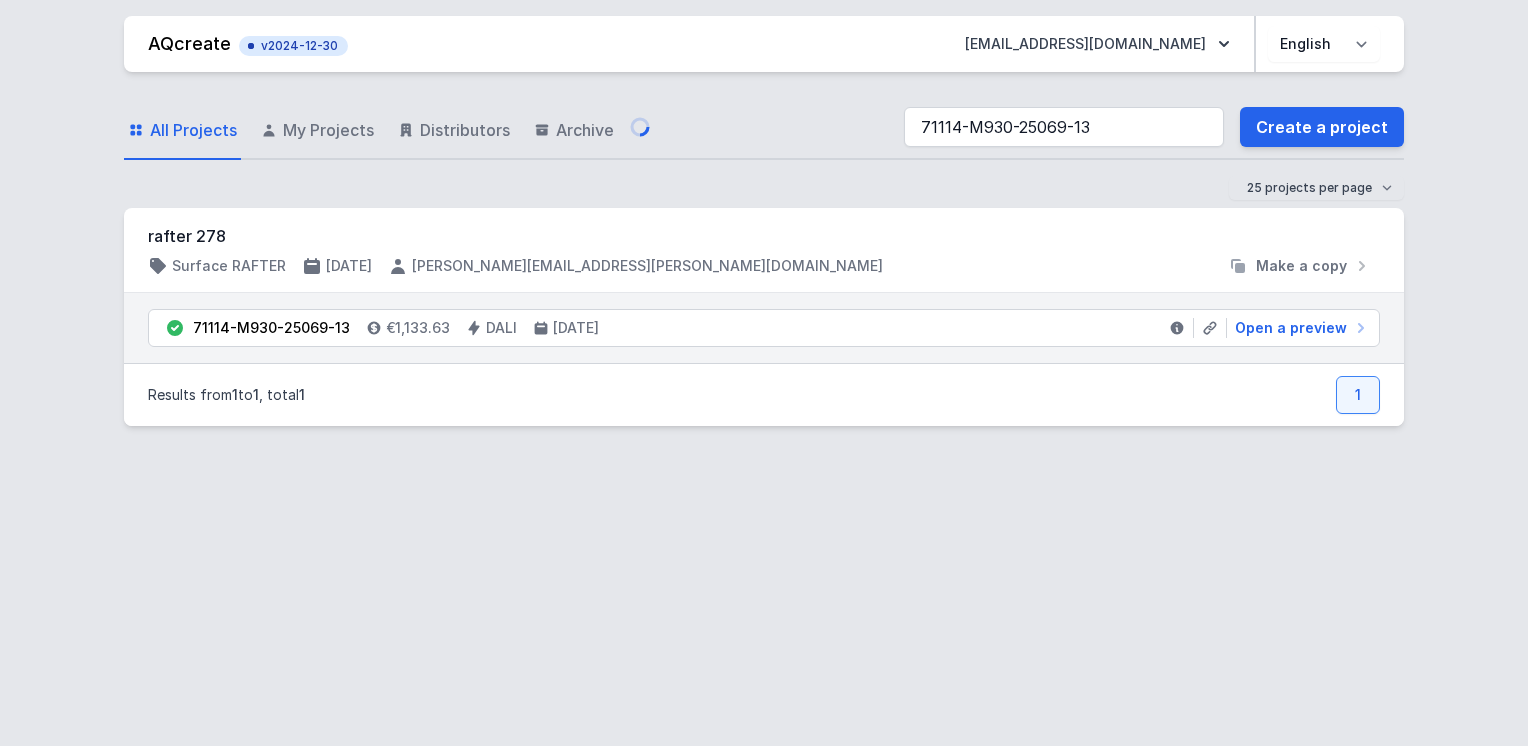 select on "M" 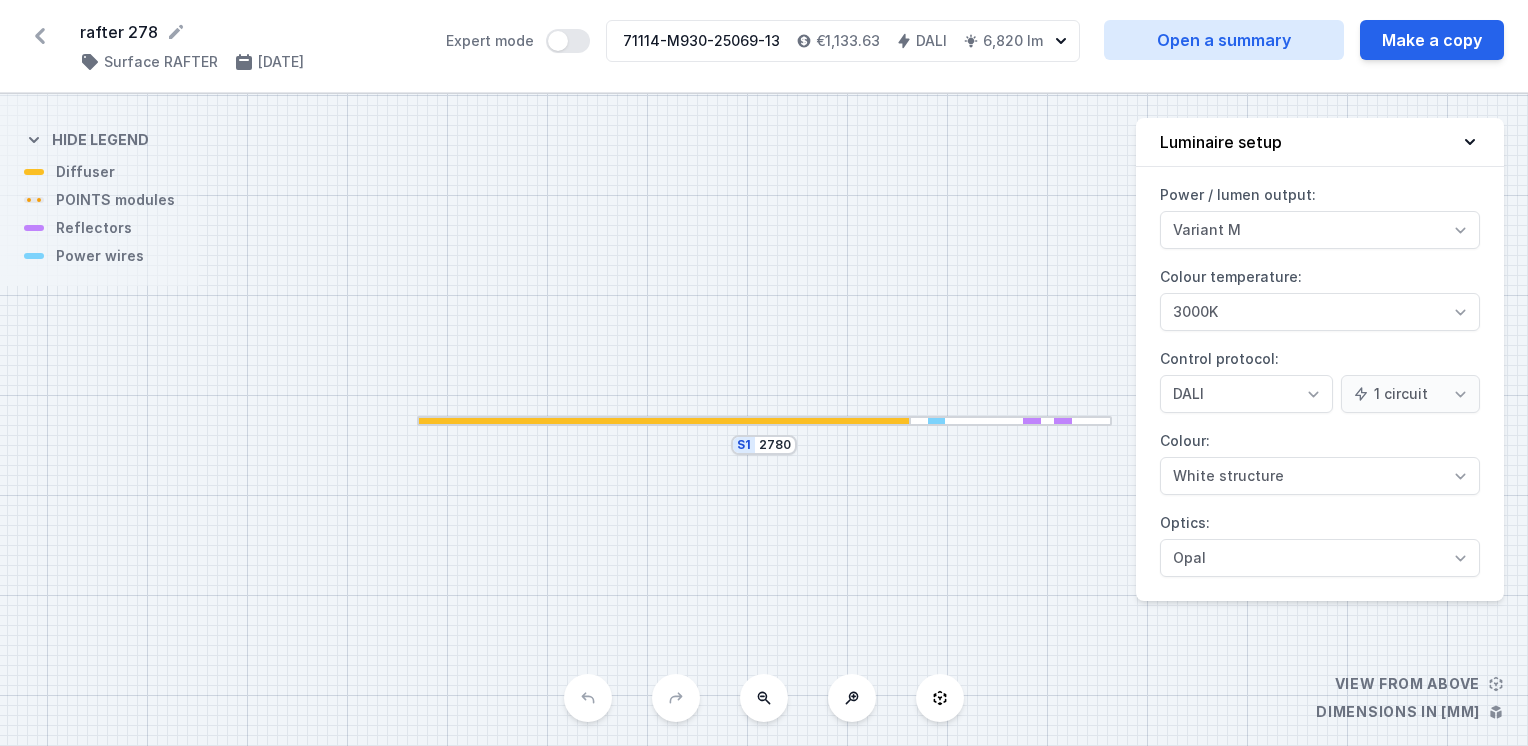 click at bounding box center (664, 421) 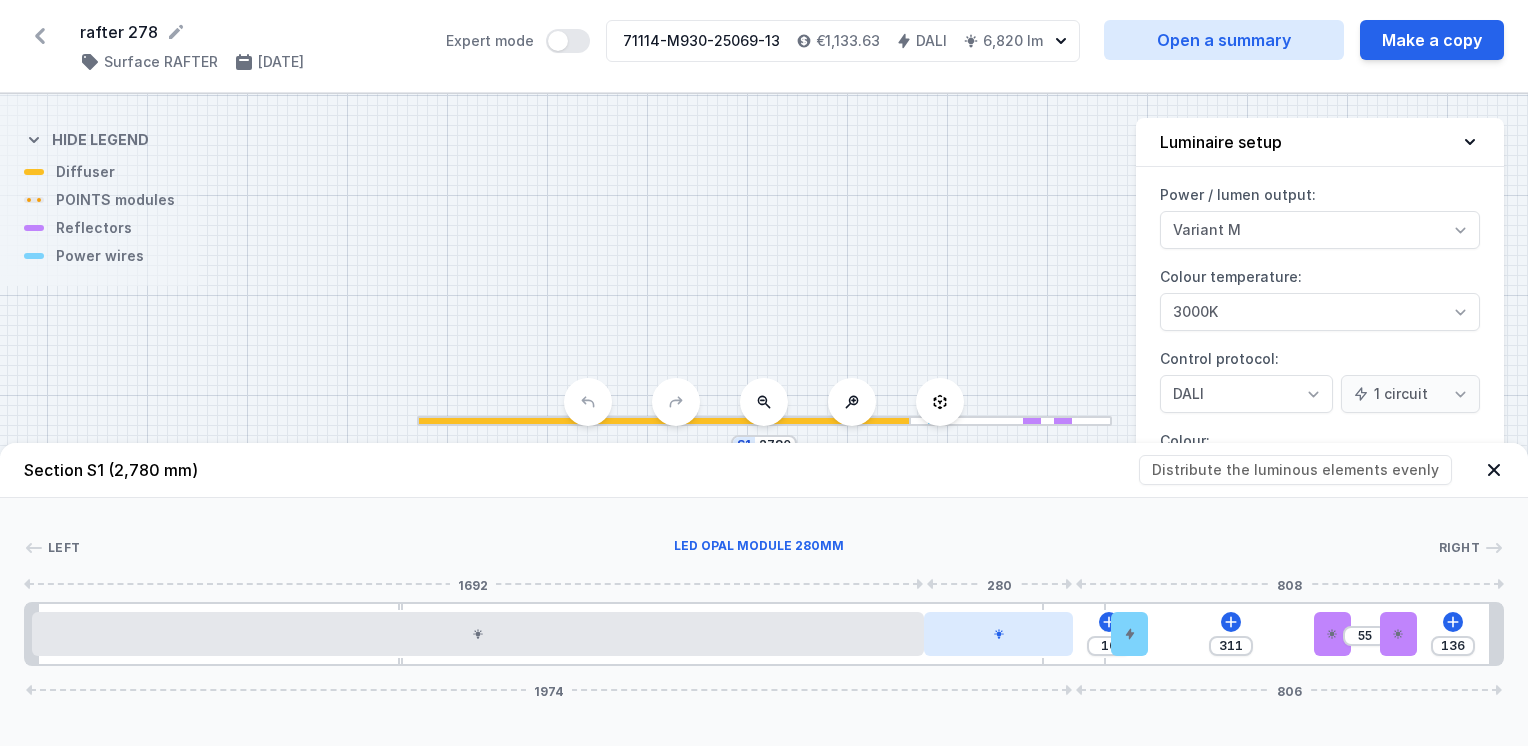 click at bounding box center [998, 634] 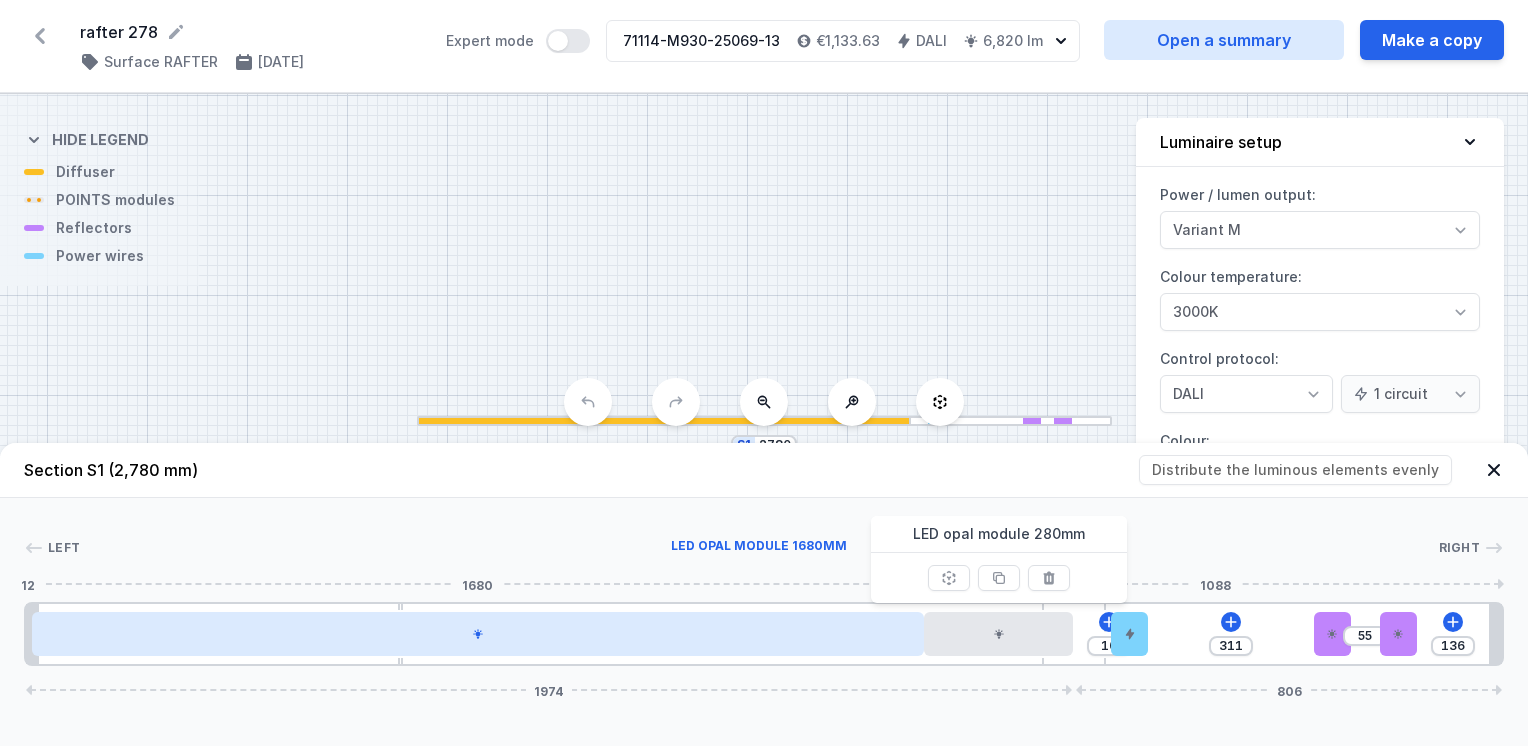 click at bounding box center (478, 634) 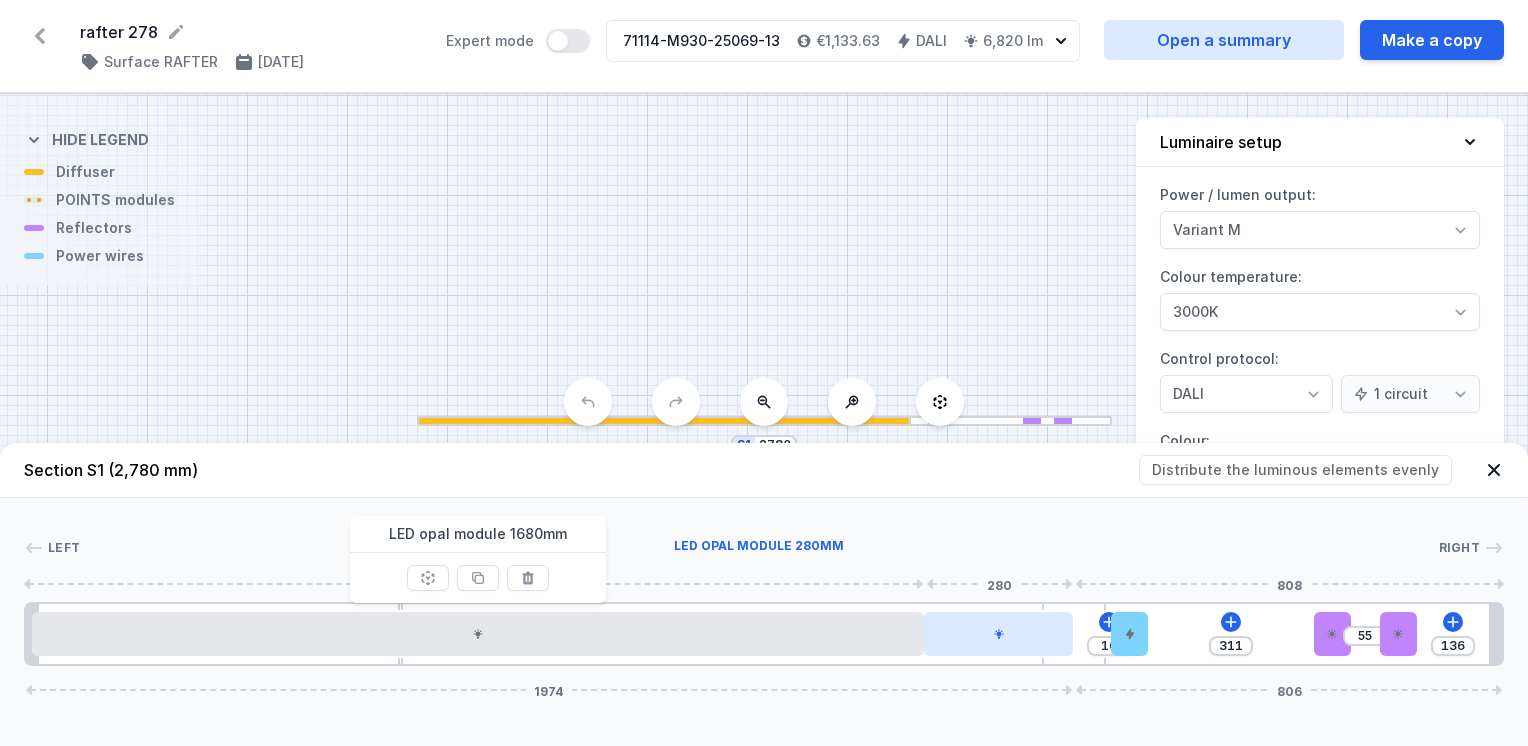 click at bounding box center [998, 634] 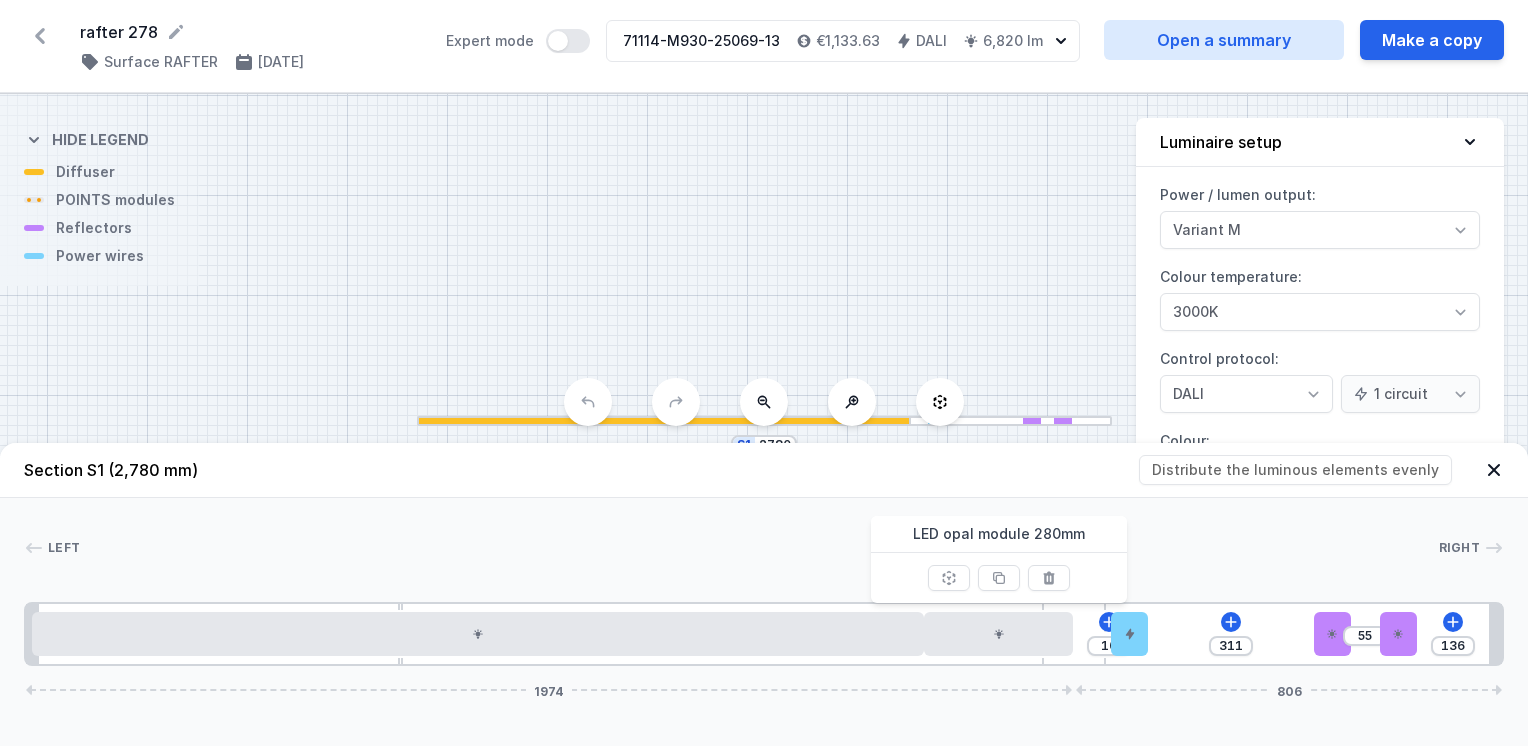click on "S1 2780" at bounding box center (764, 420) 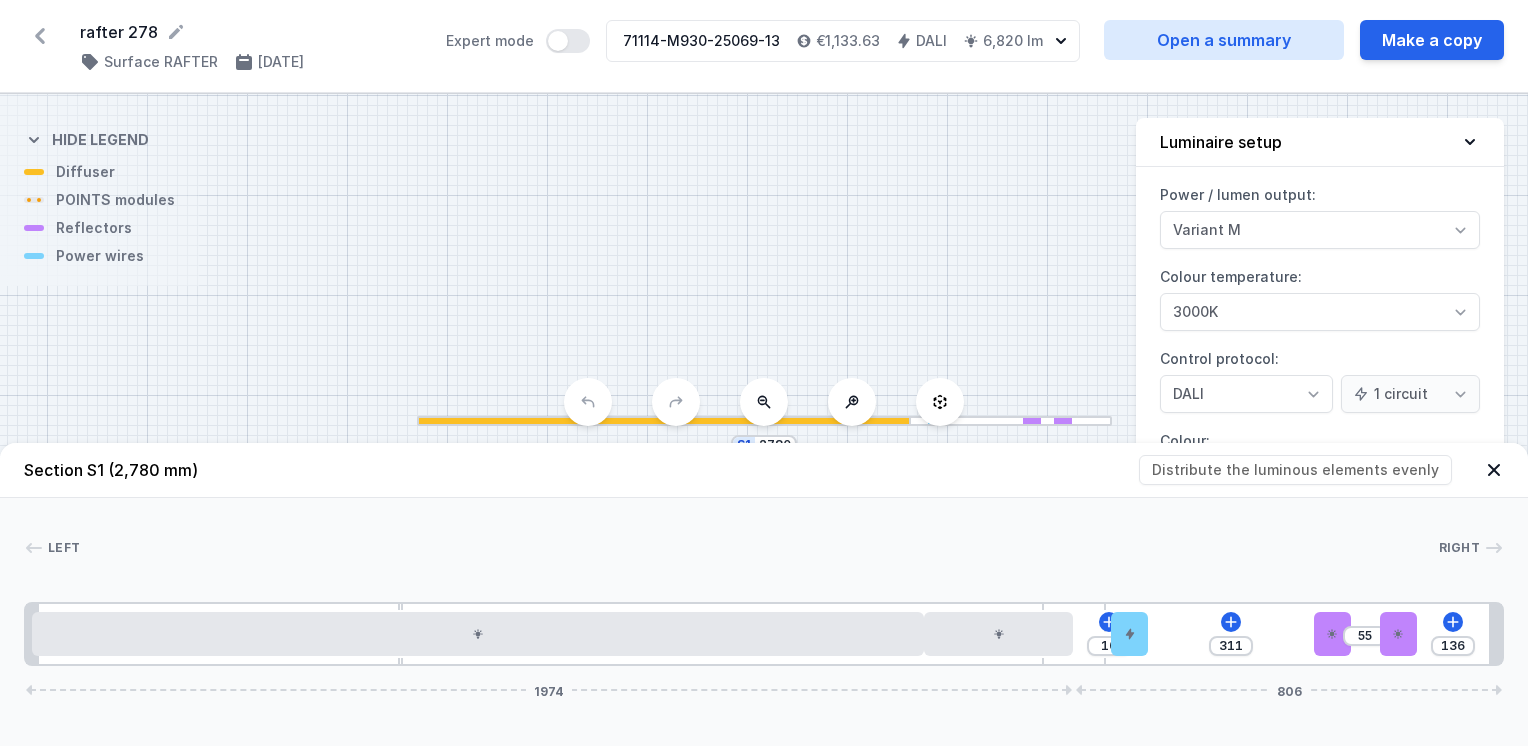 click on "71114-M930-25069-13" at bounding box center (701, 41) 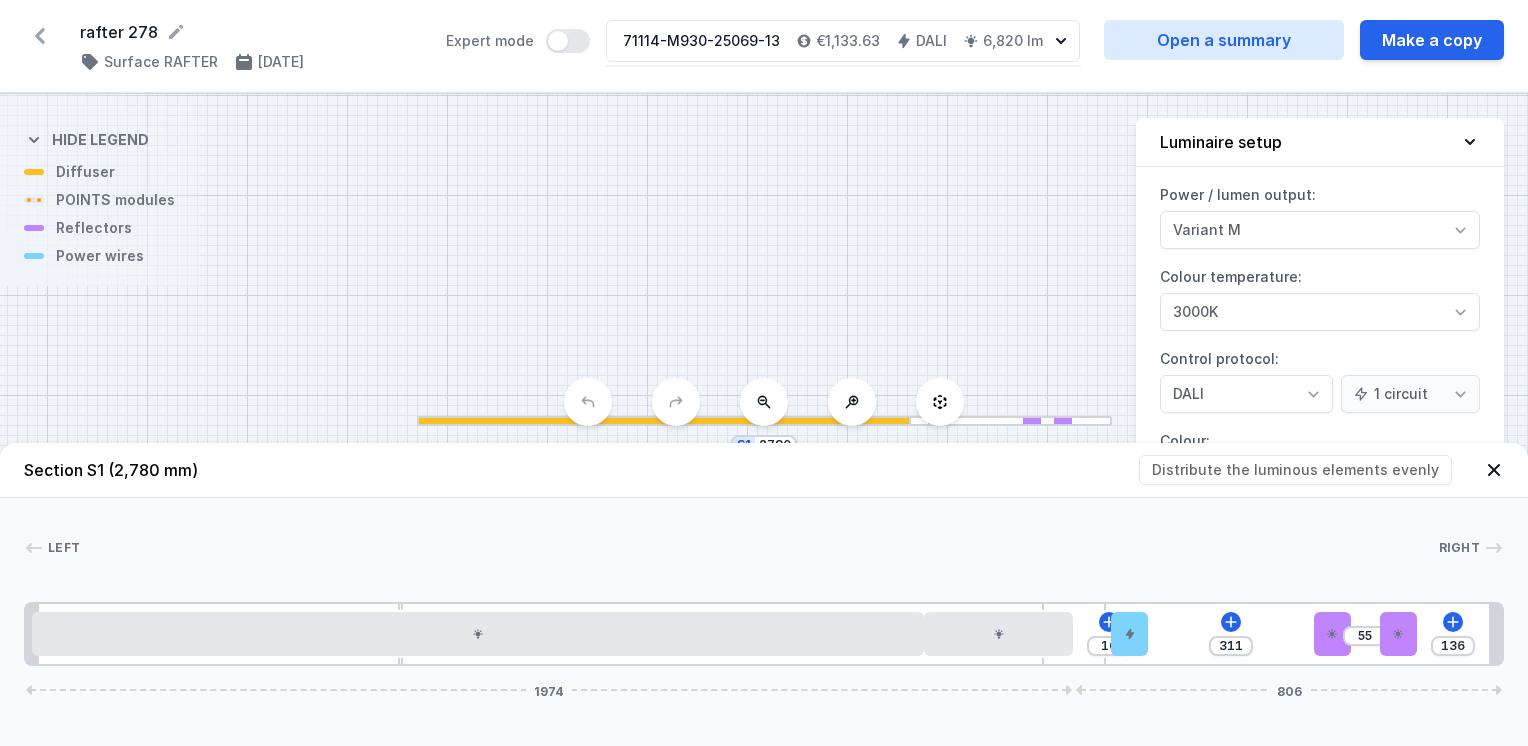 click on "71114-M930-25069-13" at bounding box center [701, 41] 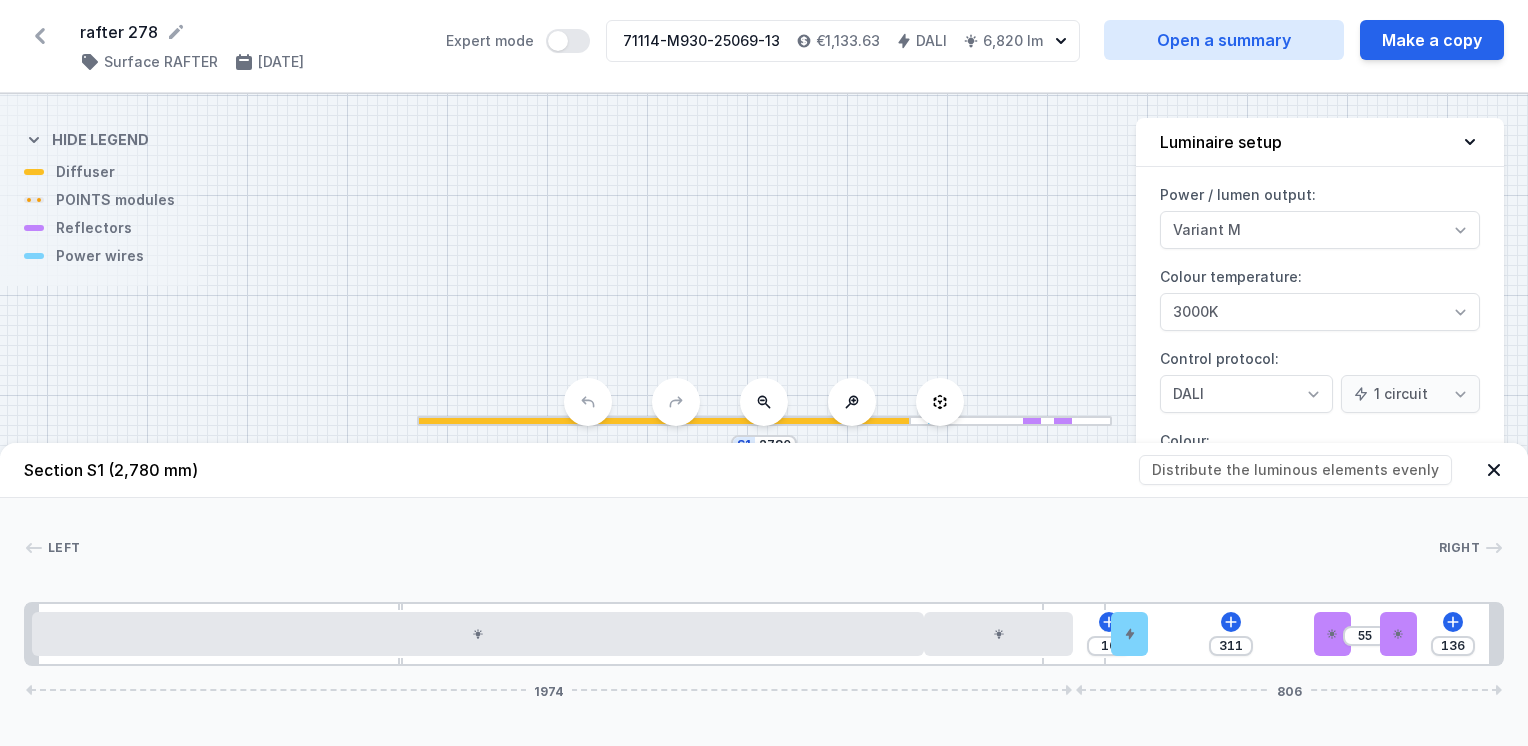 click 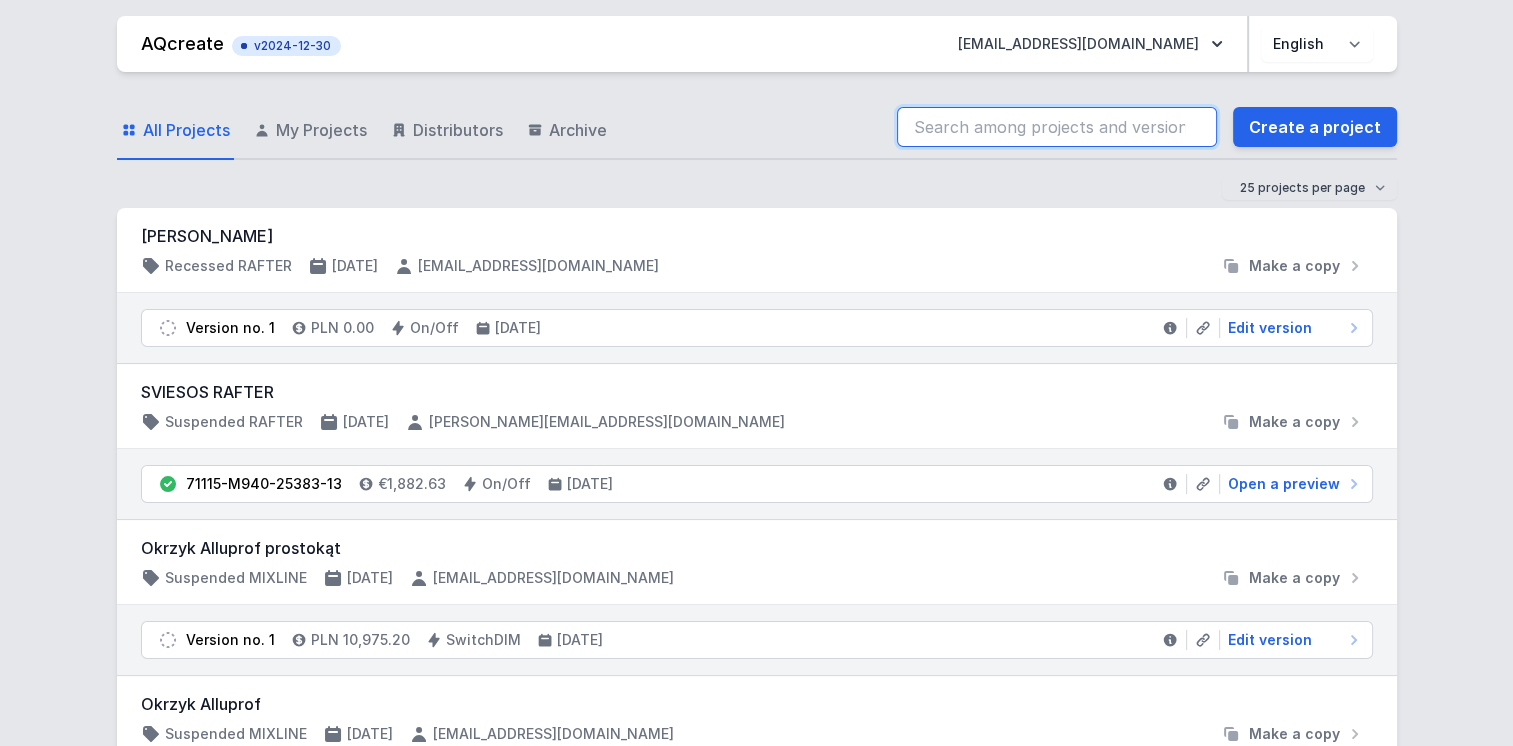 click at bounding box center [1057, 127] 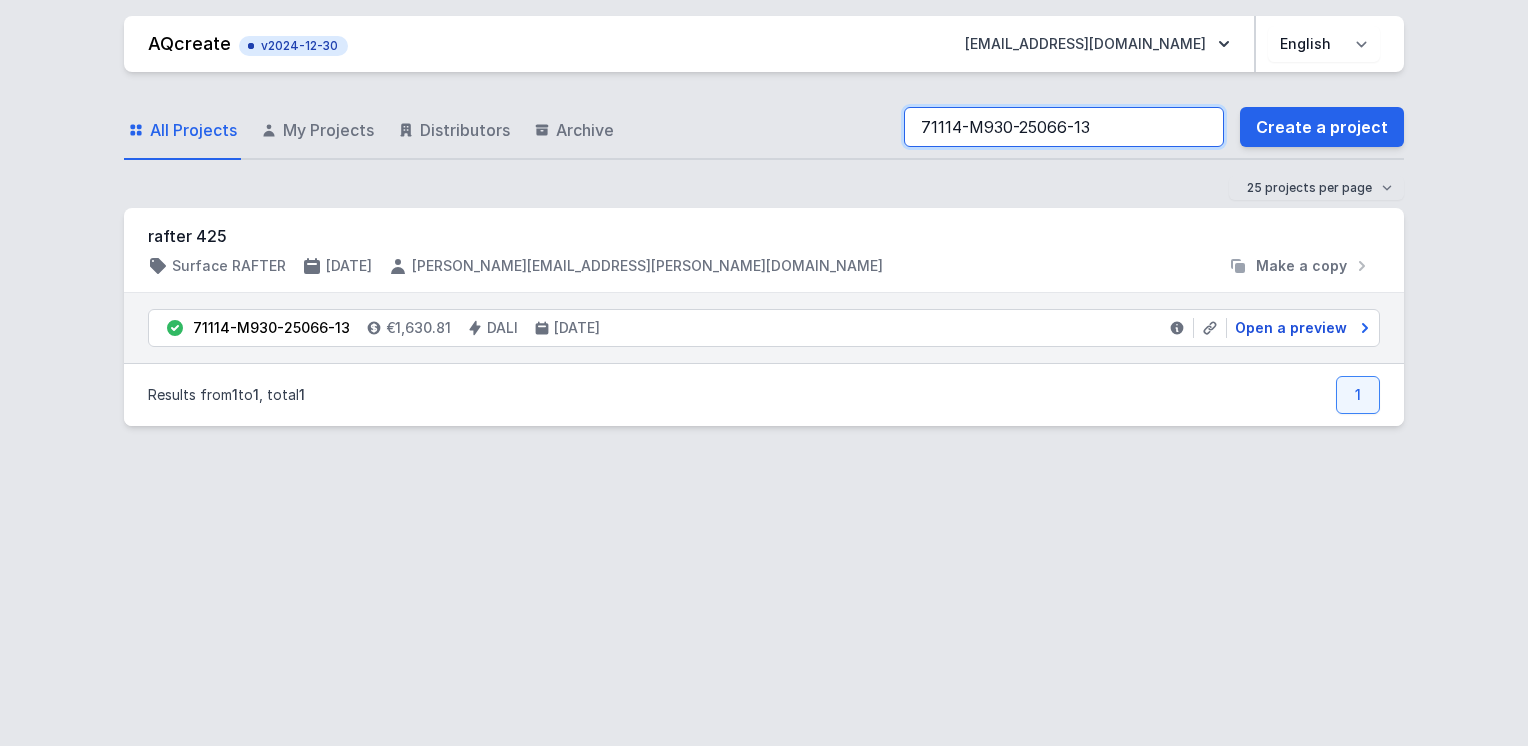 type on "71114-M930-25066-13" 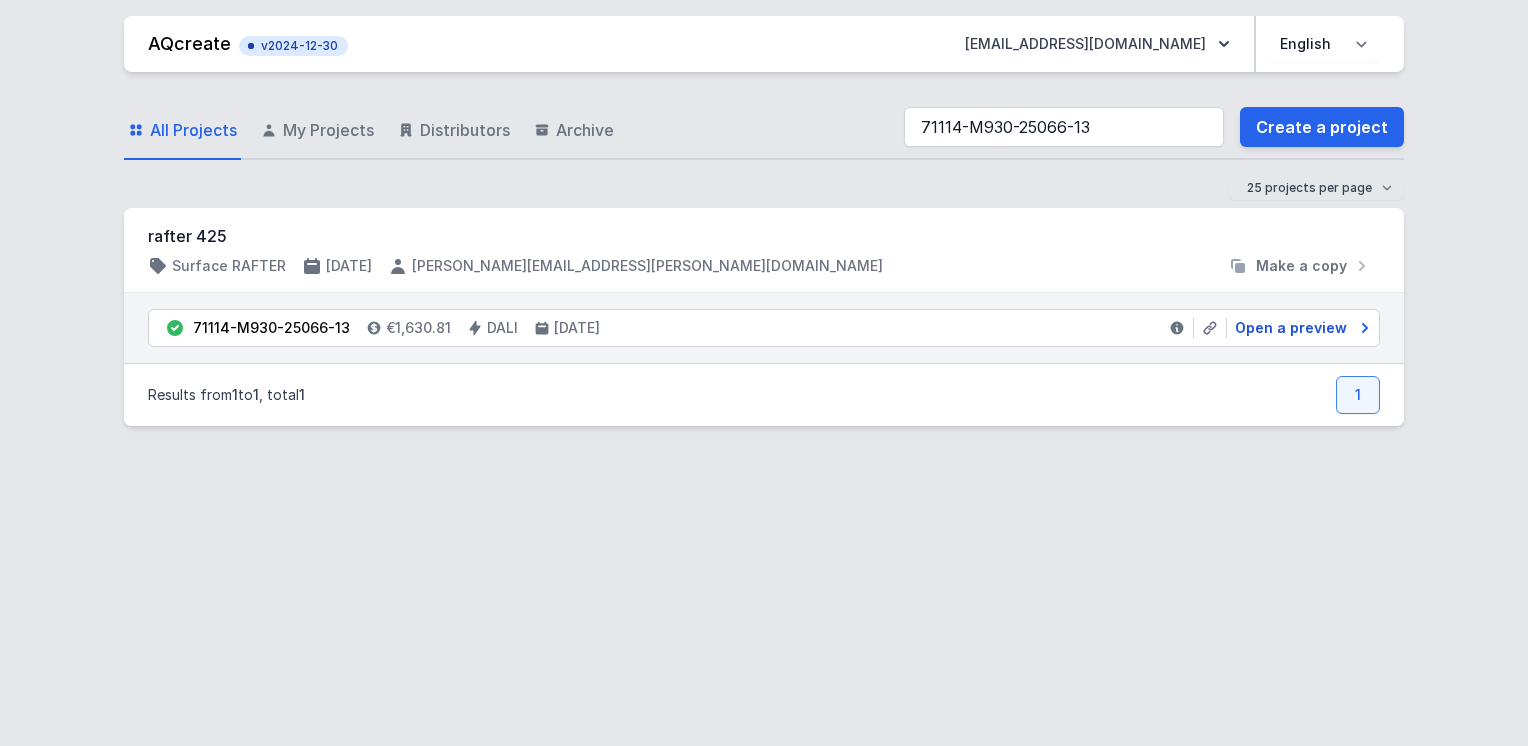 click on "Open a preview" at bounding box center (1291, 328) 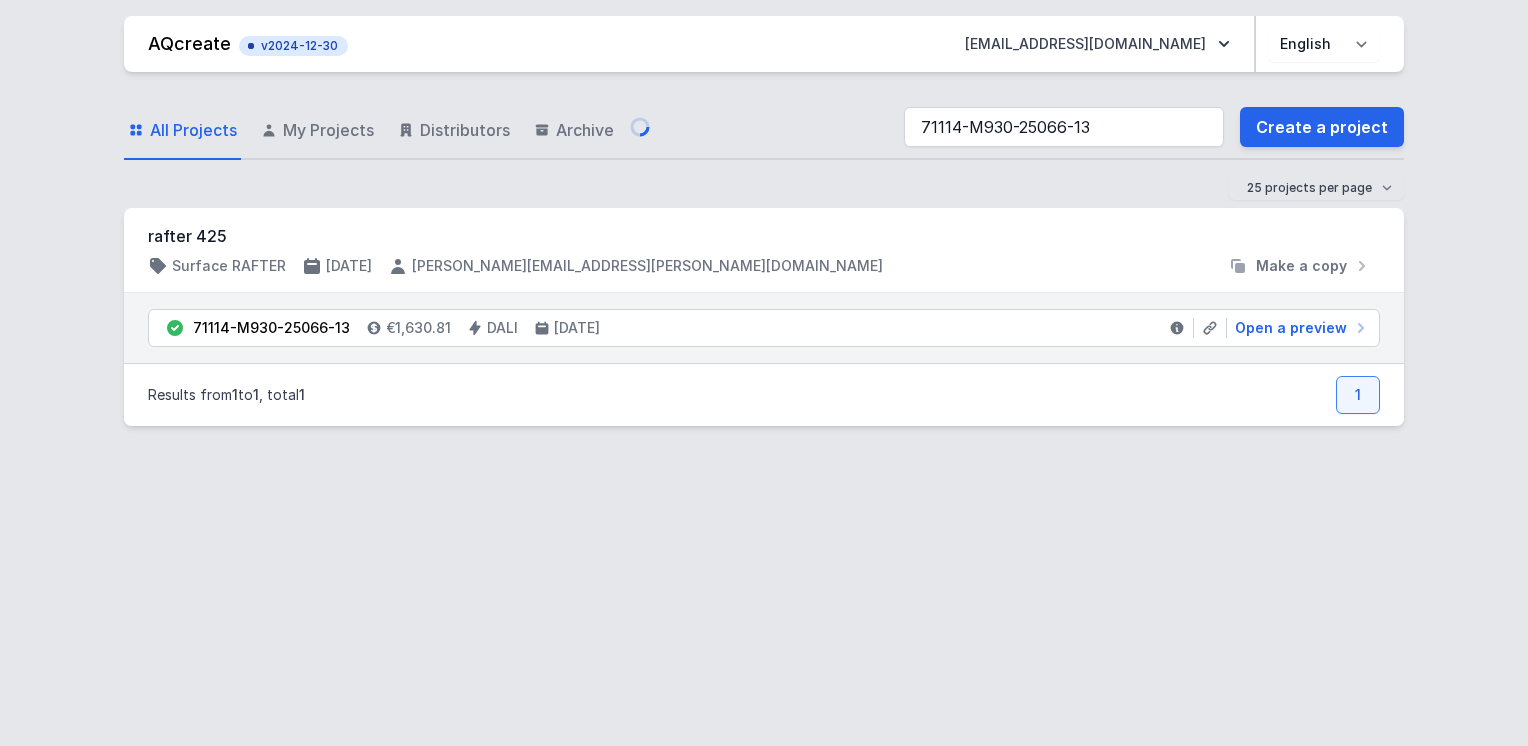 select on "M" 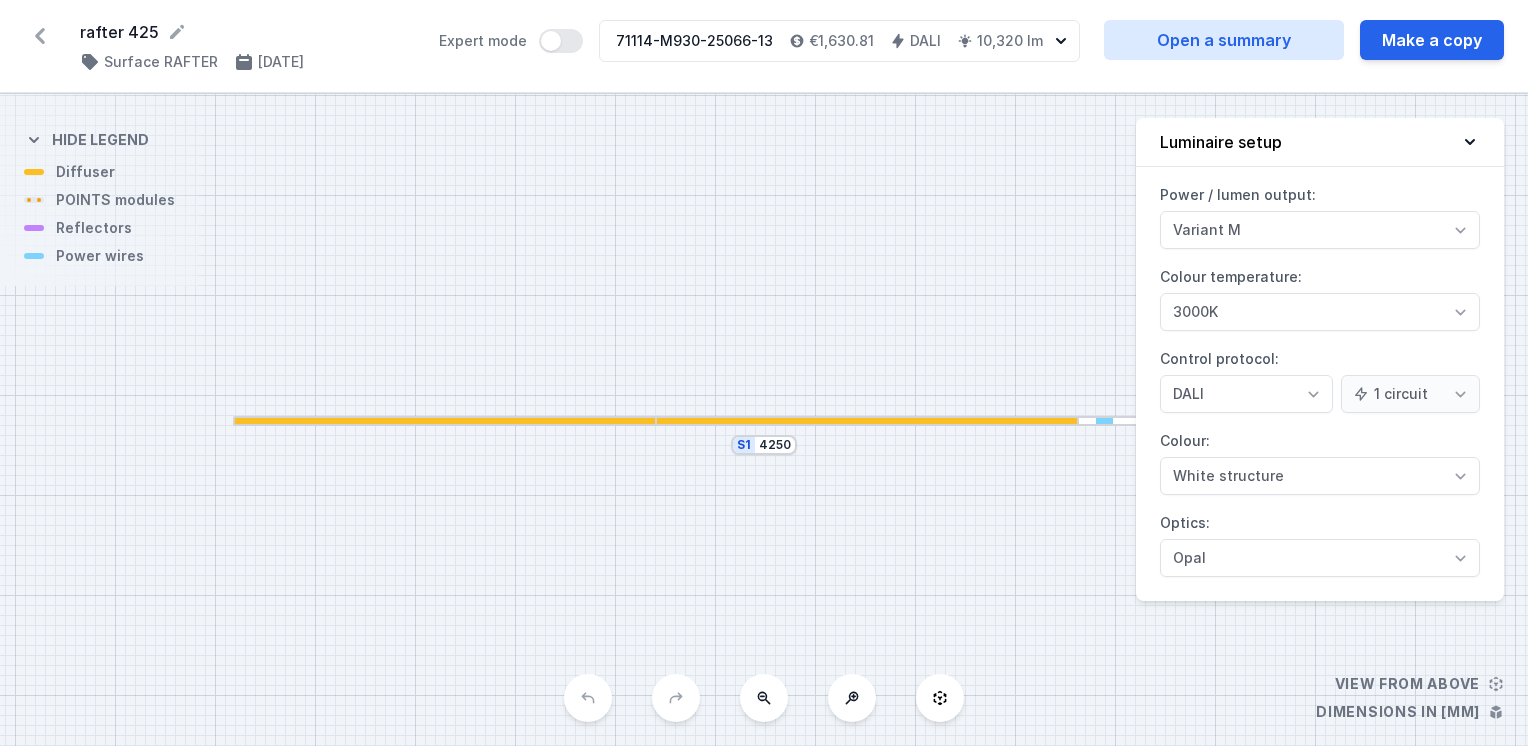 click at bounding box center [867, 421] 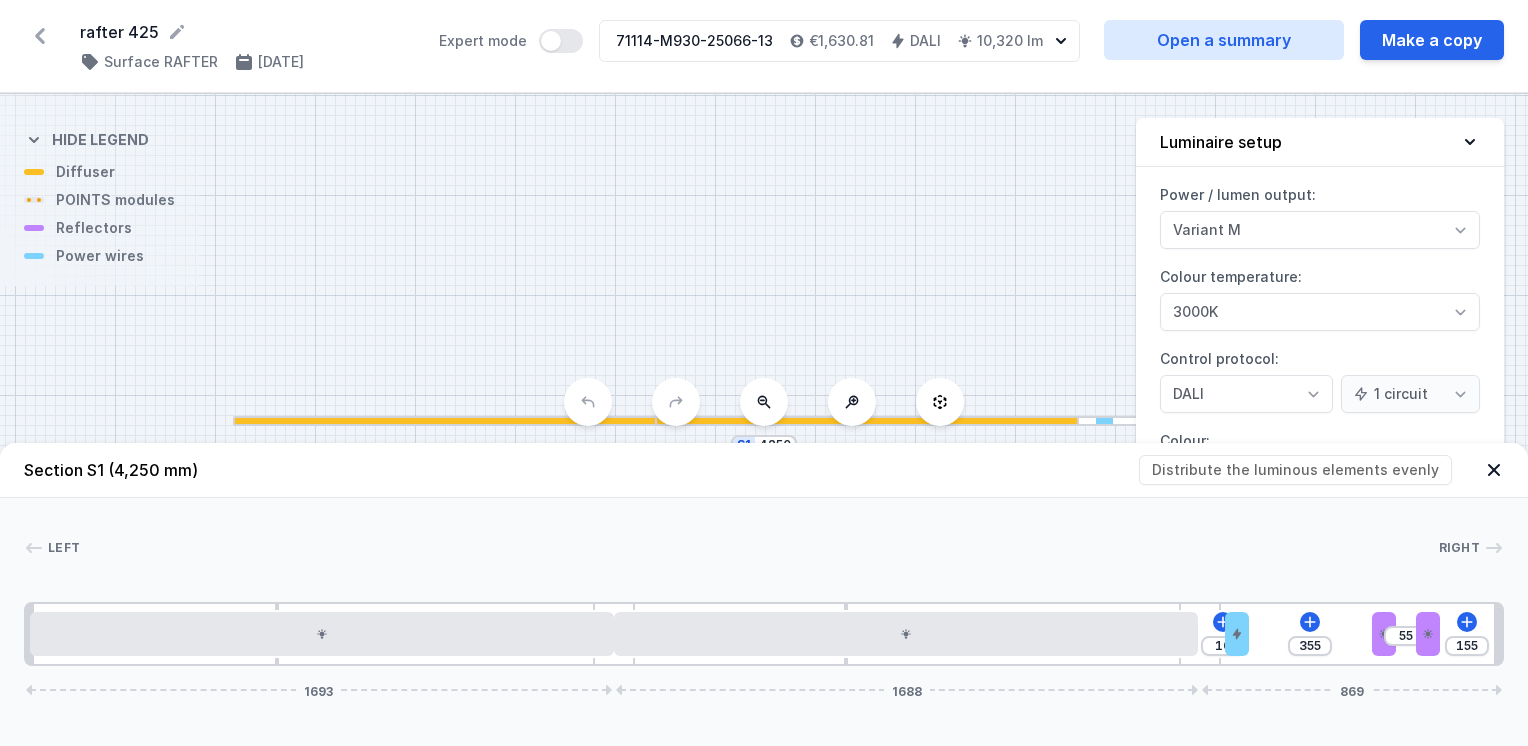 click on "S1 4250" at bounding box center [764, 420] 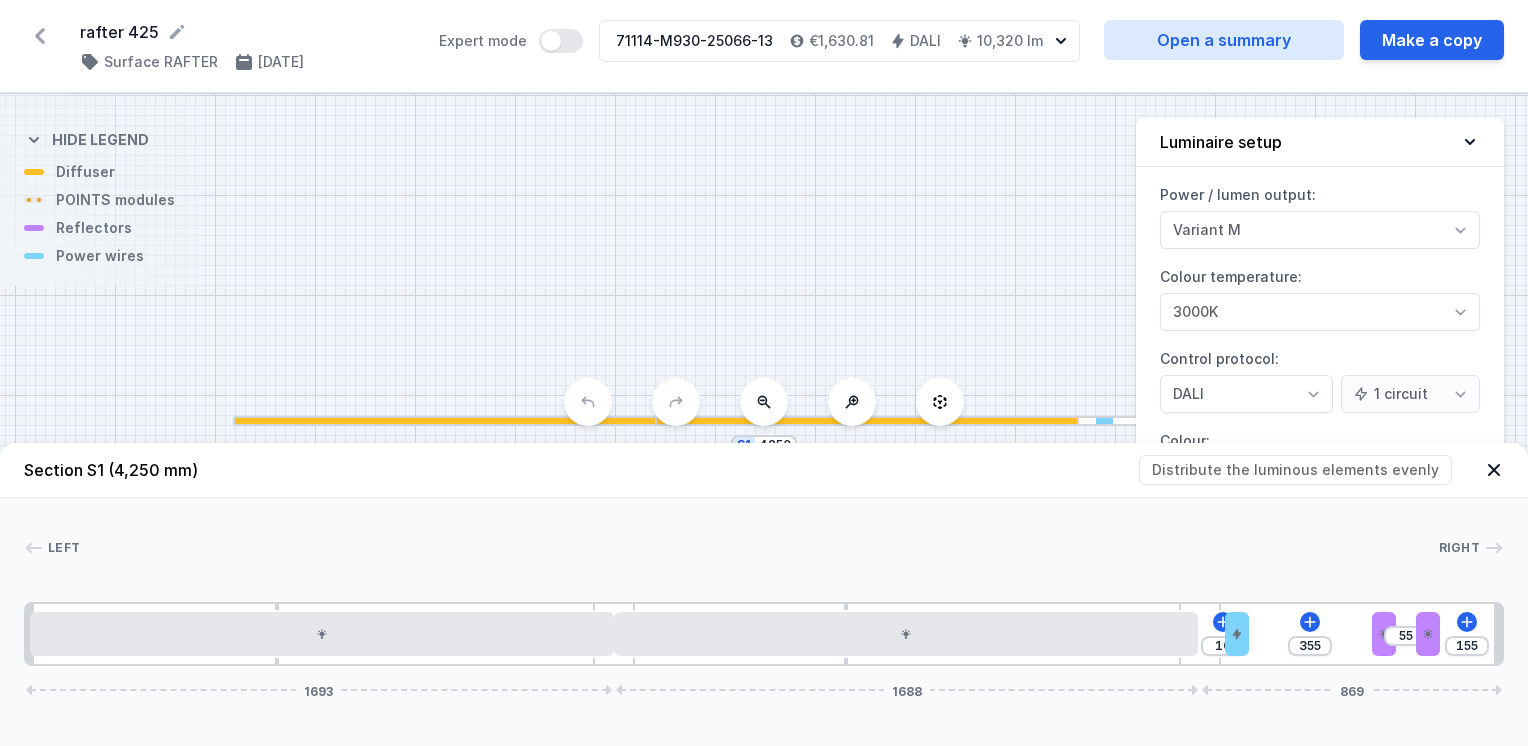 click on "S1 4250" at bounding box center [764, 420] 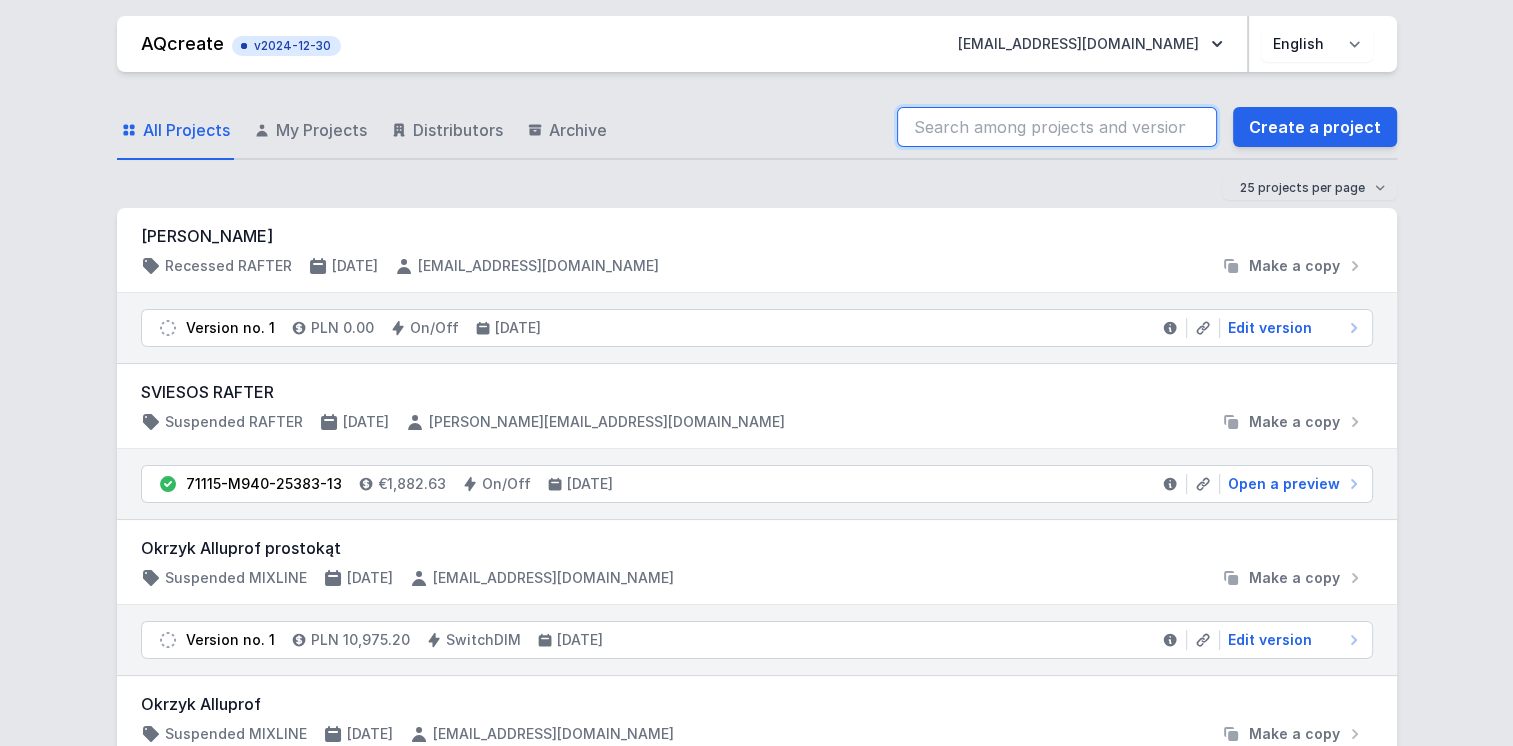 click at bounding box center (1057, 127) 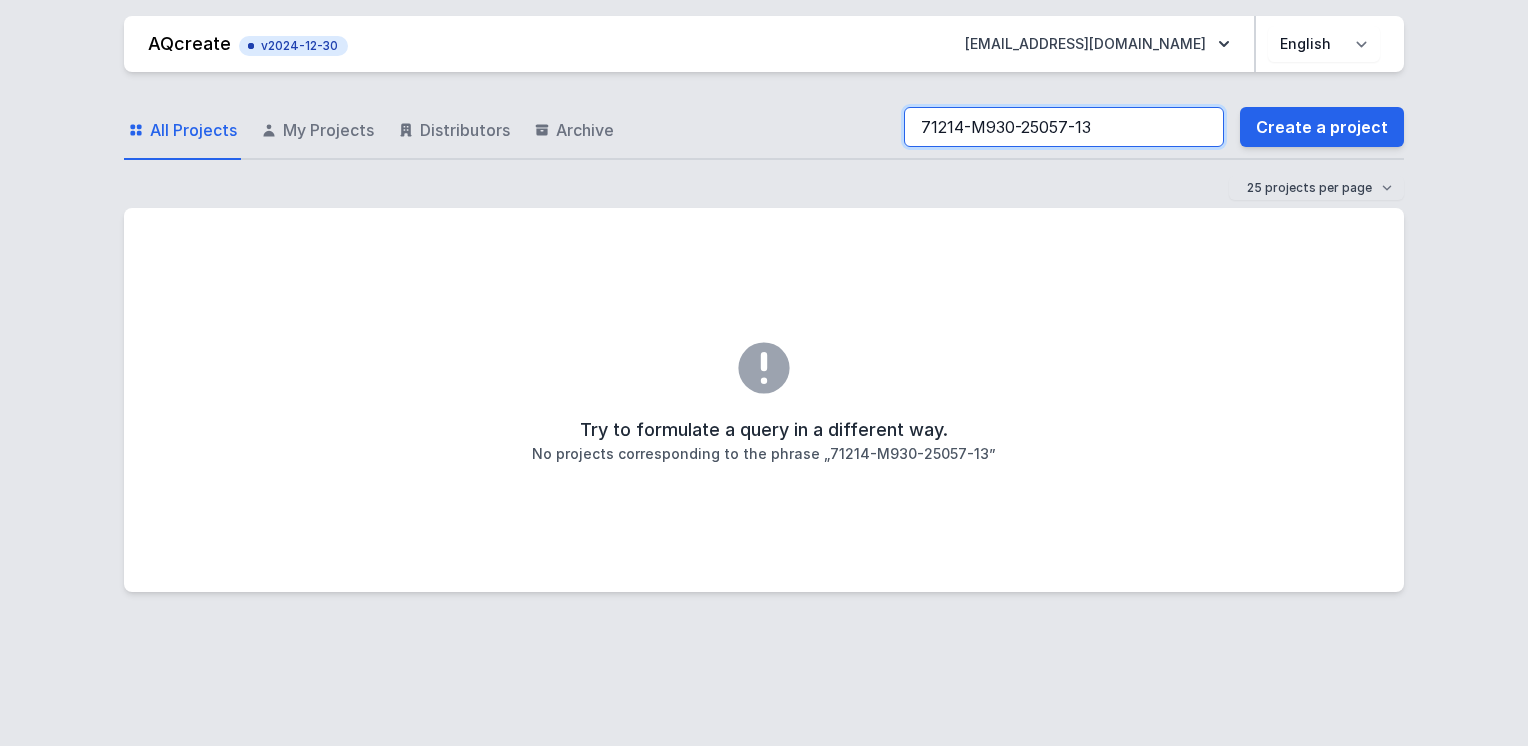 click on "71214-M930-25057-13" at bounding box center [1064, 127] 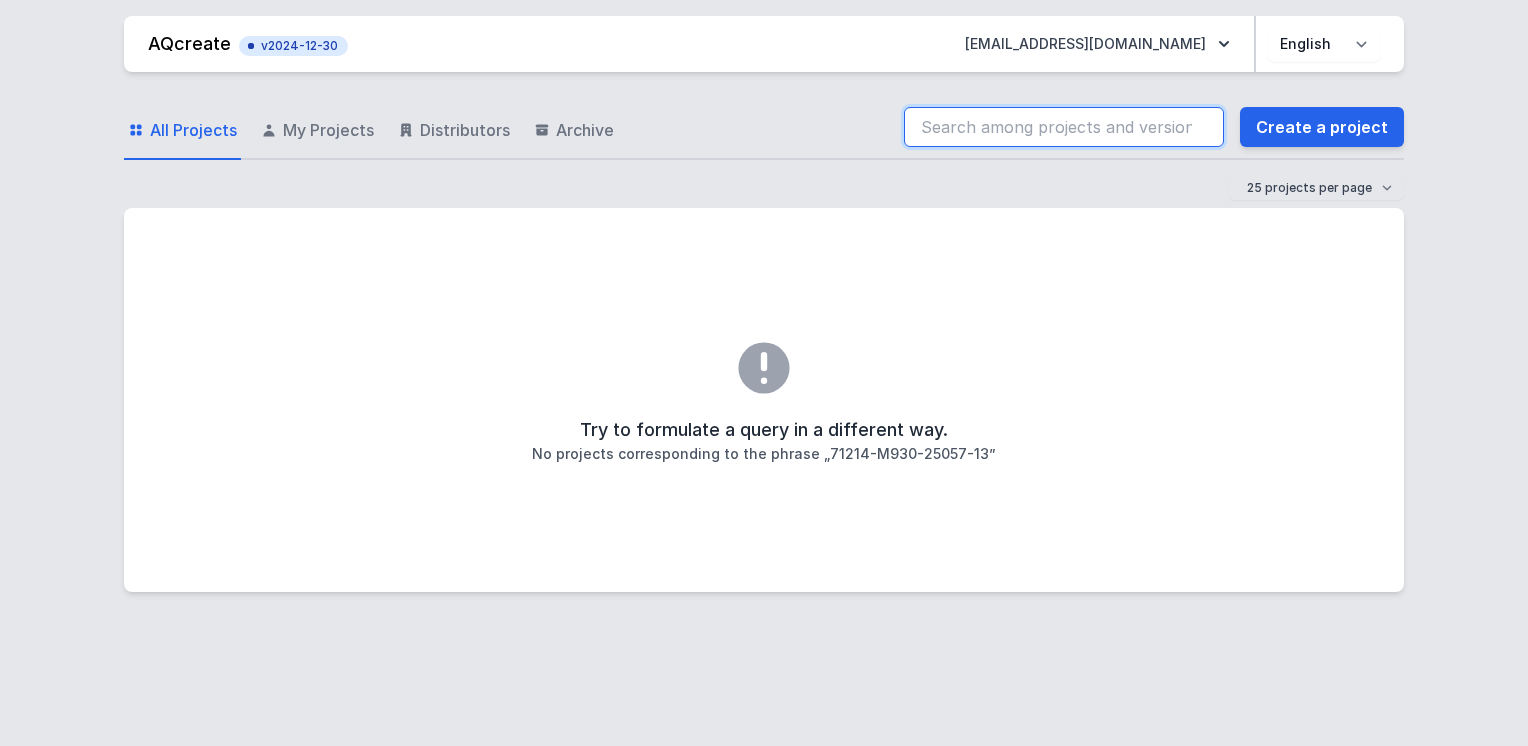 click at bounding box center [1064, 127] 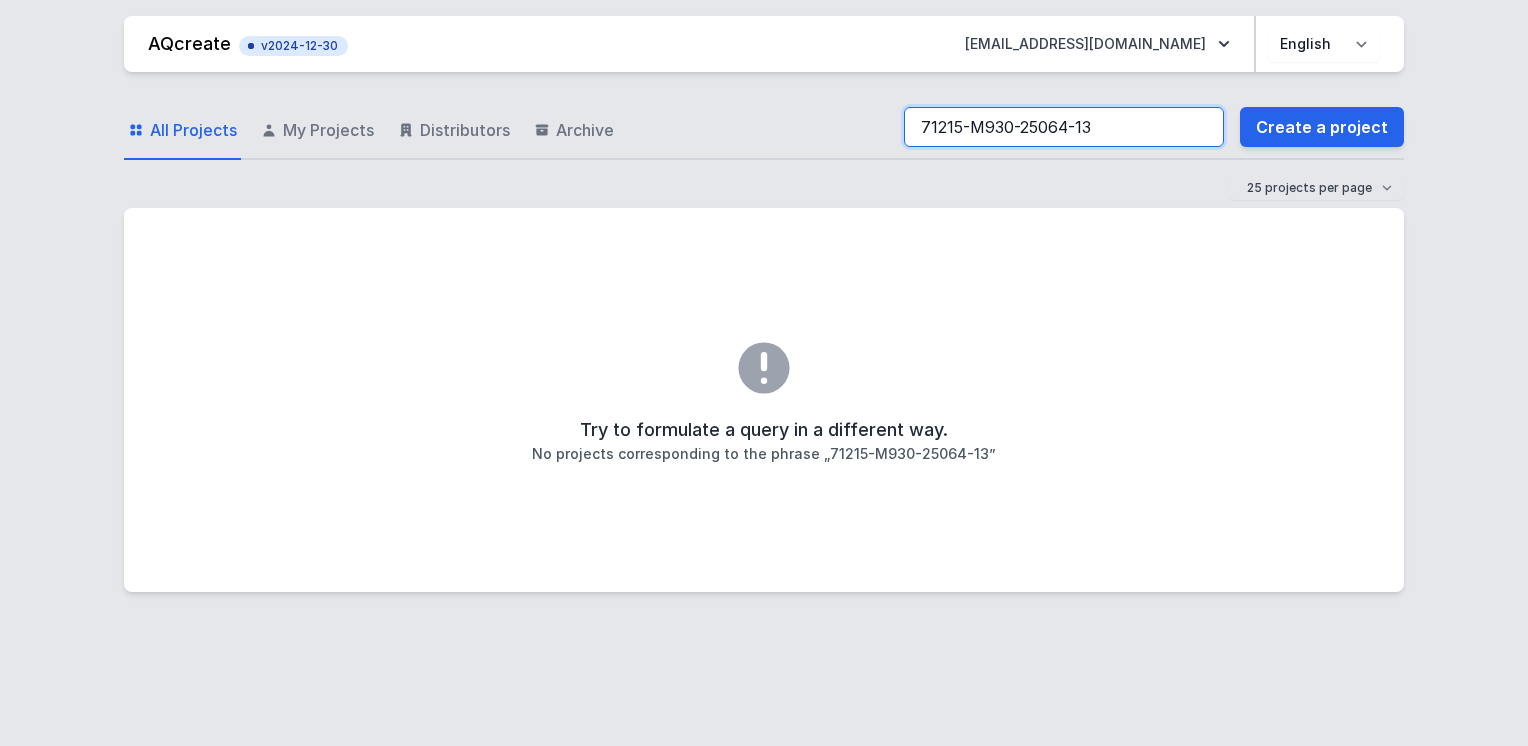 type on "71215-M930-25064-13" 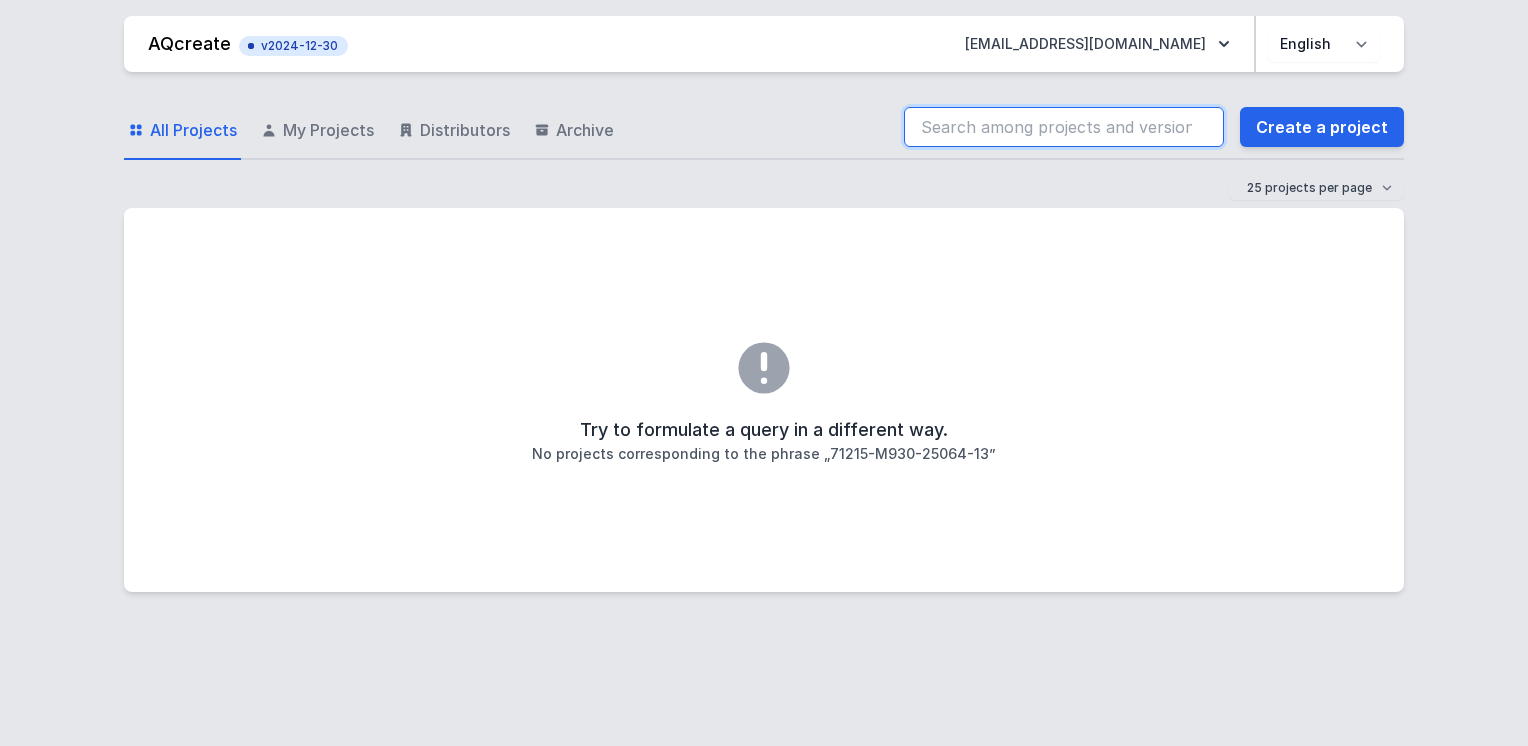 click at bounding box center [1064, 127] 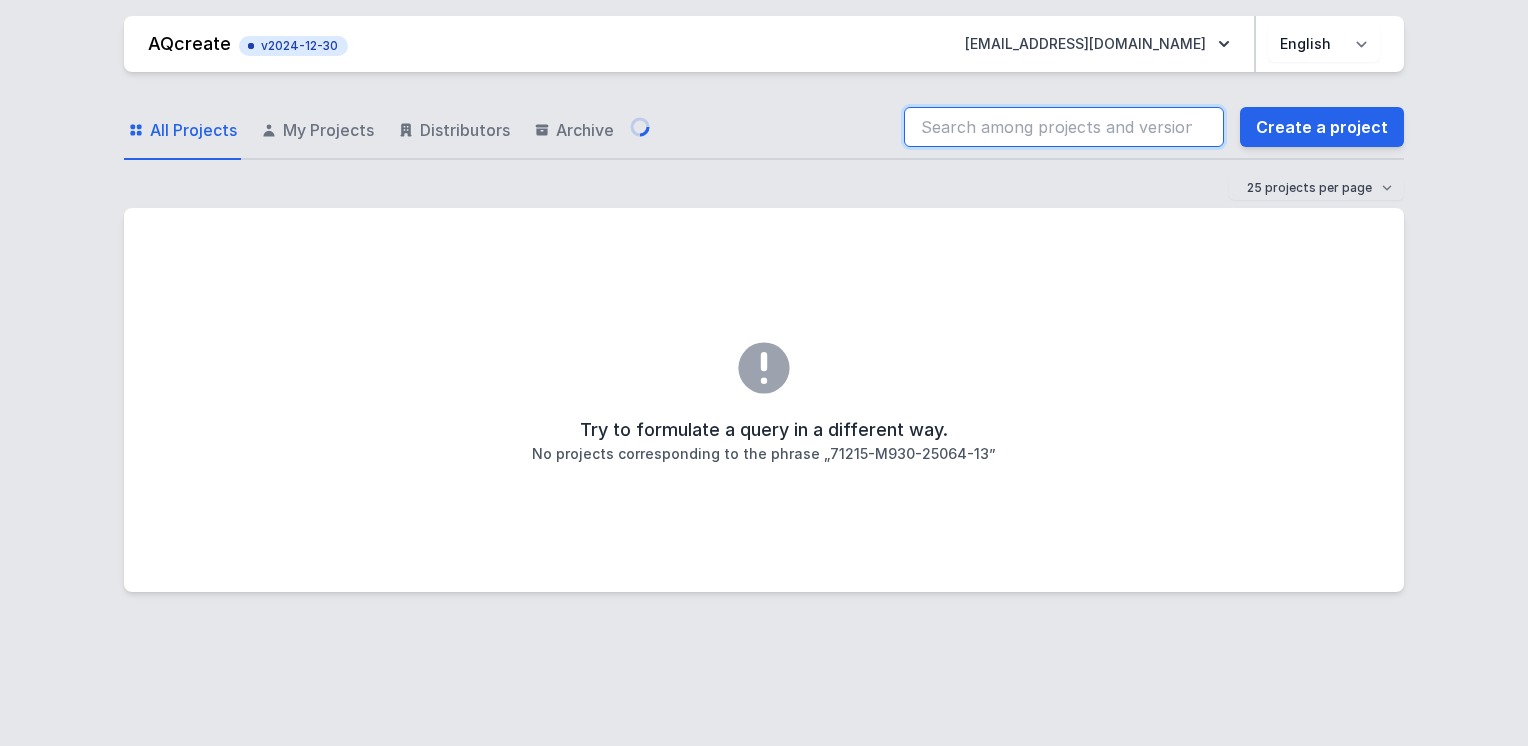 type on "71214-M930-25059-13" 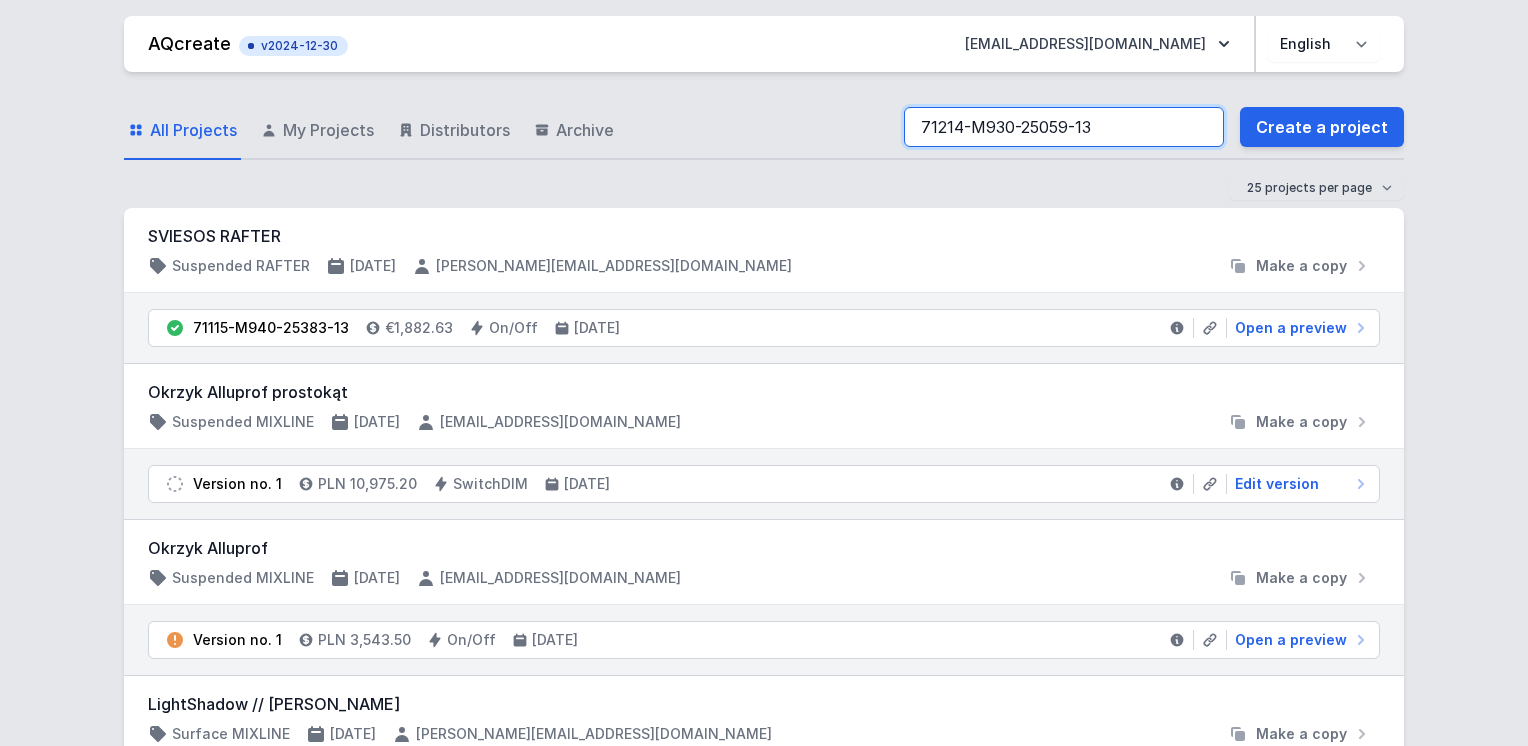 click on "71214-M930-25059-13" at bounding box center [1064, 127] 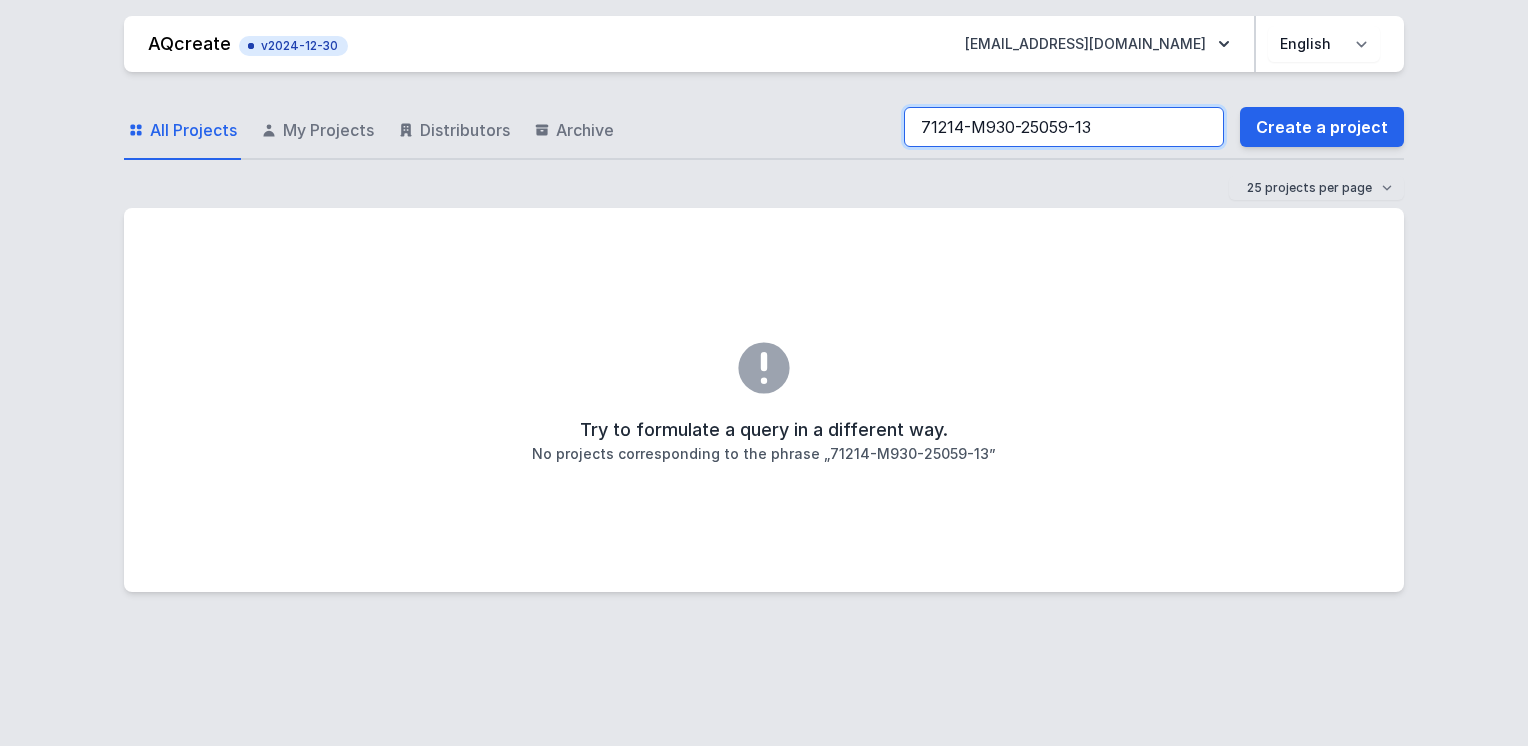 click on "71214-M930-25059-13" at bounding box center (1064, 127) 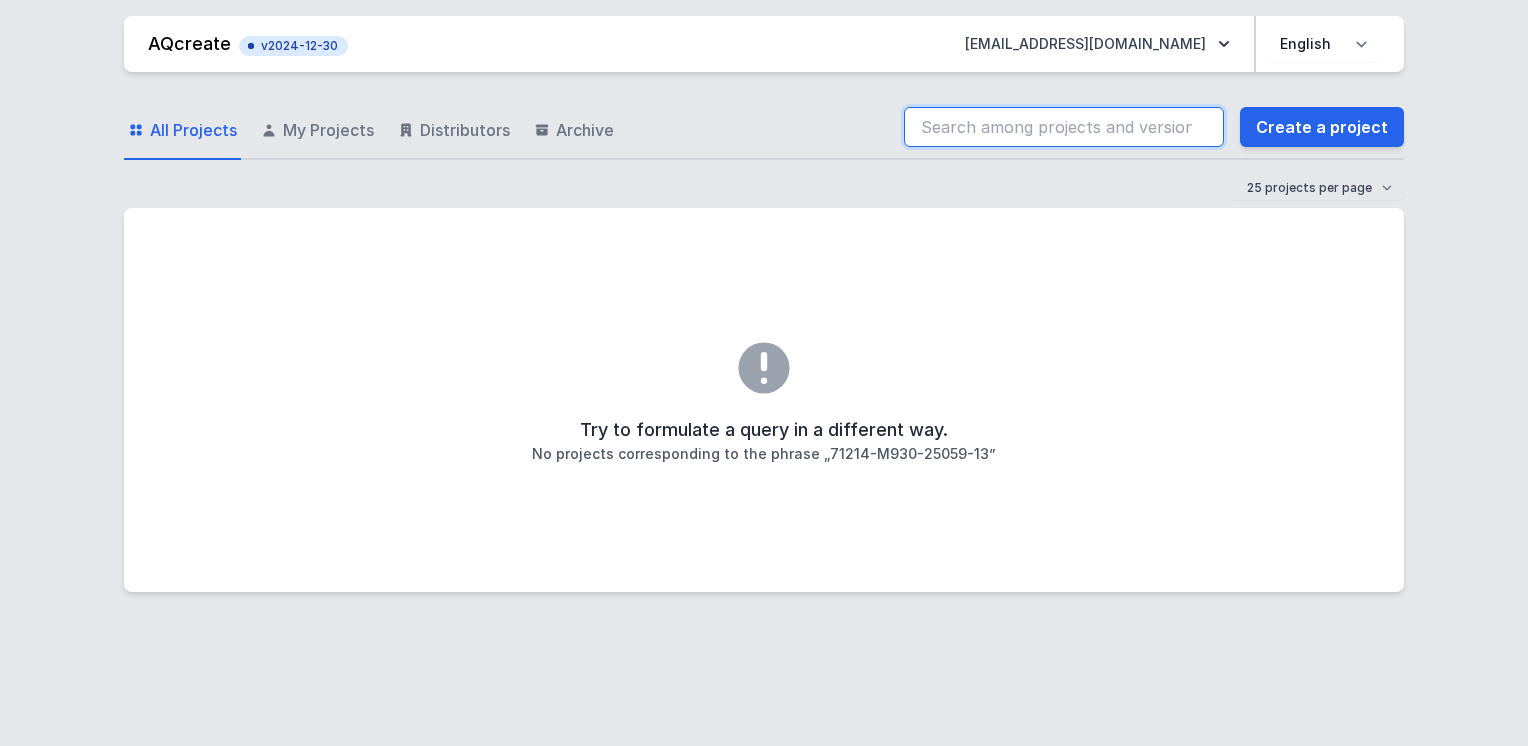 click at bounding box center (1064, 127) 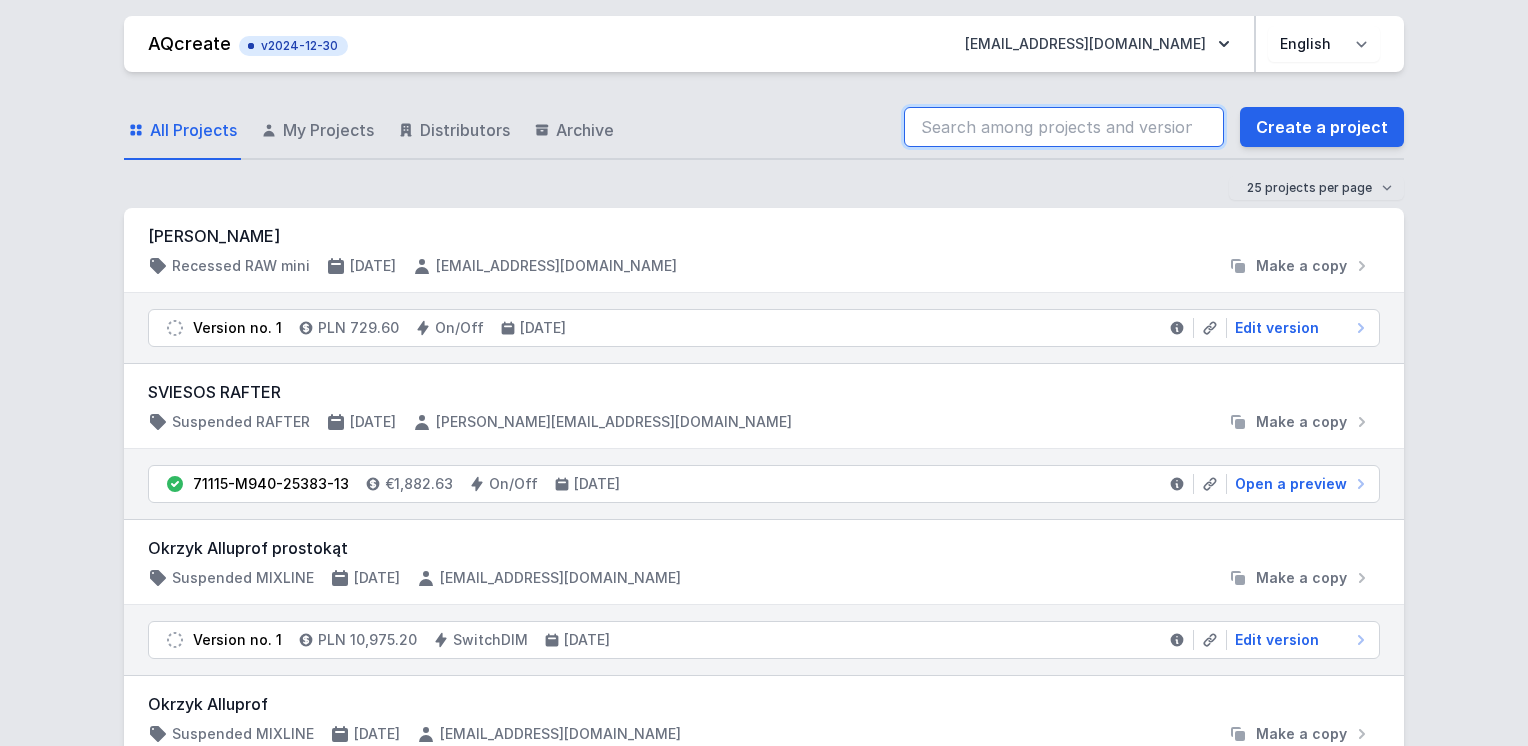 type on "71214-M930-25059-13" 